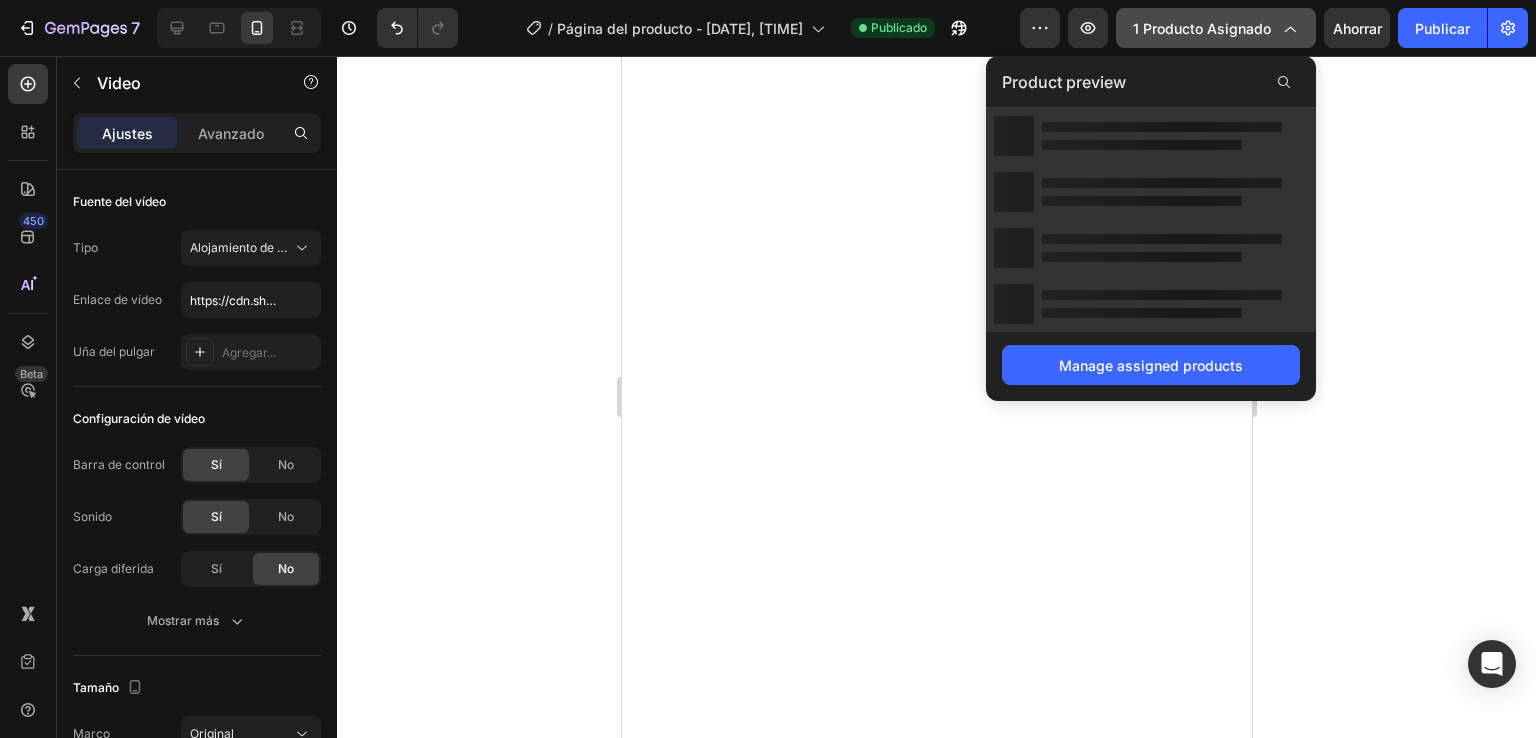 scroll, scrollTop: 0, scrollLeft: 0, axis: both 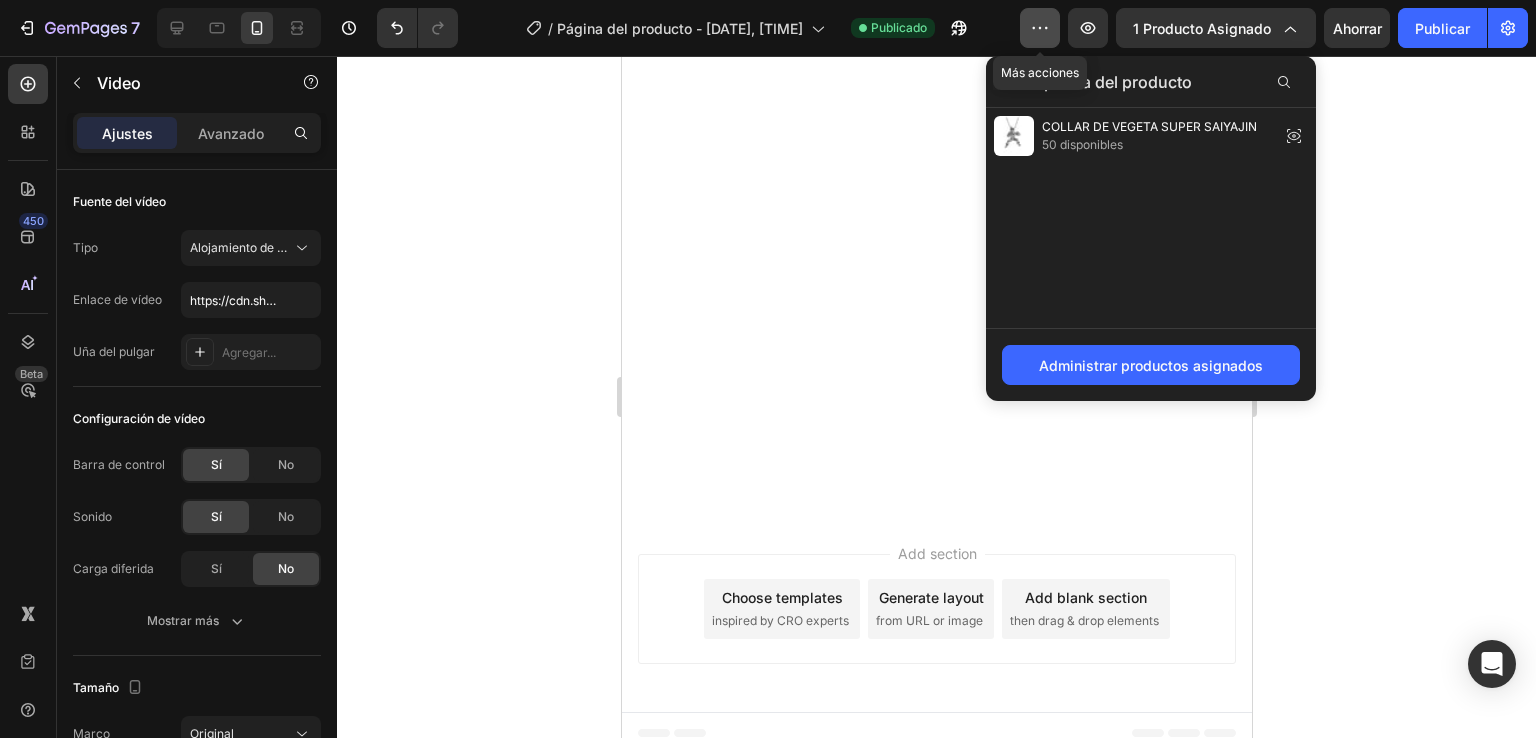 click 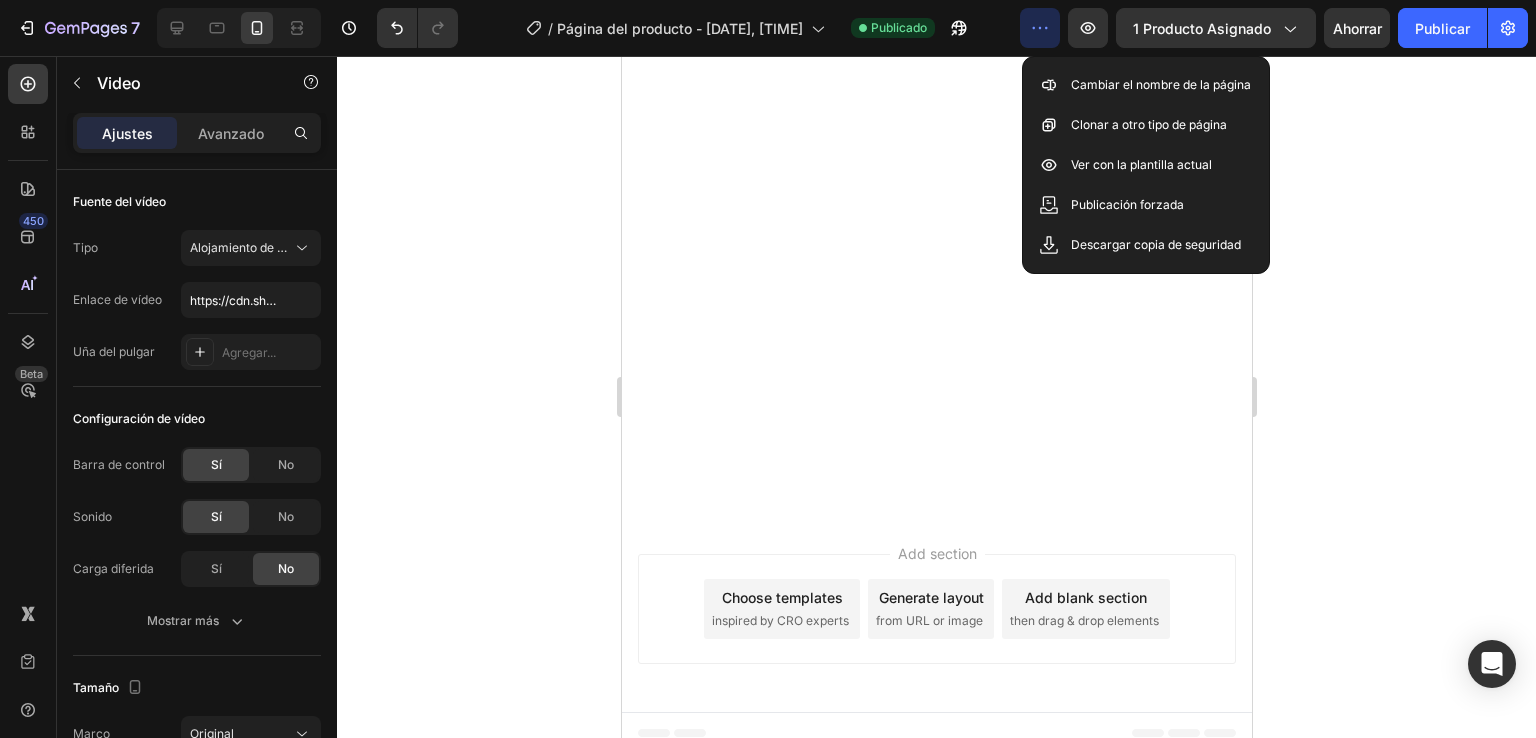 click 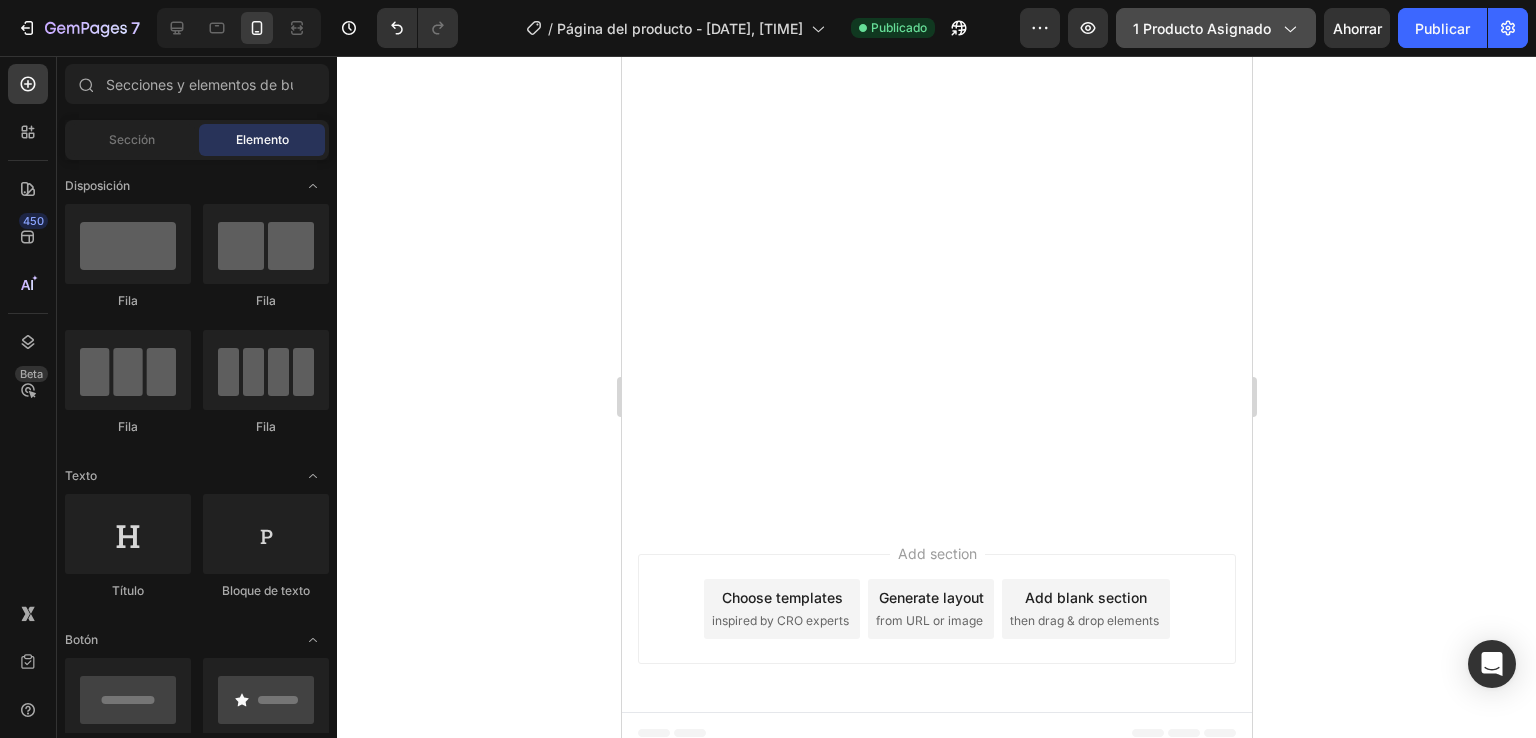 click on "1 producto asignado" at bounding box center [1216, 28] 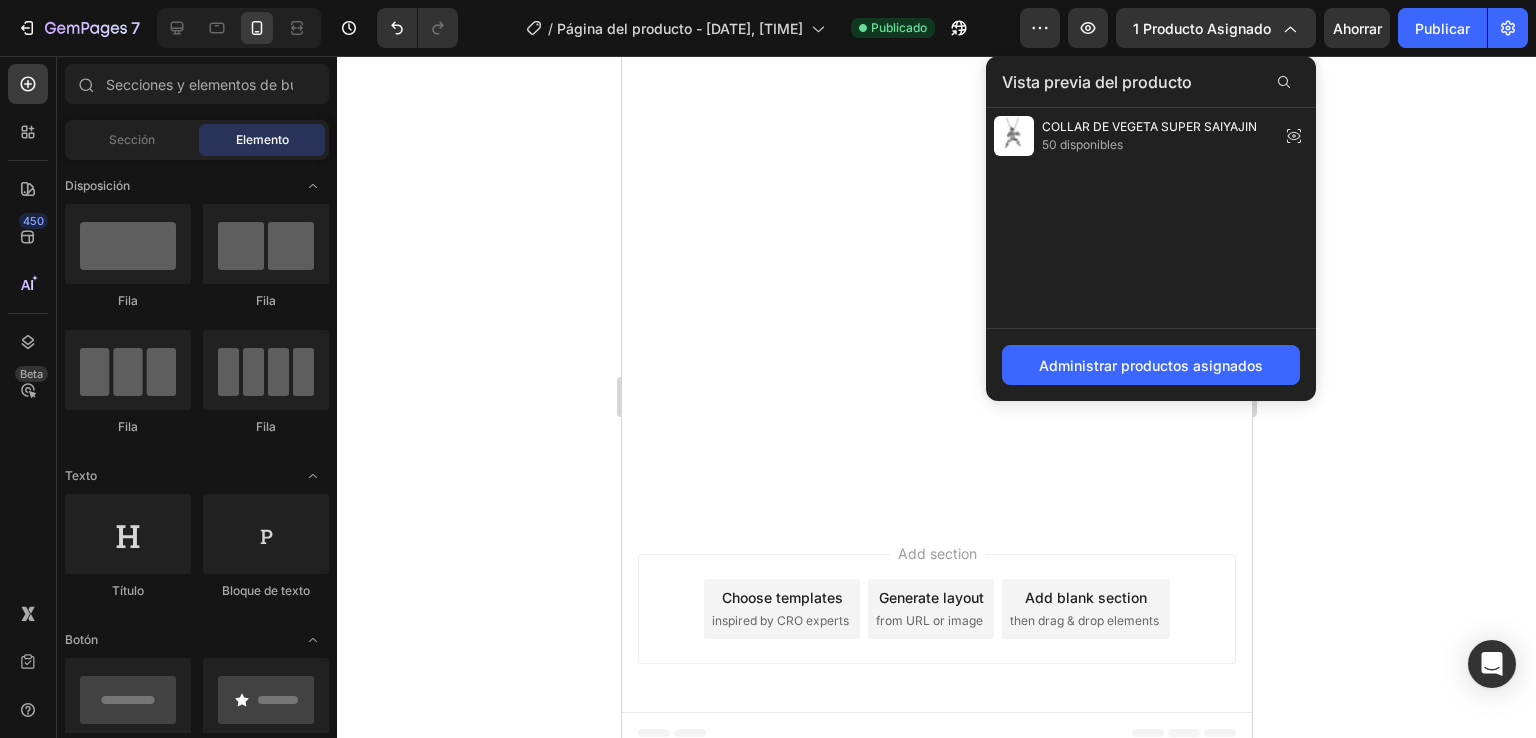 click 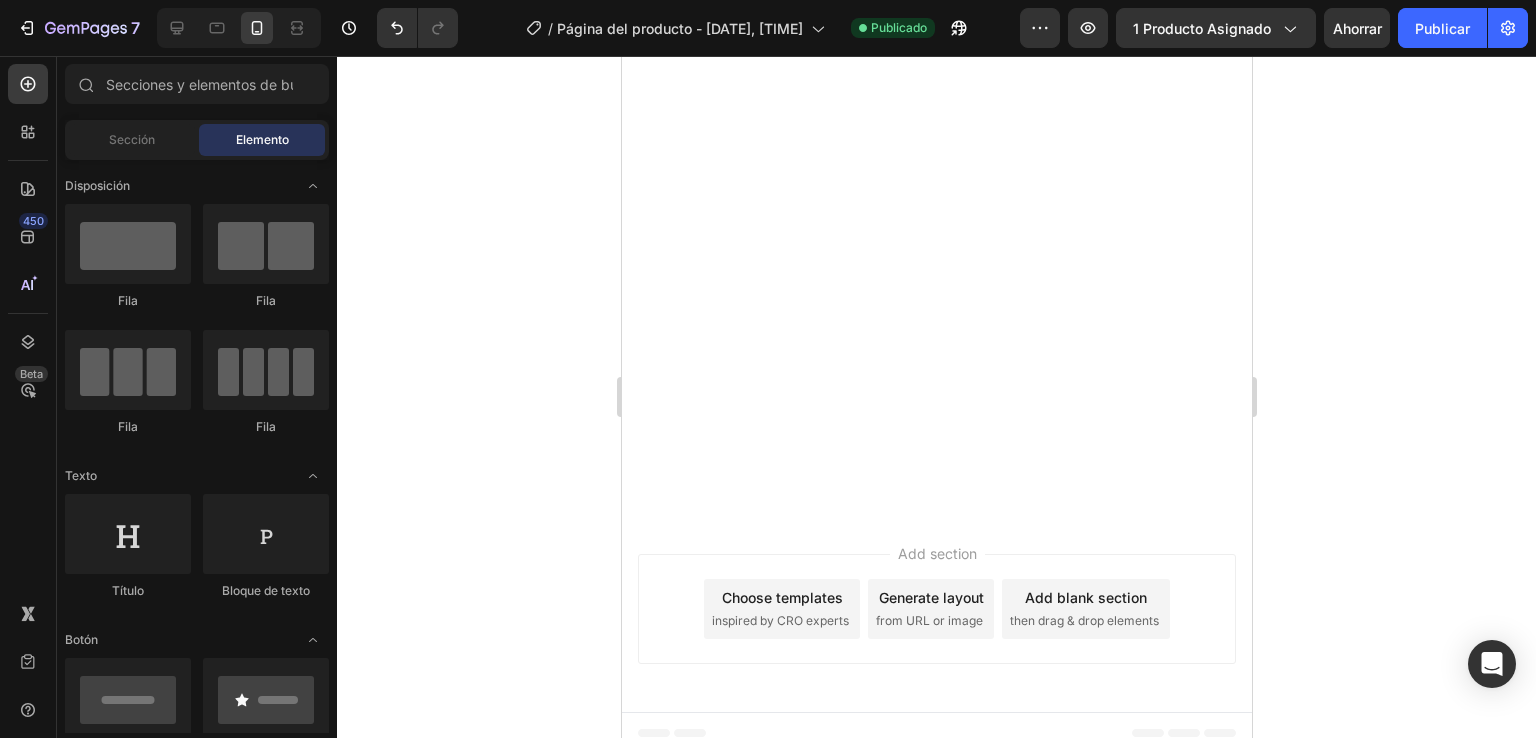 click on "Custom code" at bounding box center [936, -113] 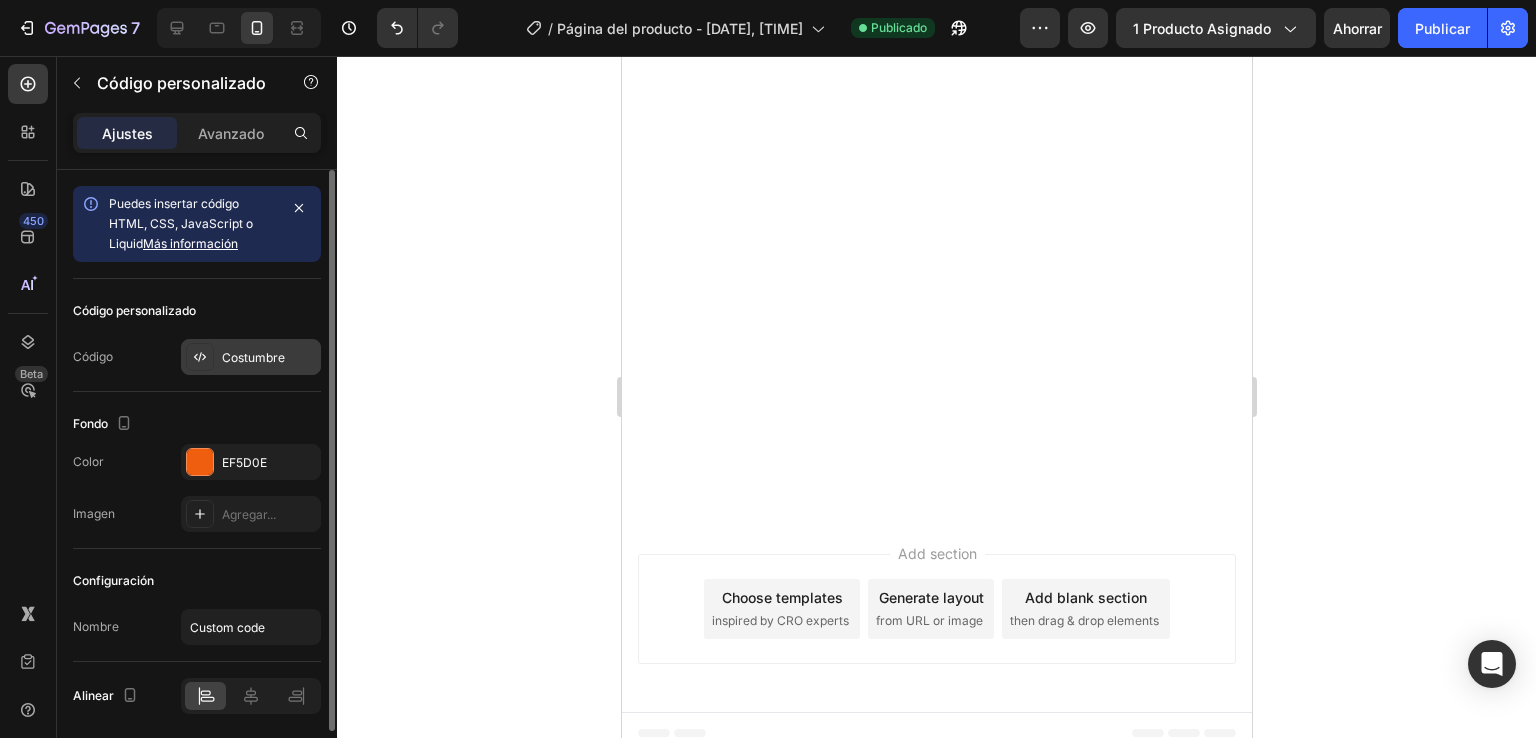 click 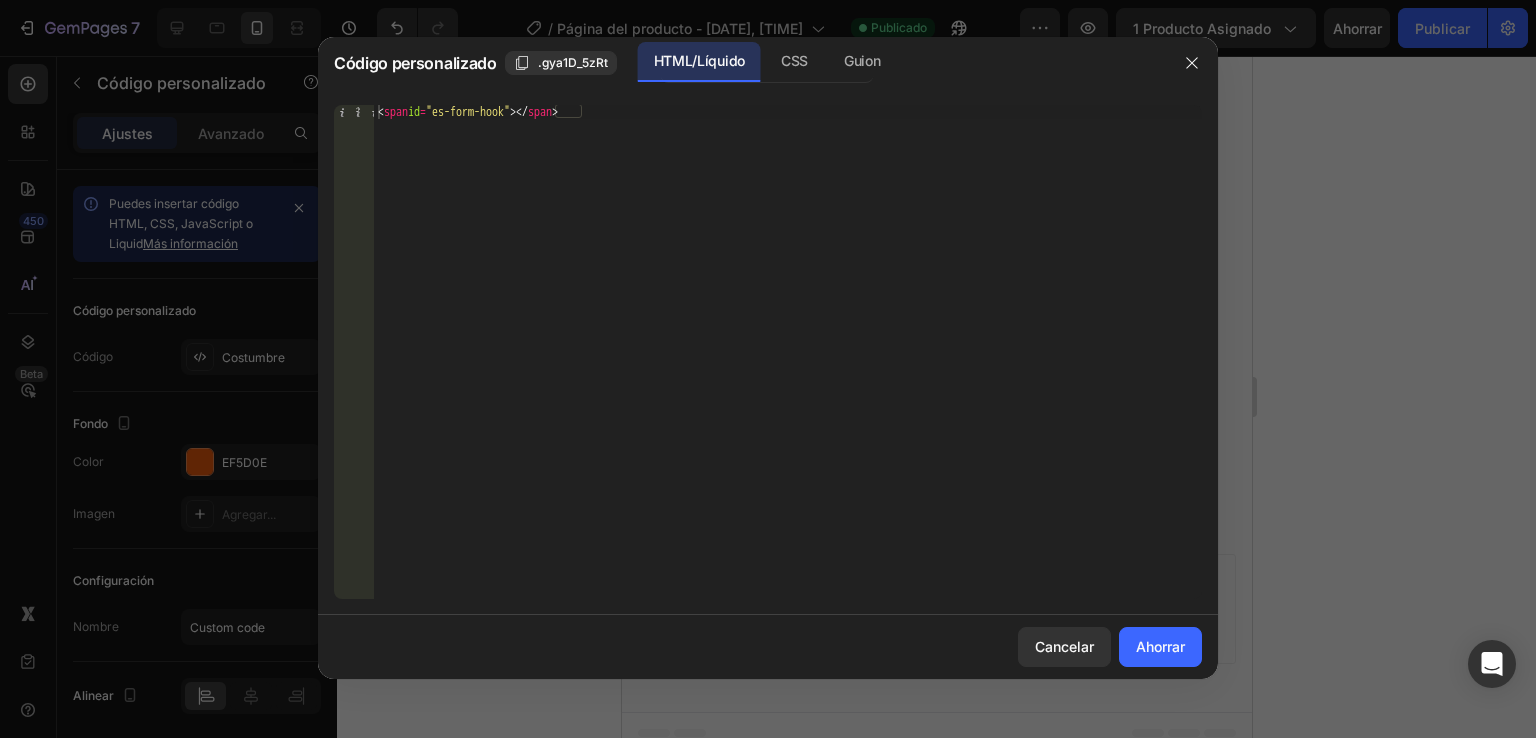 click at bounding box center [768, 369] 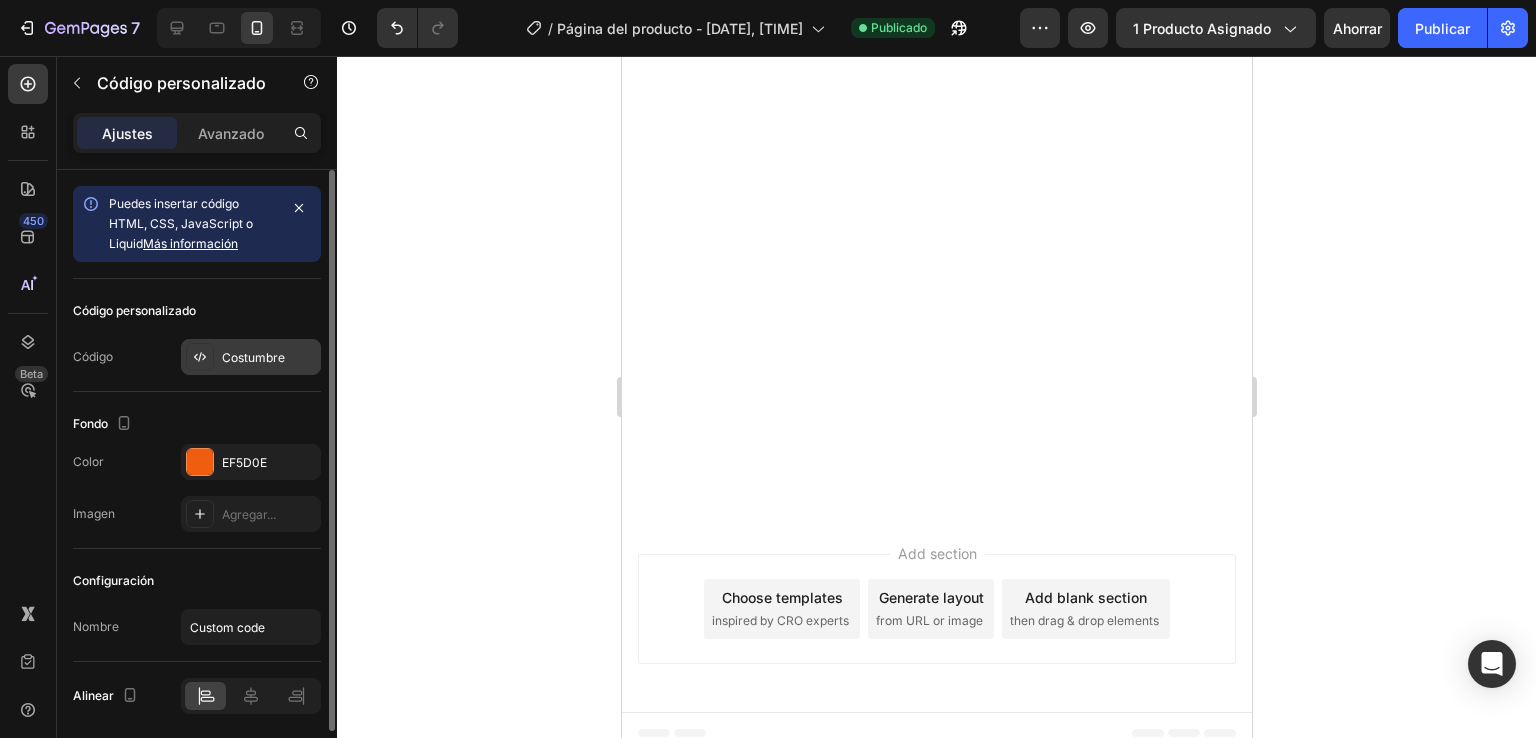 click at bounding box center [200, 357] 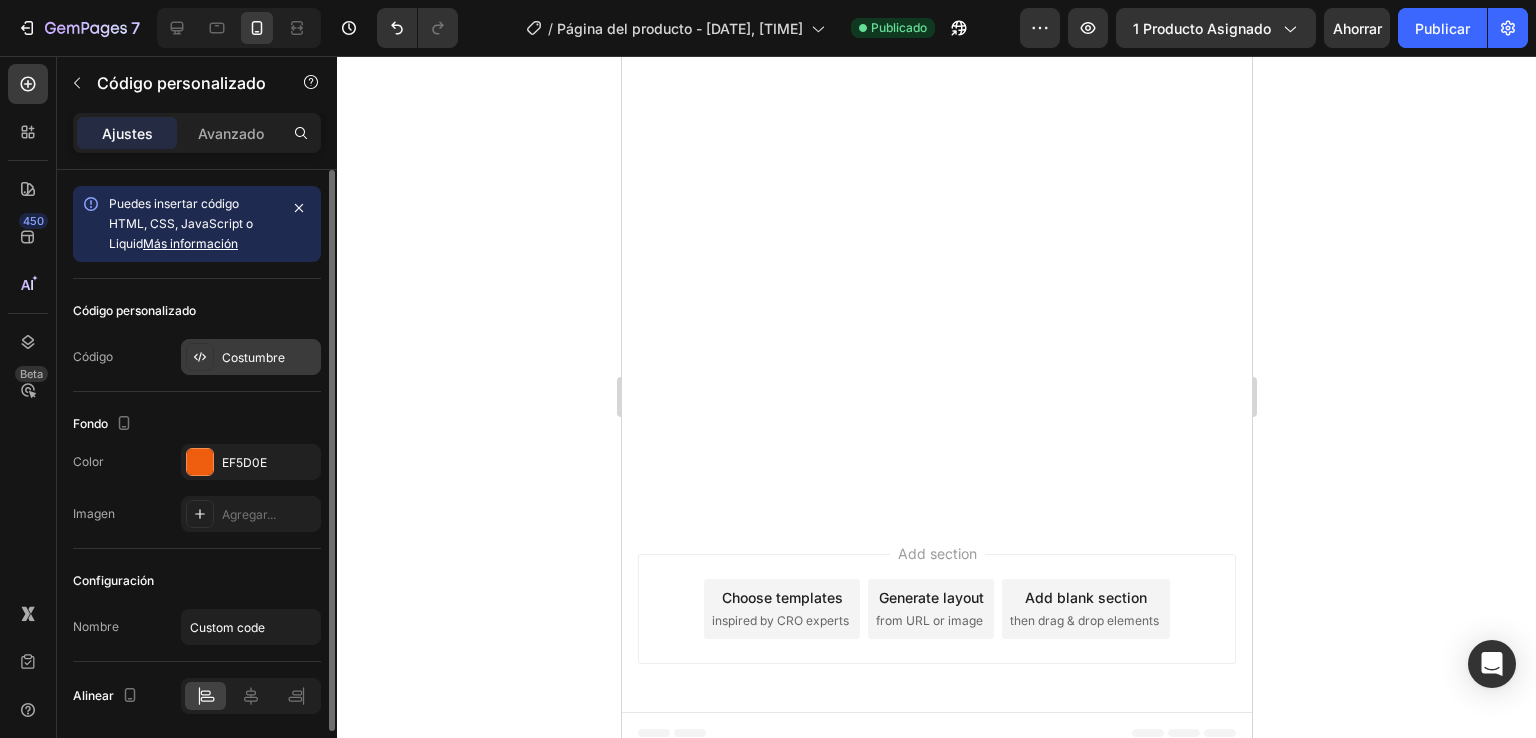 click 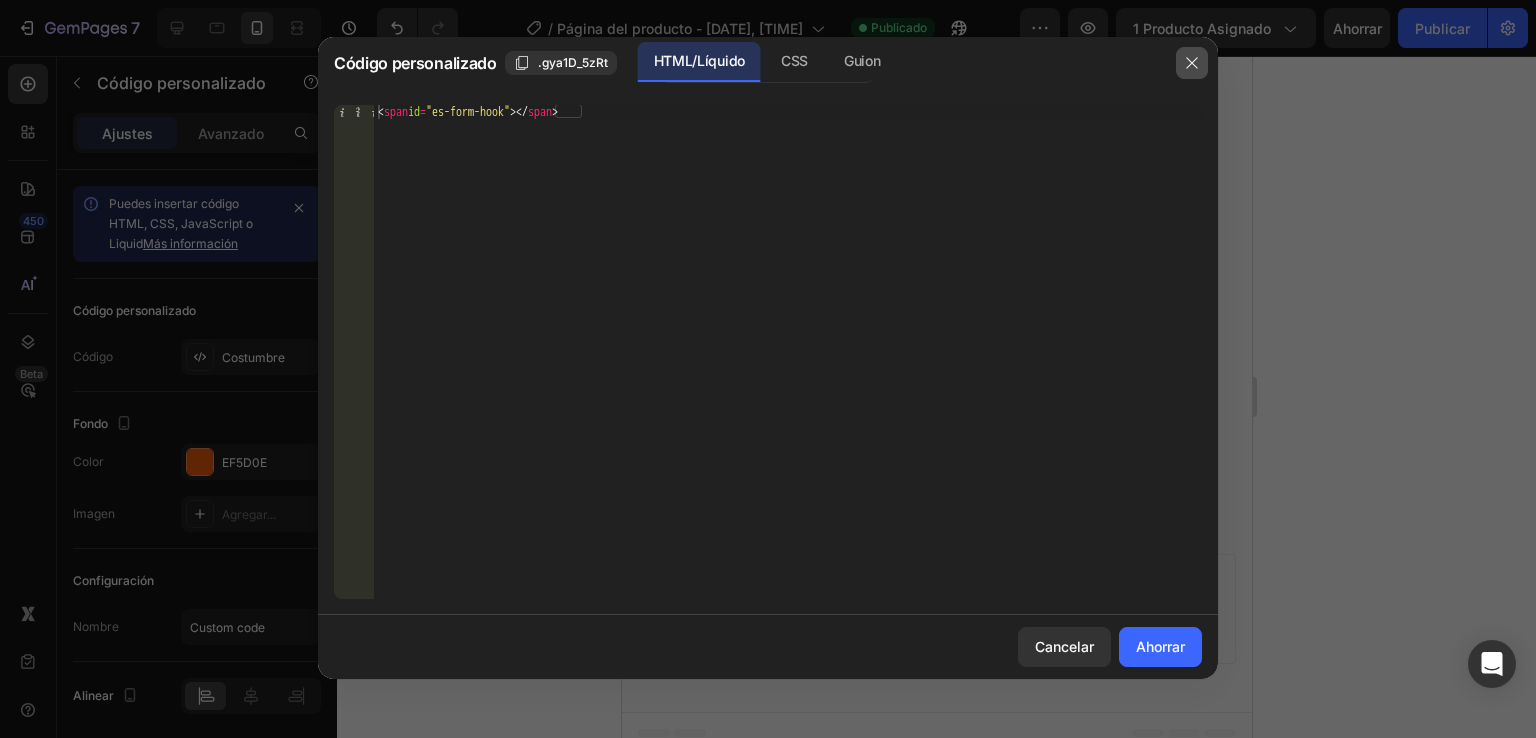 click at bounding box center (1192, 63) 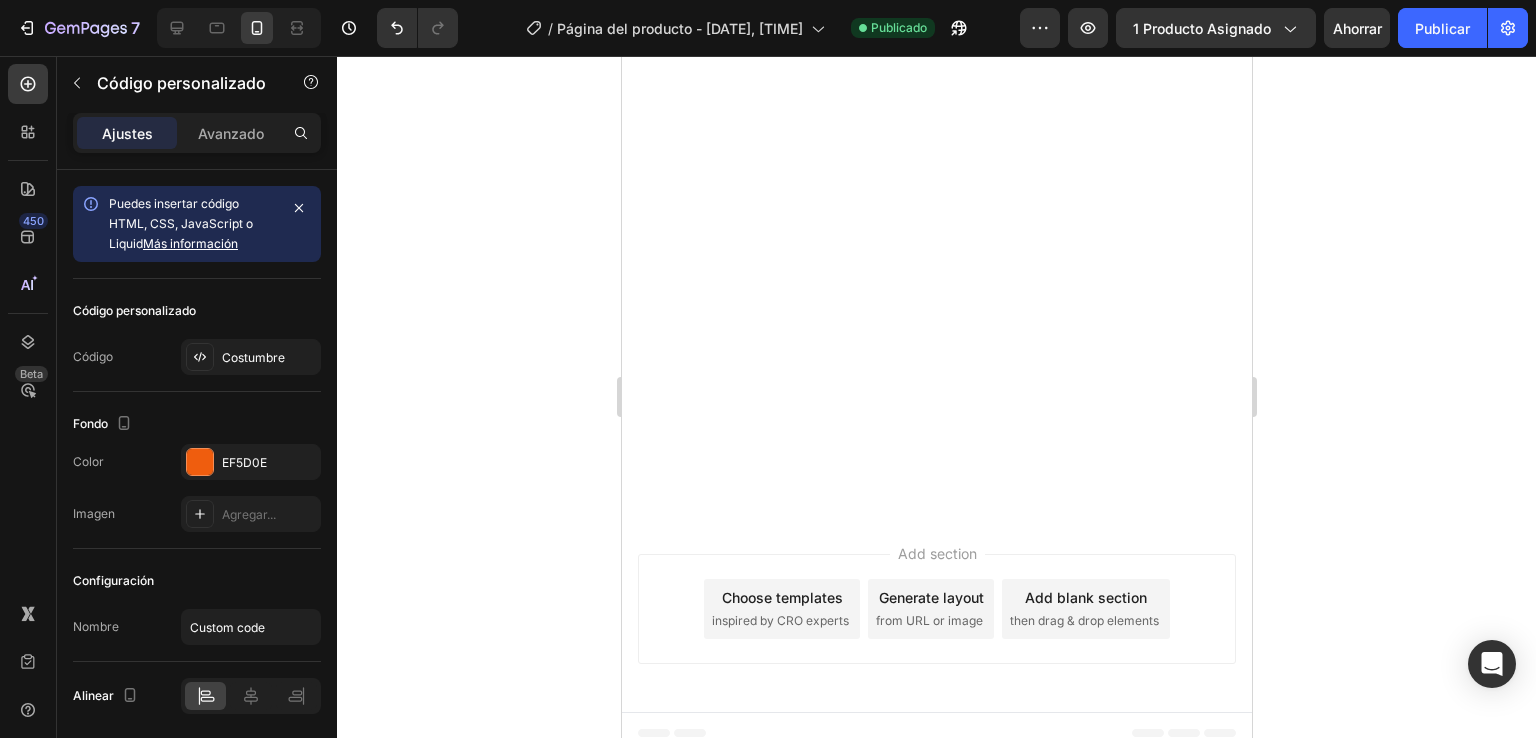 drag, startPoint x: 1402, startPoint y: 470, endPoint x: 1277, endPoint y: 586, distance: 170.53152 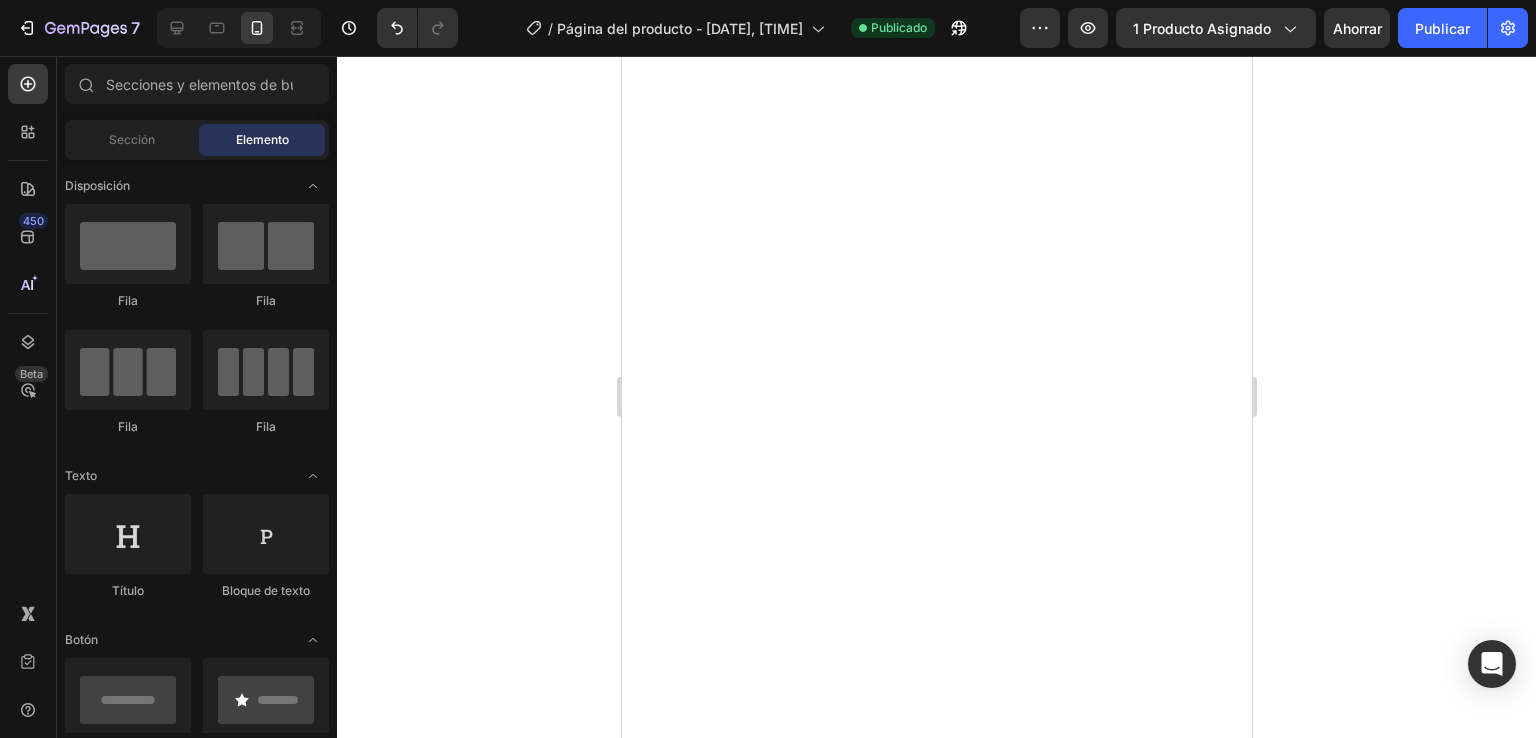 scroll, scrollTop: 0, scrollLeft: 0, axis: both 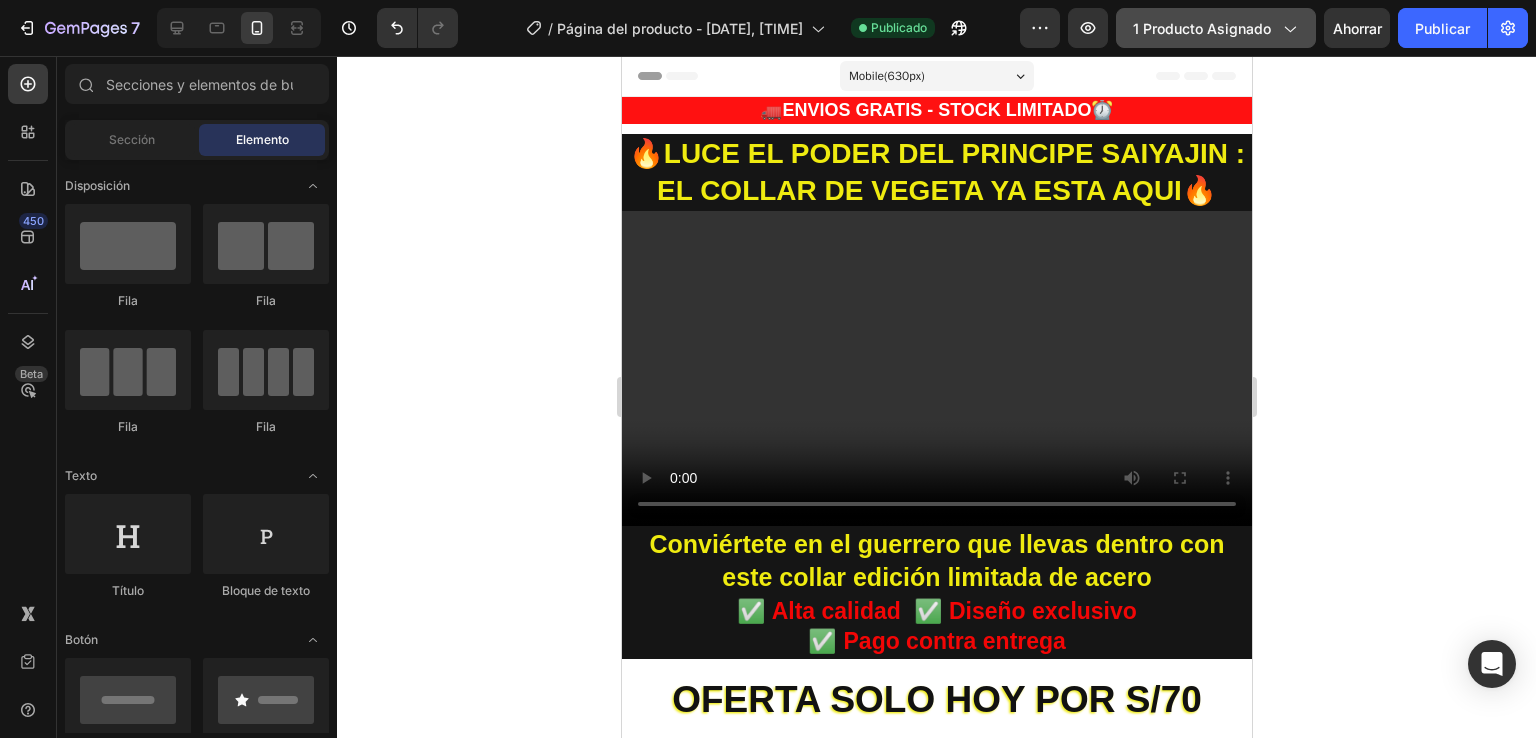click on "1 producto asignado" at bounding box center (1216, 28) 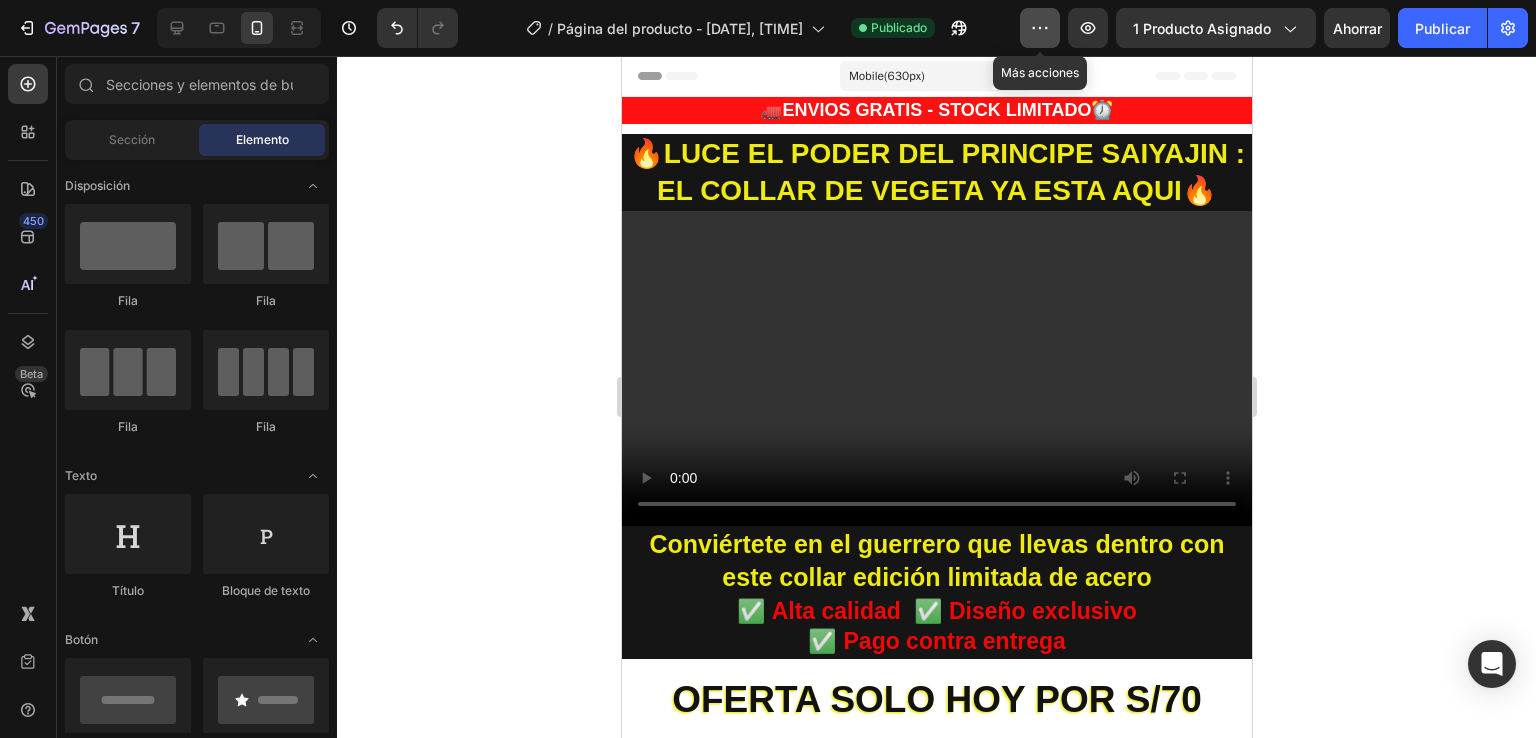 click 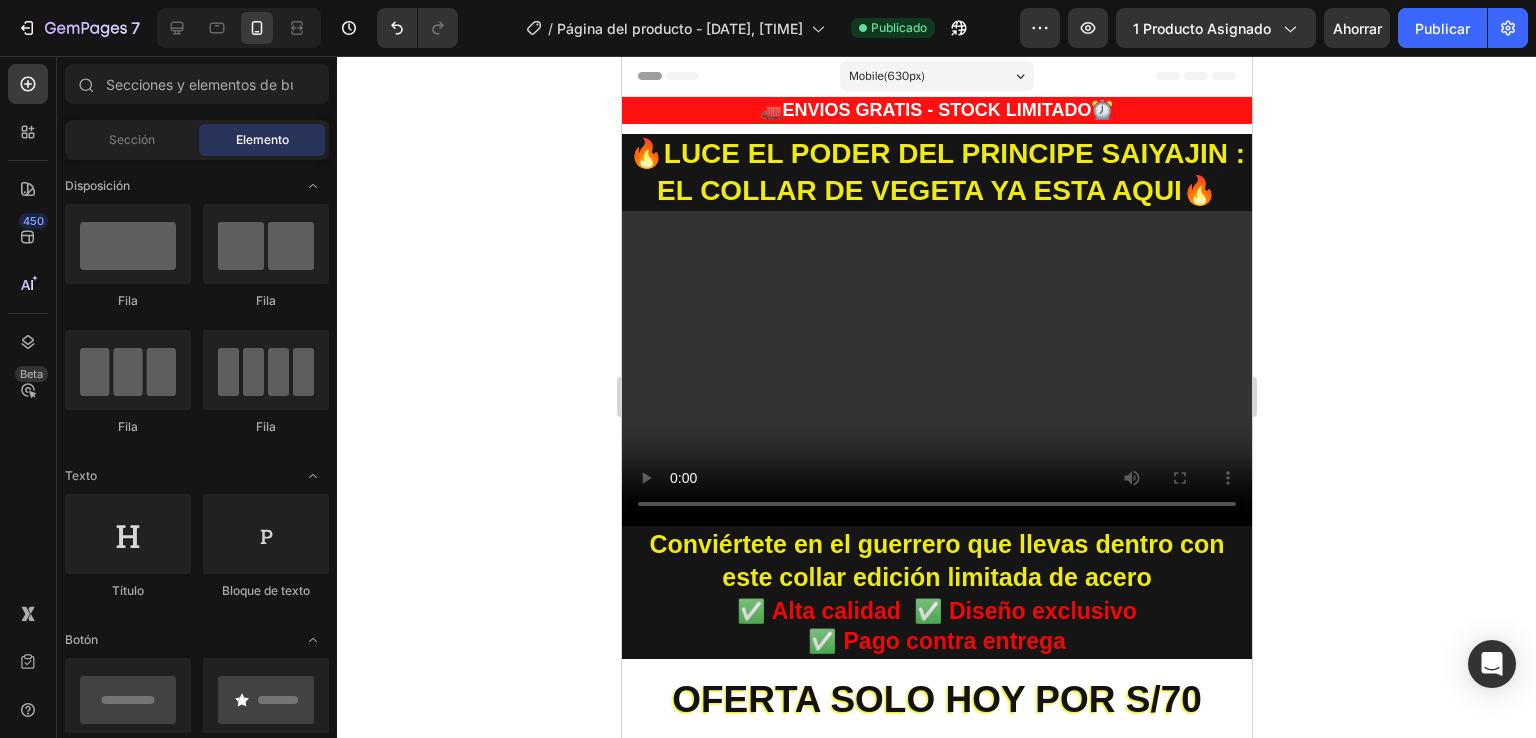 click 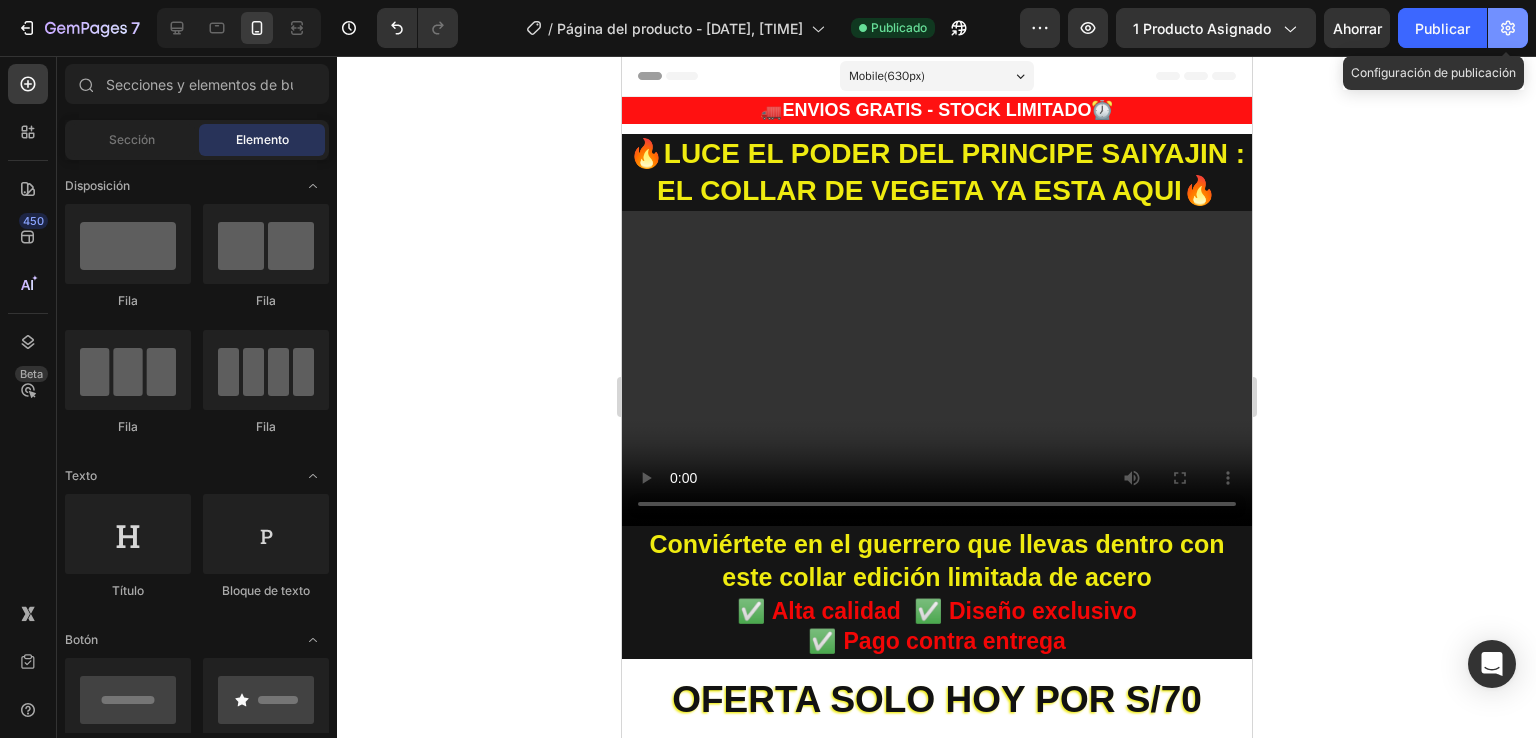 click 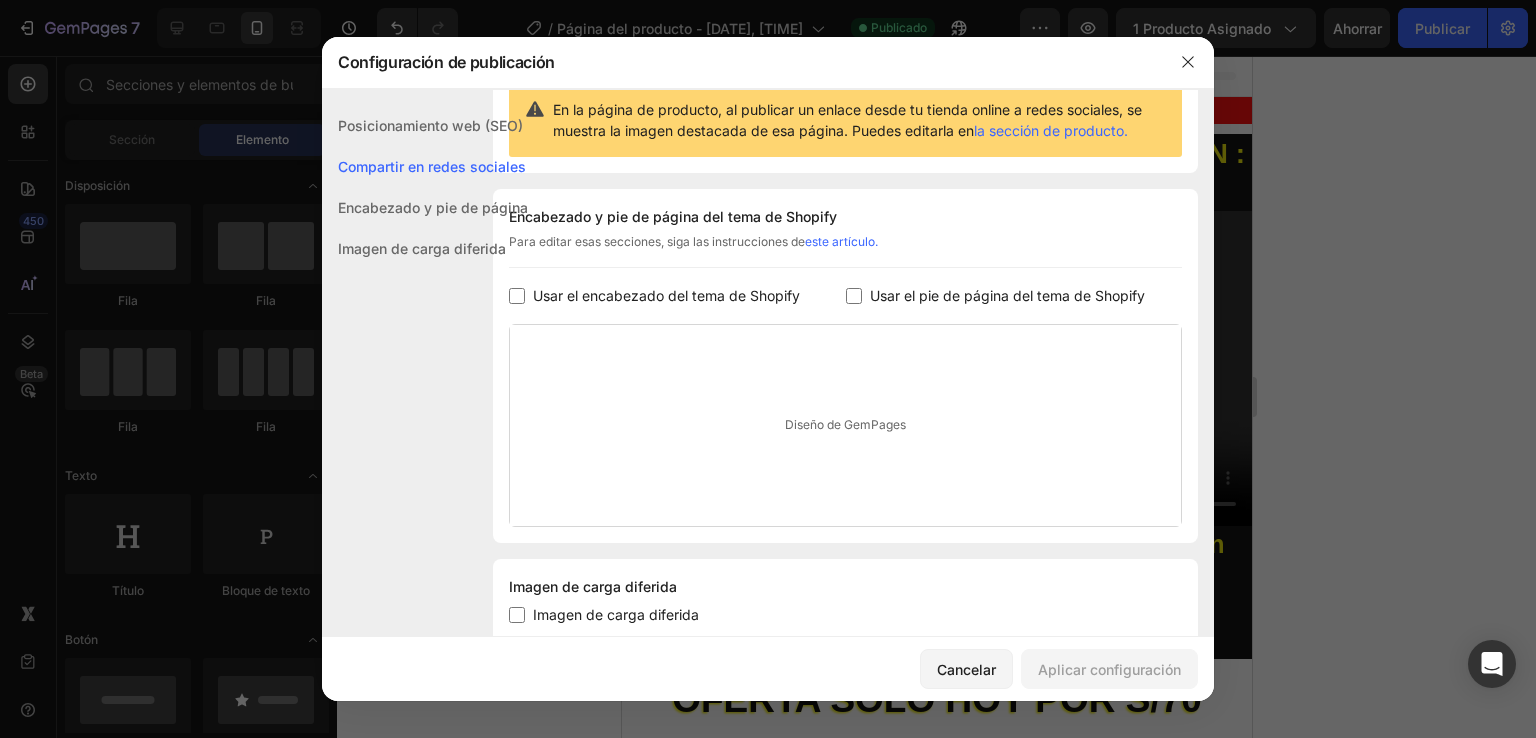 scroll, scrollTop: 264, scrollLeft: 0, axis: vertical 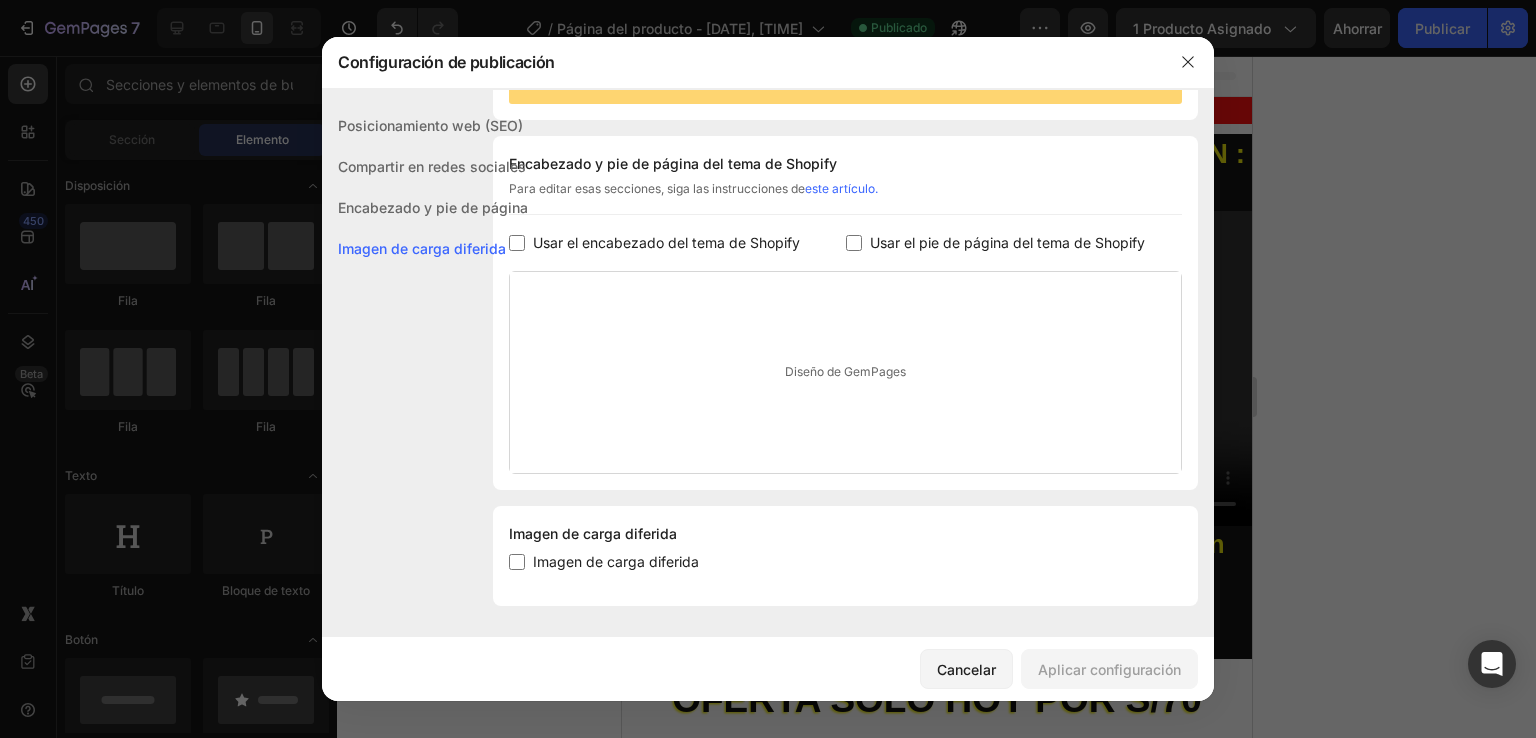 click at bounding box center [768, 369] 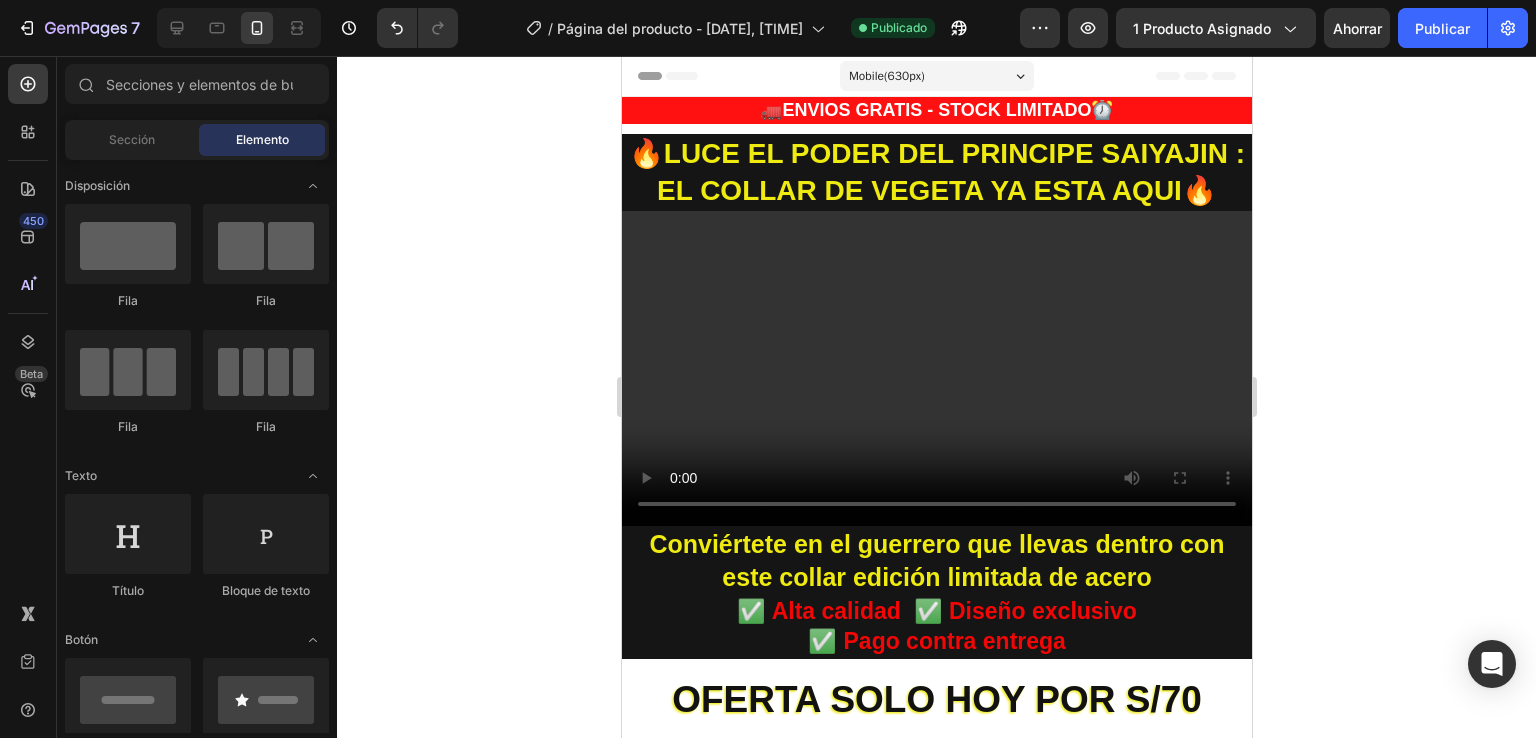 click 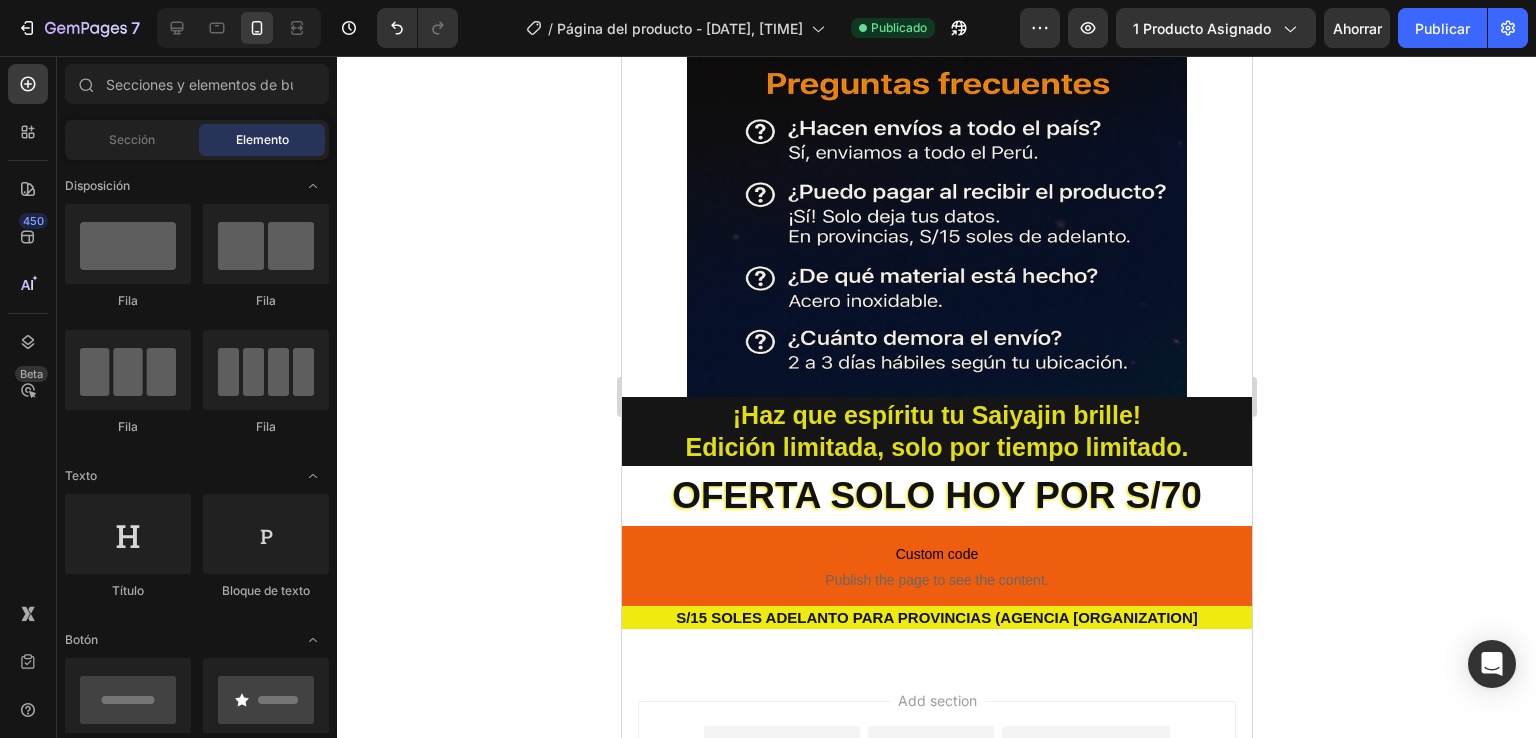 scroll, scrollTop: 4135, scrollLeft: 0, axis: vertical 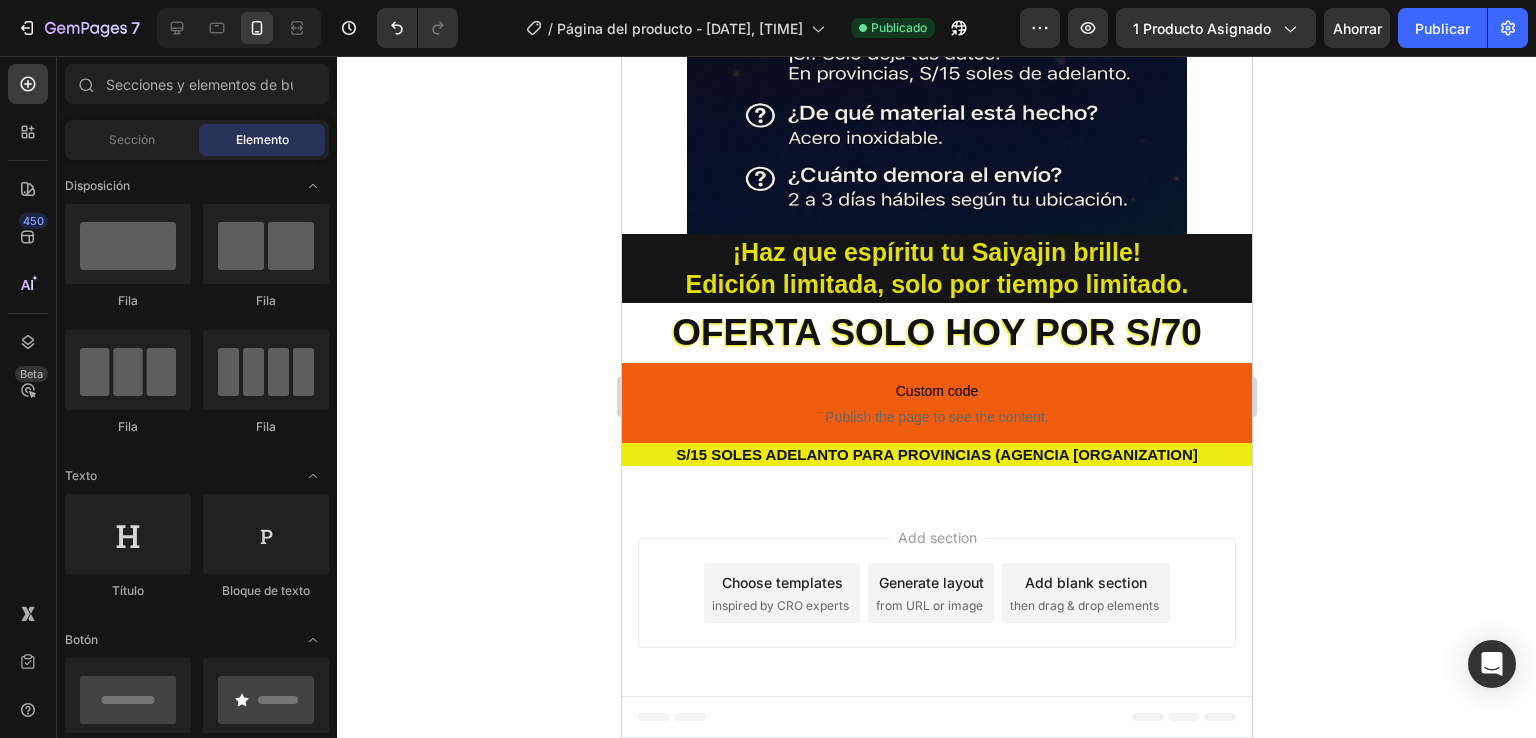 drag, startPoint x: 1241, startPoint y: 140, endPoint x: 1886, endPoint y: 762, distance: 896.0519 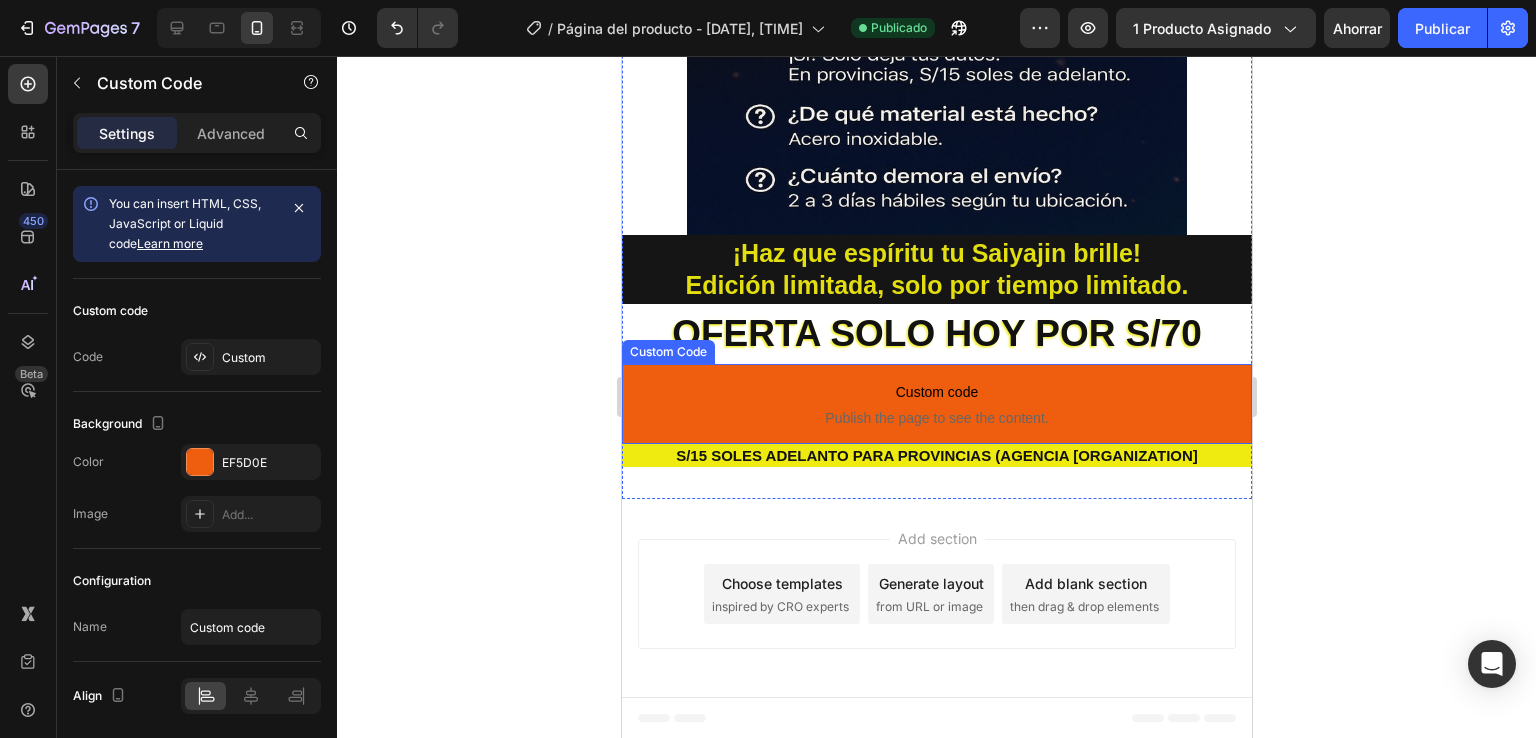 click on "Publish the page to see the content." at bounding box center (936, 418) 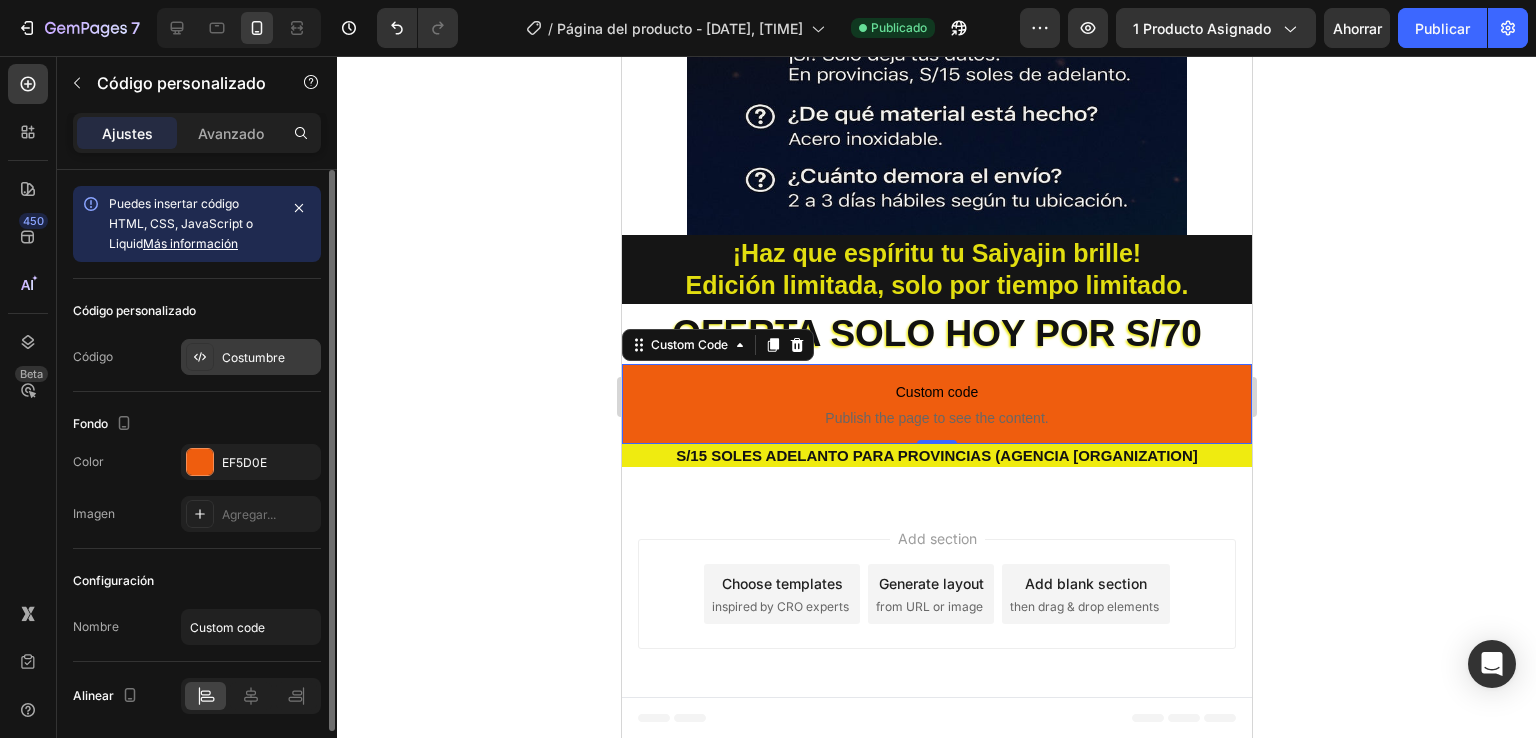 click at bounding box center (200, 357) 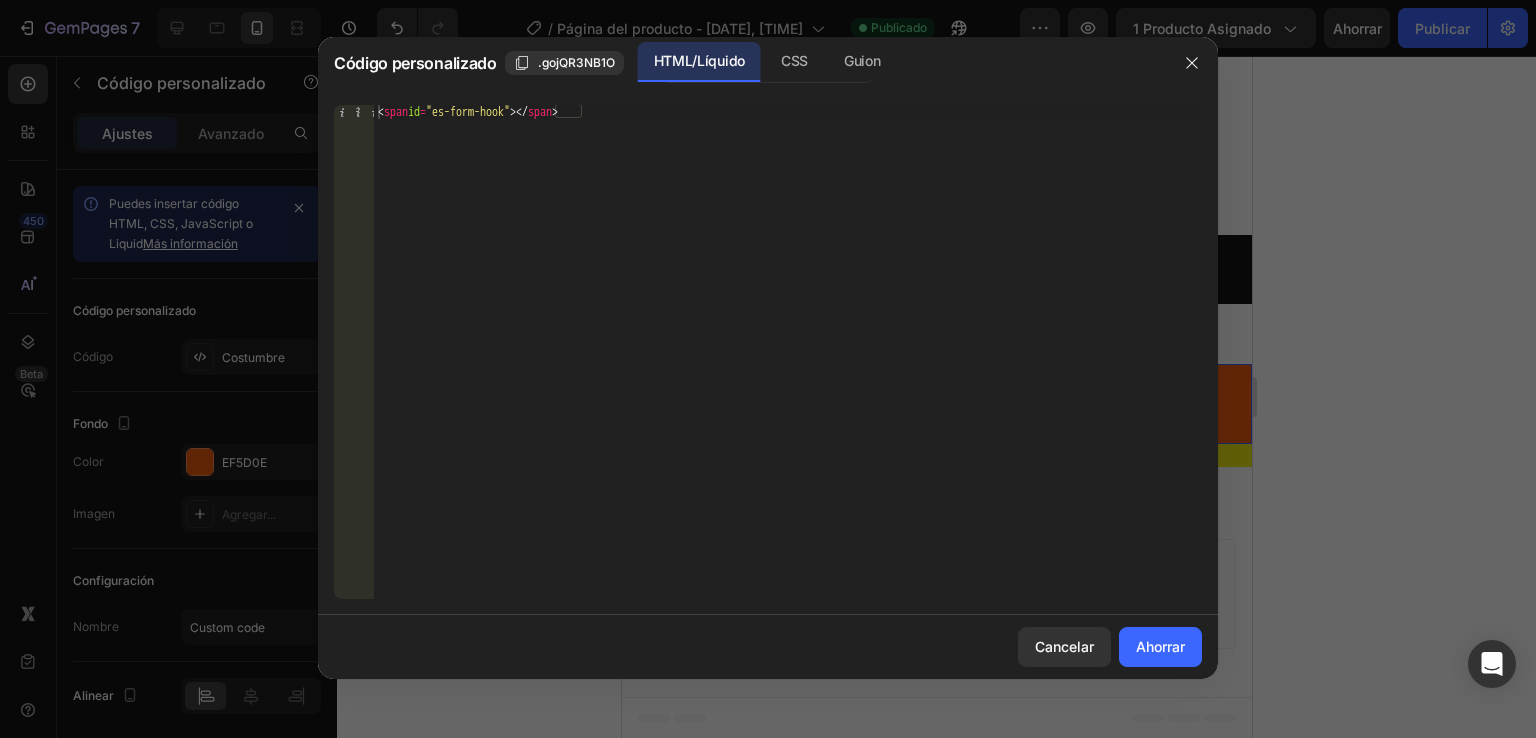click on "<  span  id  =  "es-form-hook"  >  </  span  >" at bounding box center (788, 366) 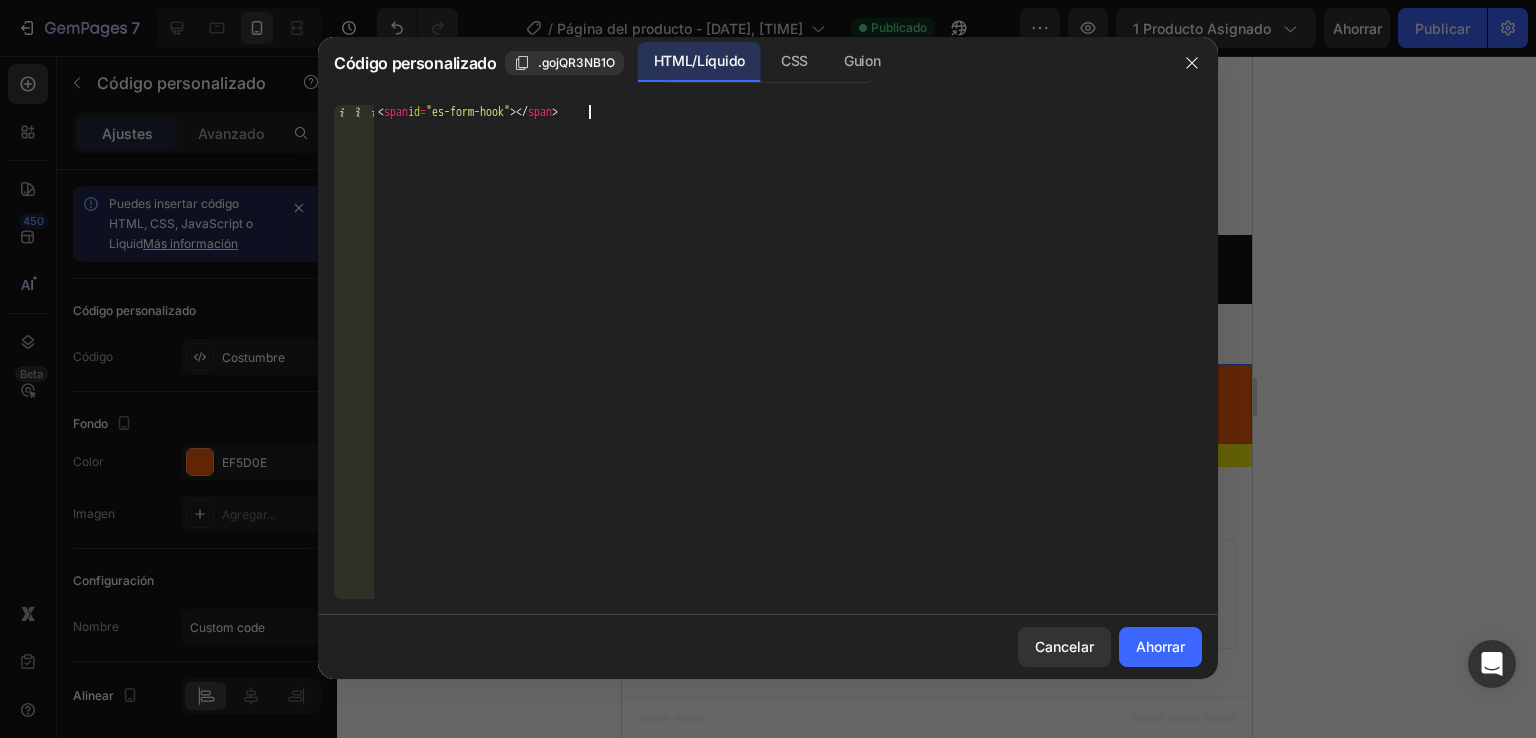 click on "<  span  id  =  "es-form-hook"  >  </  span  >" at bounding box center (788, 366) 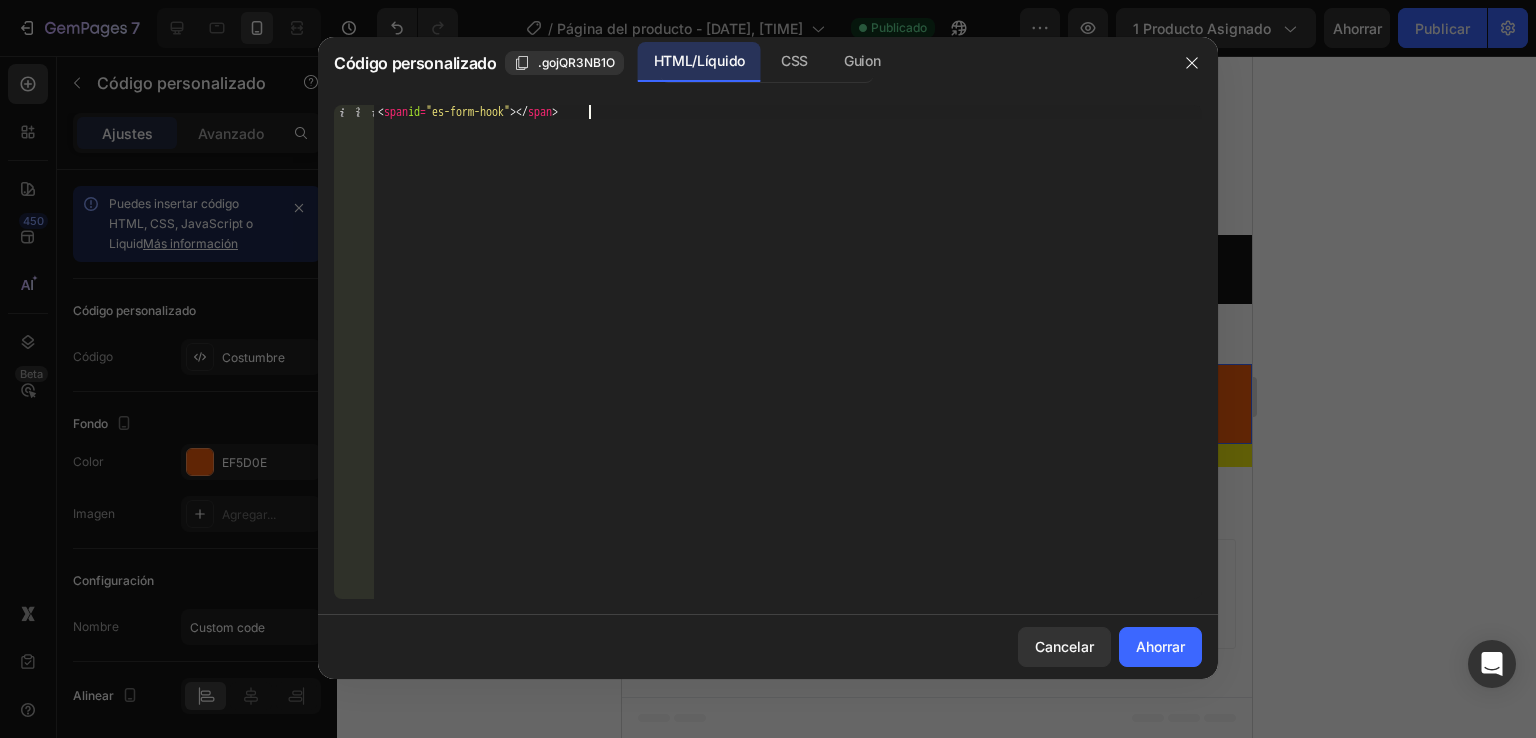 click on "<  span  id  =  "es-form-hook"  >  </  span  >" at bounding box center [788, 366] 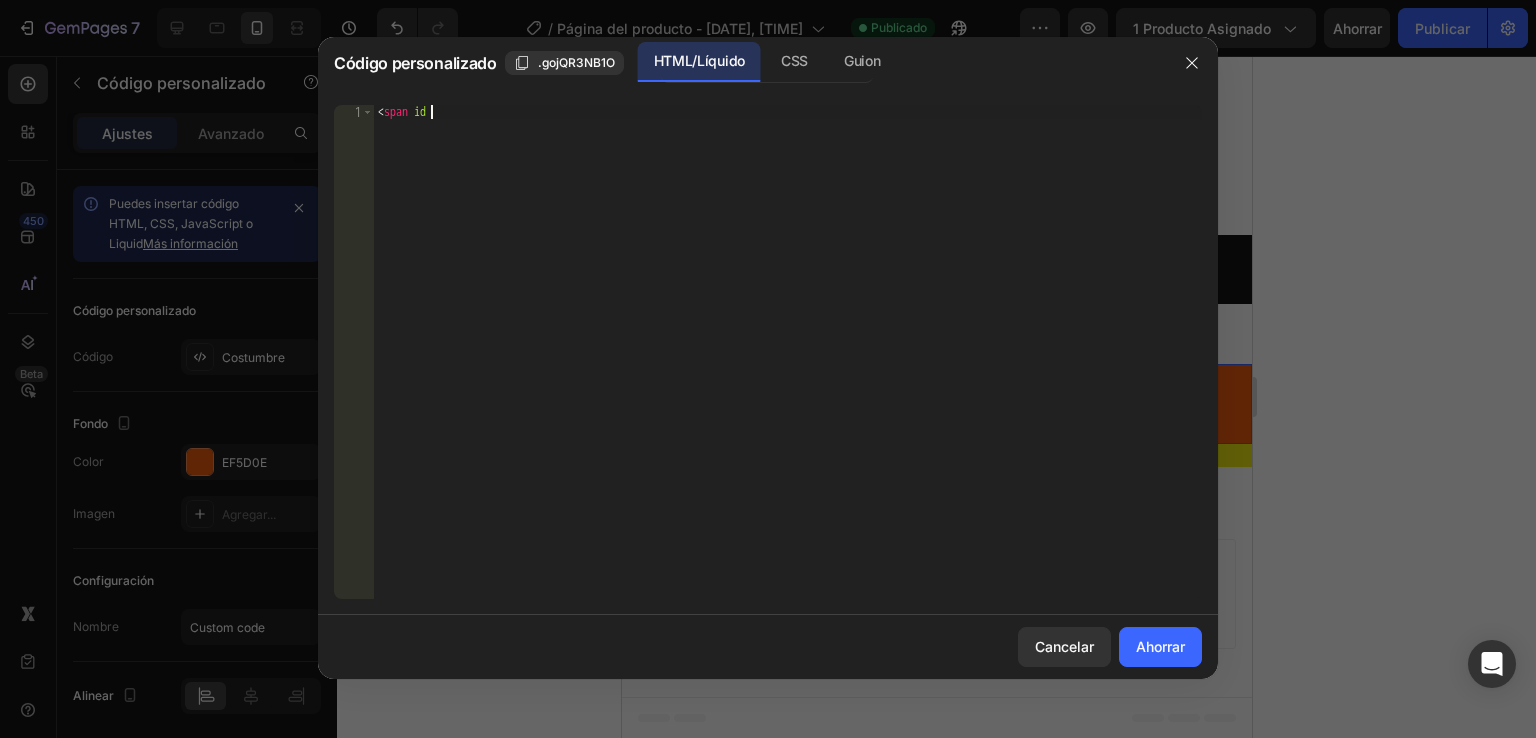 type on "<" 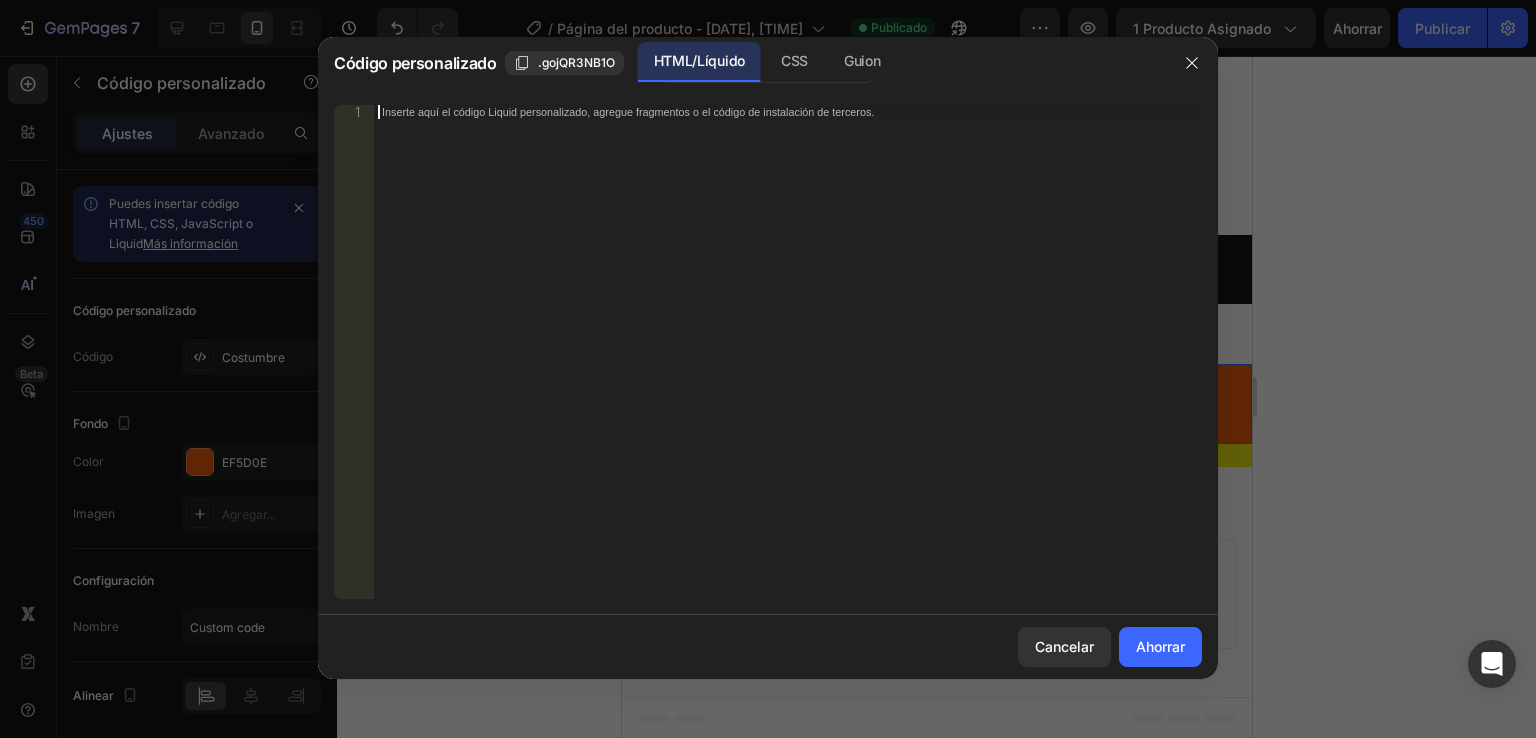 click on "Inserte aquí el código Liquid personalizado, agregue fragmentos o el código de instalación de terceros." at bounding box center (788, 366) 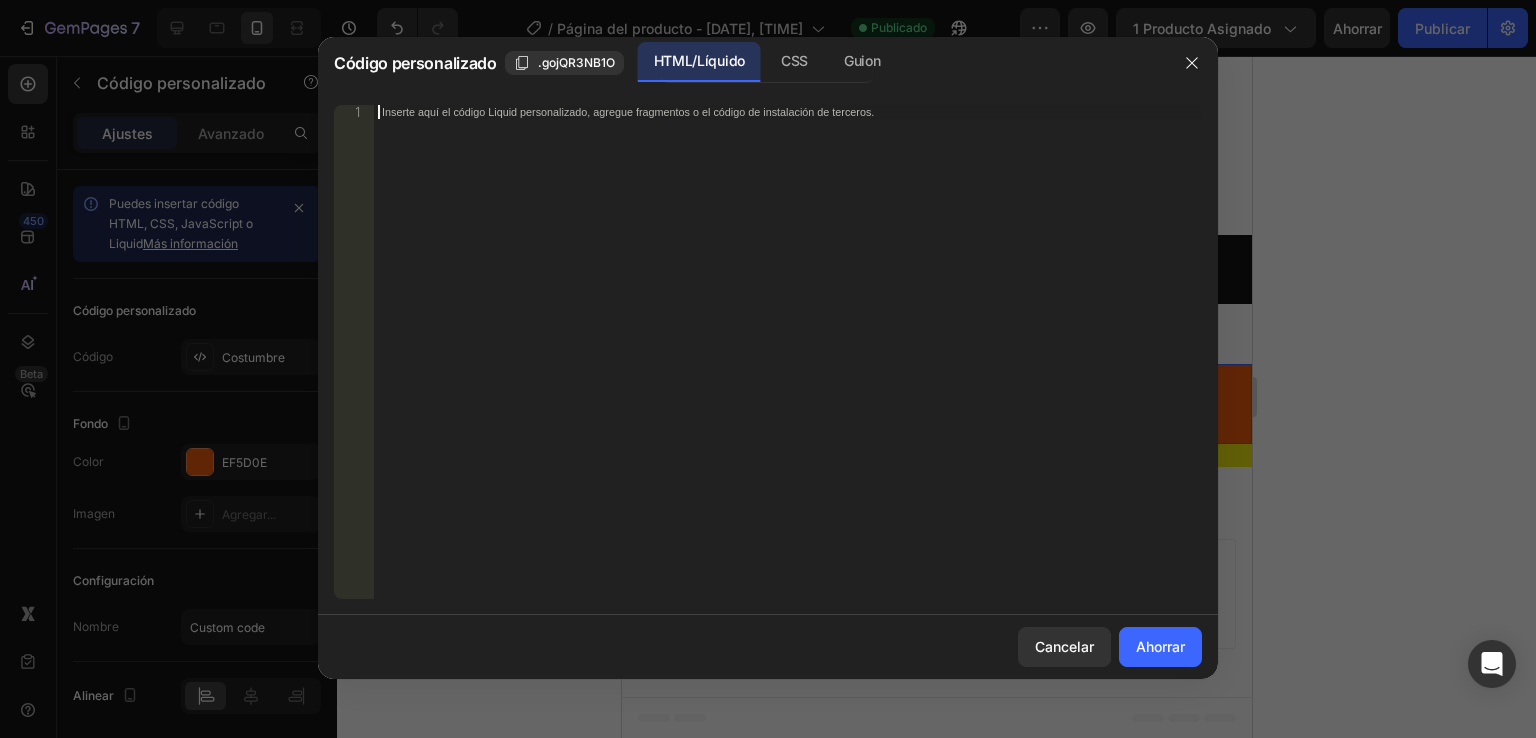 drag, startPoint x: 471, startPoint y: 125, endPoint x: 490, endPoint y: 118, distance: 20.248457 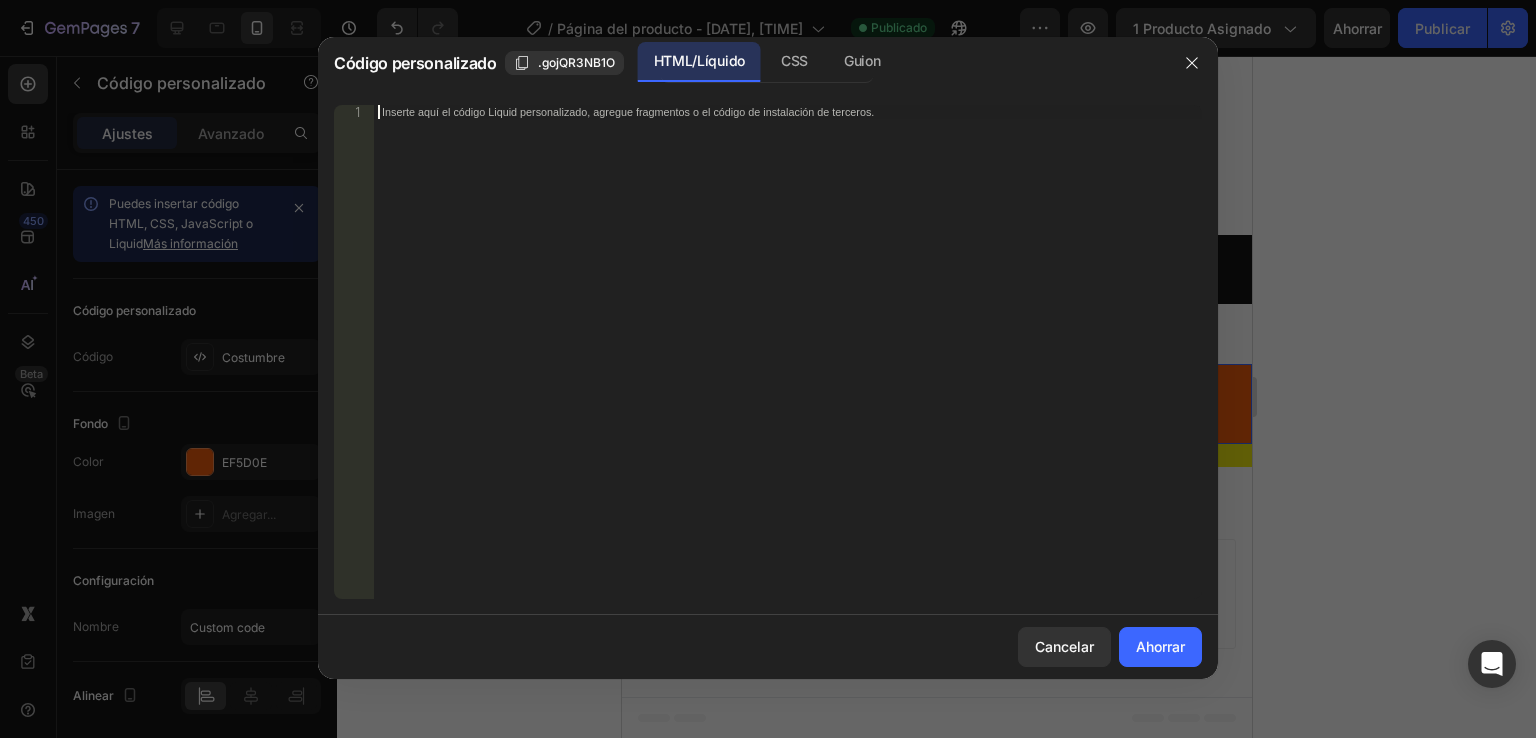 paste on "<span id="es-form-hook" ></span>" 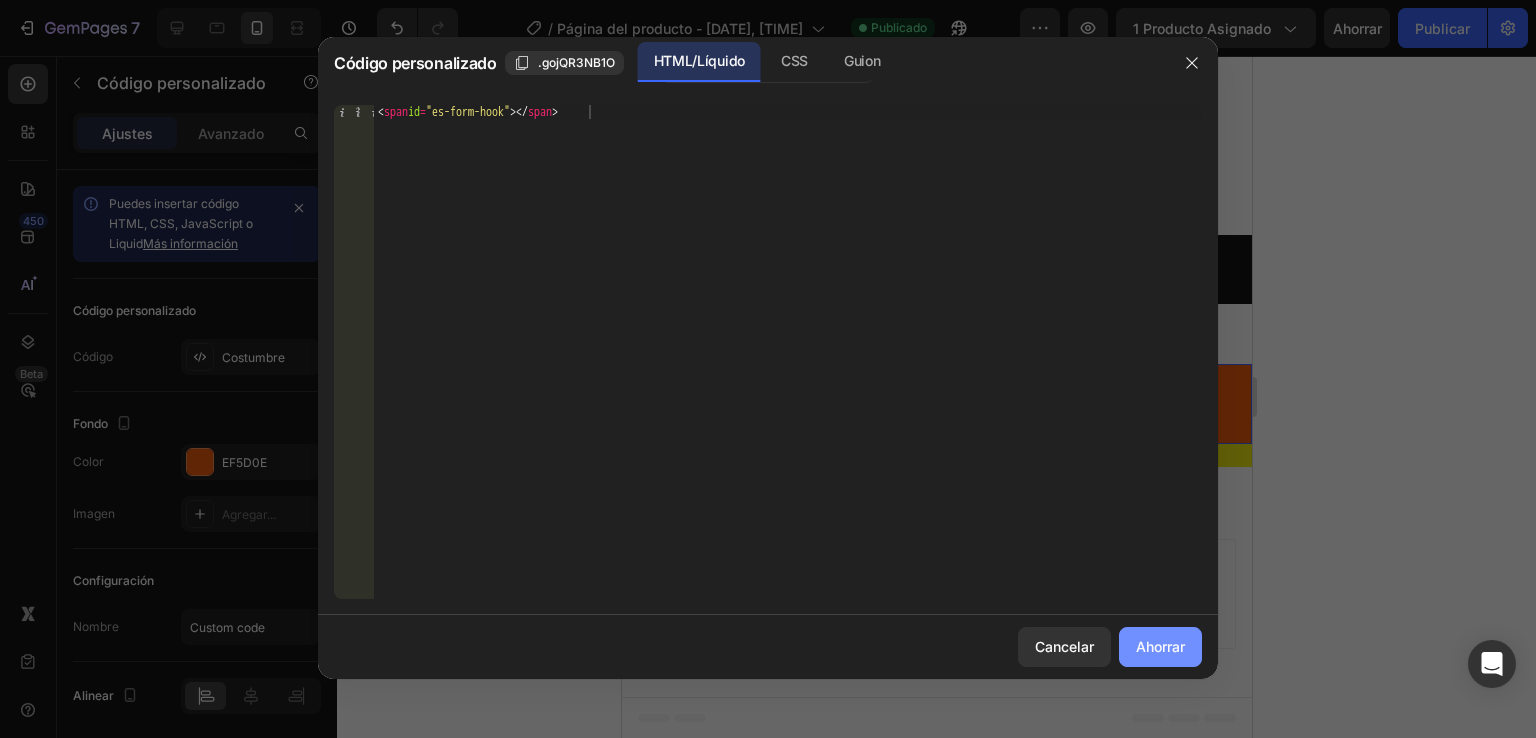 click on "Ahorrar" at bounding box center (1160, 646) 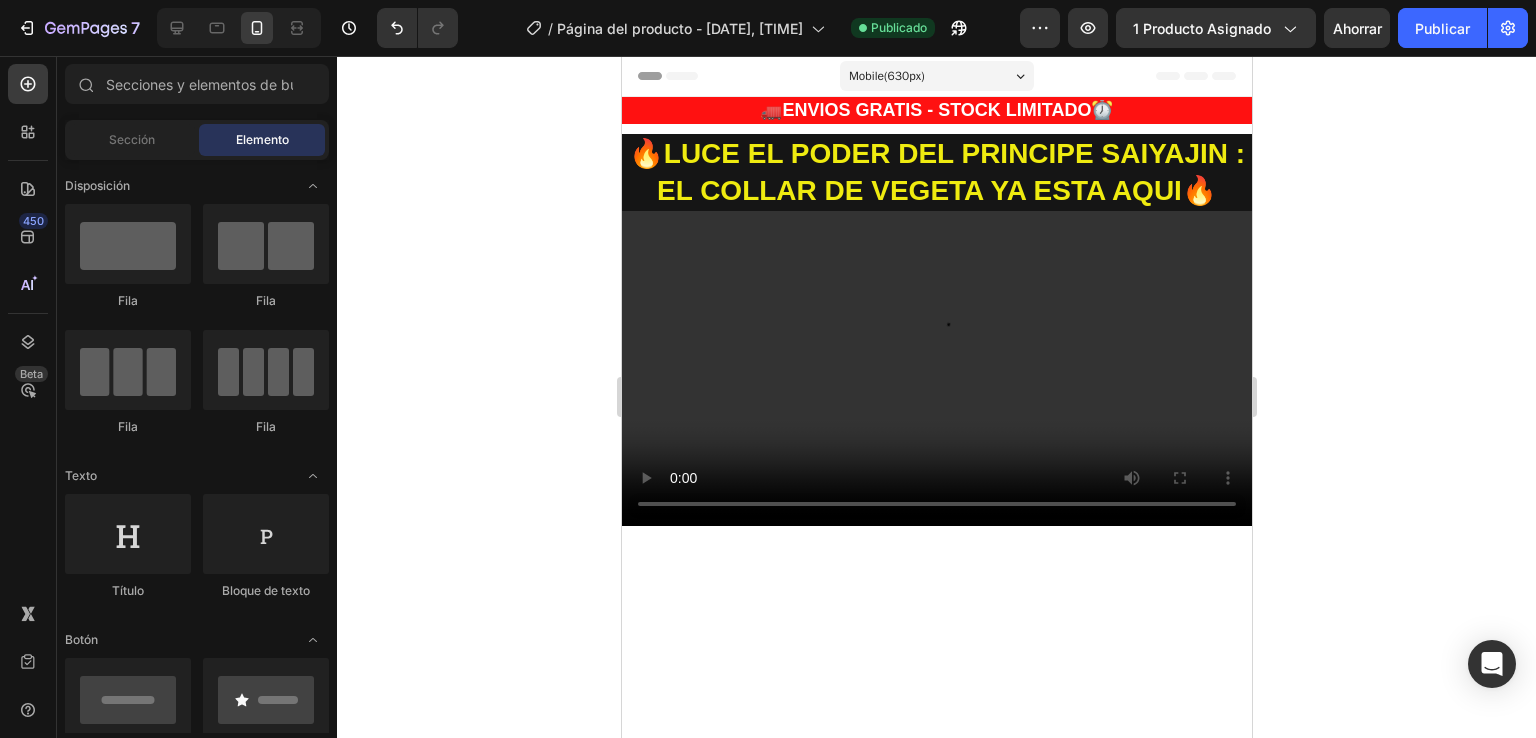 scroll, scrollTop: 1192, scrollLeft: 0, axis: vertical 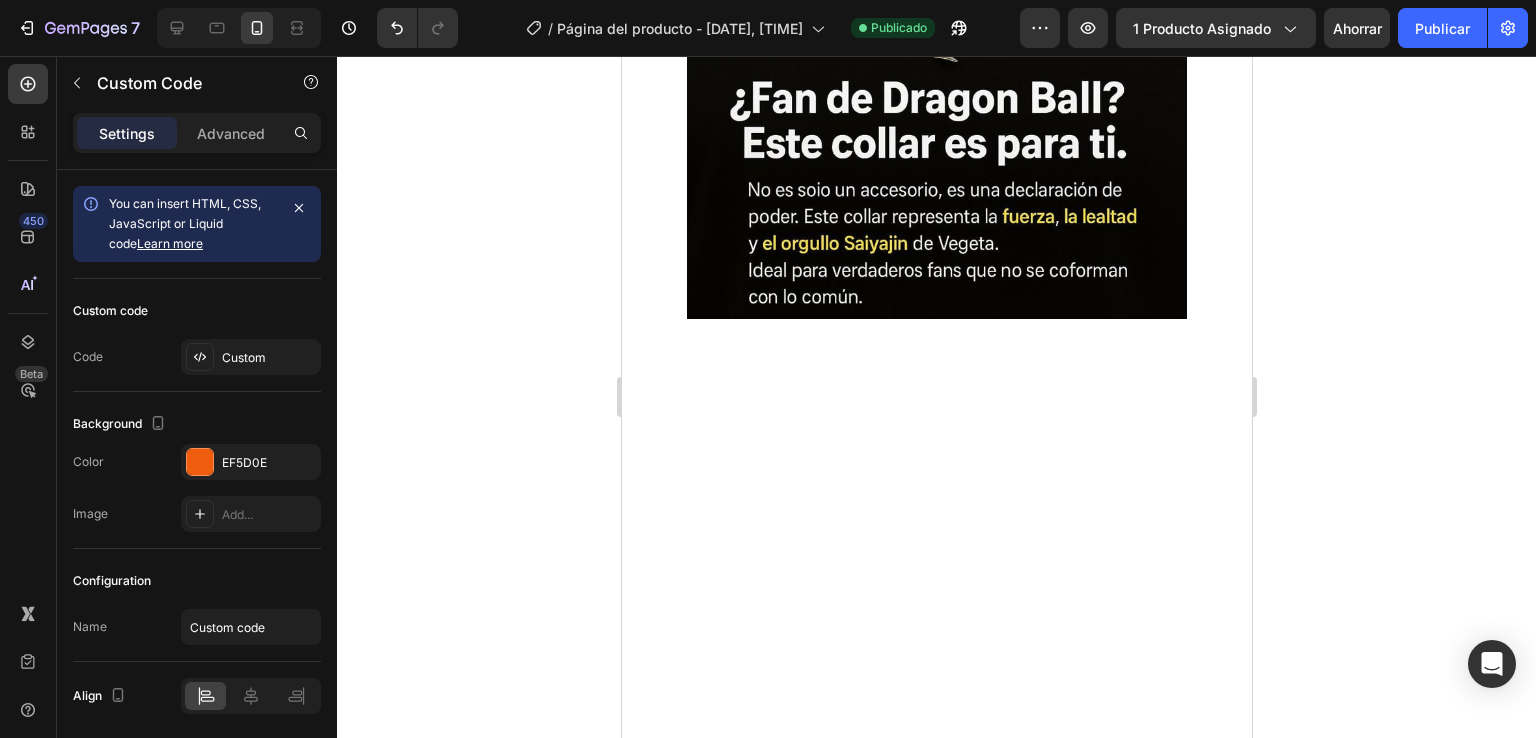 click on "Custom code" at bounding box center (936, -423) 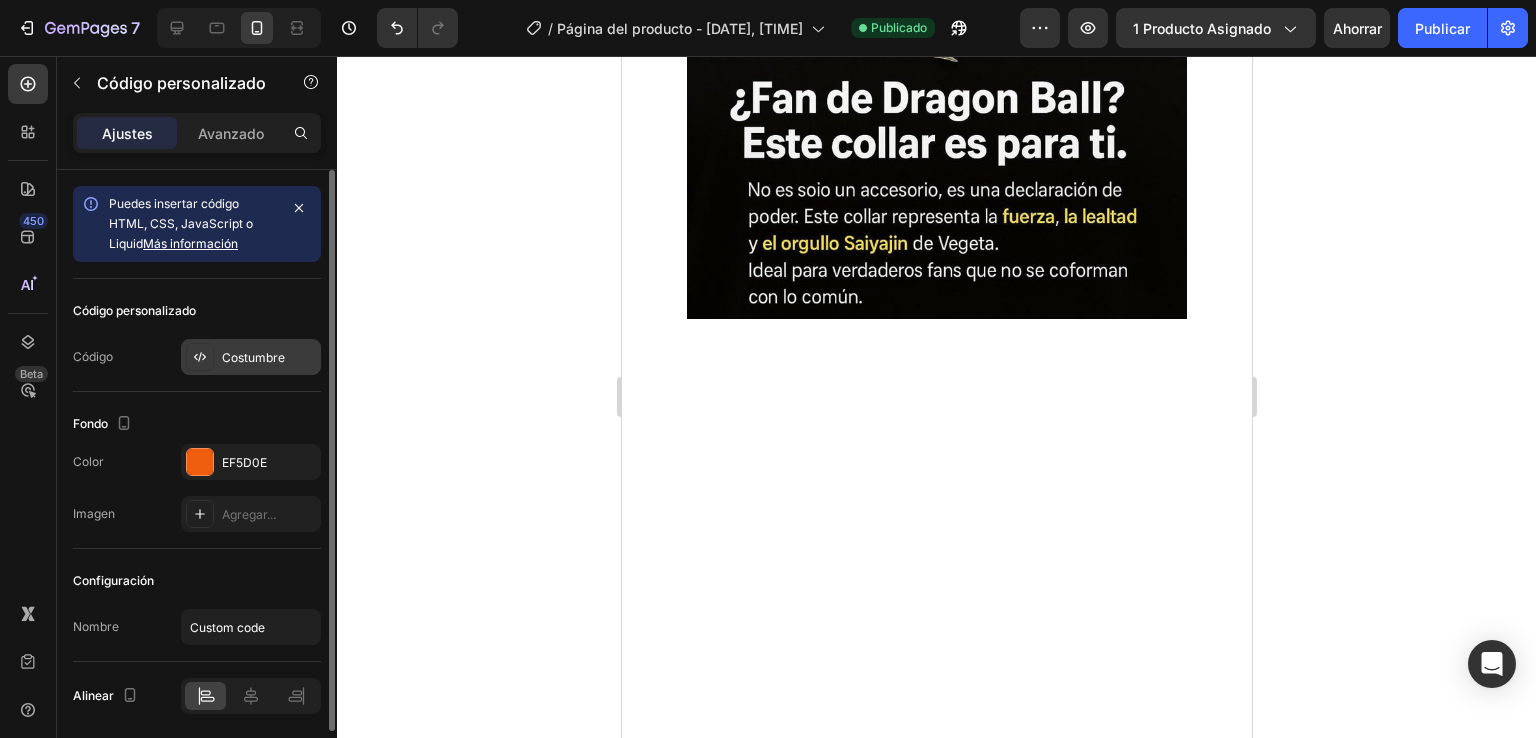 click 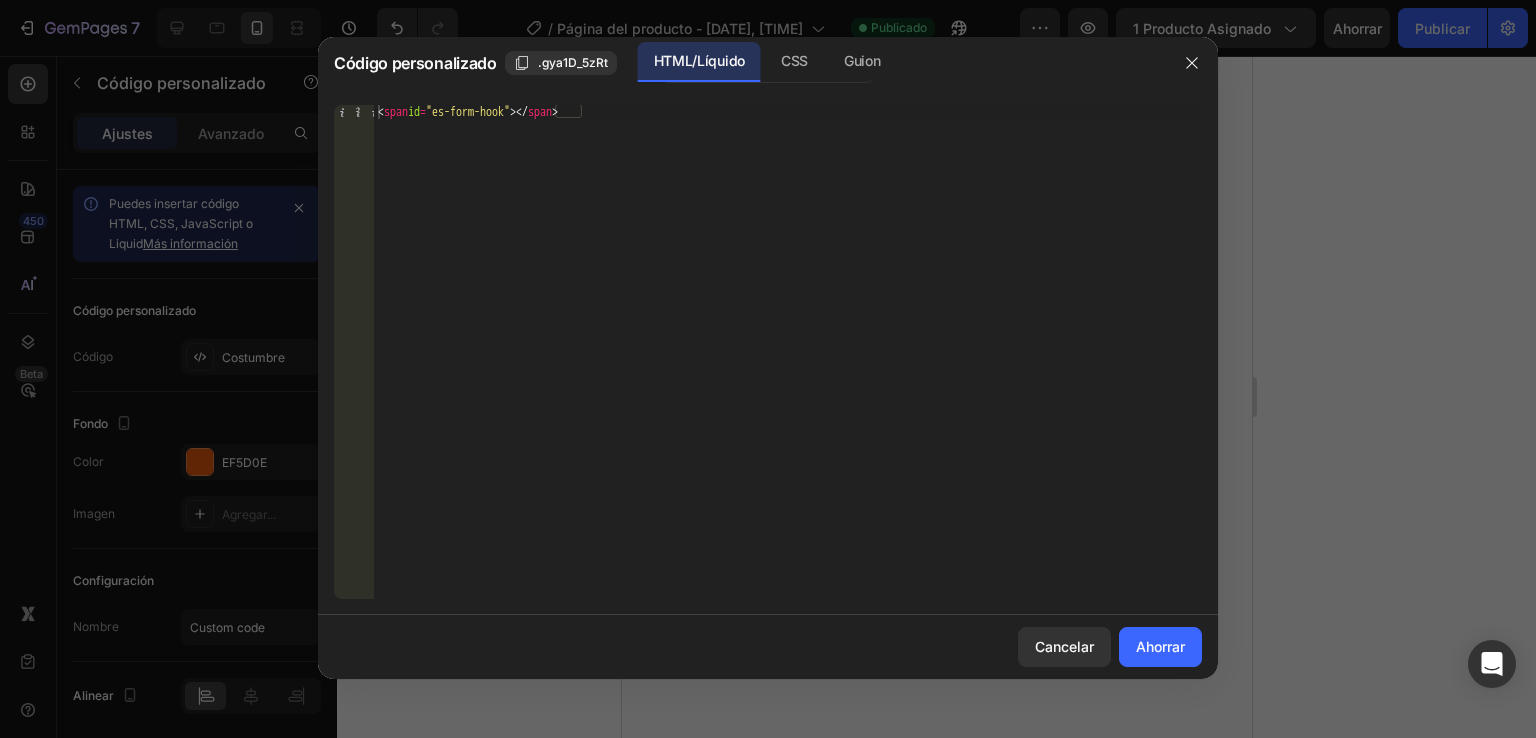 click on "<  span  id  =  "es-form-hook"  >  </  span  >" at bounding box center [788, 366] 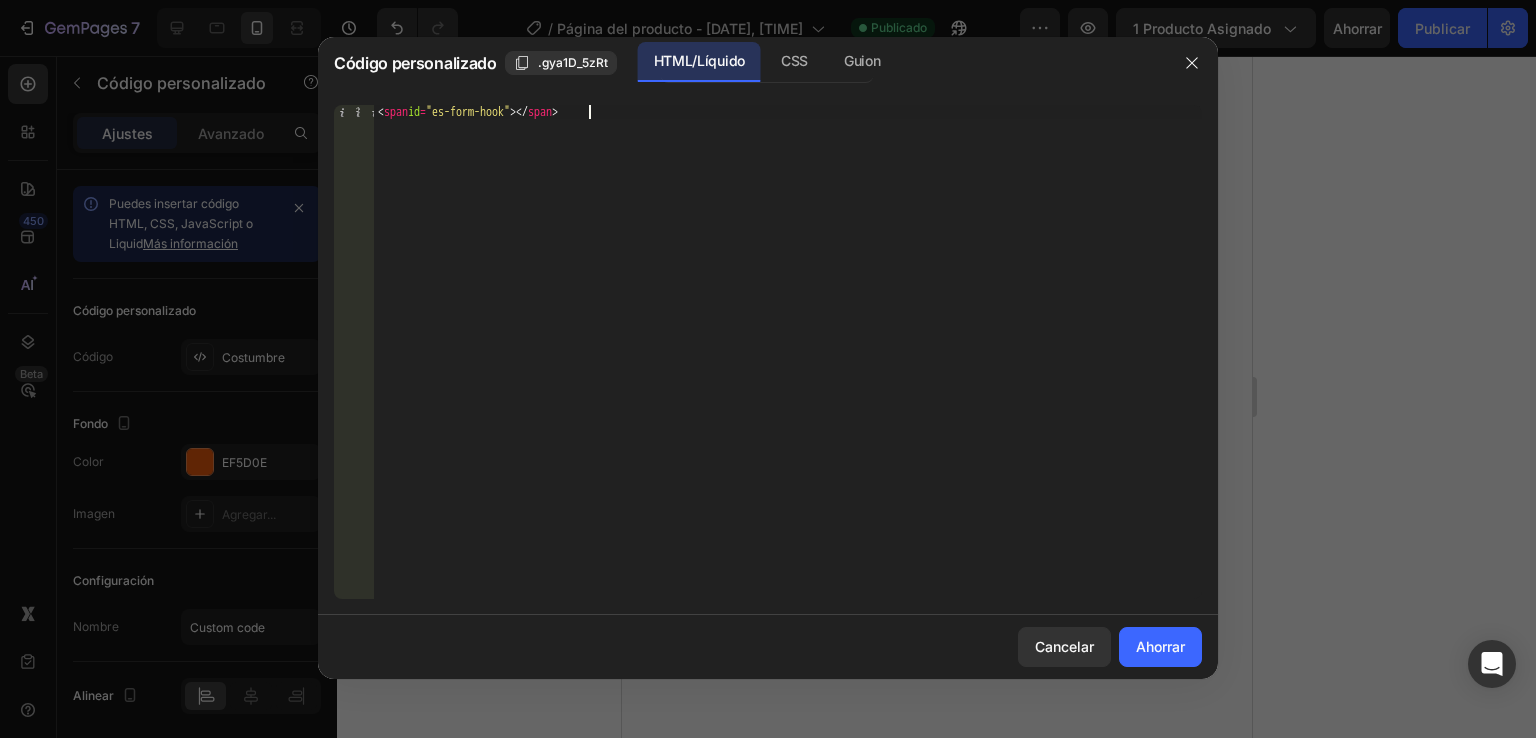 click on "<  span  id  =  "es-form-hook"  >  </  span  >" at bounding box center [788, 366] 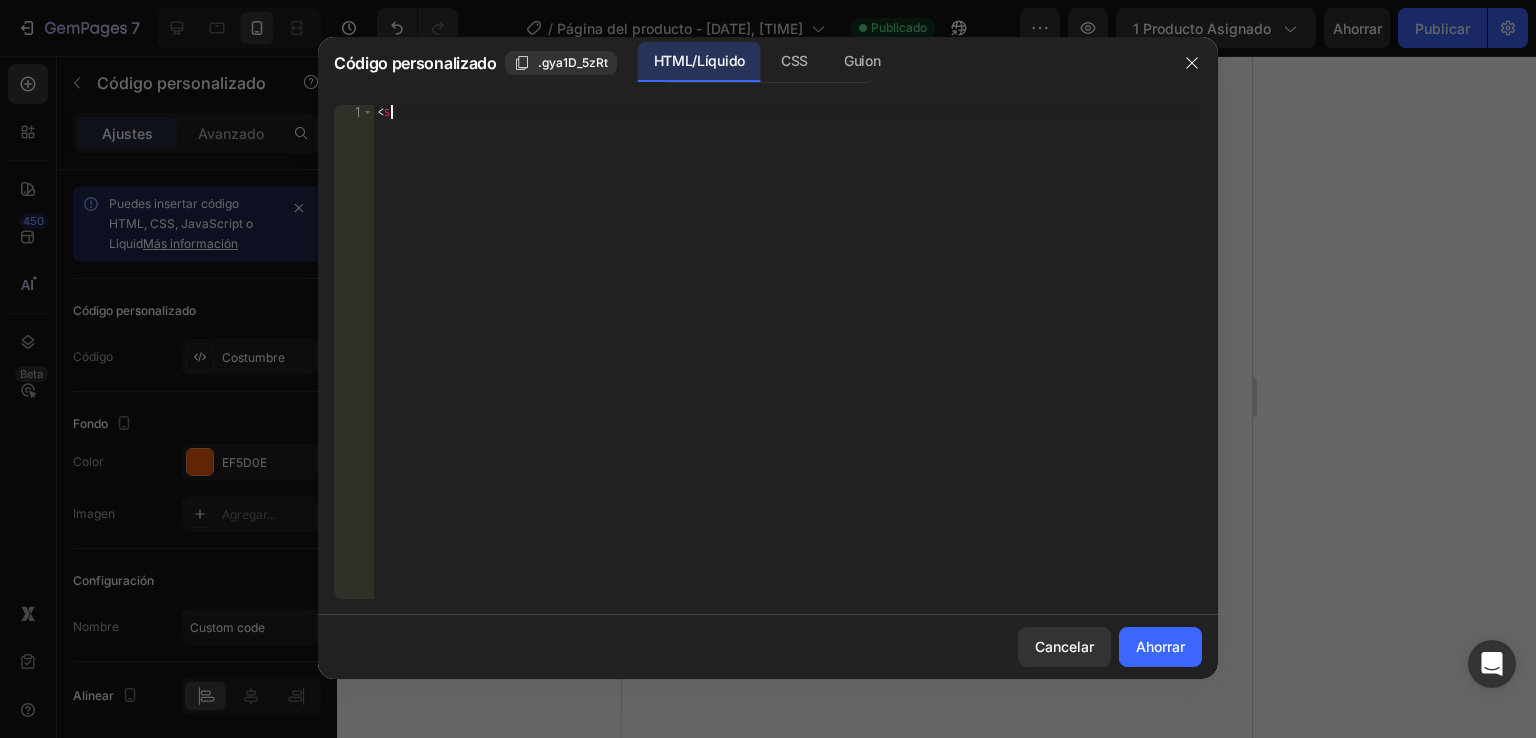 type on "<" 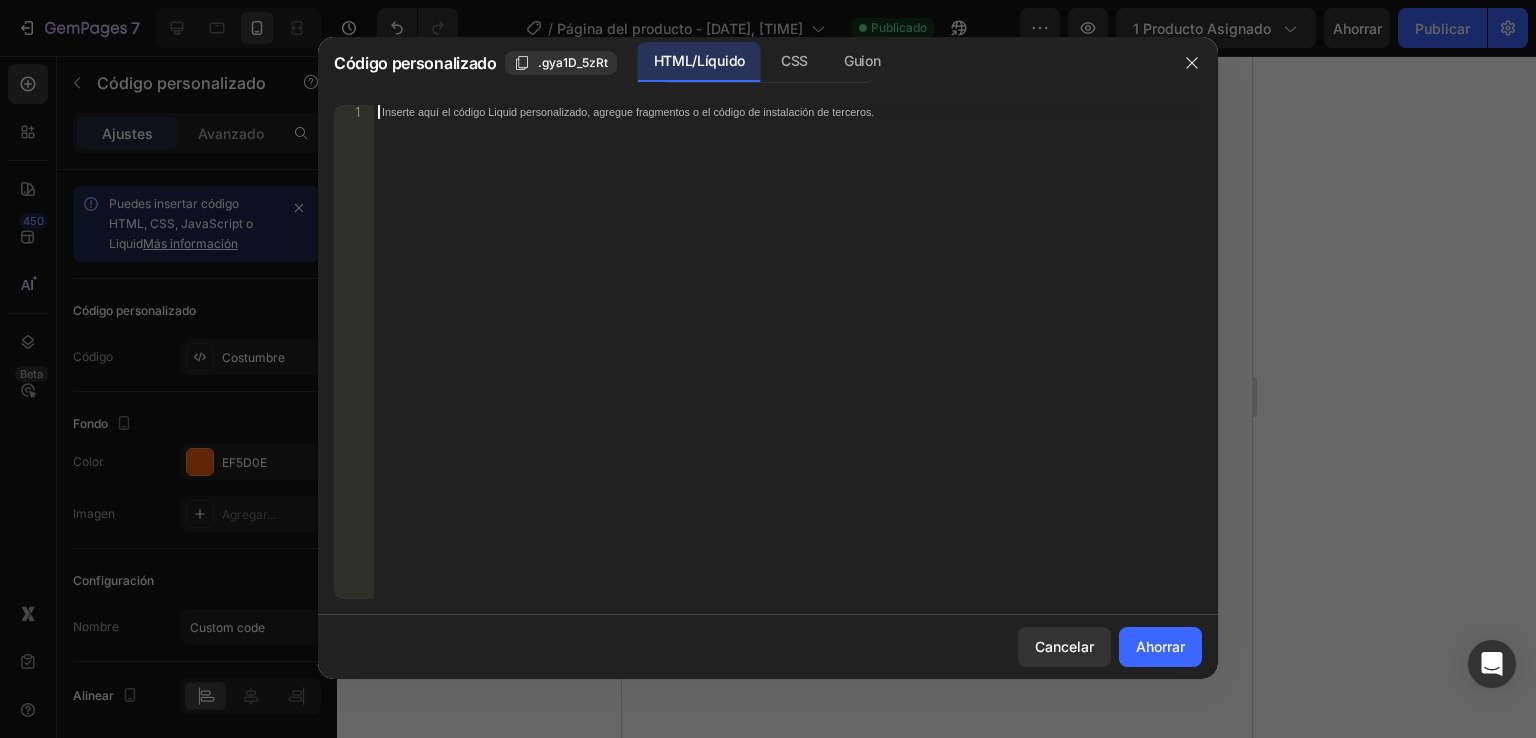 paste on "<span id="es-form-hook" ></span>" 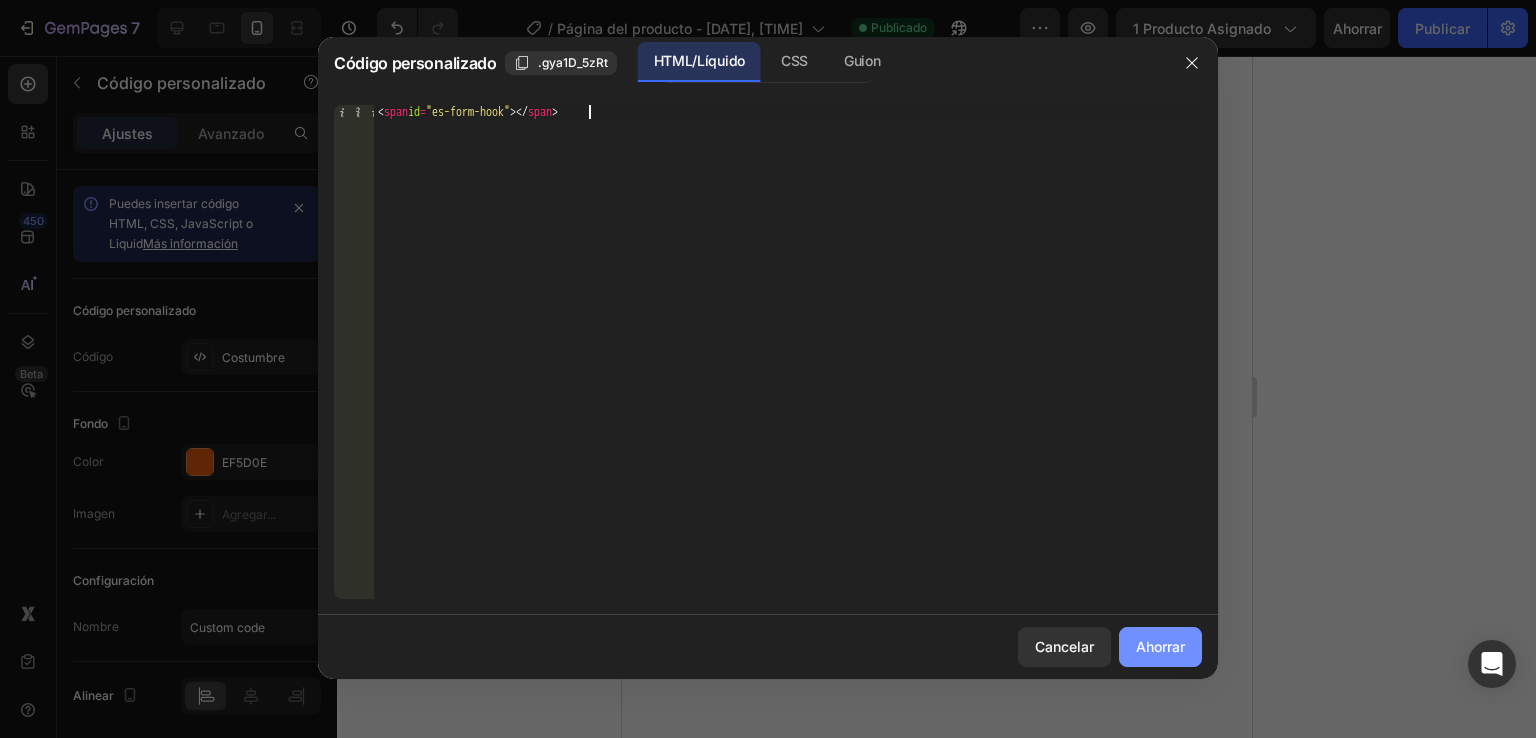 click on "Ahorrar" at bounding box center [1160, 646] 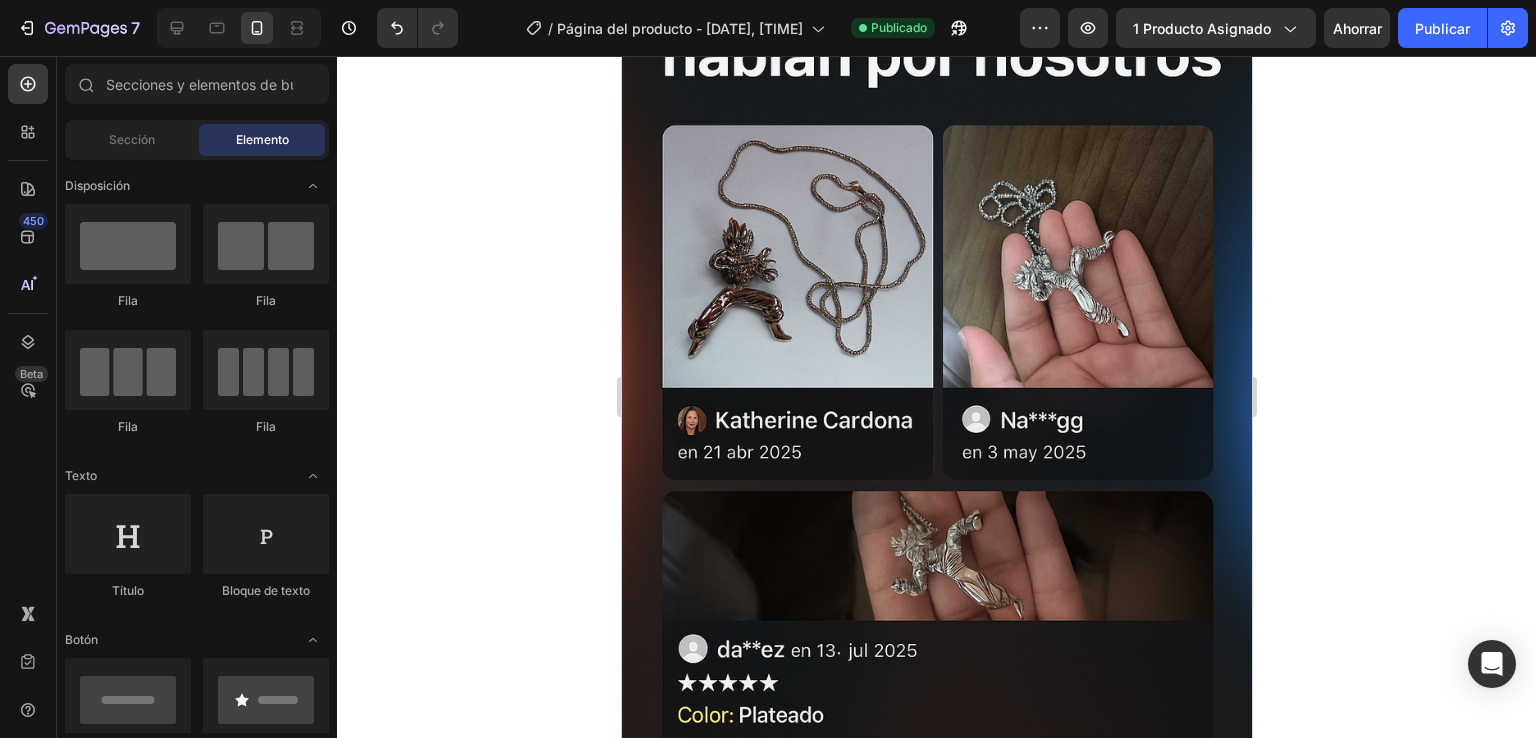 scroll, scrollTop: 2690, scrollLeft: 0, axis: vertical 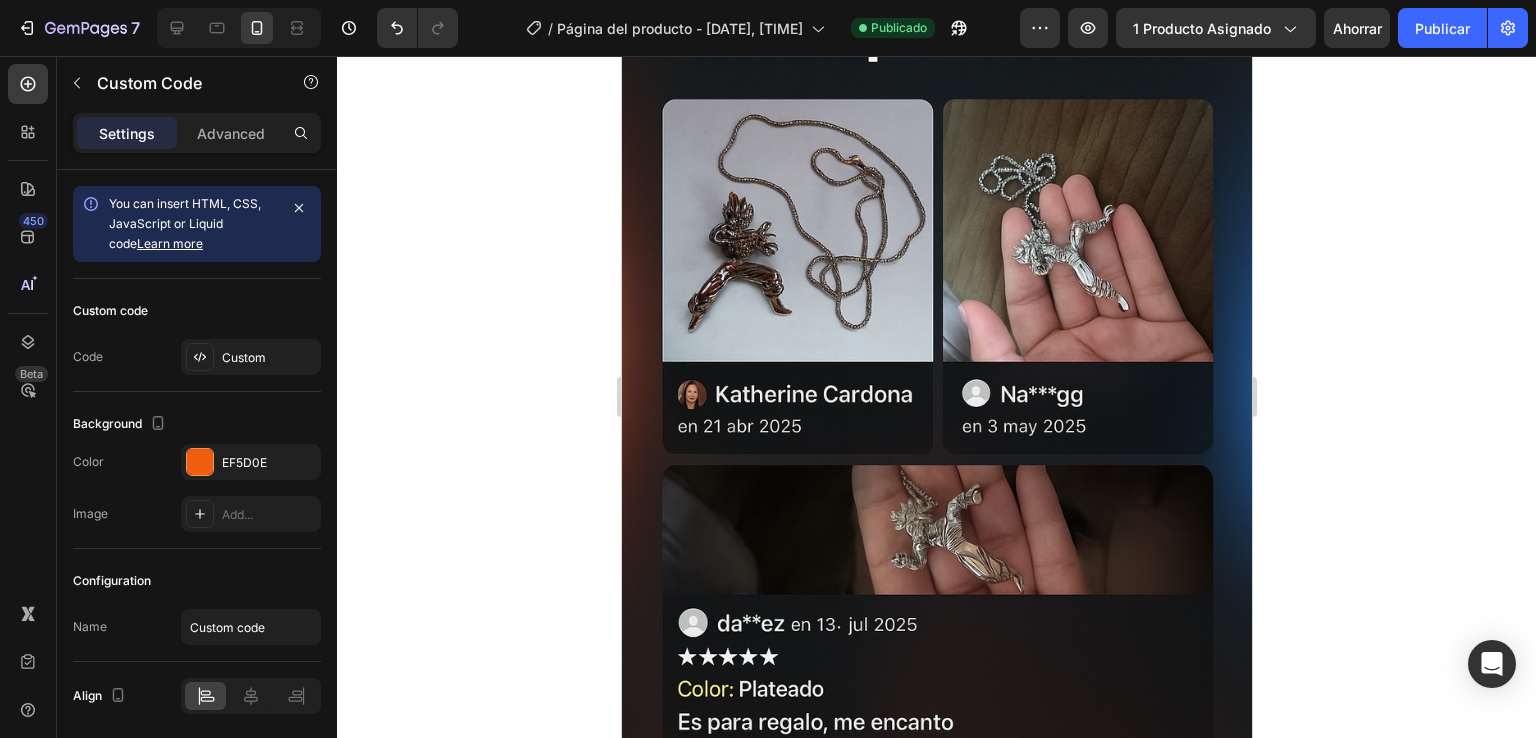 click on "Publish the page to see the content." at bounding box center (936, -290) 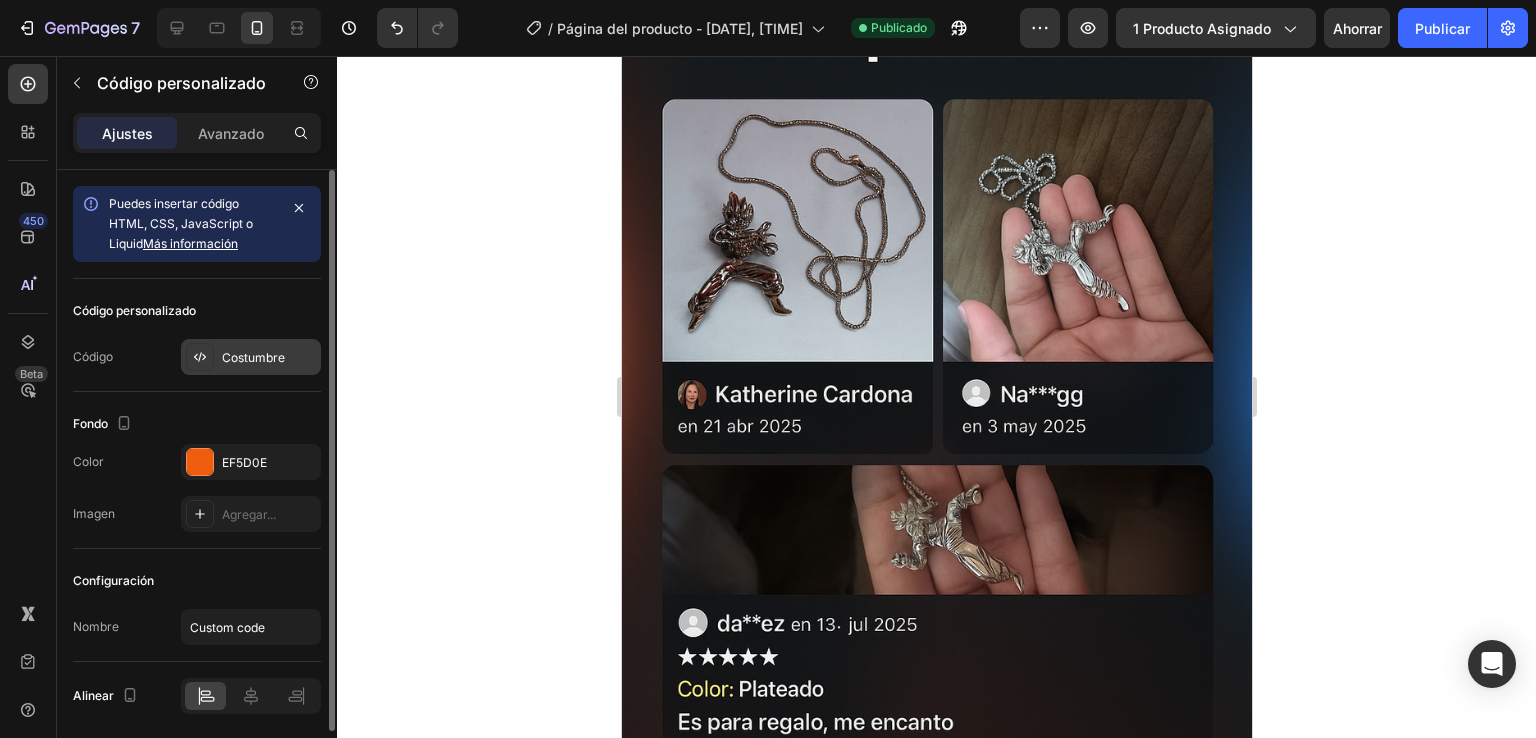 click at bounding box center (200, 357) 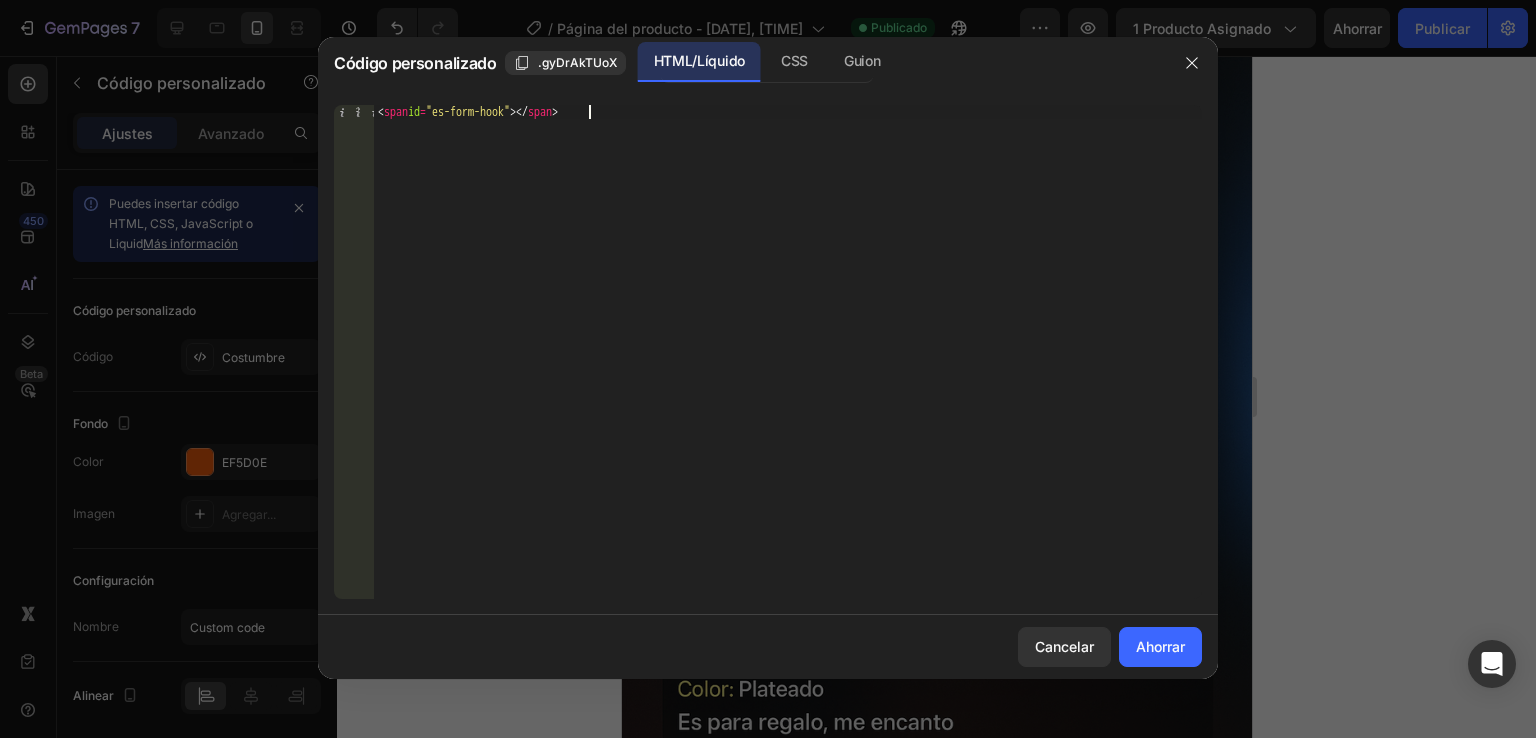 click on "<  span  id  =  "es-form-hook"  >  </  span  >" at bounding box center [788, 366] 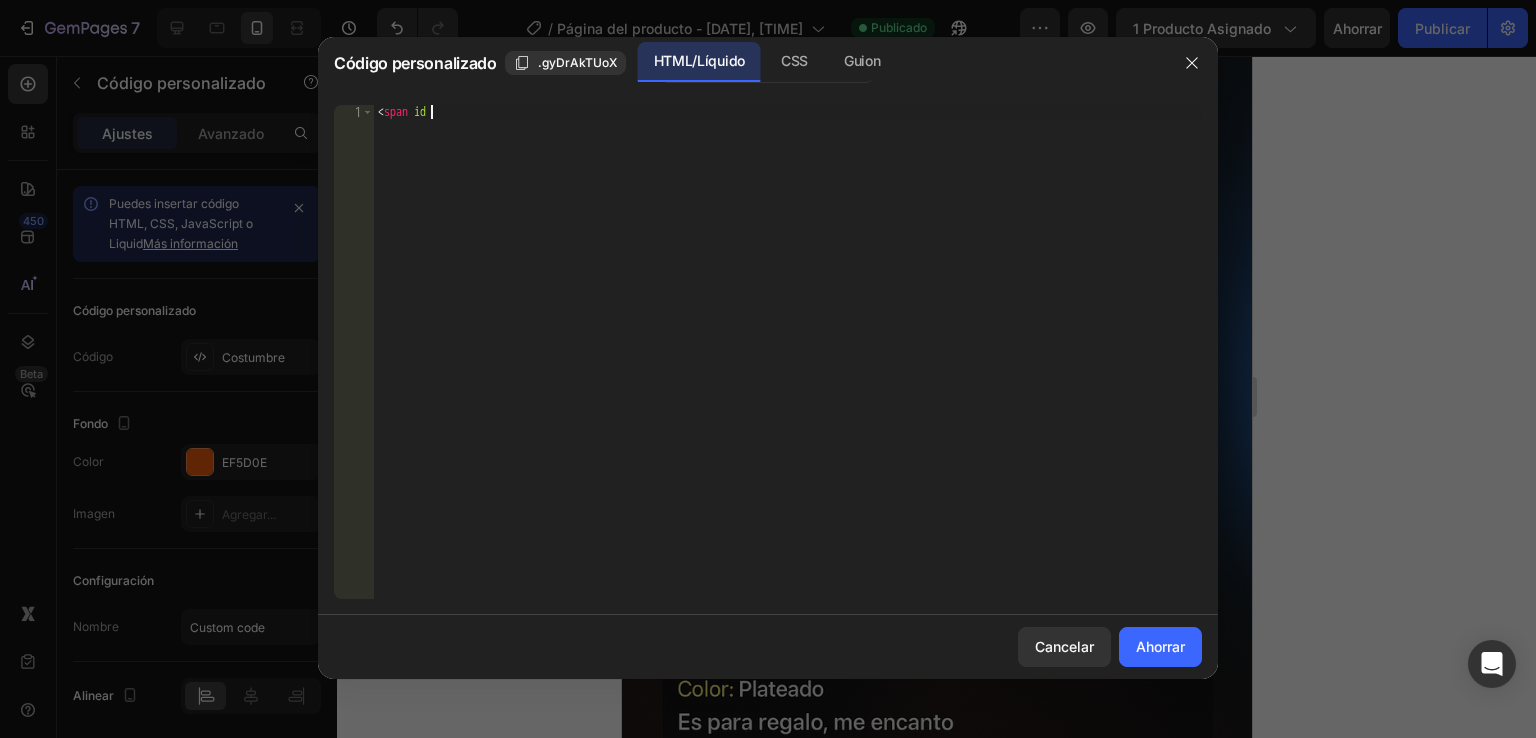 type on "<" 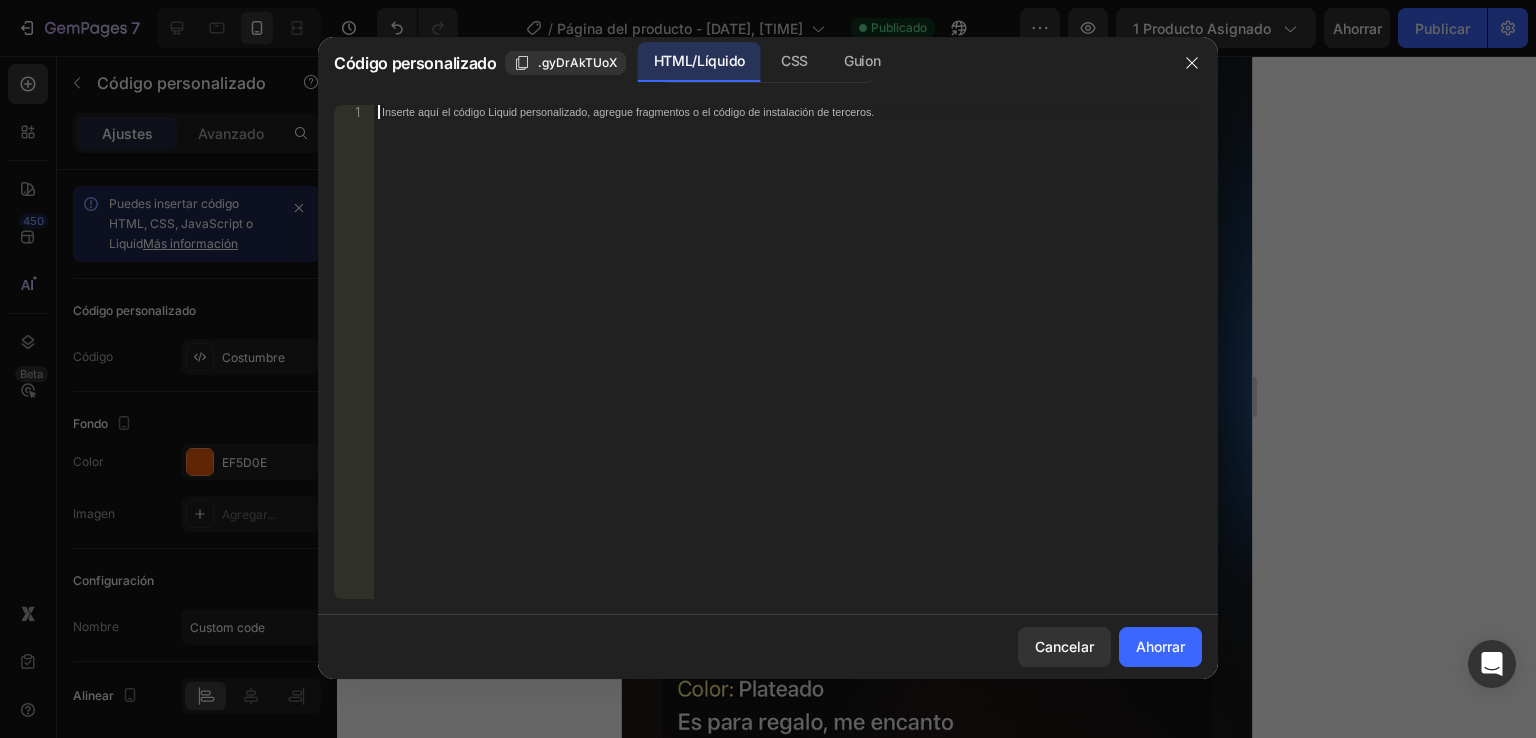 paste on "<span id="es-form-hook" ></span>" 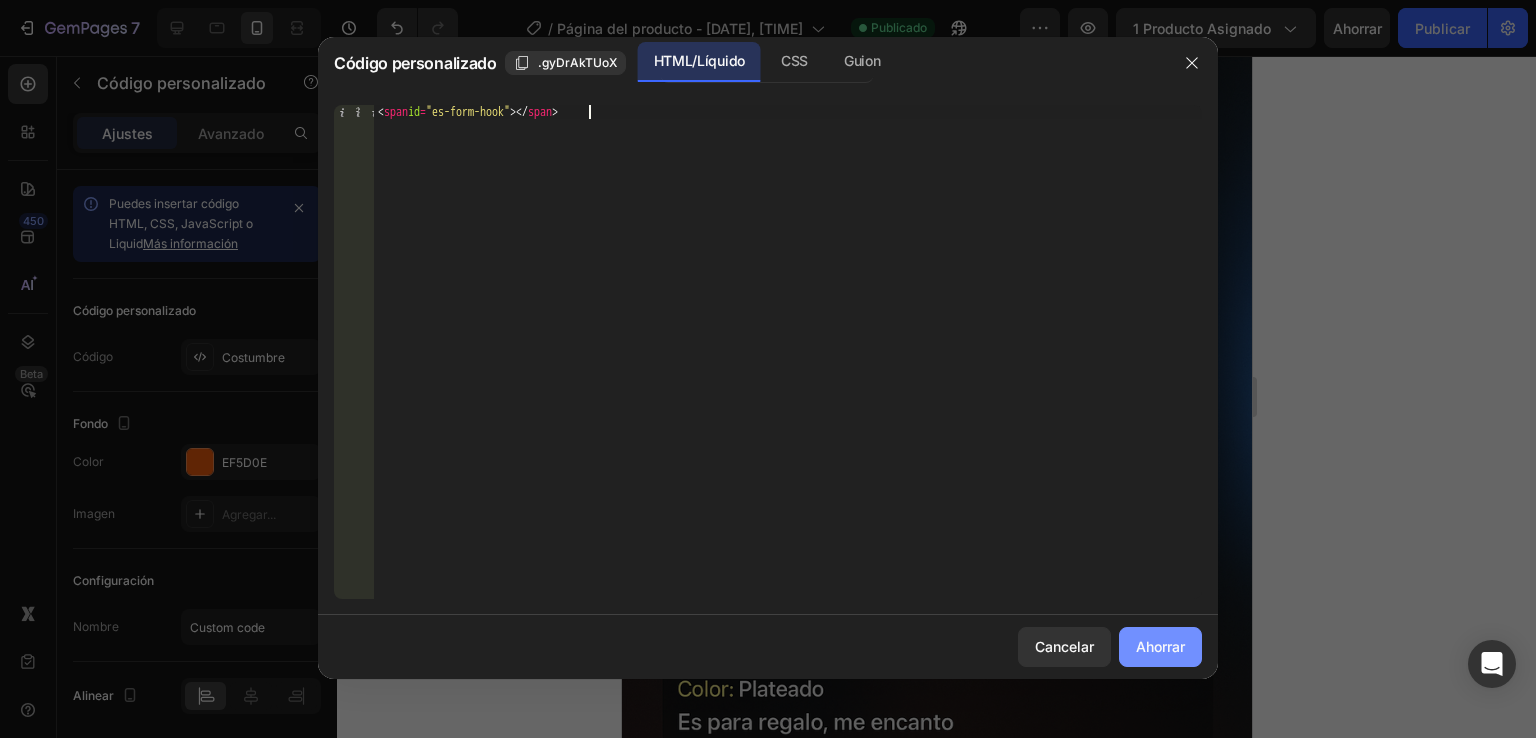 click on "Ahorrar" at bounding box center [1160, 646] 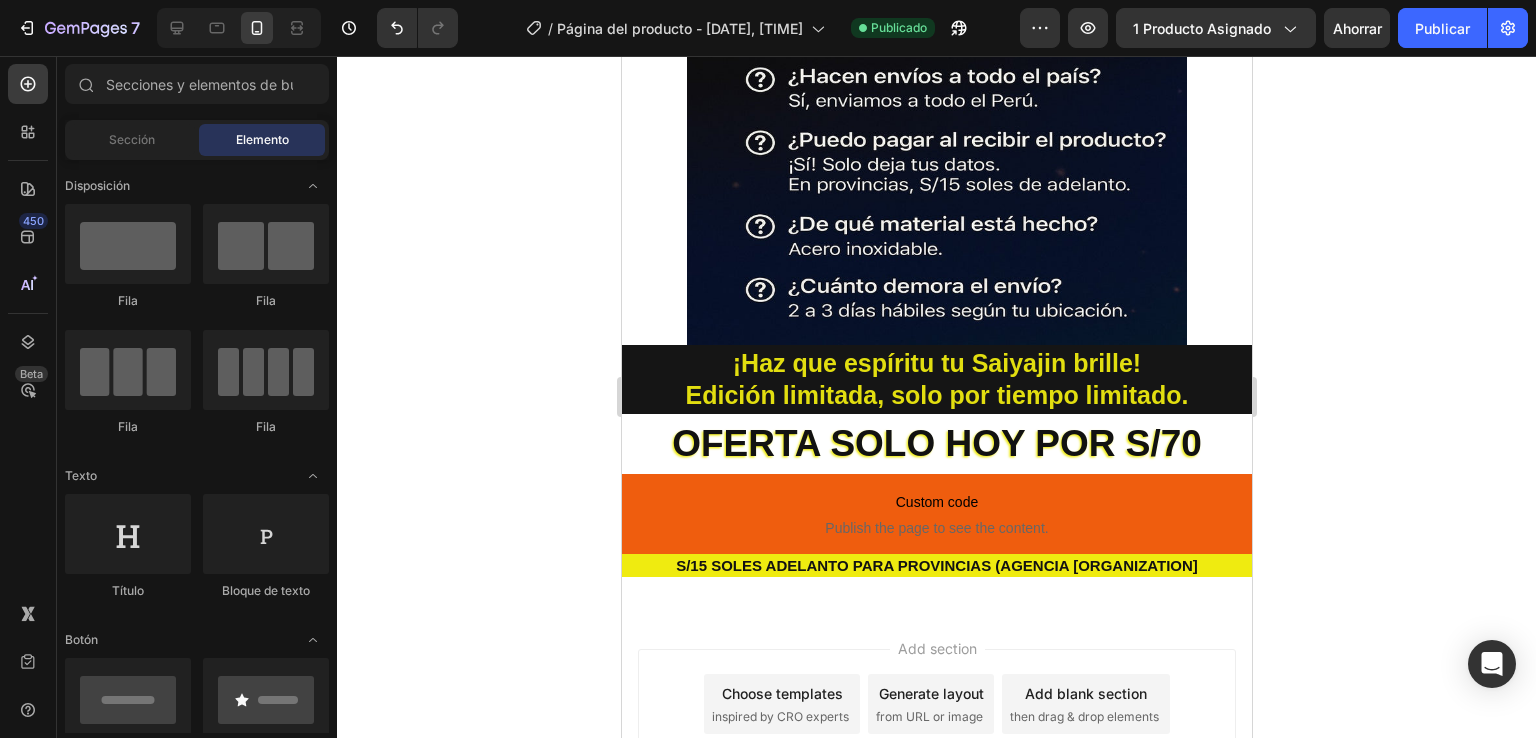scroll, scrollTop: 4556, scrollLeft: 0, axis: vertical 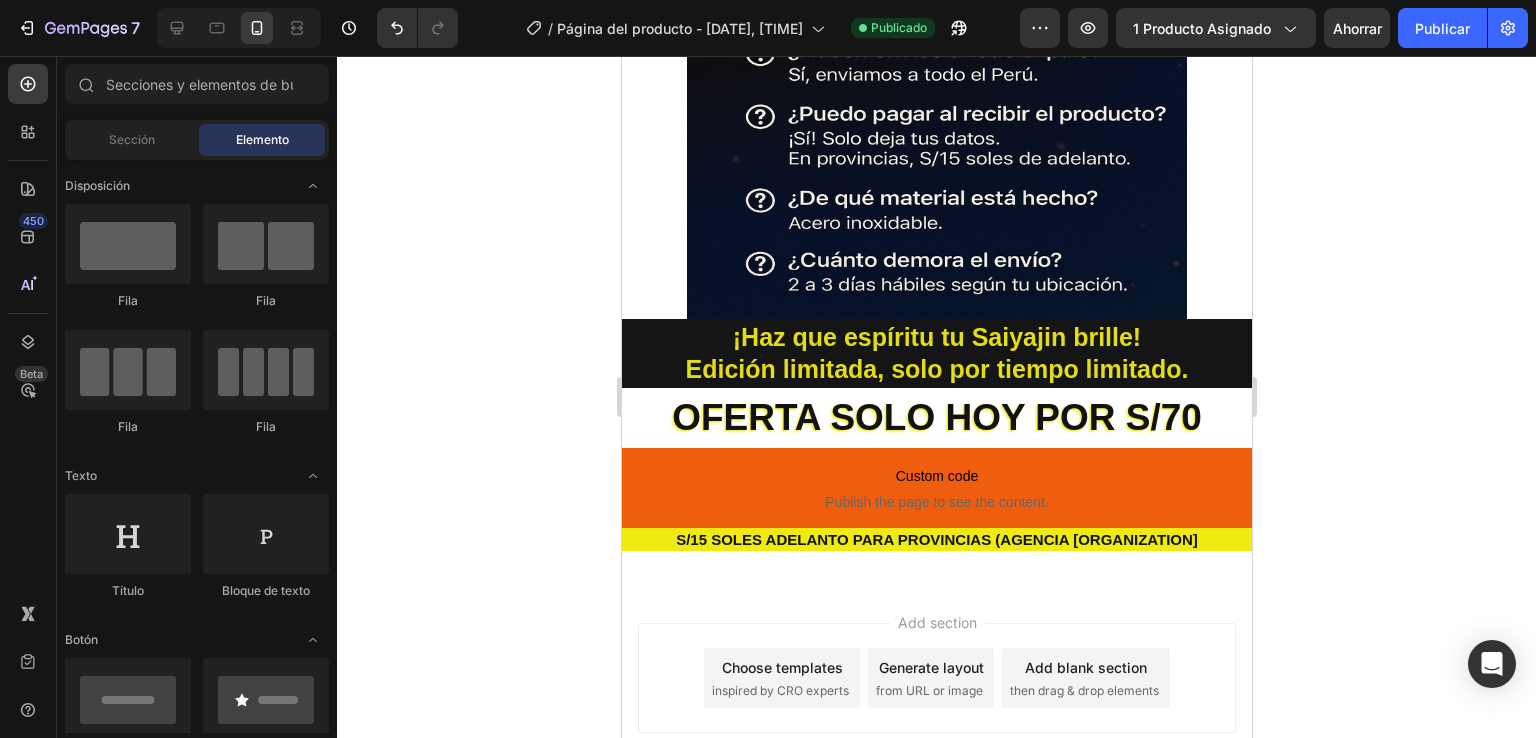 click on "Add section Choose templates inspired by CRO experts Generate layout from URL or image Add blank section then drag & drop elements" at bounding box center [936, 678] 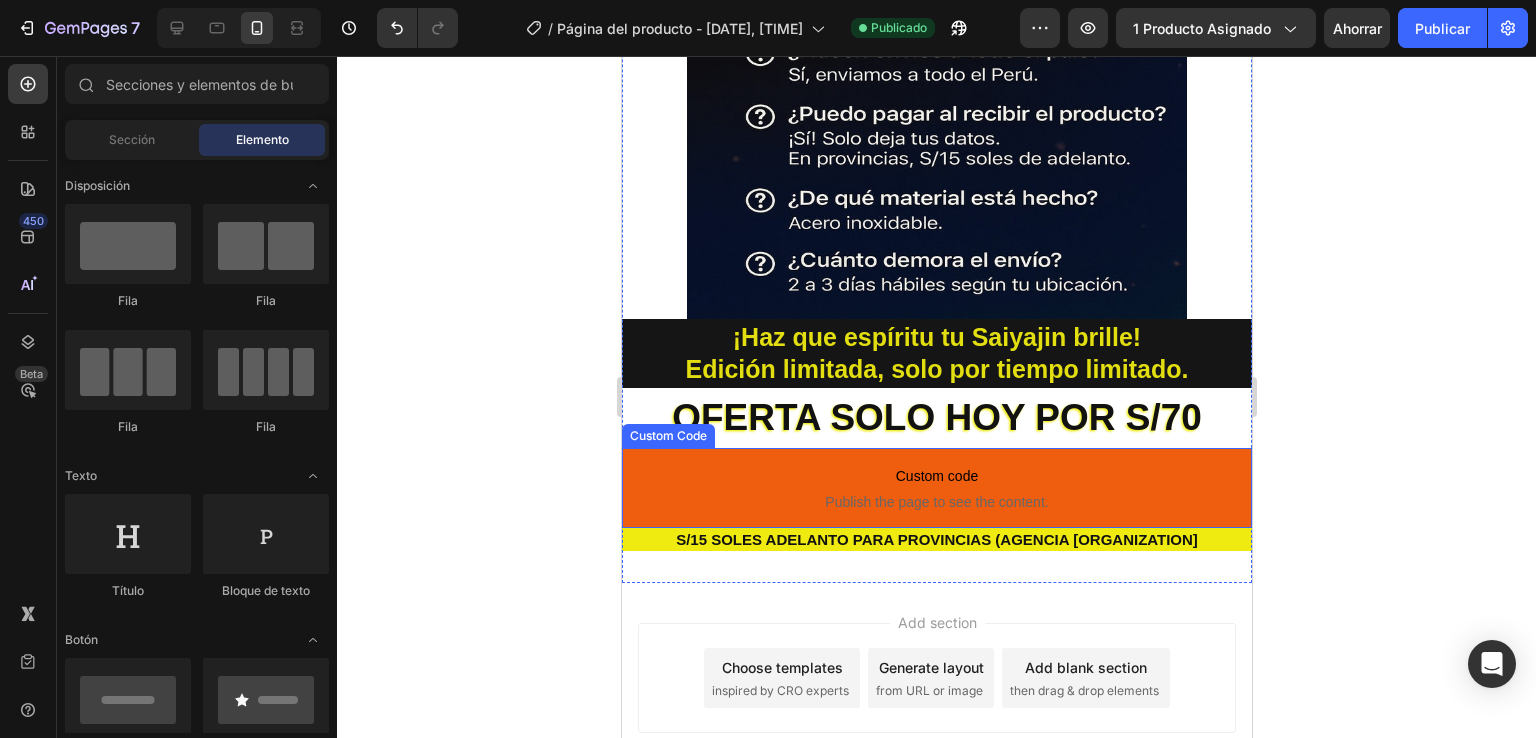 click on "Publish the page to see the content." at bounding box center [936, 502] 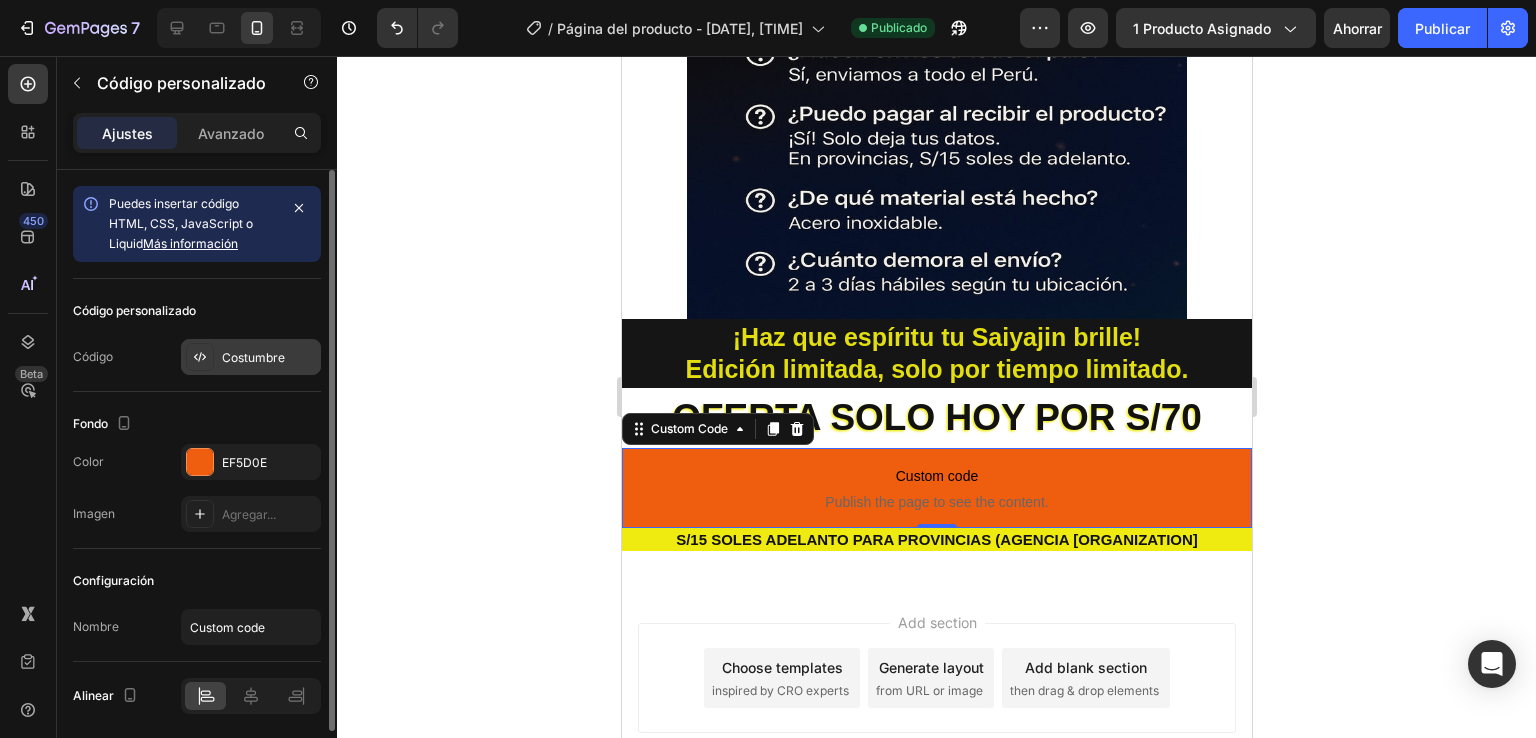 click 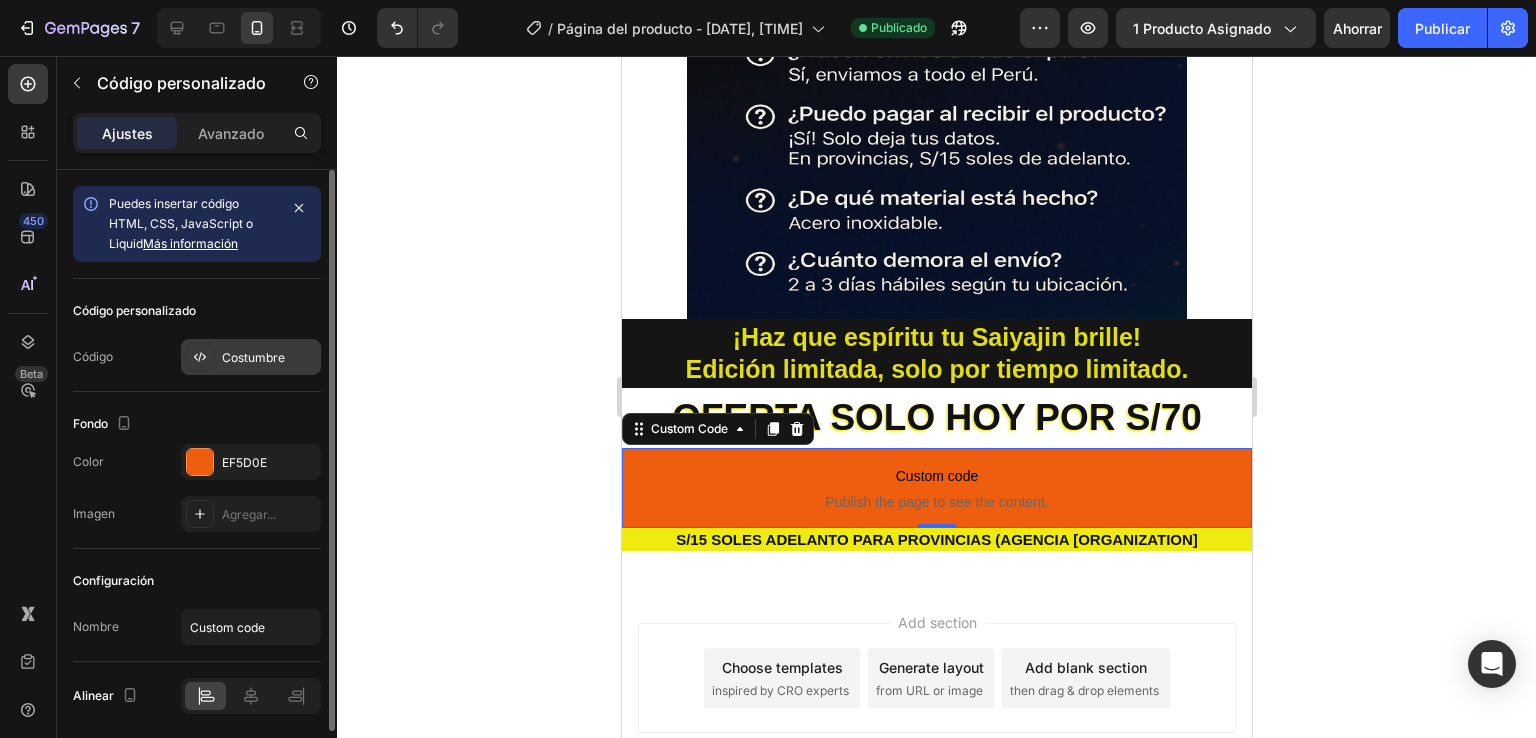click at bounding box center [200, 357] 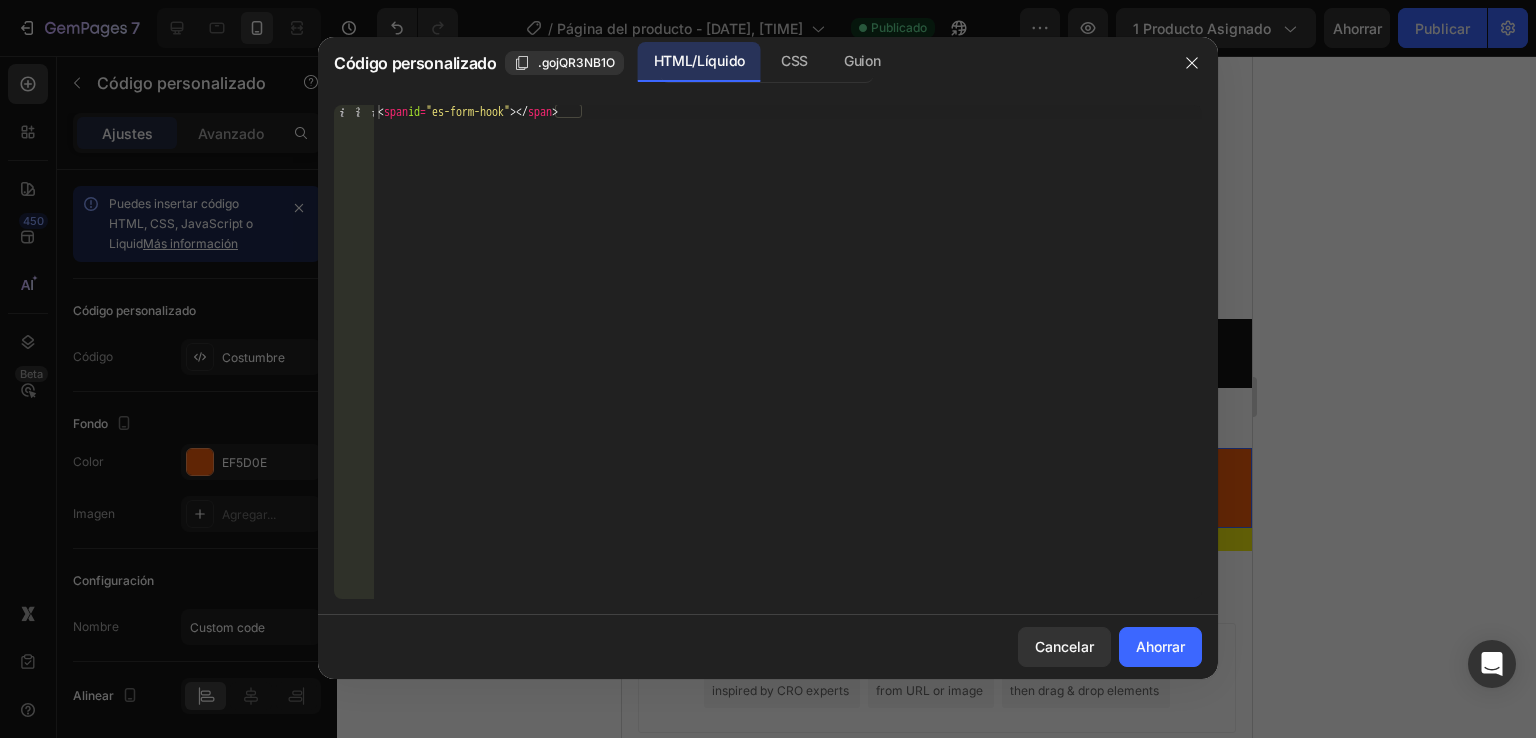 click on "<  span  id  =  "es-form-hook"  >  </  span  >" at bounding box center [788, 366] 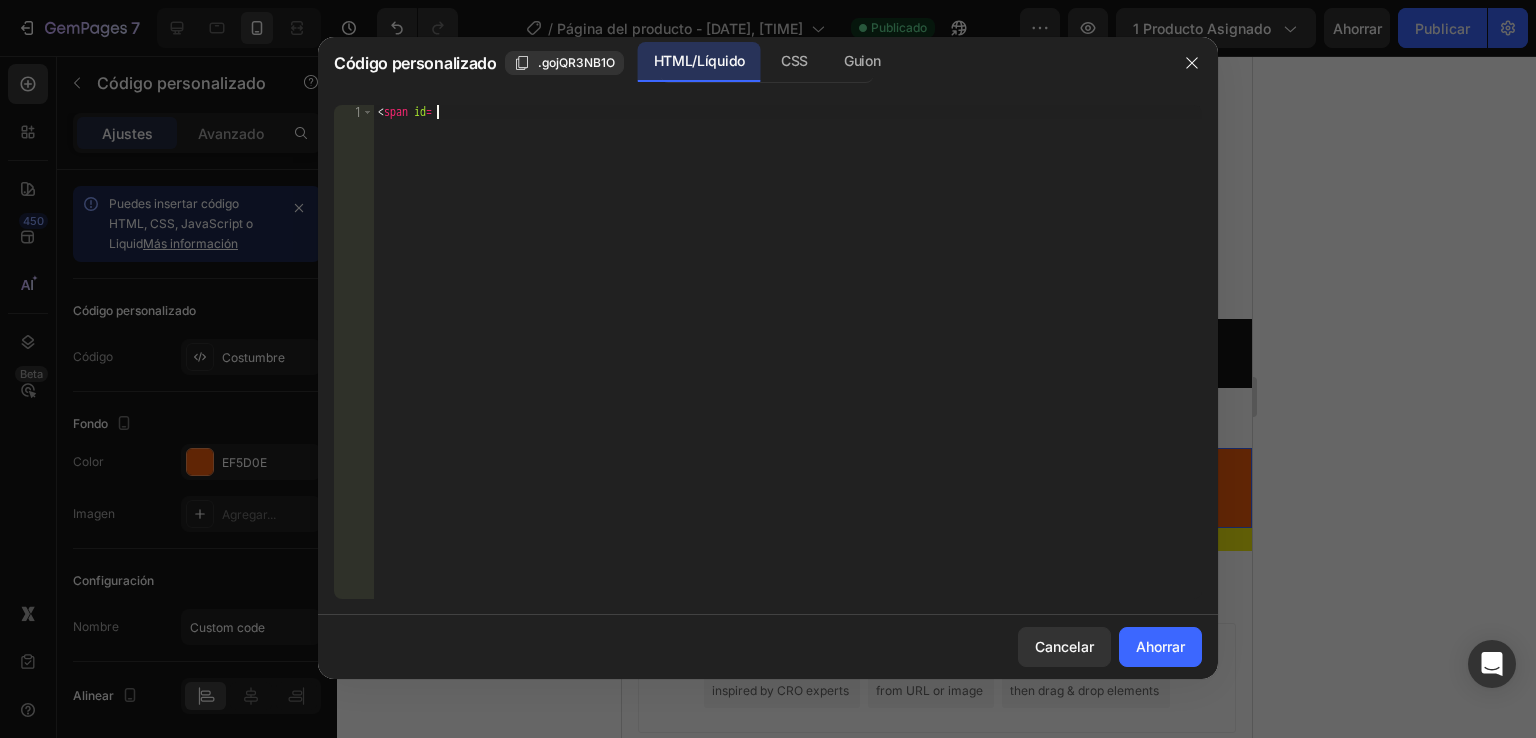 type on "<" 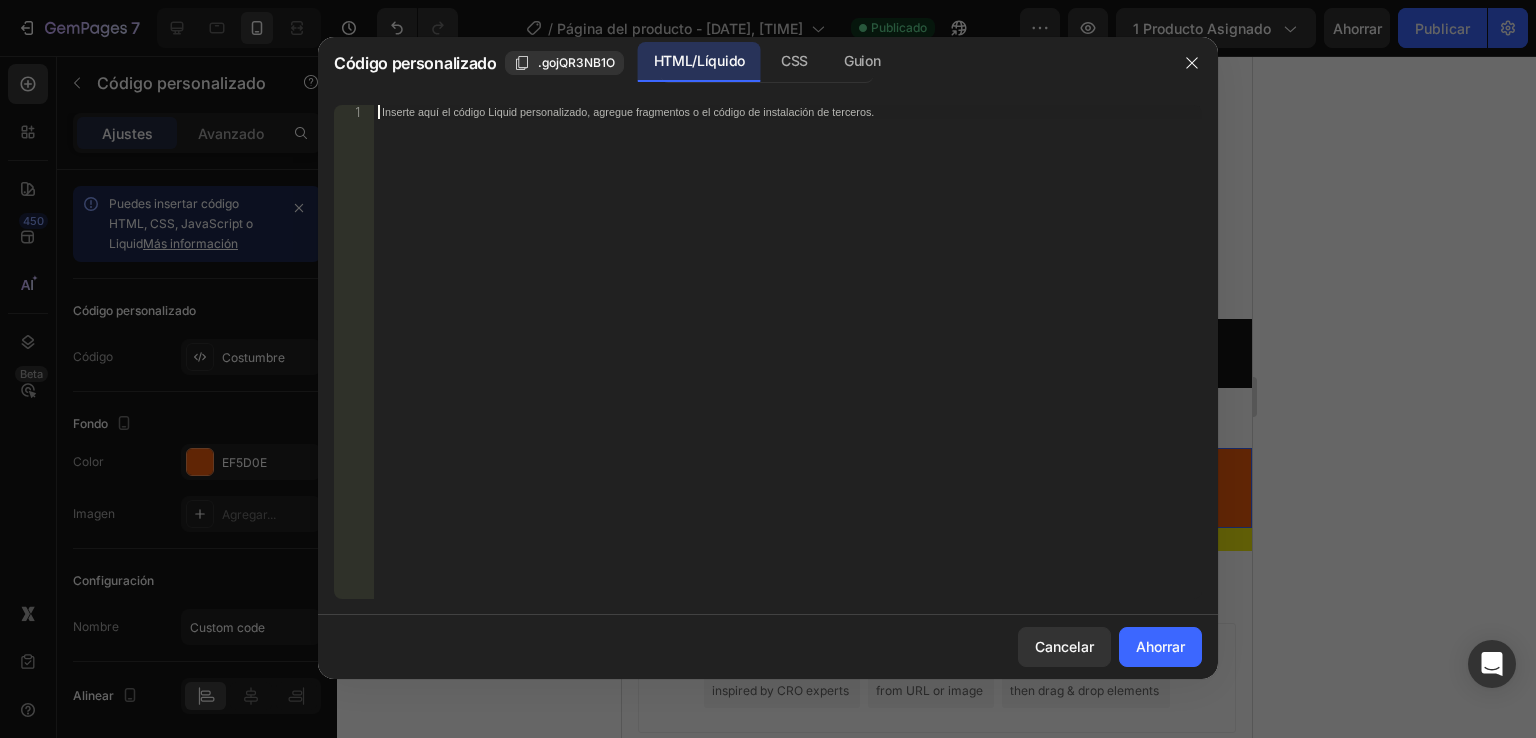 paste on "<span id="es-form-hook" ></span>" 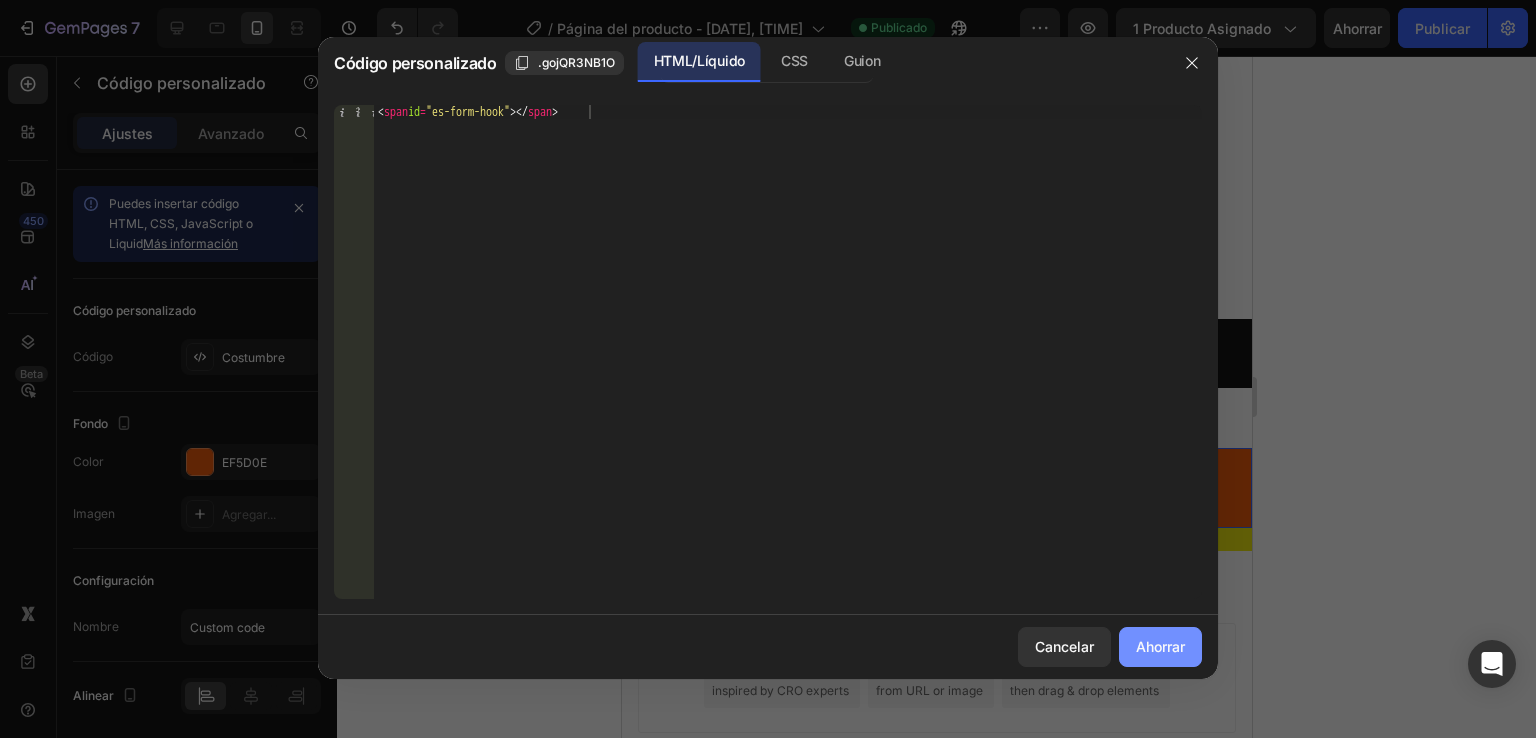 click on "Ahorrar" 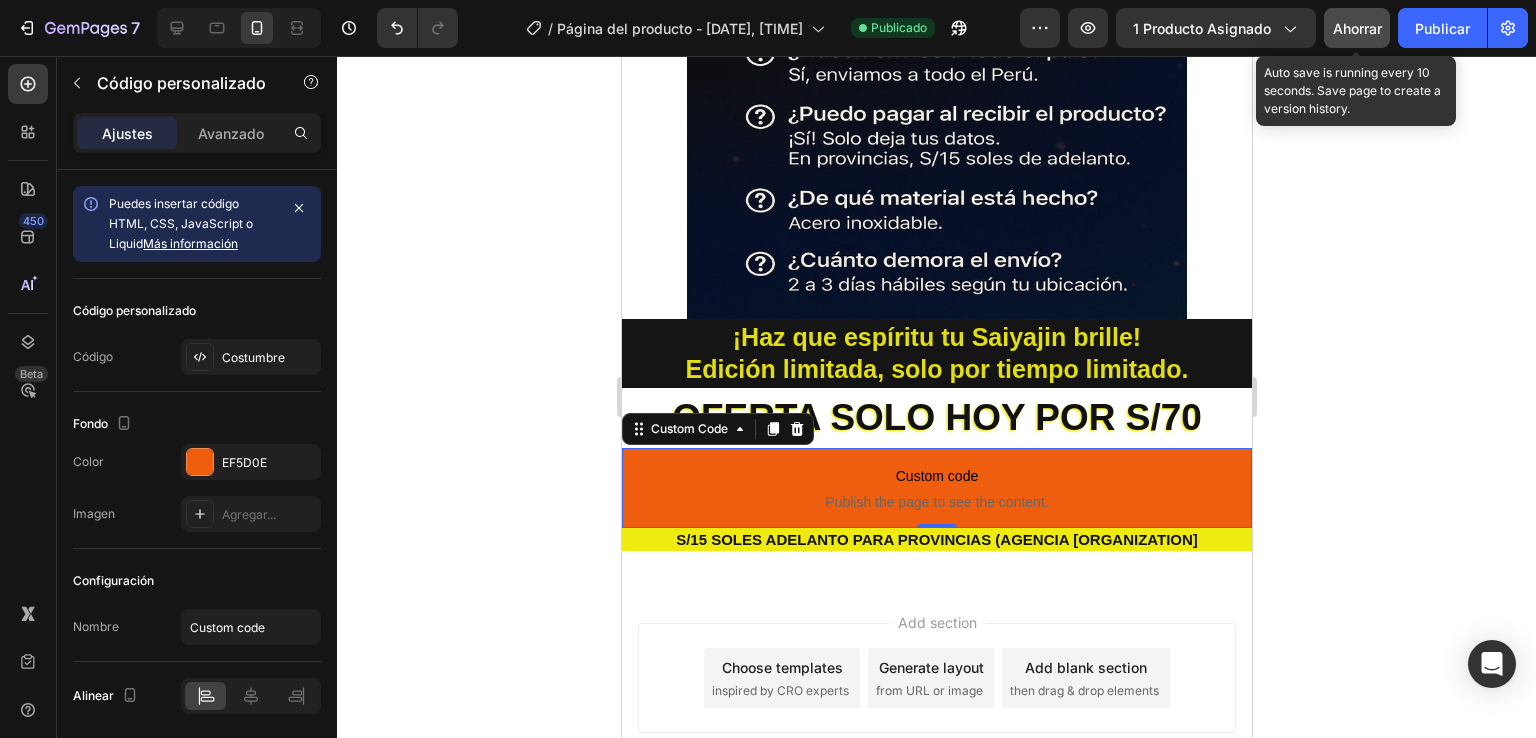 click on "Ahorrar" 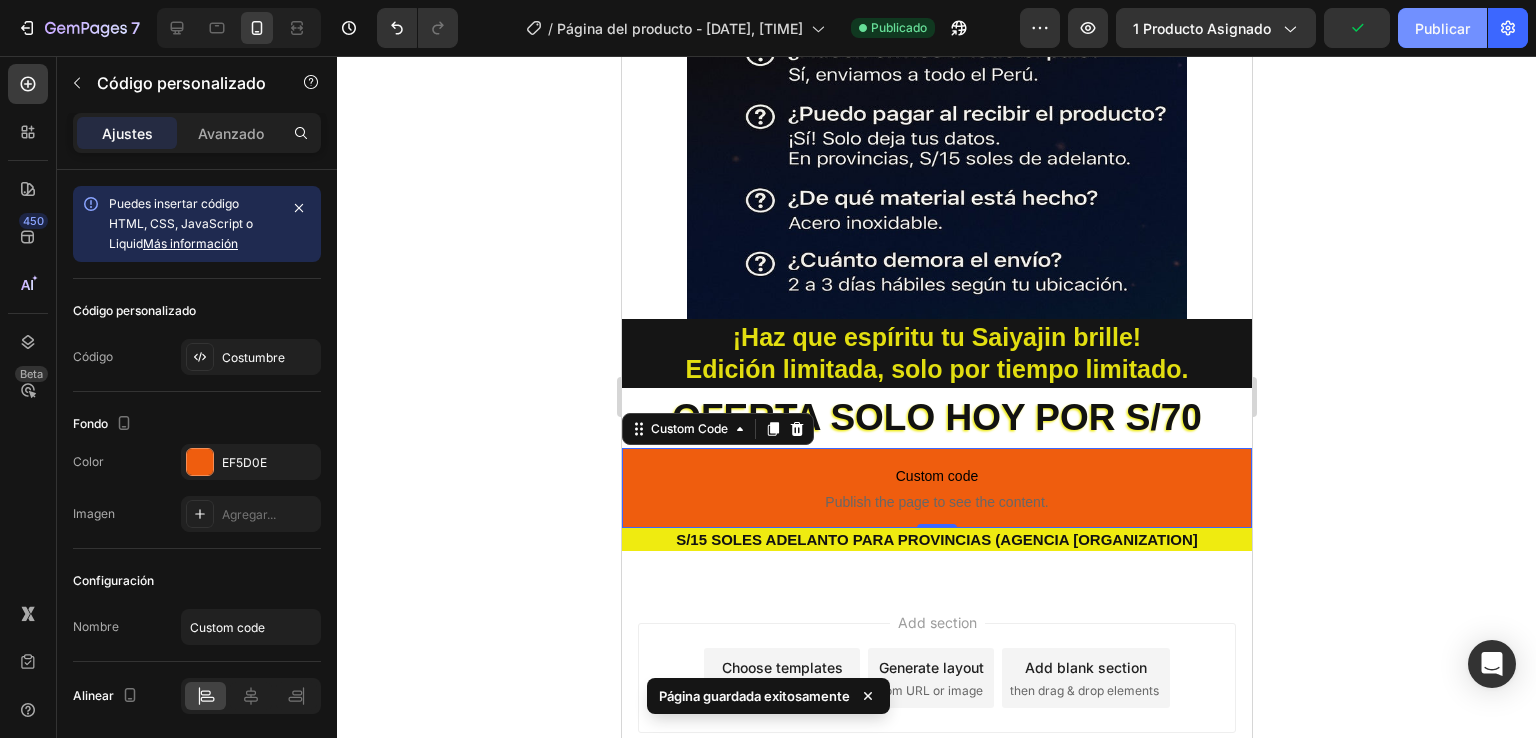 click on "Publicar" 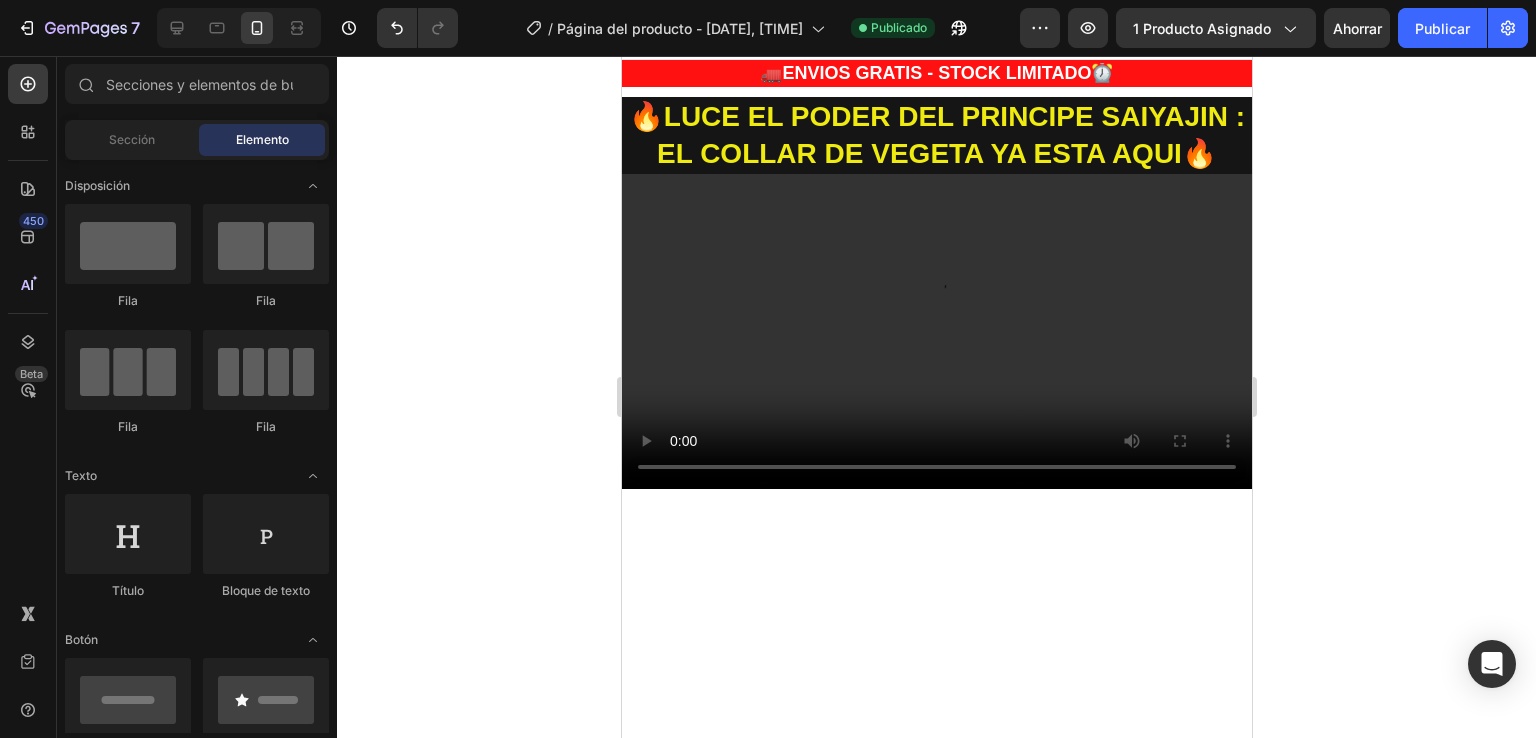 scroll, scrollTop: 0, scrollLeft: 0, axis: both 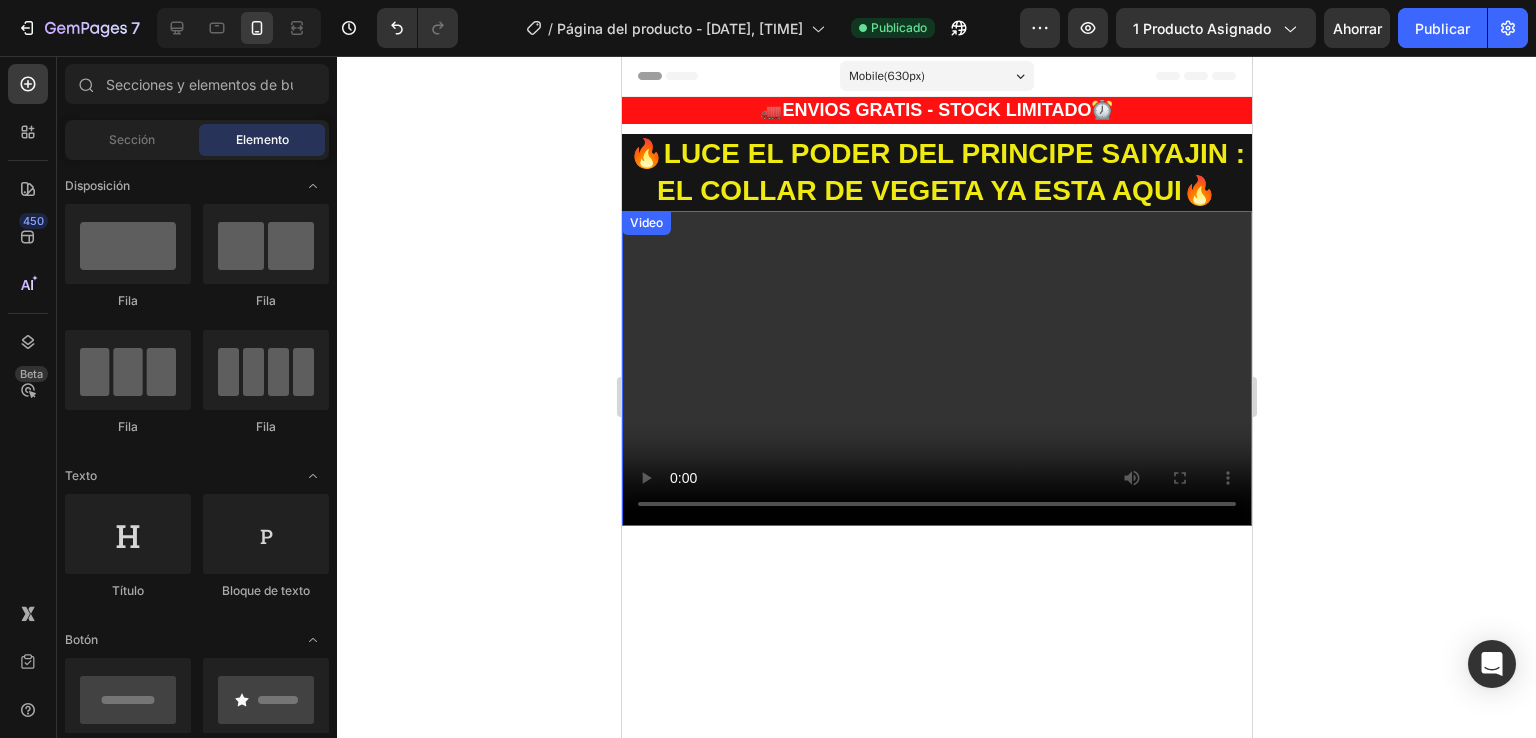 drag, startPoint x: 781, startPoint y: 460, endPoint x: 917, endPoint y: 433, distance: 138.65425 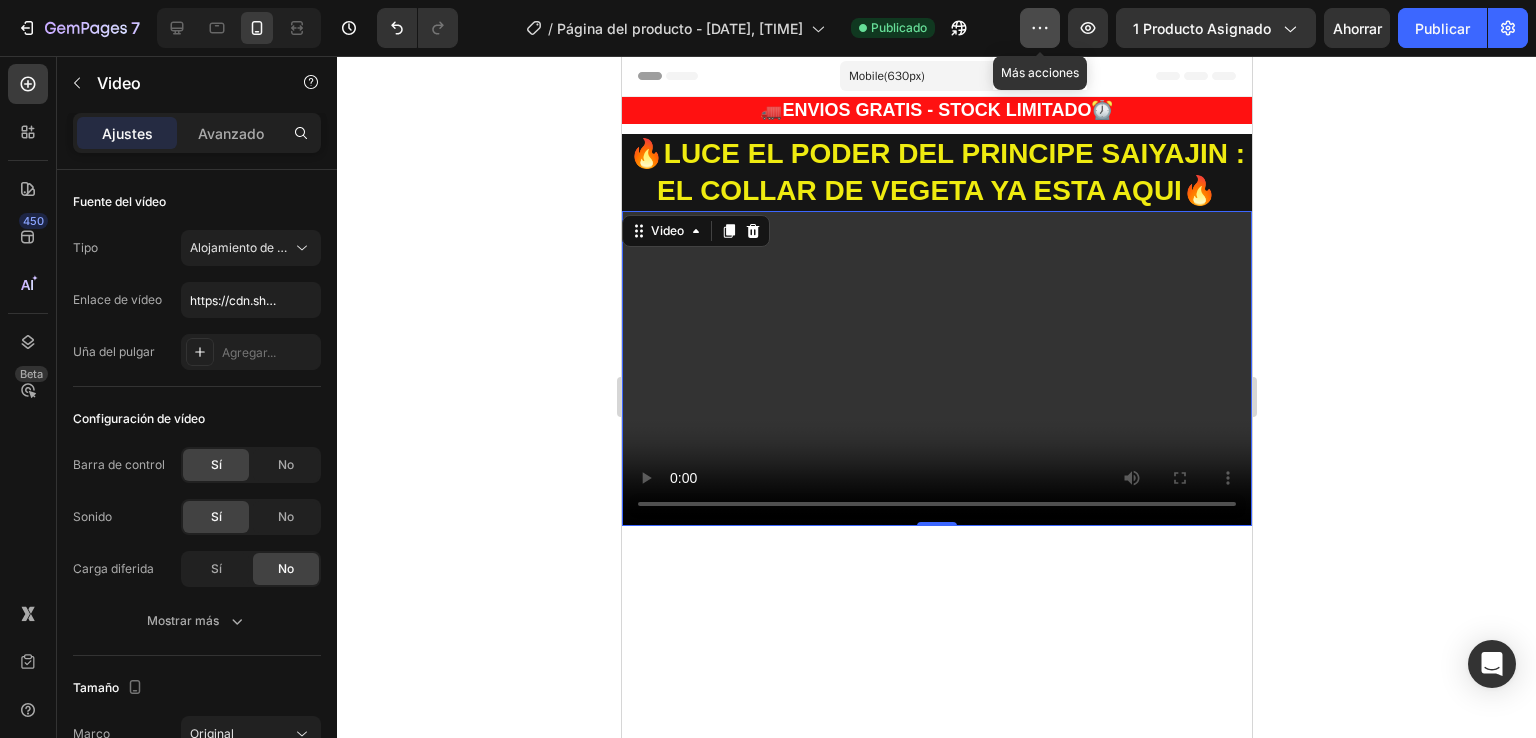 click 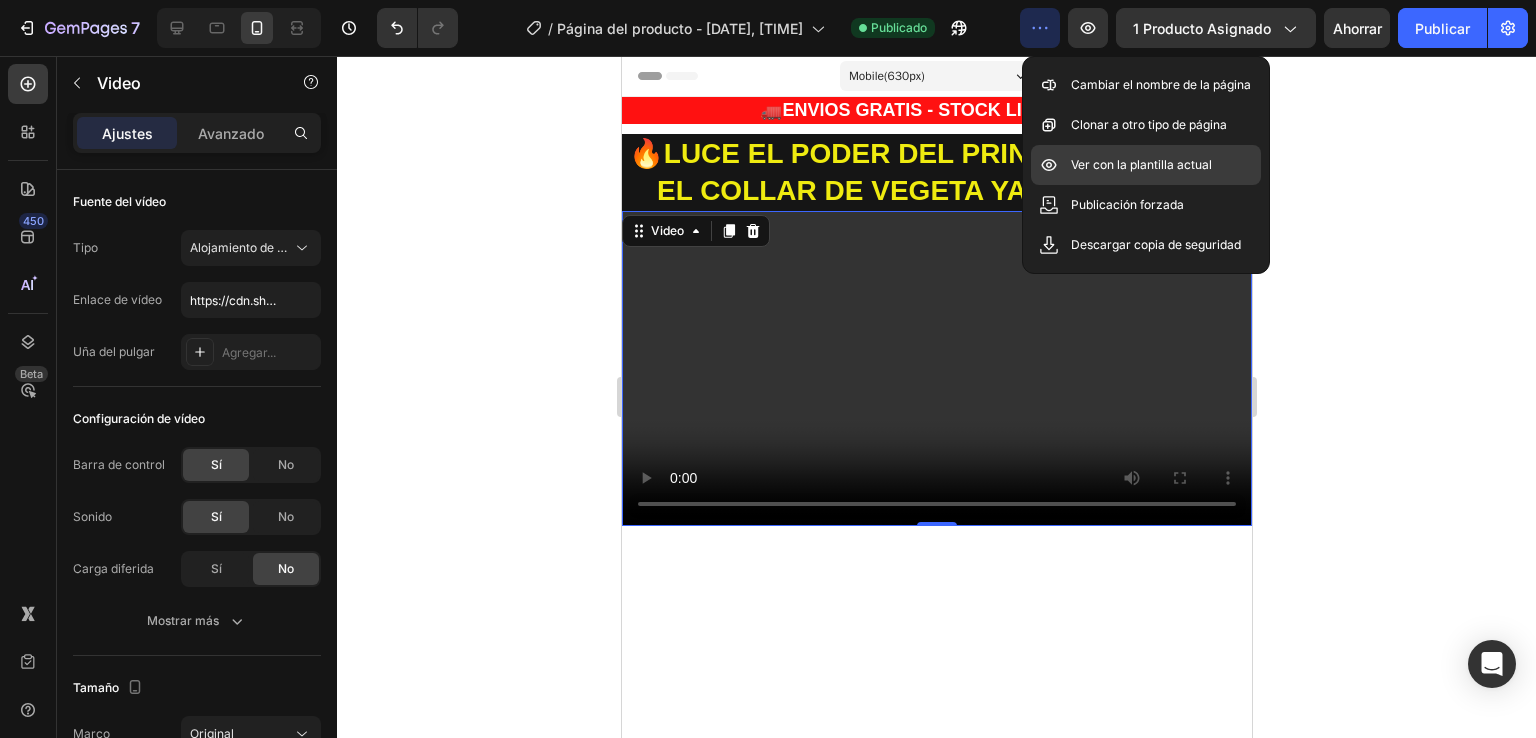 click on "Ver con la plantilla actual" 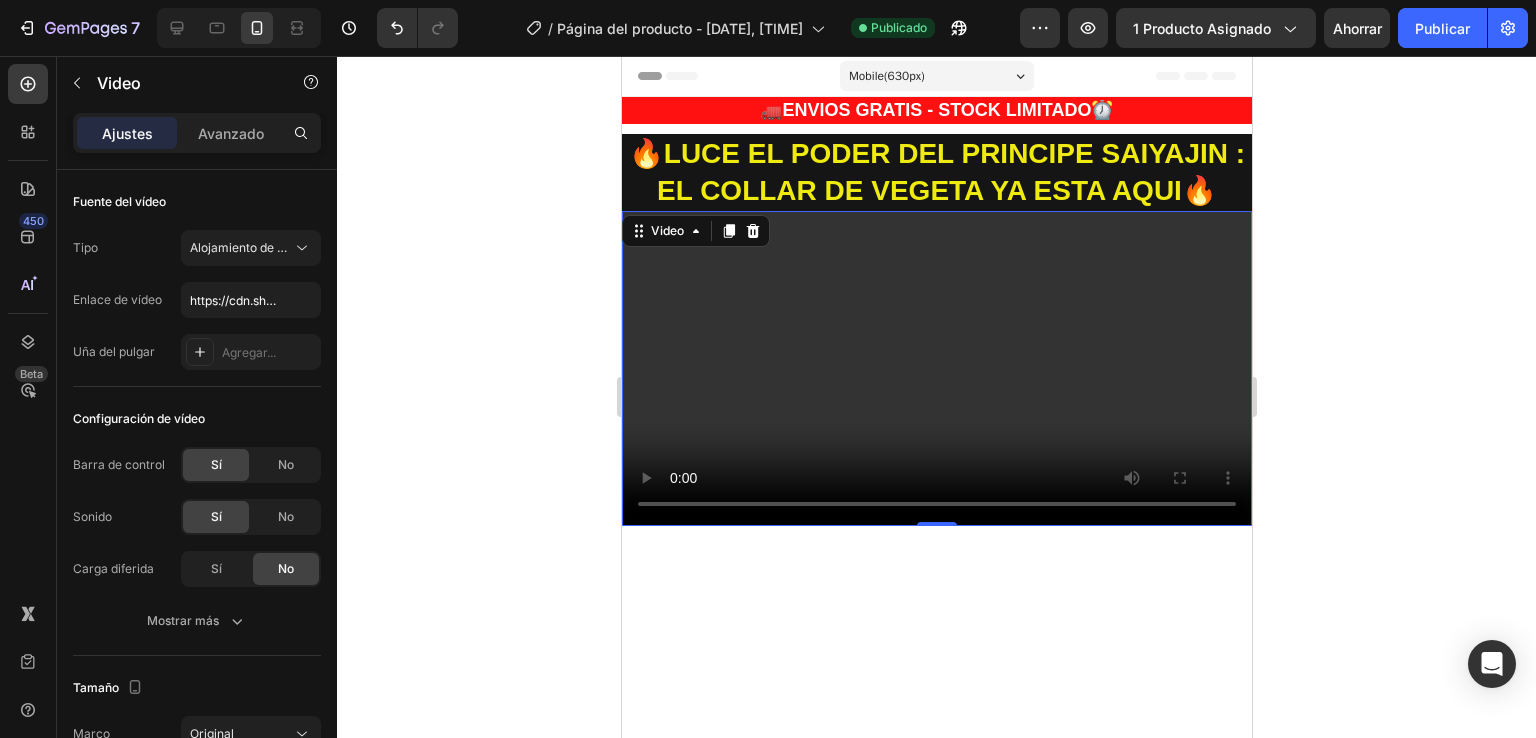 click 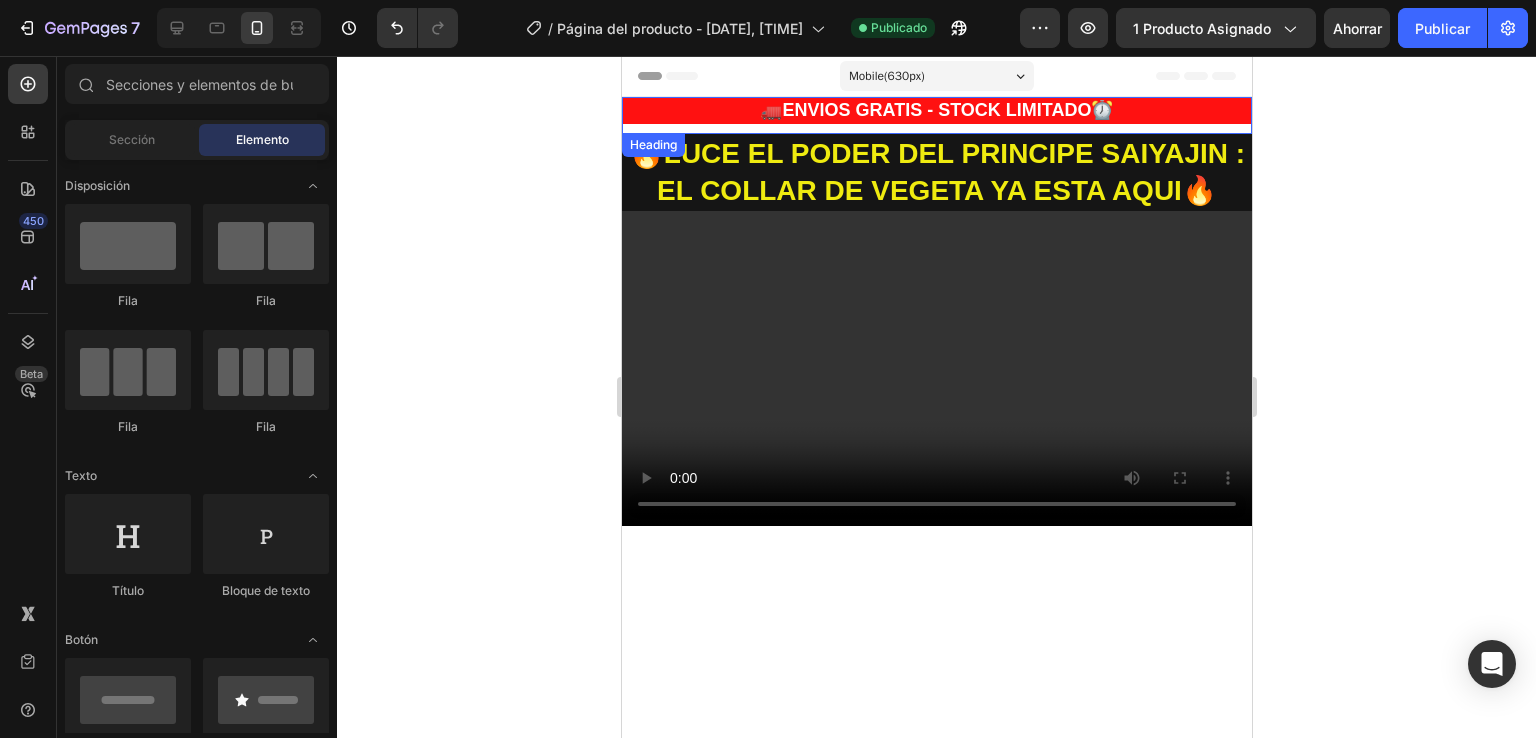 click on "🚛ENVIOS GRATIS - STOCK LIMITADO⏰" at bounding box center [936, 110] 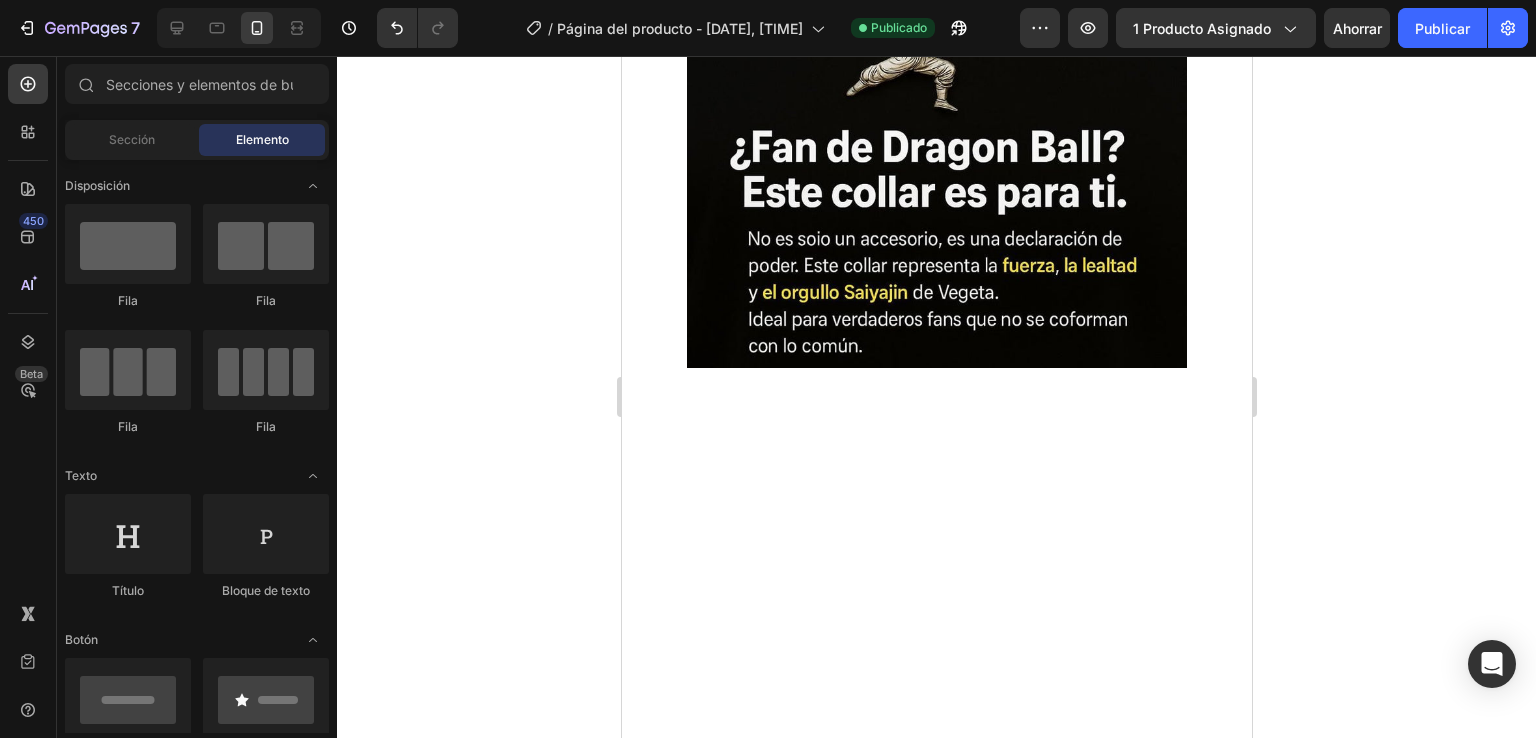 scroll, scrollTop: 1183, scrollLeft: 0, axis: vertical 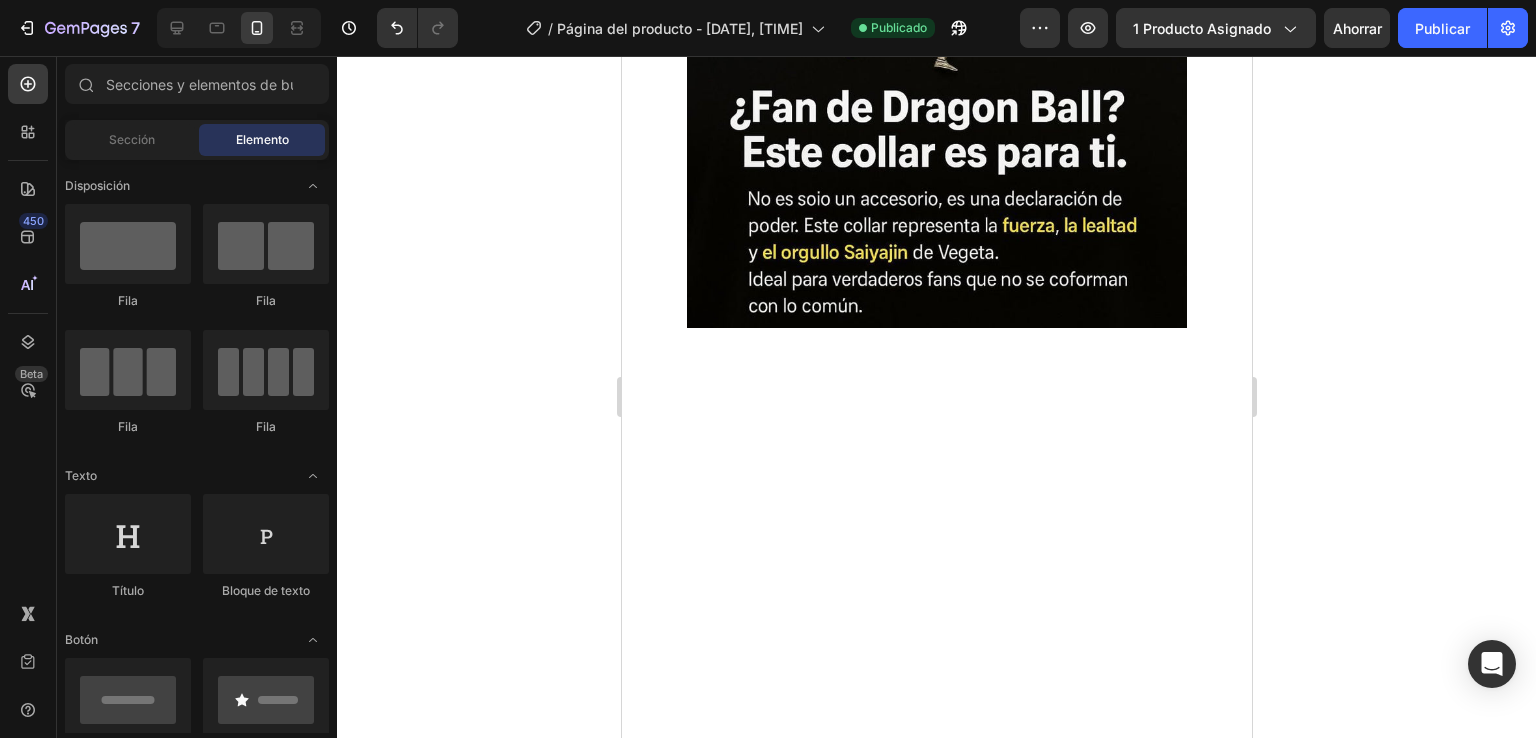 drag, startPoint x: 1242, startPoint y: 151, endPoint x: 1887, endPoint y: 367, distance: 680.2066 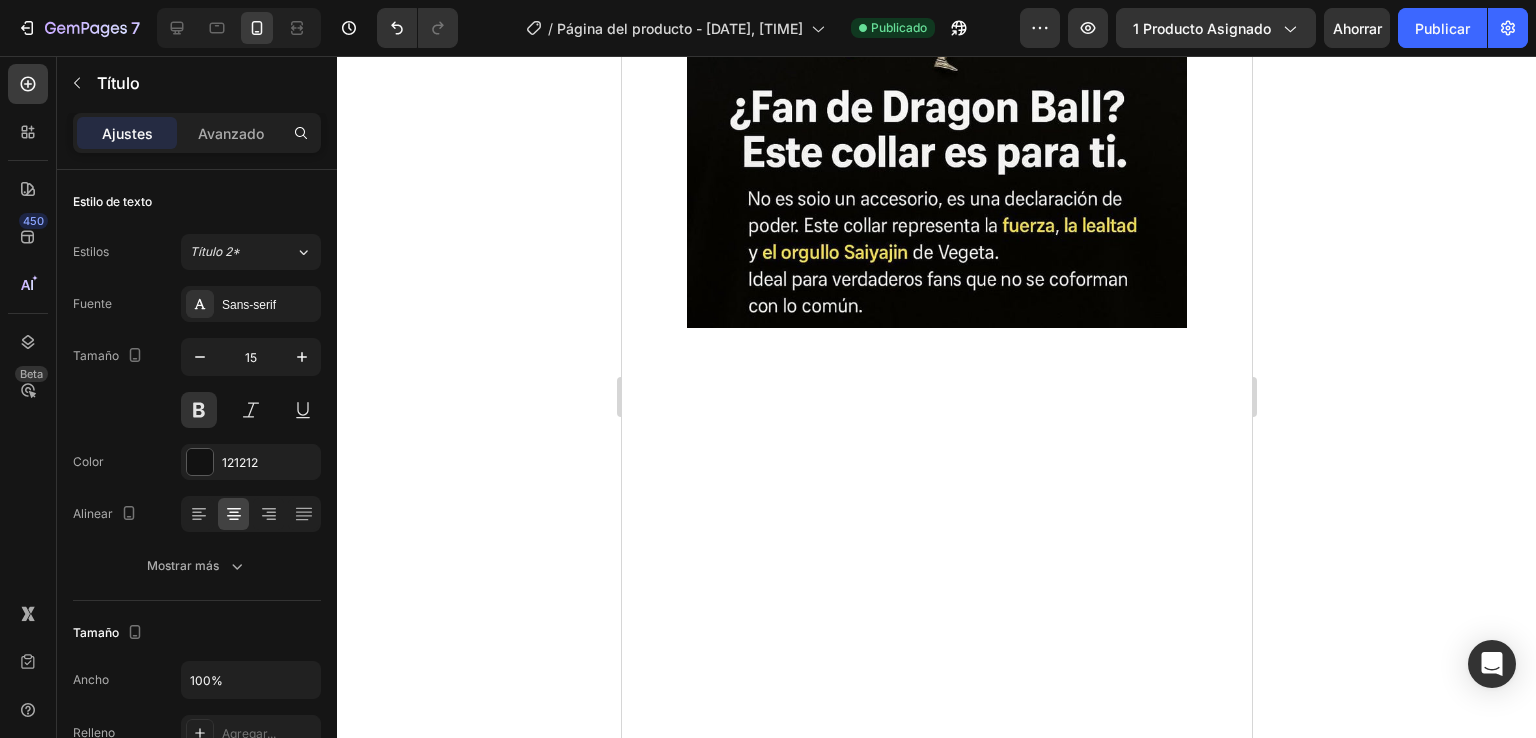 click on "S/15 SOLES ADELANTO PARA PROVINCIAS (AGENCIA SHALOM" at bounding box center [936, -350] 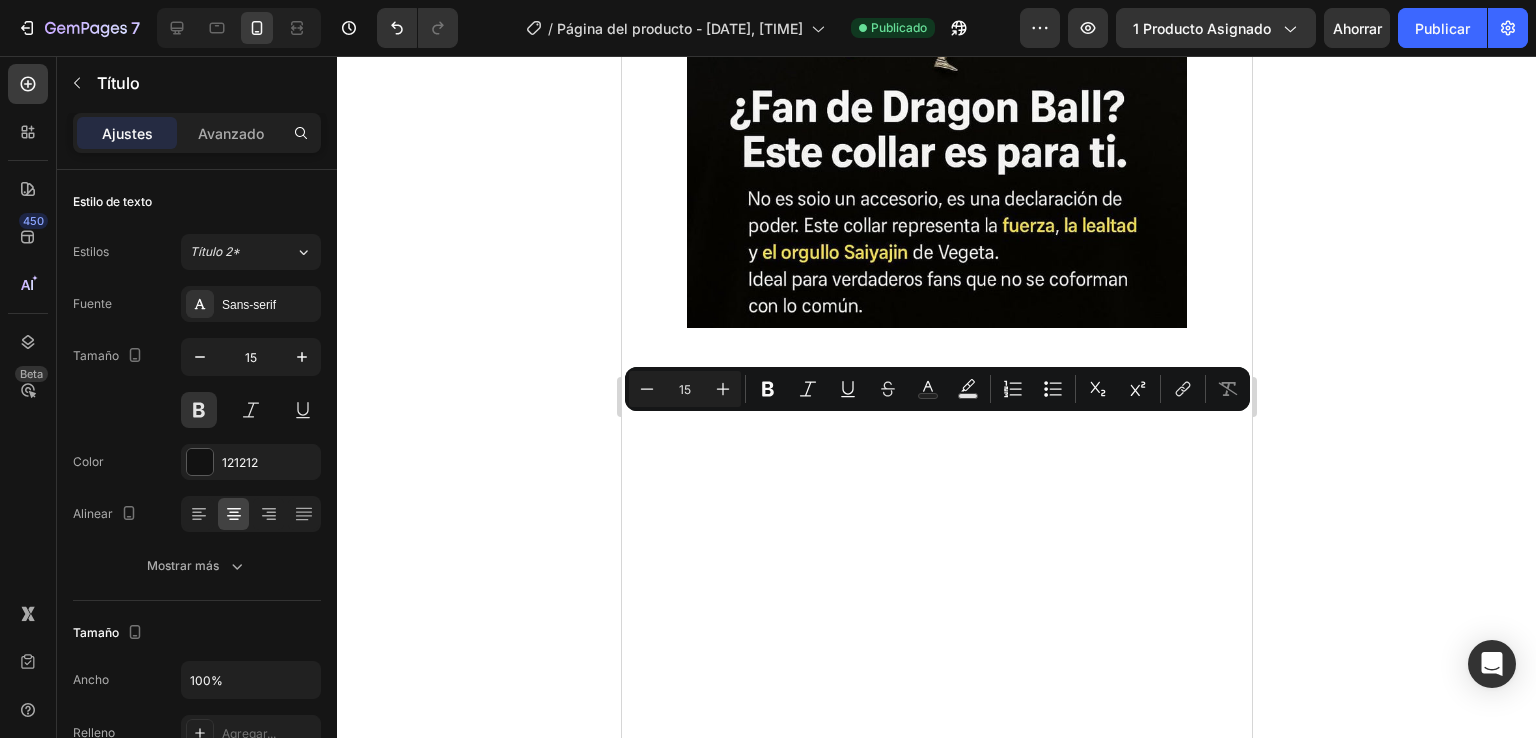 drag, startPoint x: 696, startPoint y: 424, endPoint x: 1161, endPoint y: 425, distance: 465.00107 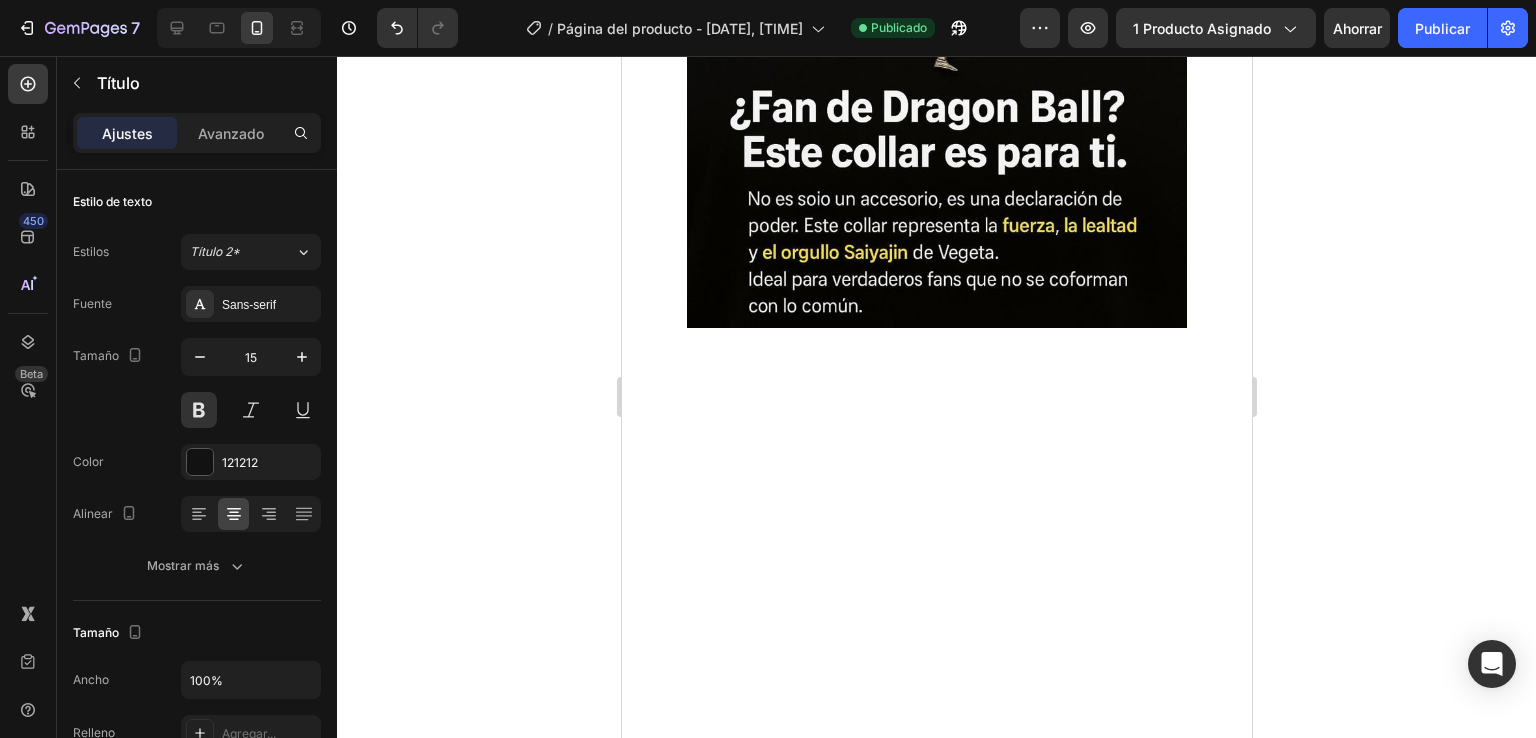 drag, startPoint x: 1161, startPoint y: 425, endPoint x: 699, endPoint y: 421, distance: 462.0173 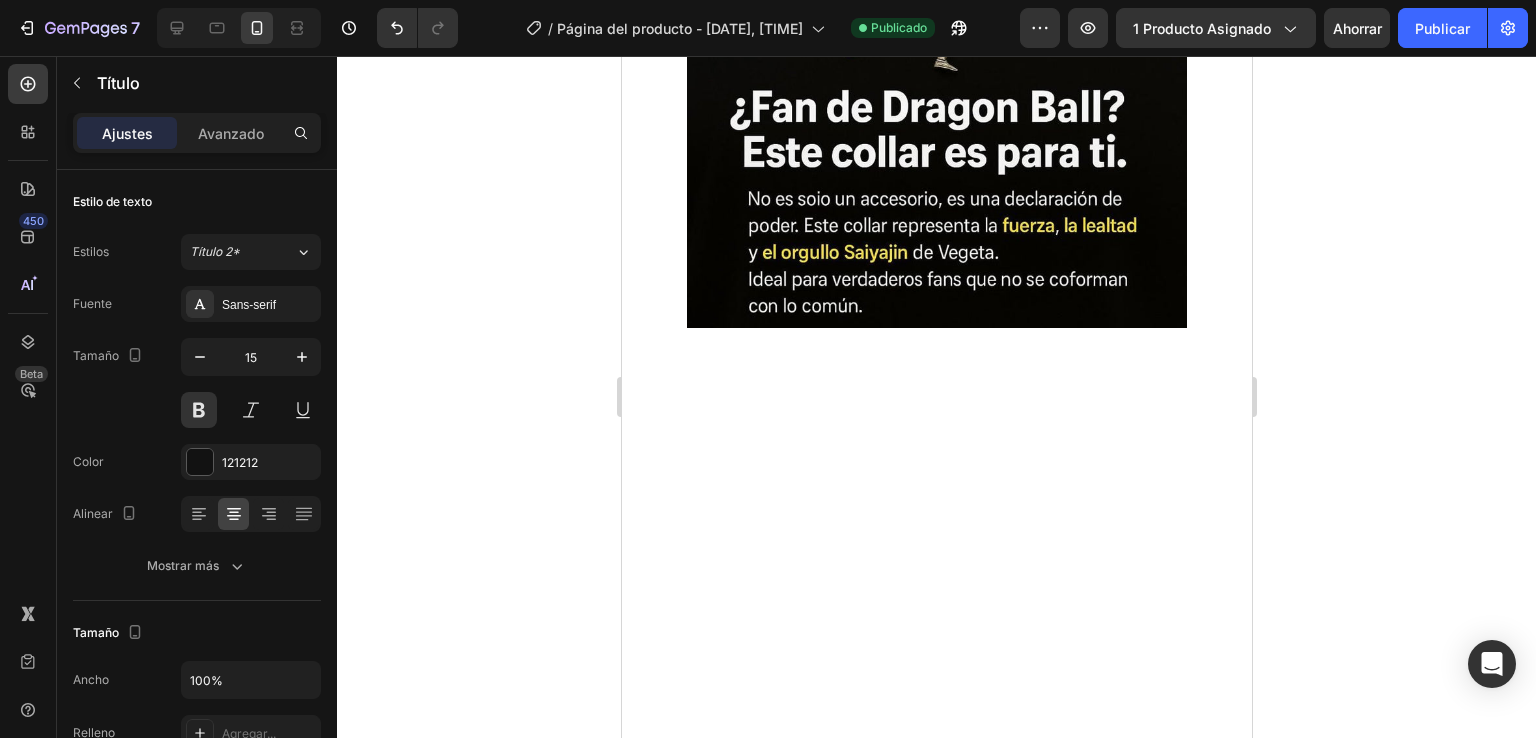 drag, startPoint x: 1154, startPoint y: 424, endPoint x: 694, endPoint y: 422, distance: 460.00433 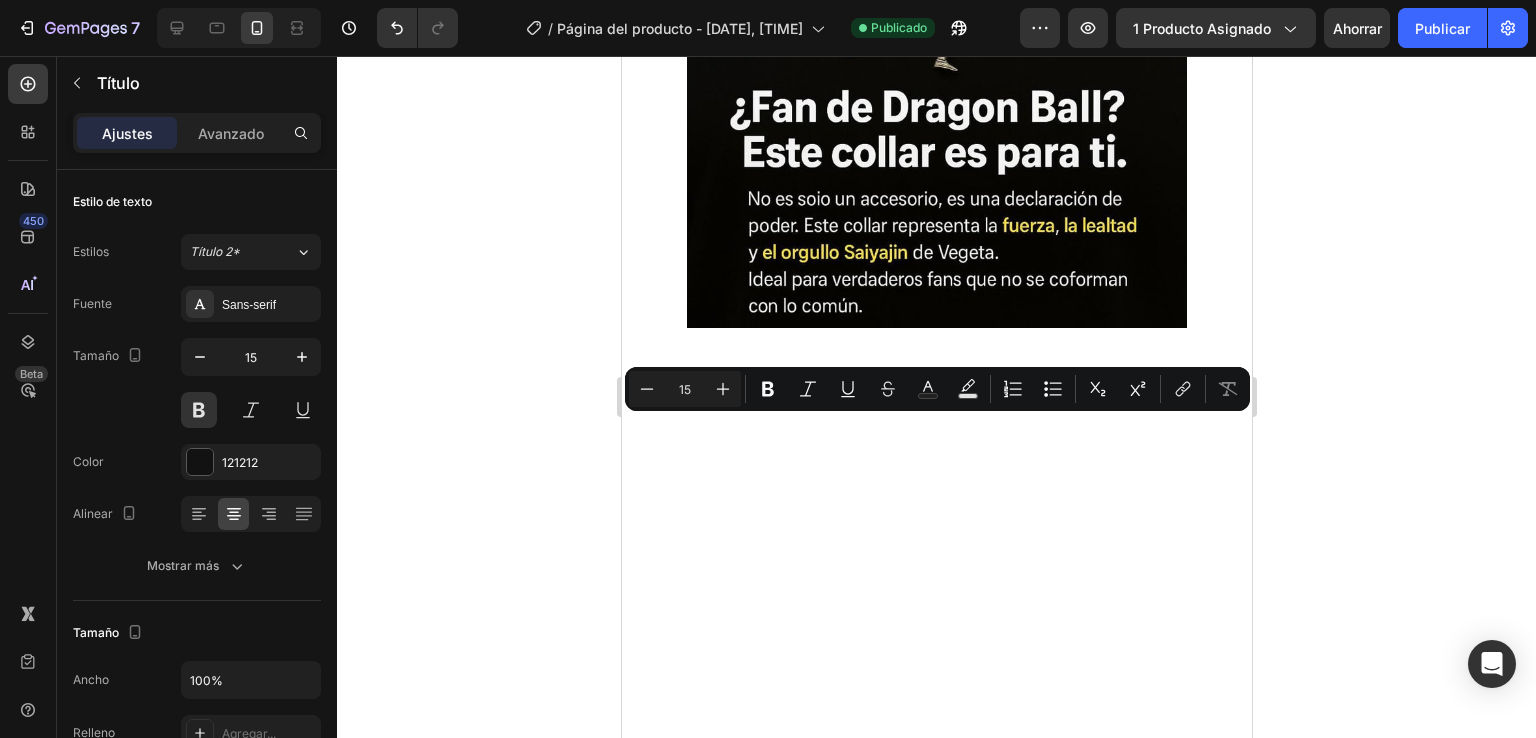 drag, startPoint x: 694, startPoint y: 422, endPoint x: 1150, endPoint y: 426, distance: 456.01755 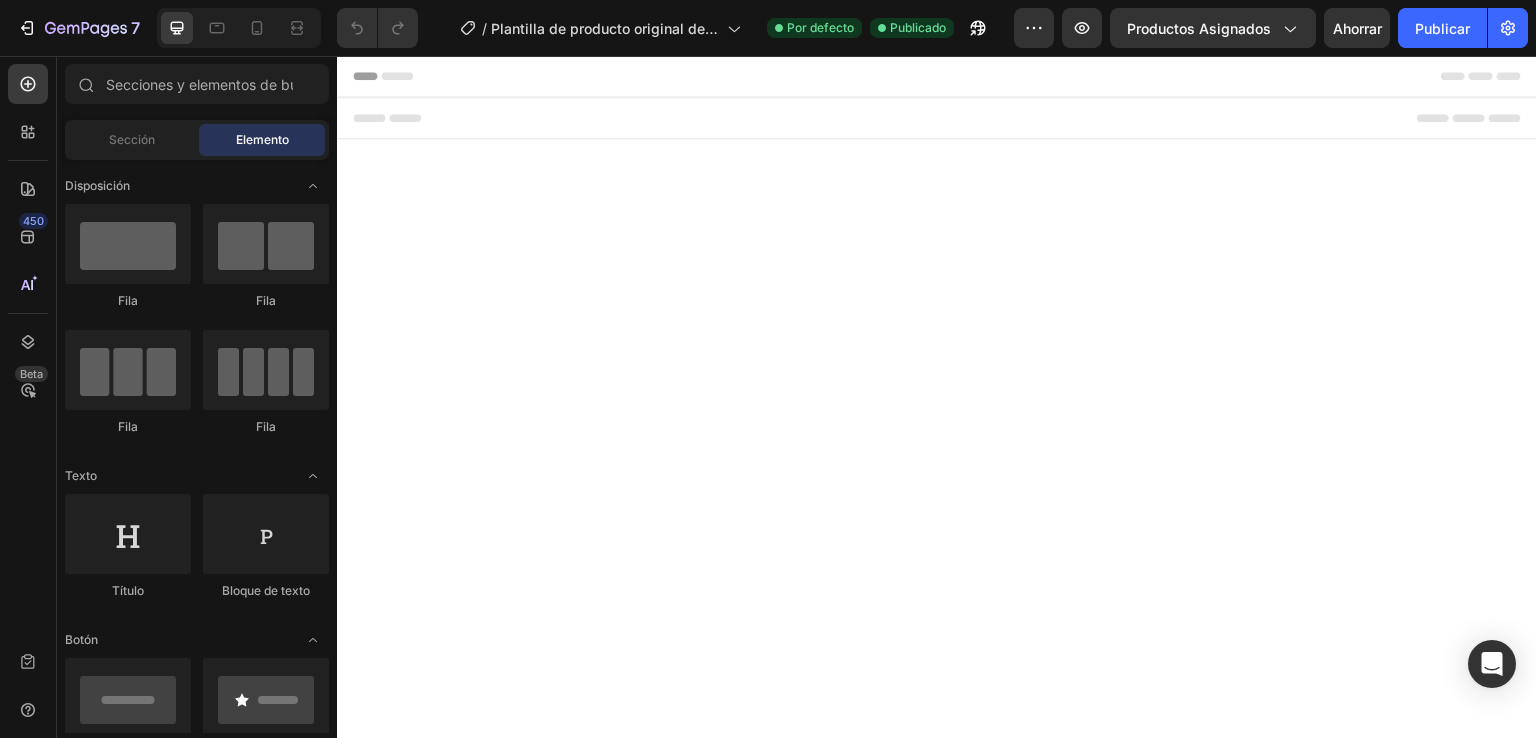 scroll, scrollTop: 0, scrollLeft: 0, axis: both 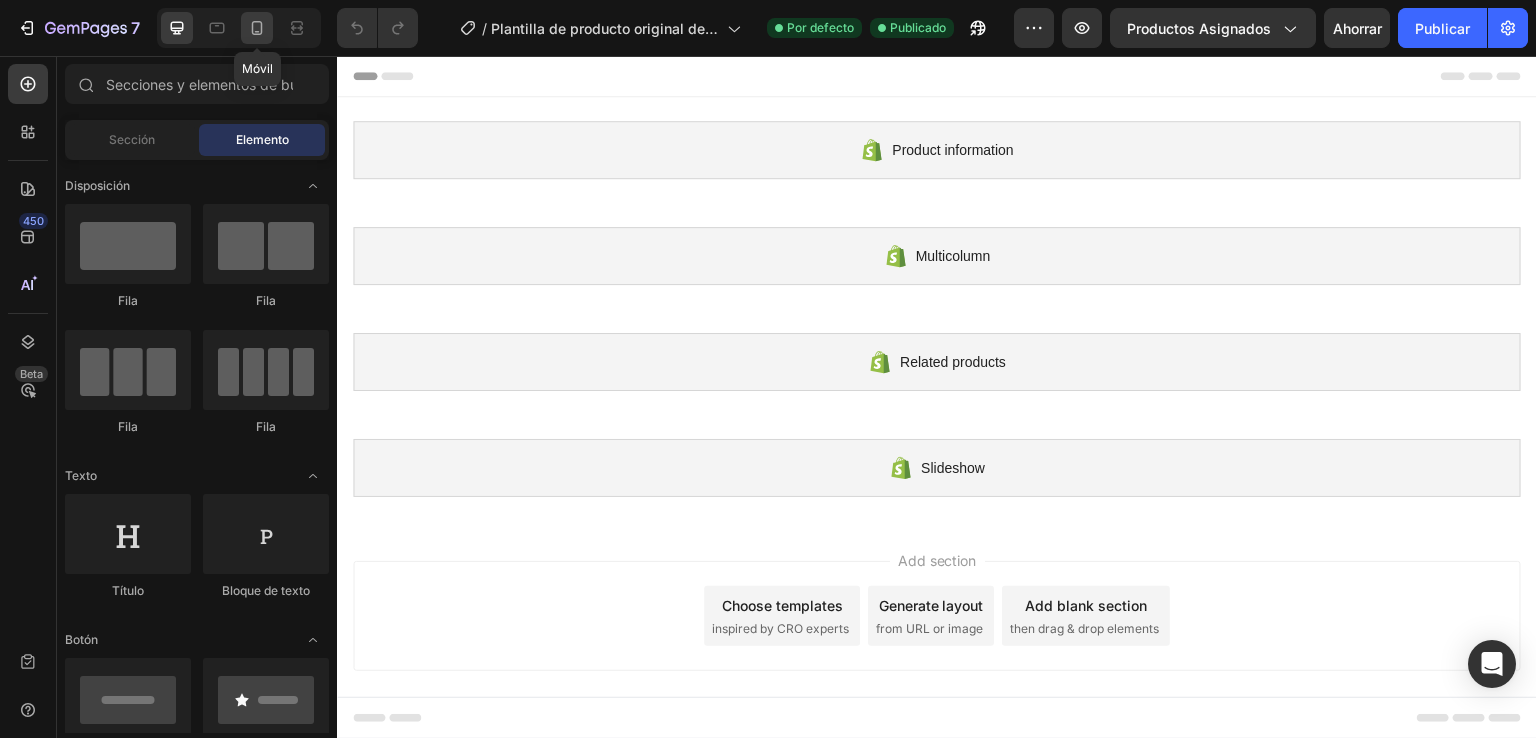click 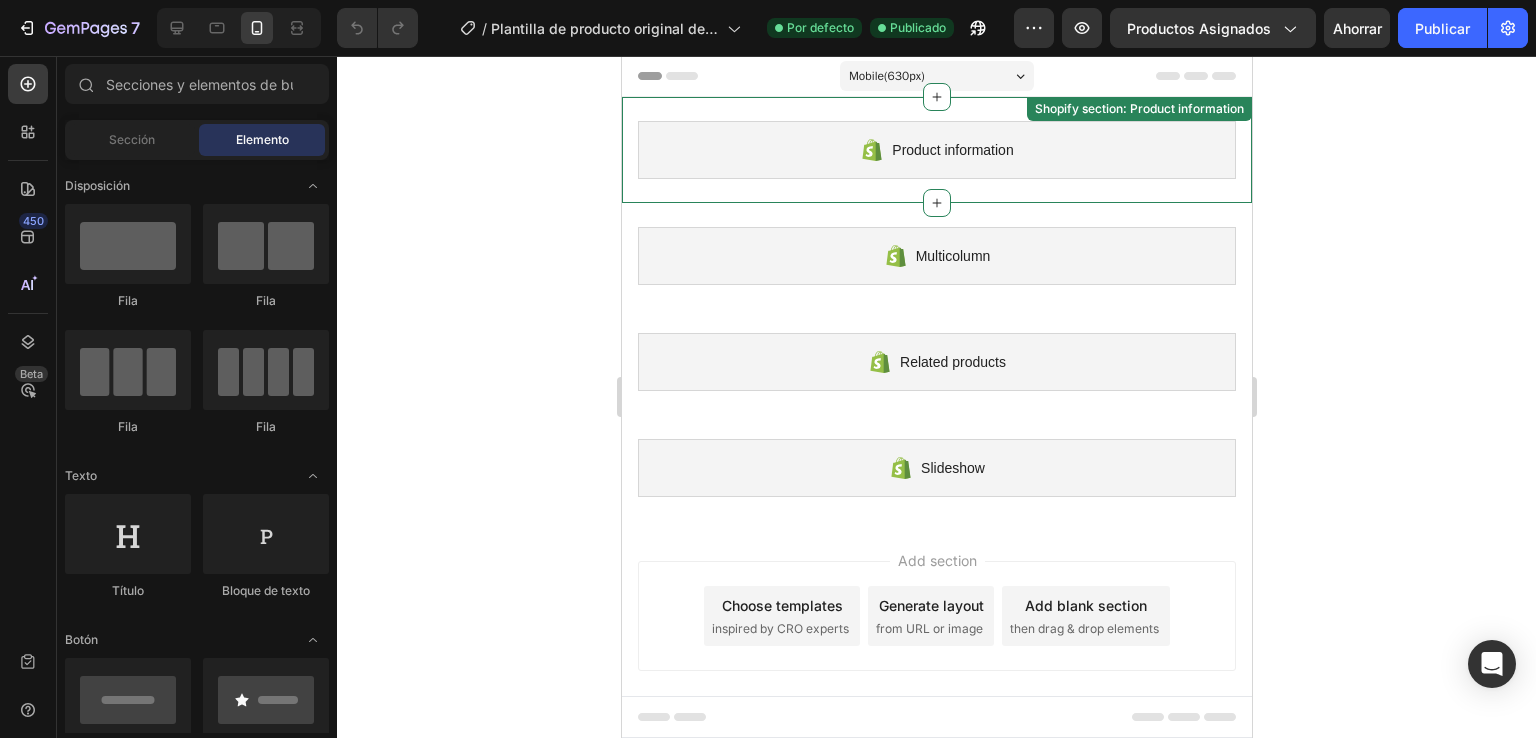 click 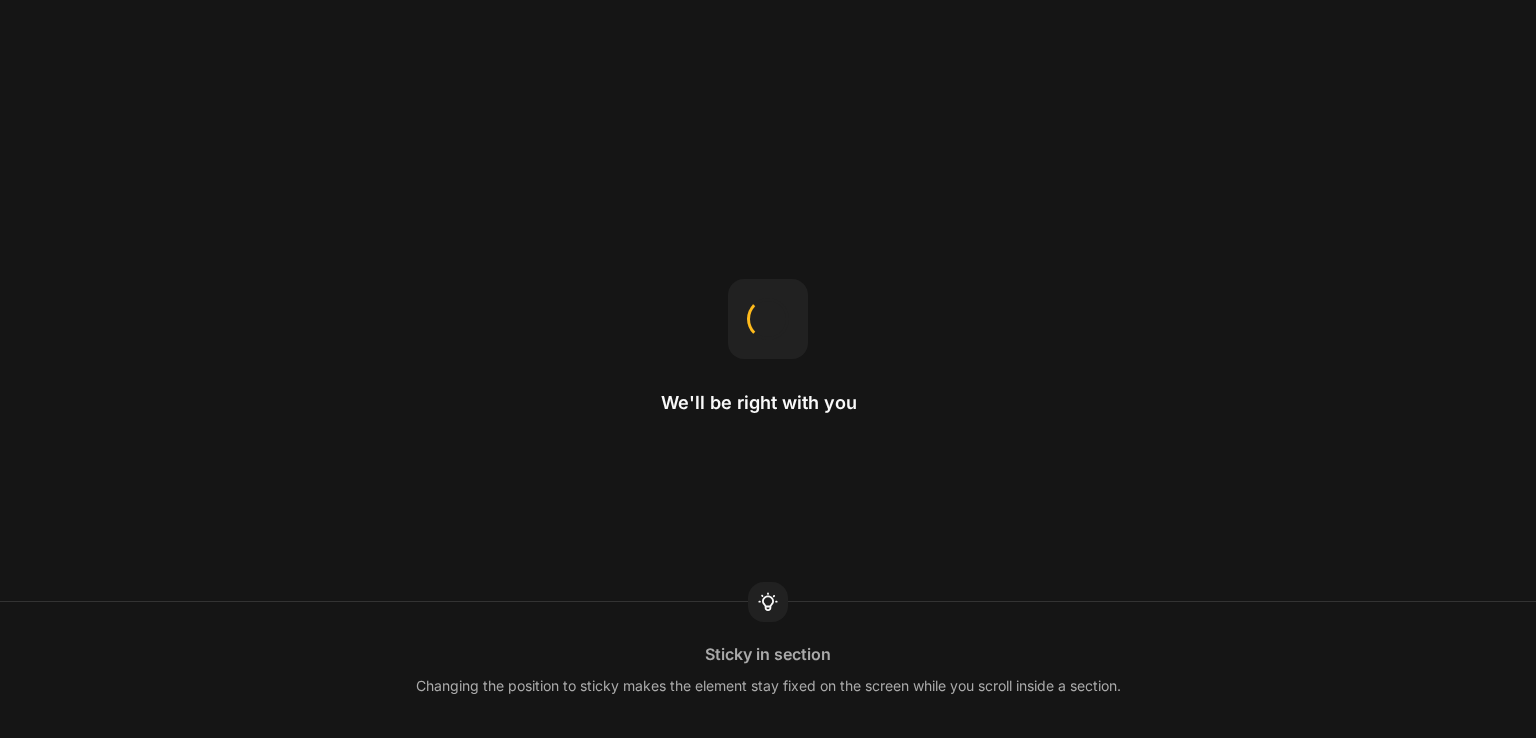 scroll, scrollTop: 0, scrollLeft: 0, axis: both 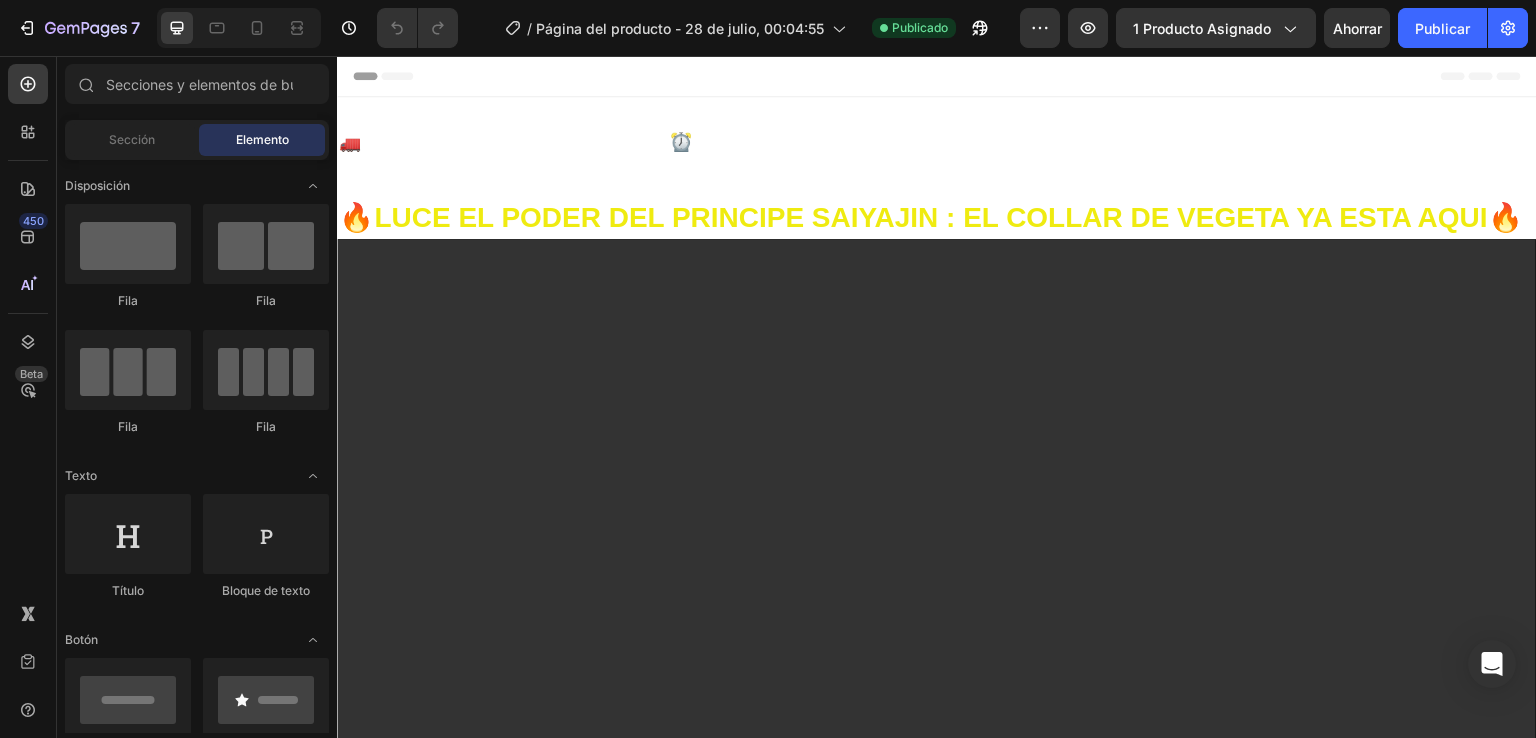 click 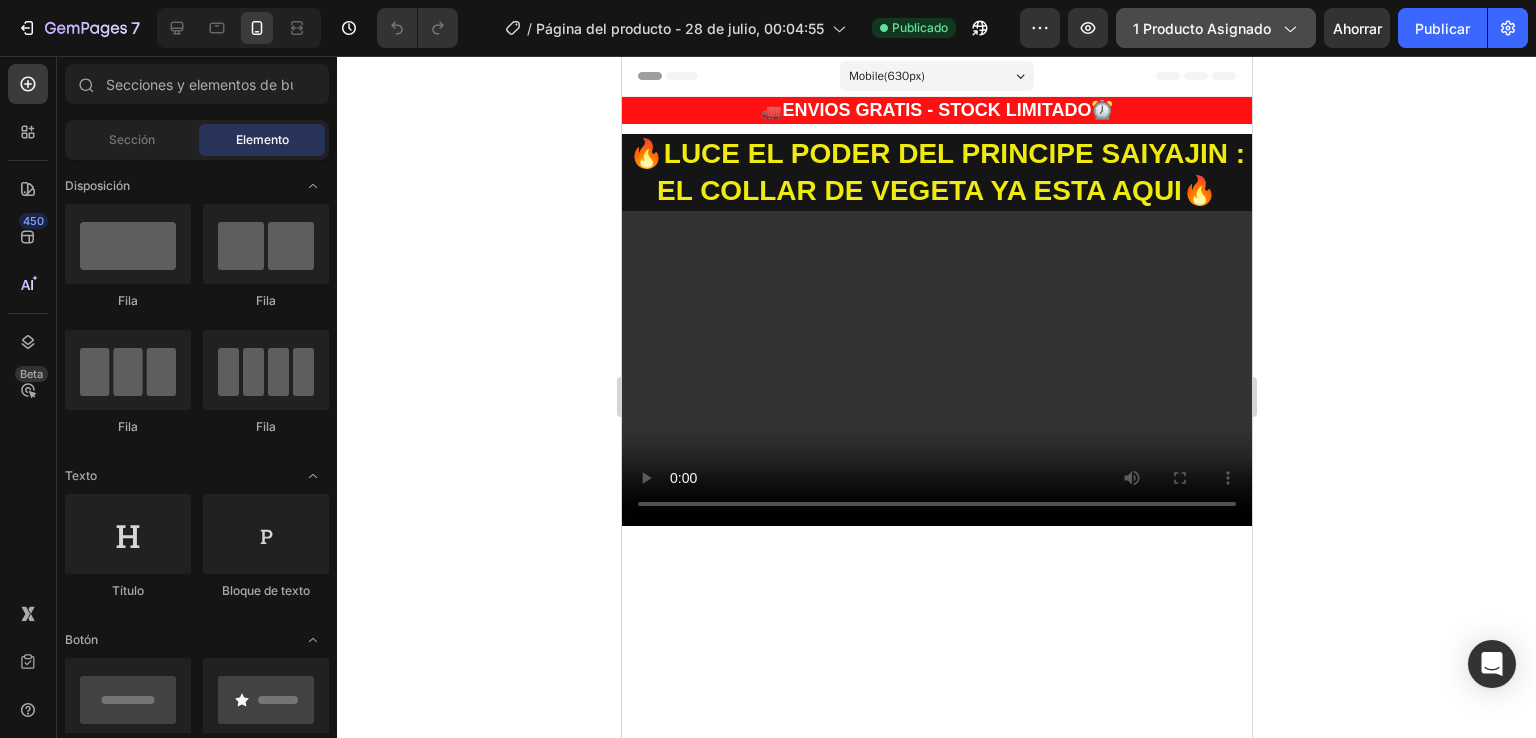 click 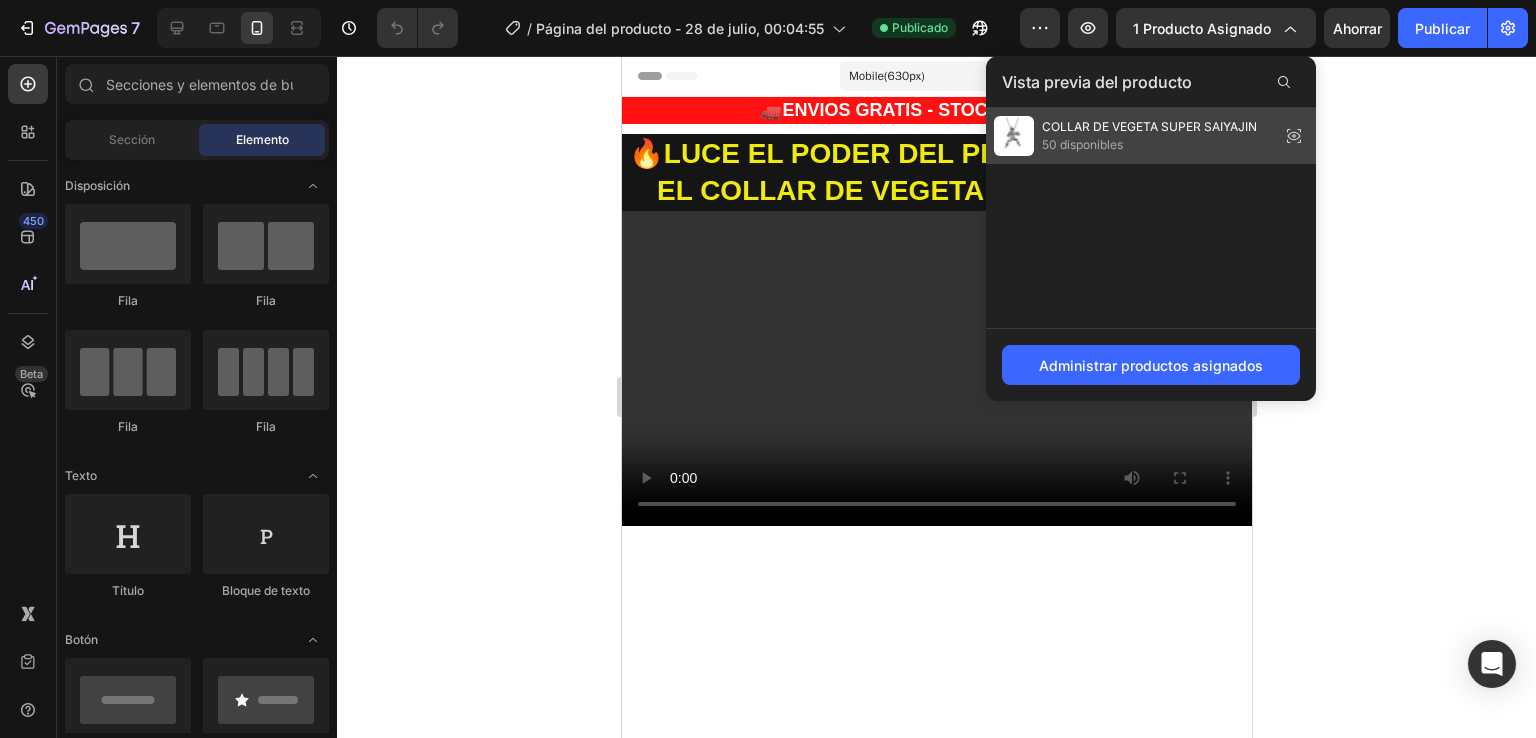 click 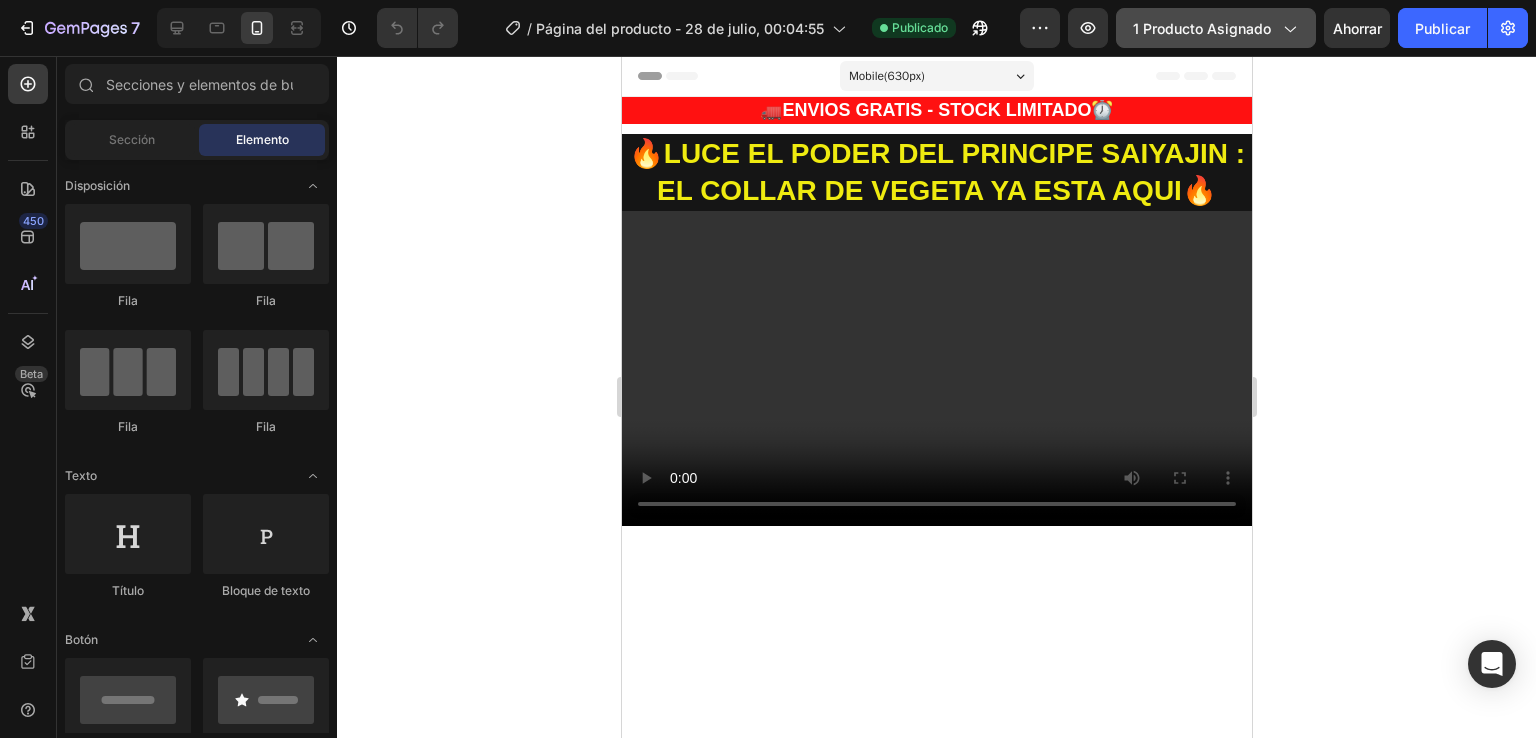 click on "1 producto asignado" at bounding box center [1216, 28] 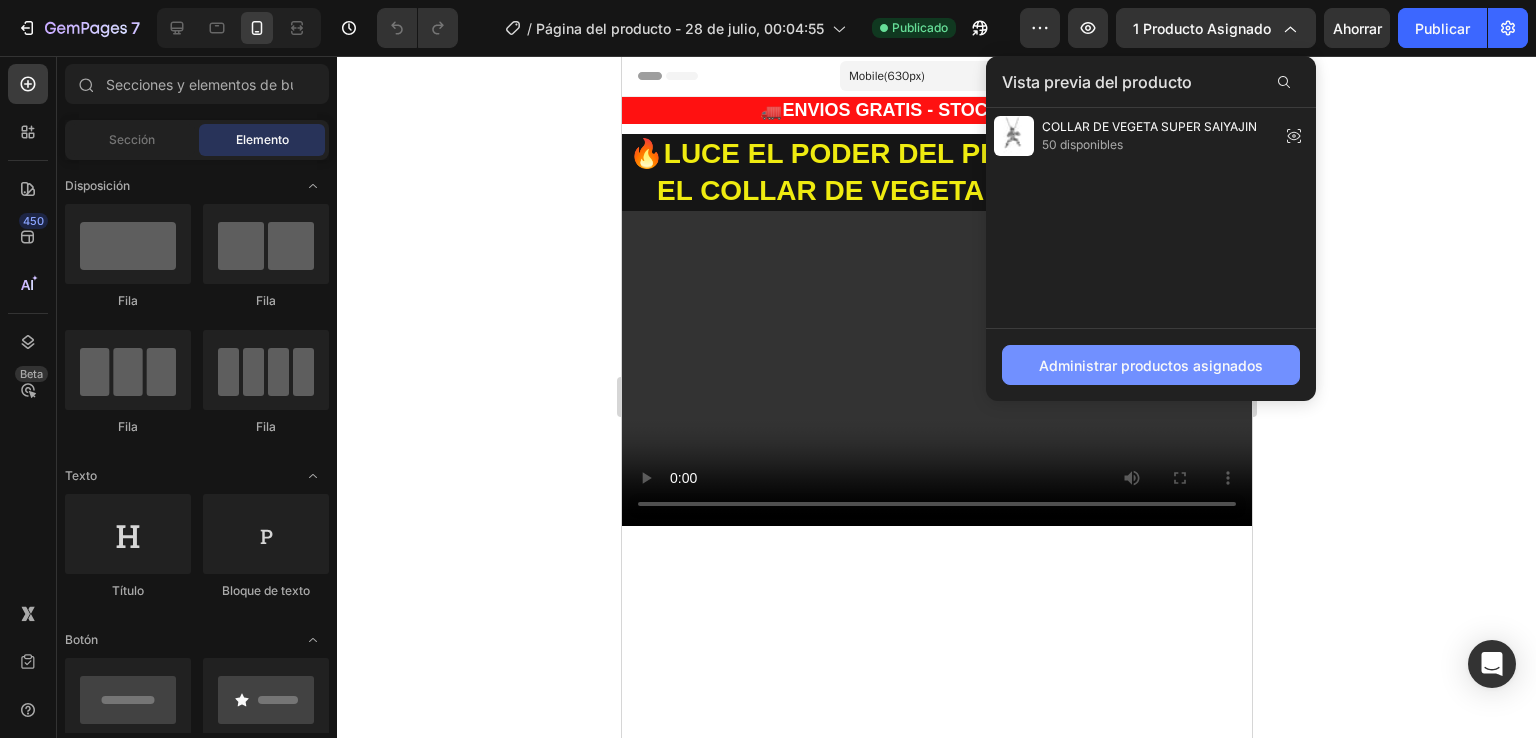 click on "Administrar productos asignados" at bounding box center [1151, 365] 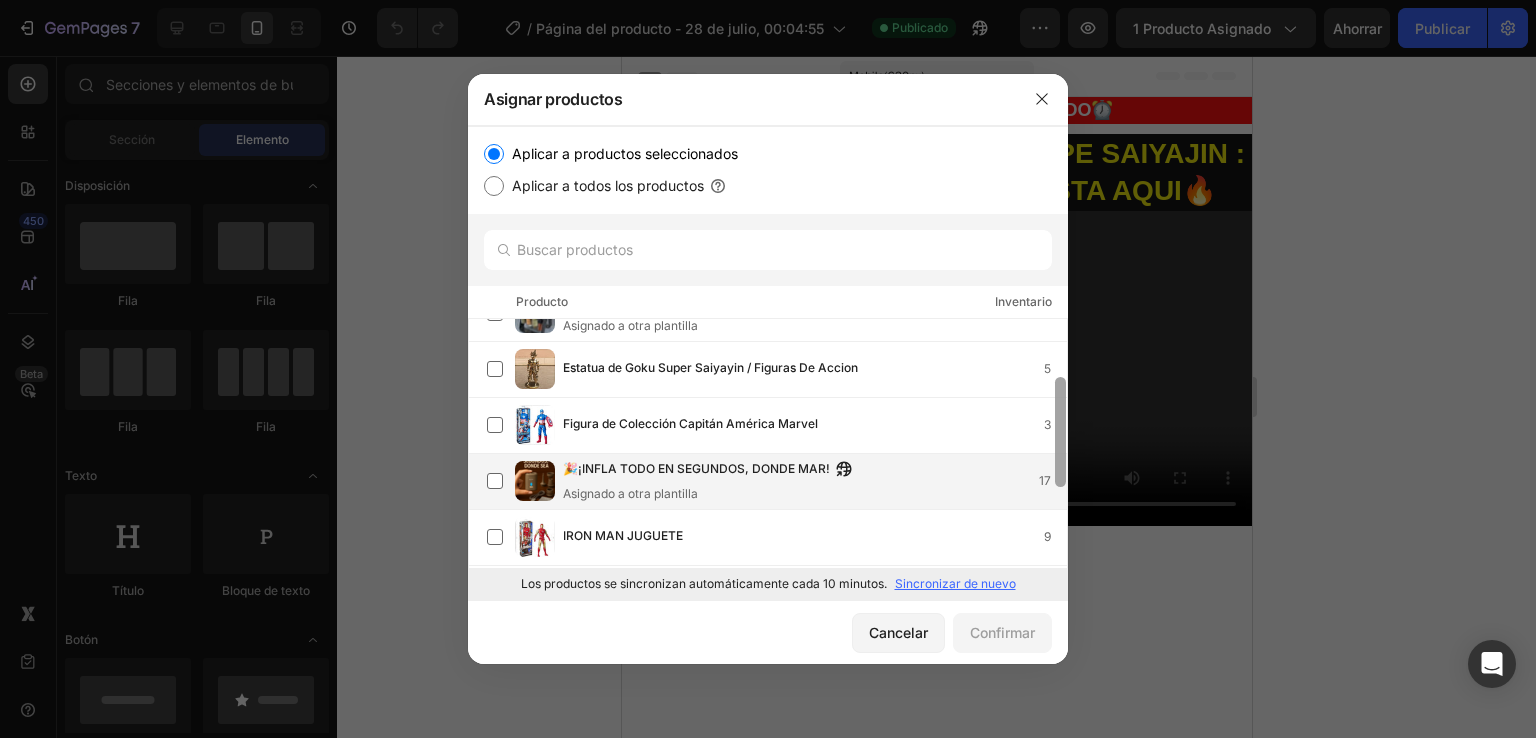 scroll, scrollTop: 0, scrollLeft: 0, axis: both 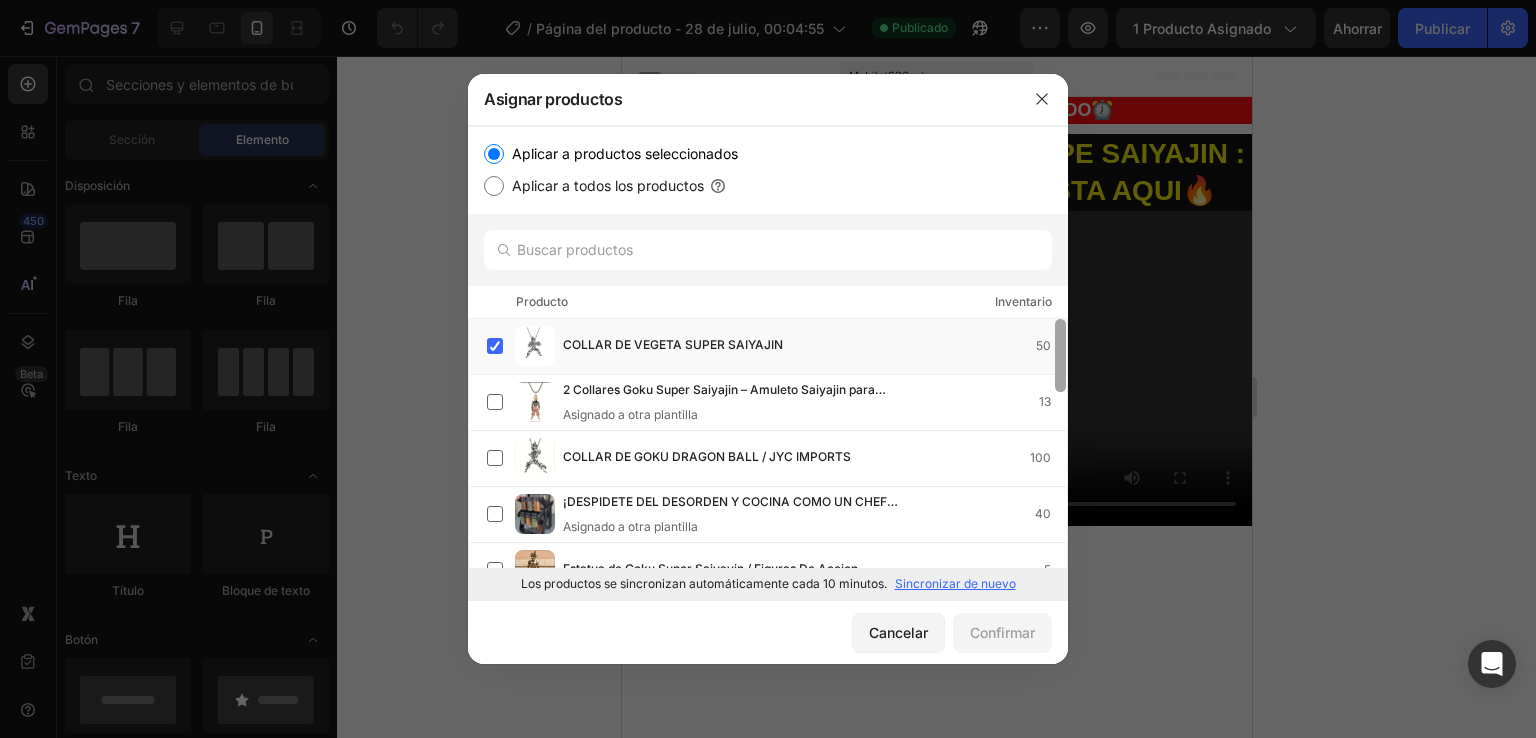drag, startPoint x: 1060, startPoint y: 381, endPoint x: 1064, endPoint y: 369, distance: 12.649111 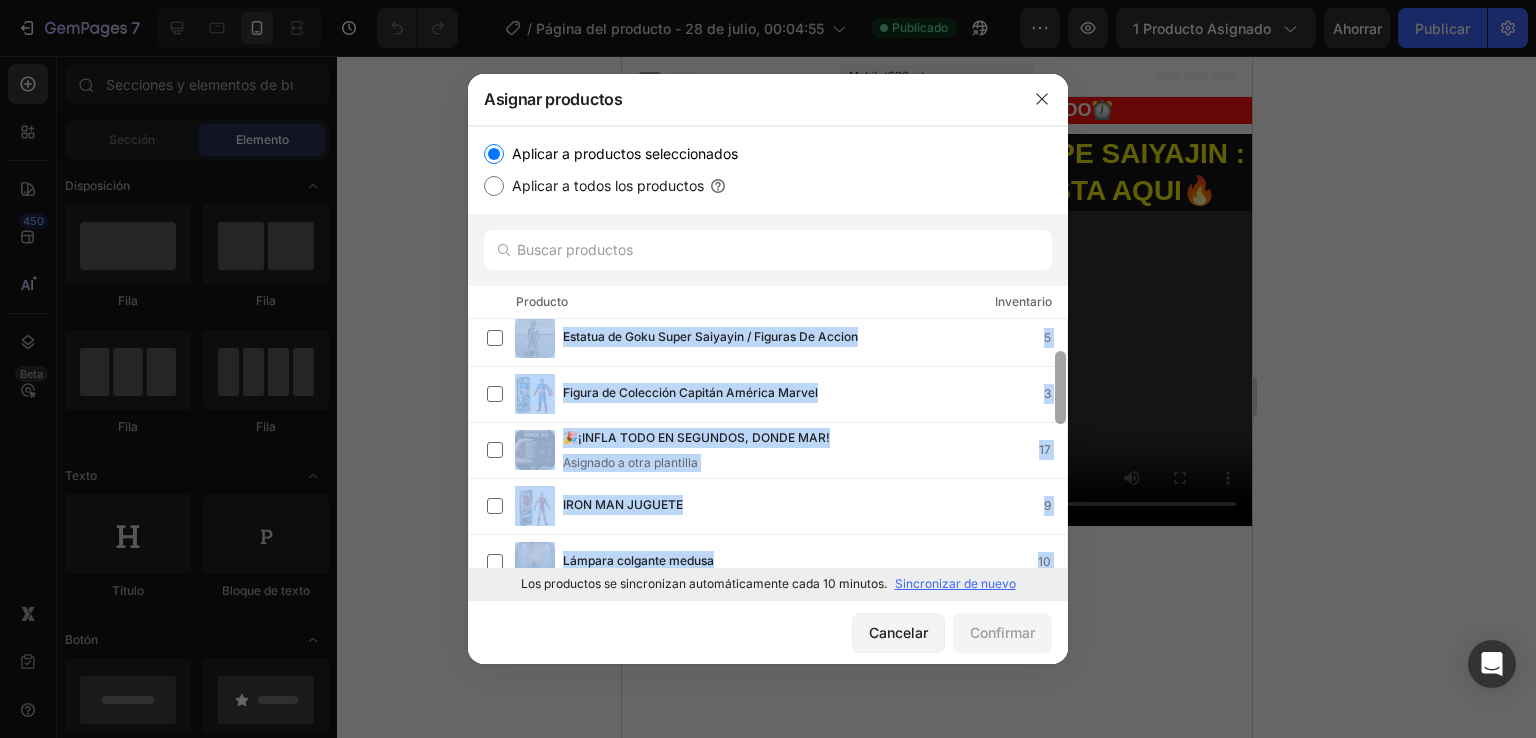 scroll, scrollTop: 248, scrollLeft: 0, axis: vertical 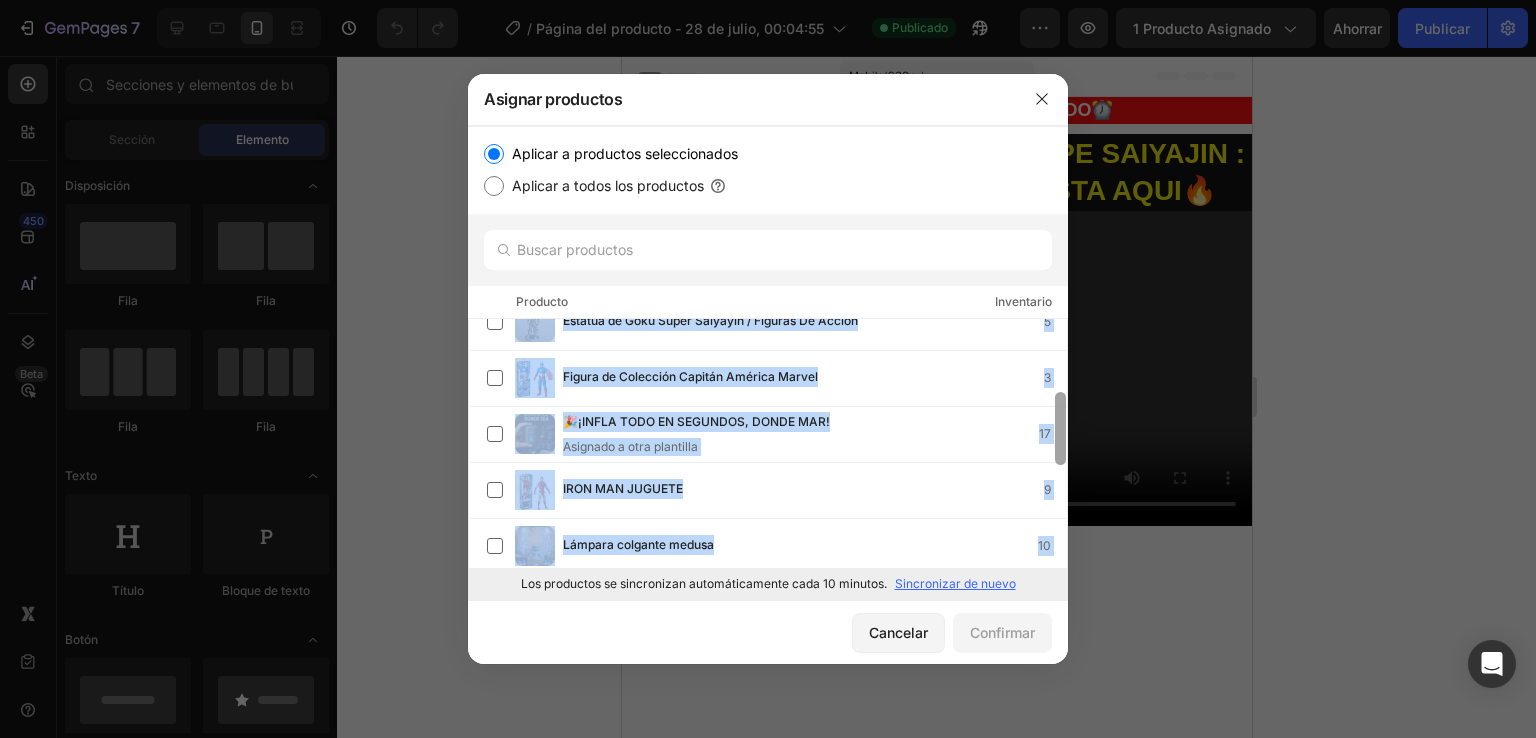drag, startPoint x: 1064, startPoint y: 367, endPoint x: 1059, endPoint y: 441, distance: 74.168724 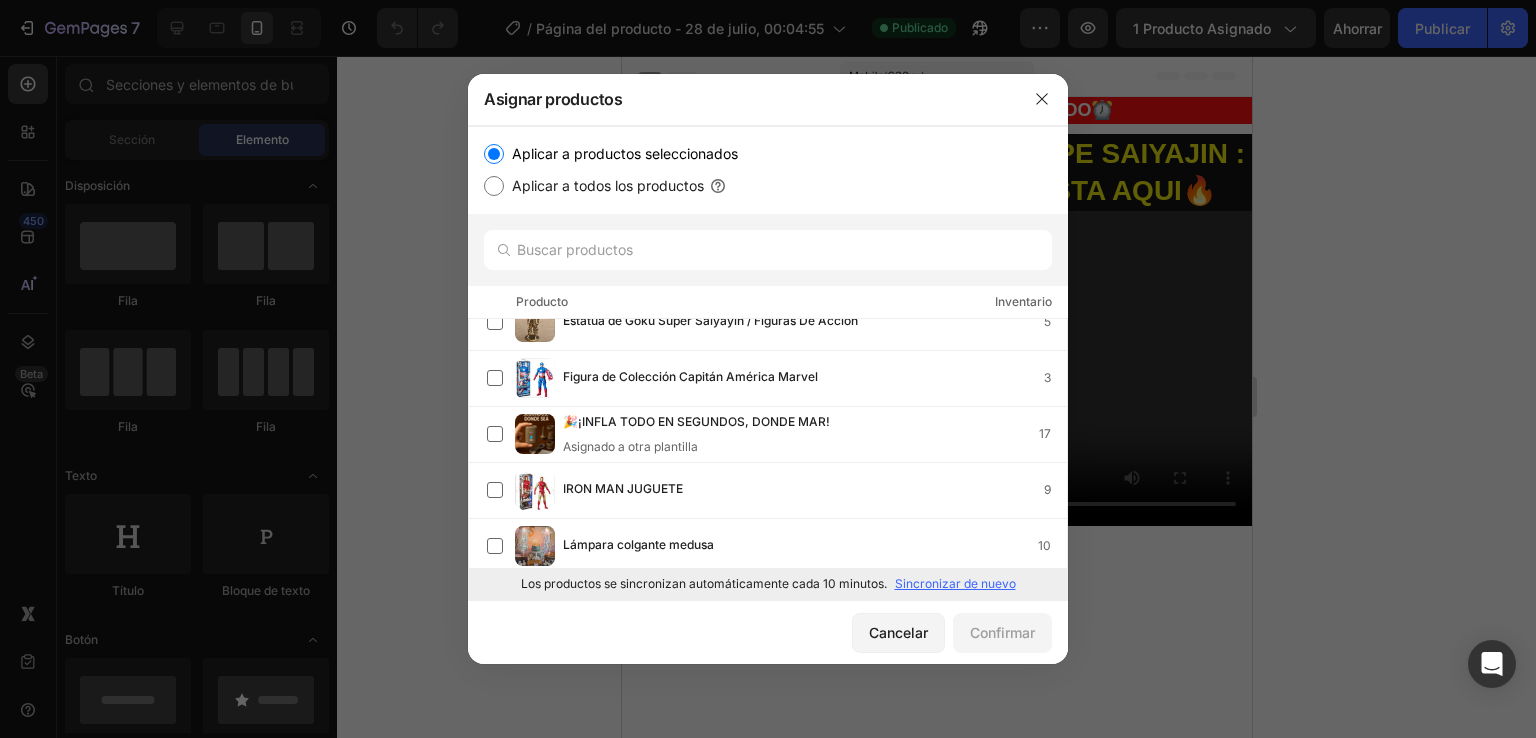 drag, startPoint x: 1514, startPoint y: 355, endPoint x: 1497, endPoint y: 373, distance: 24.758837 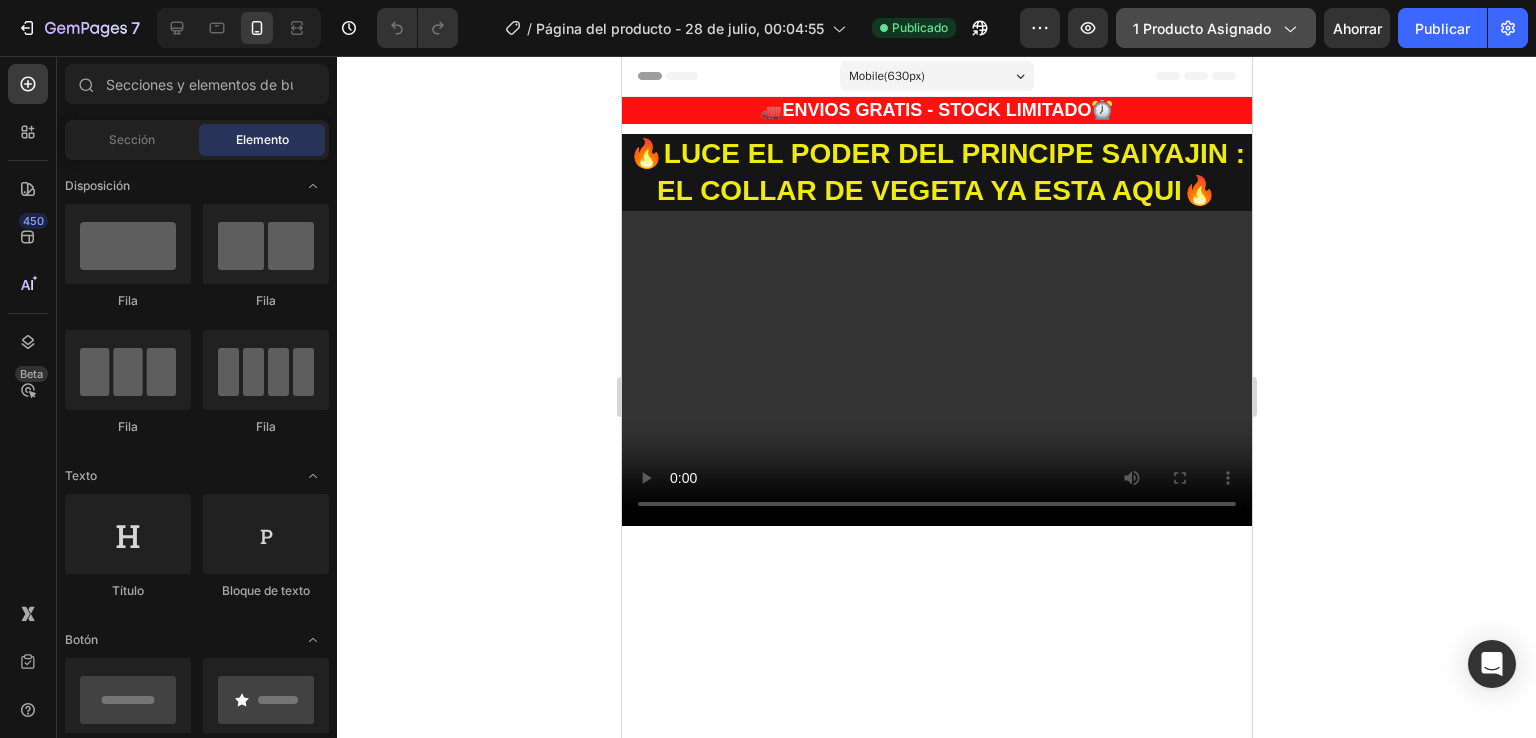 click on "1 producto asignado" at bounding box center [1202, 28] 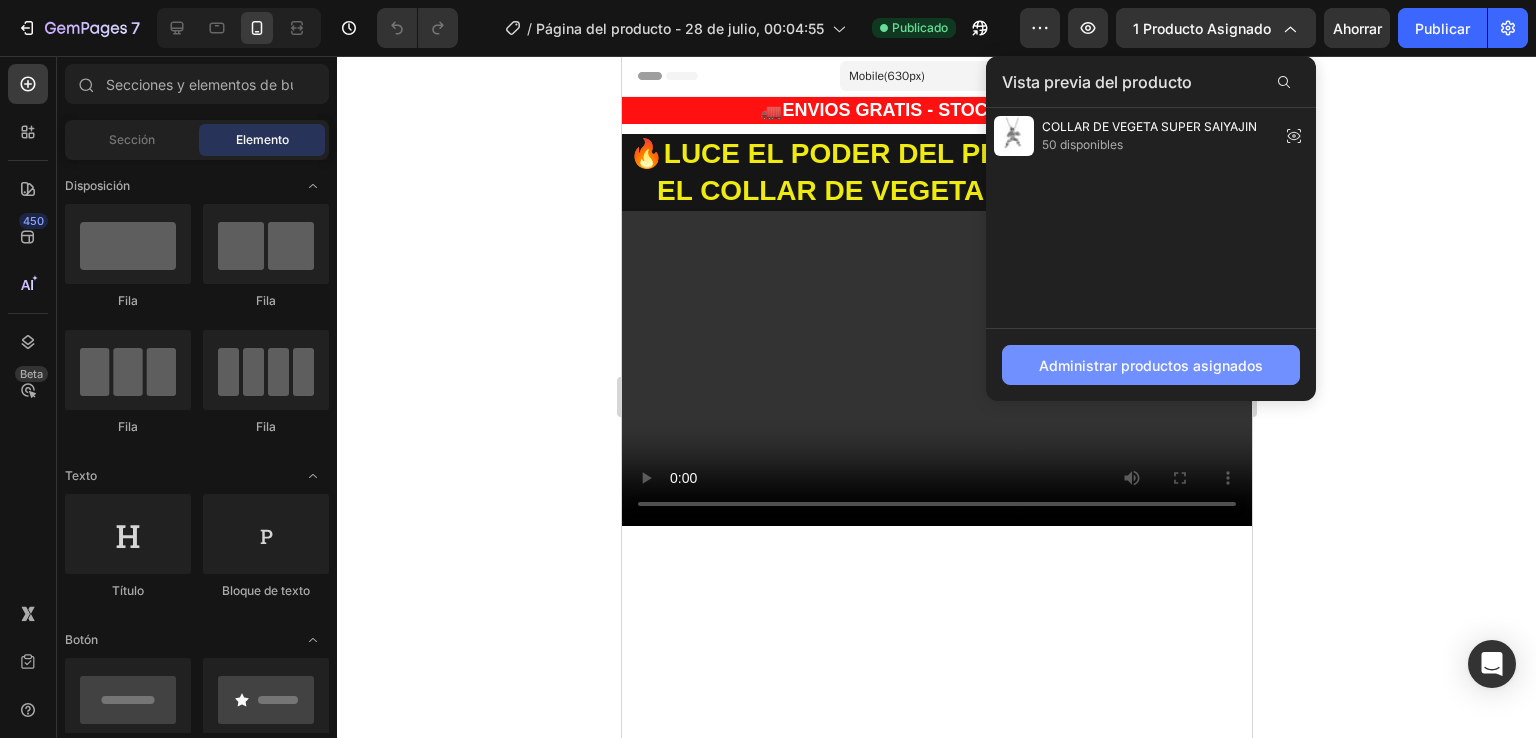 click on "Administrar productos asignados" at bounding box center [1151, 365] 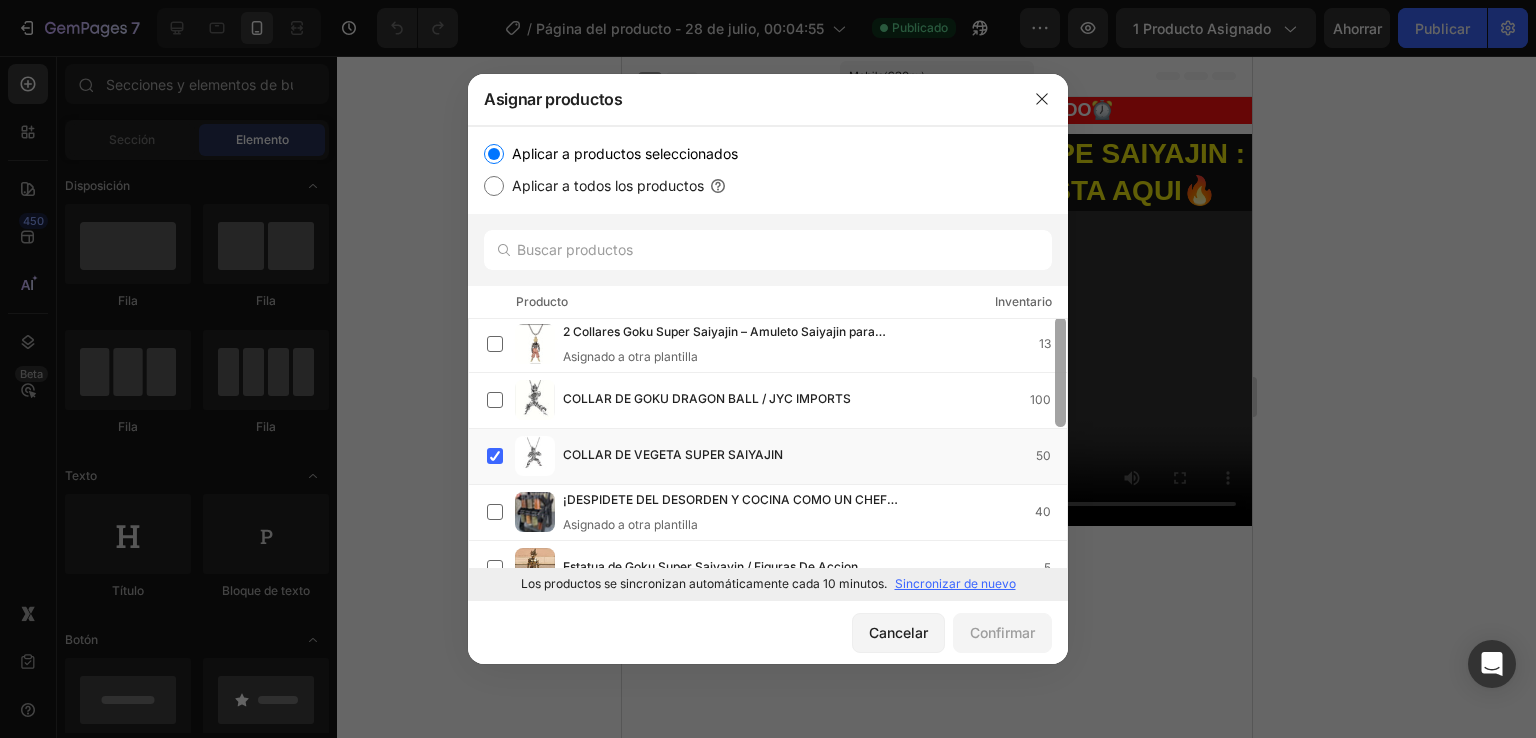 scroll, scrollTop: 0, scrollLeft: 0, axis: both 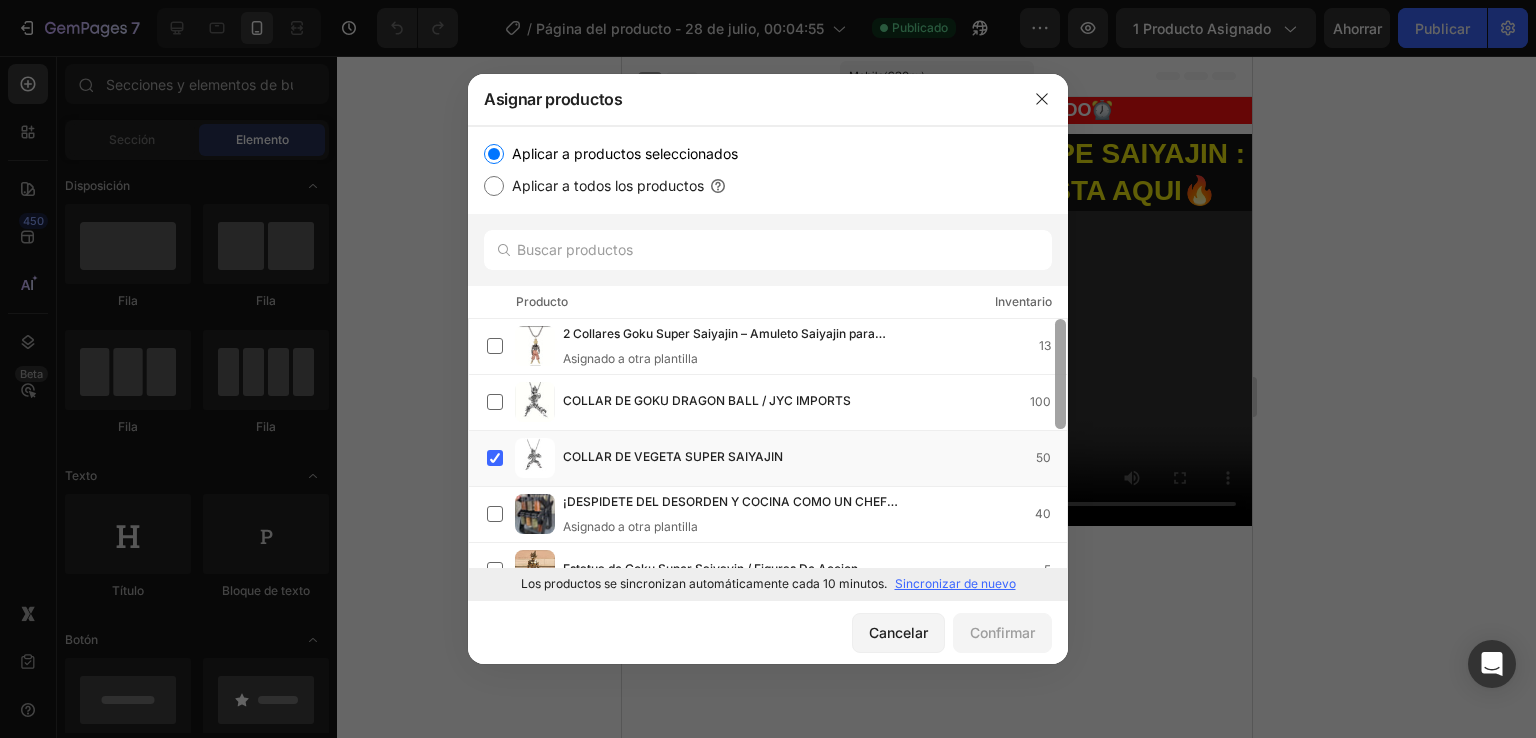 click at bounding box center (1060, 374) 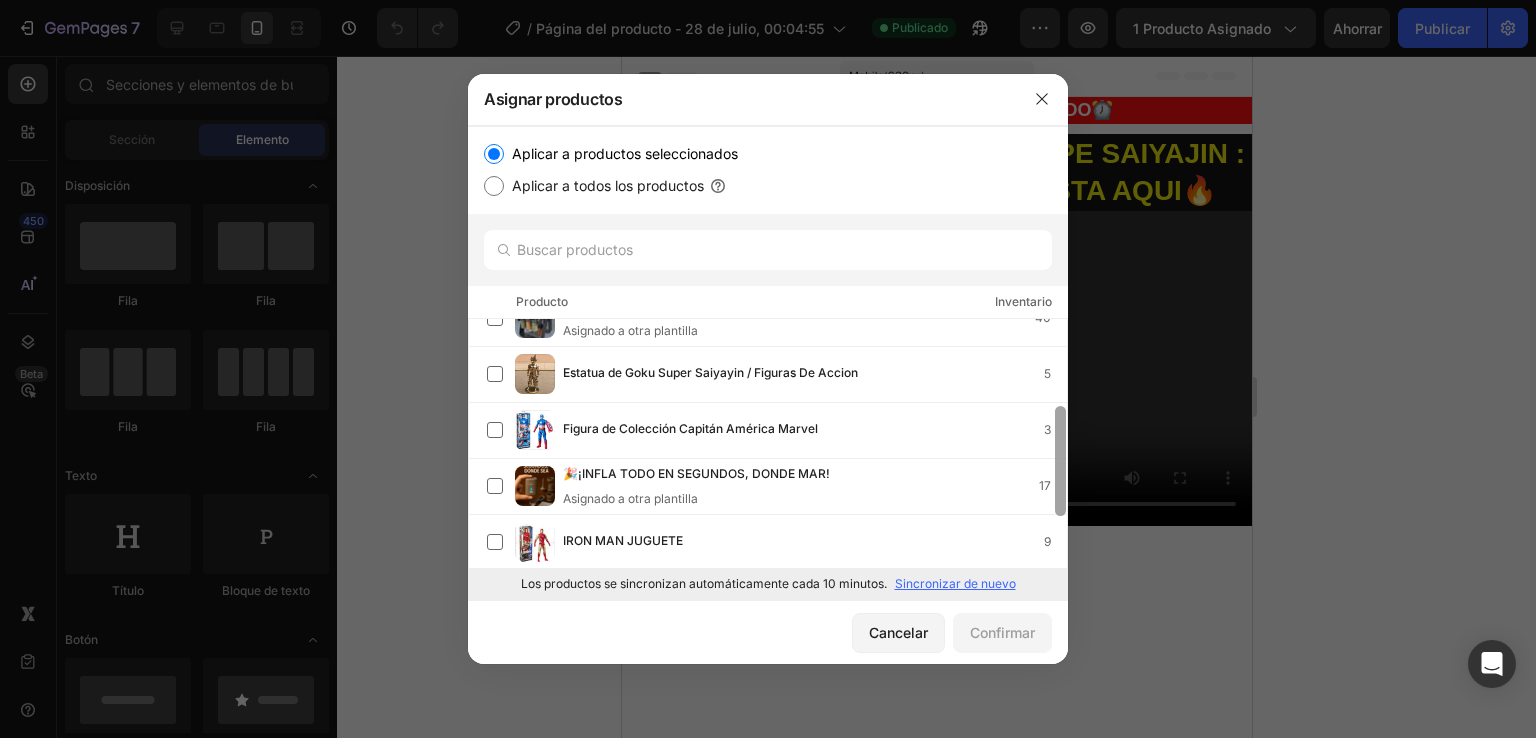 scroll, scrollTop: 0, scrollLeft: 0, axis: both 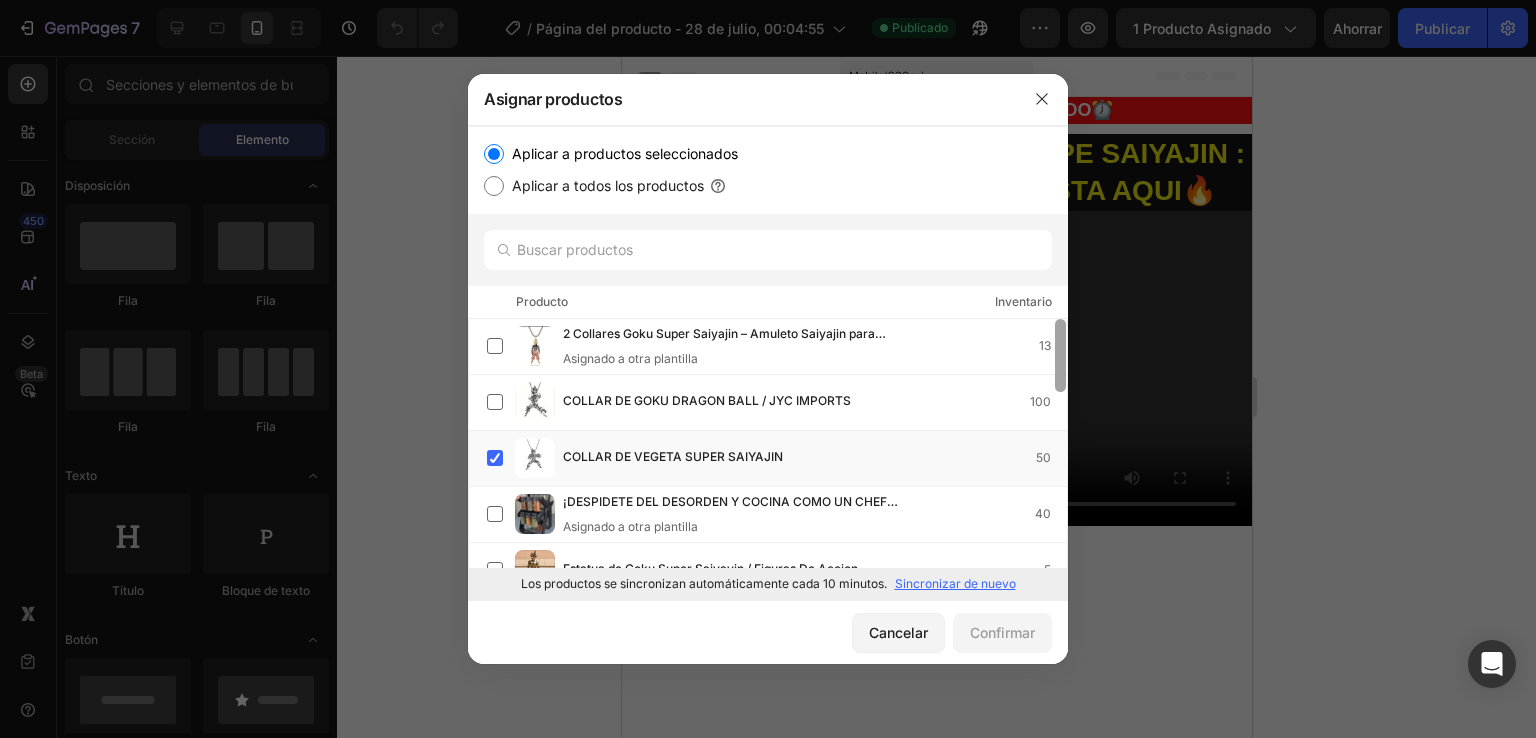 drag, startPoint x: 1057, startPoint y: 348, endPoint x: 1059, endPoint y: 411, distance: 63.03174 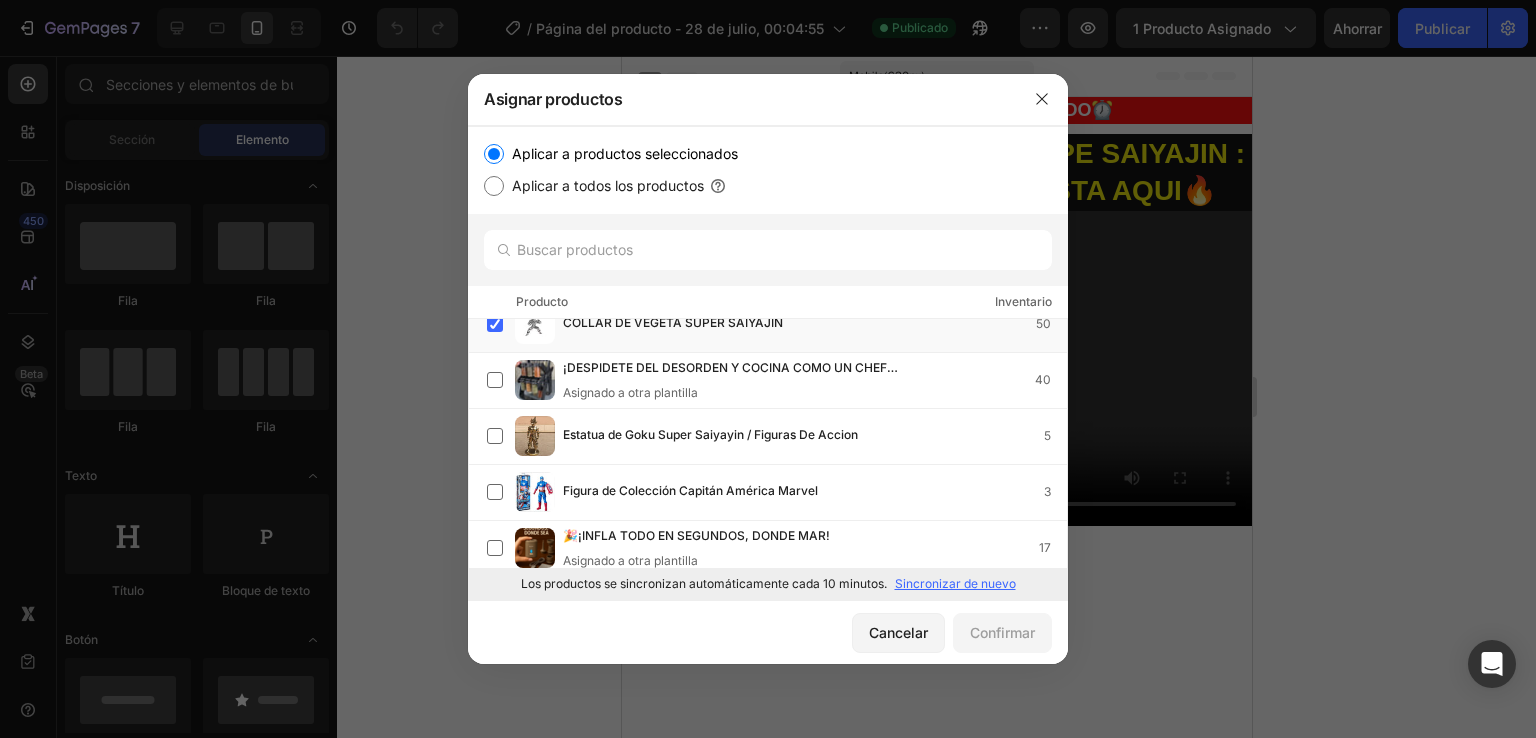 scroll, scrollTop: 0, scrollLeft: 0, axis: both 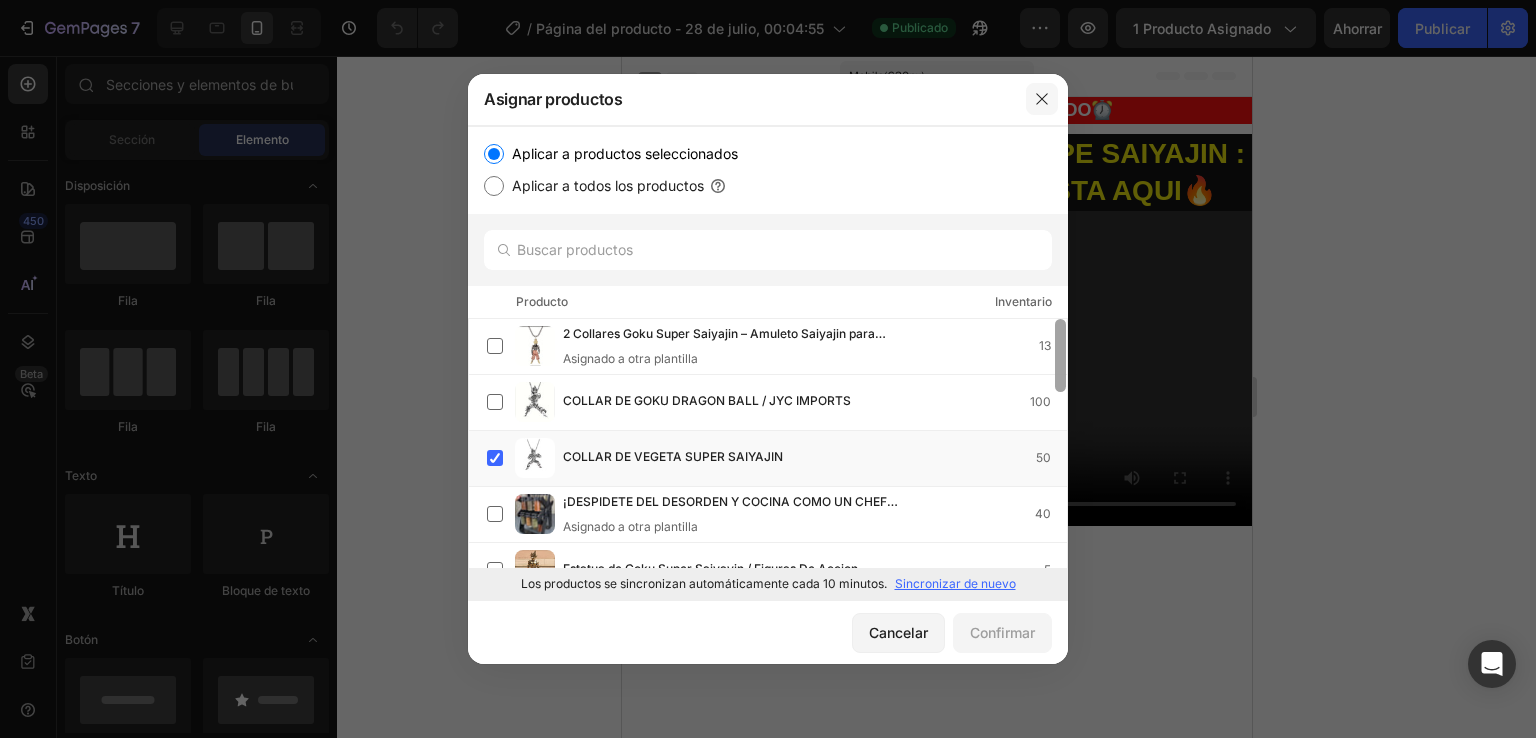 drag, startPoint x: 1060, startPoint y: 365, endPoint x: 1048, endPoint y: 92, distance: 273.2636 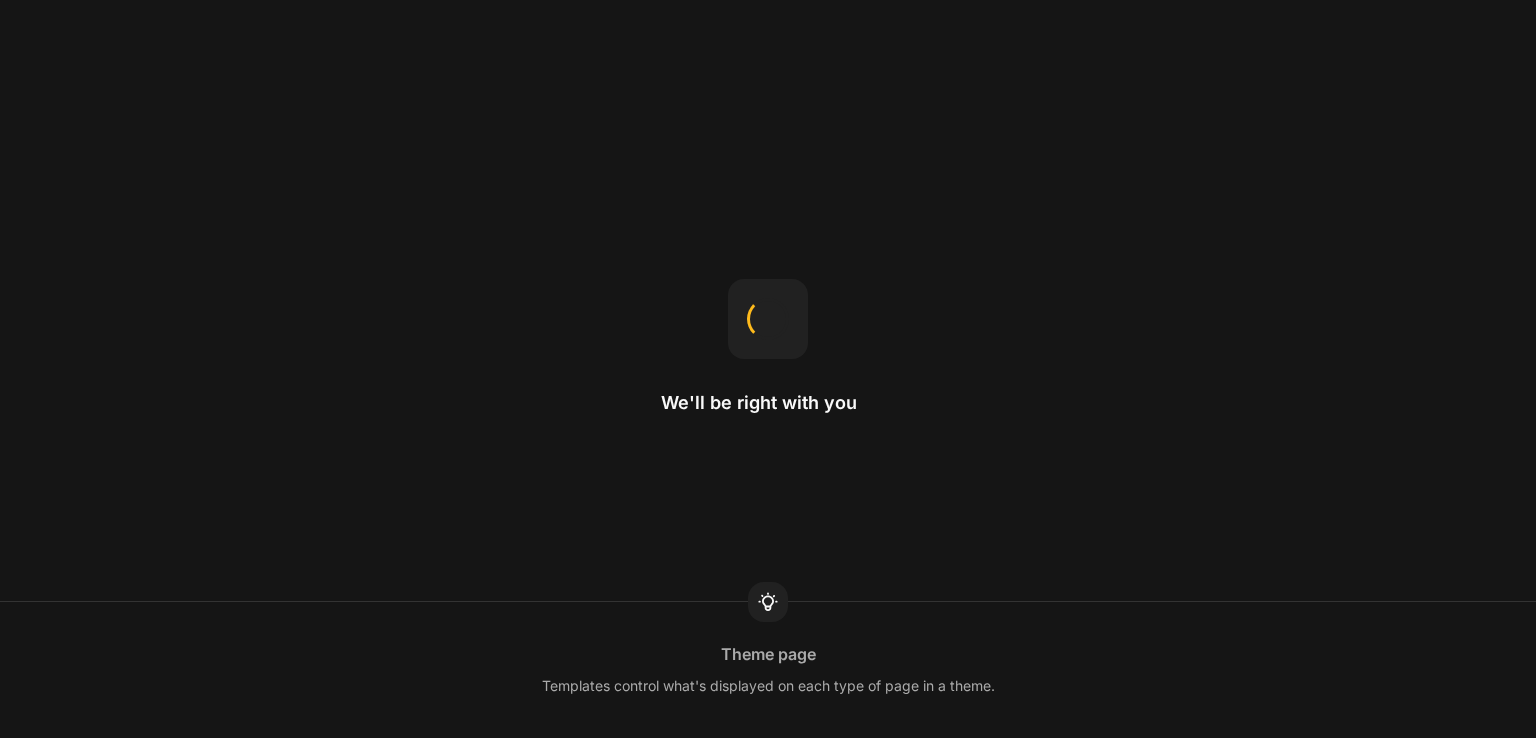scroll, scrollTop: 0, scrollLeft: 0, axis: both 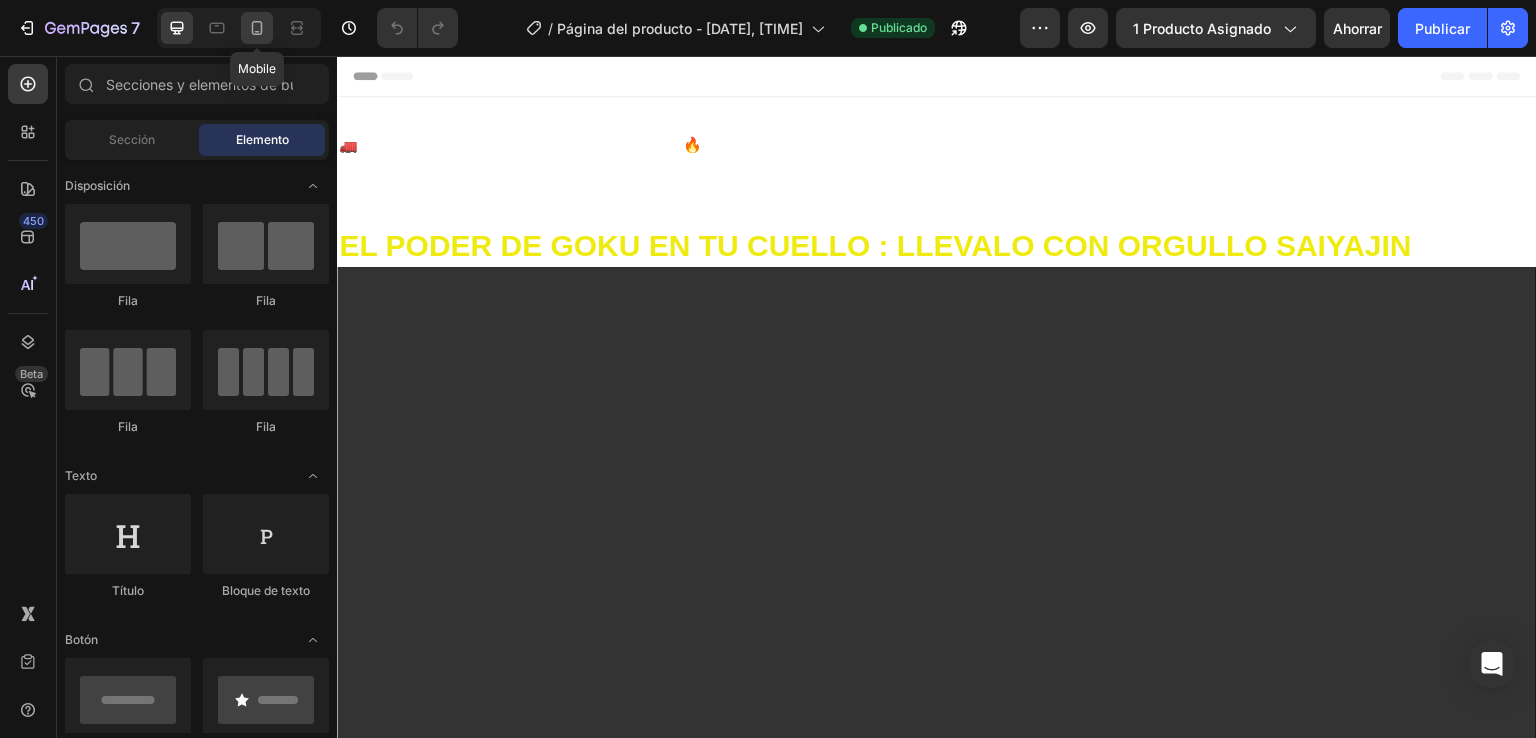 click 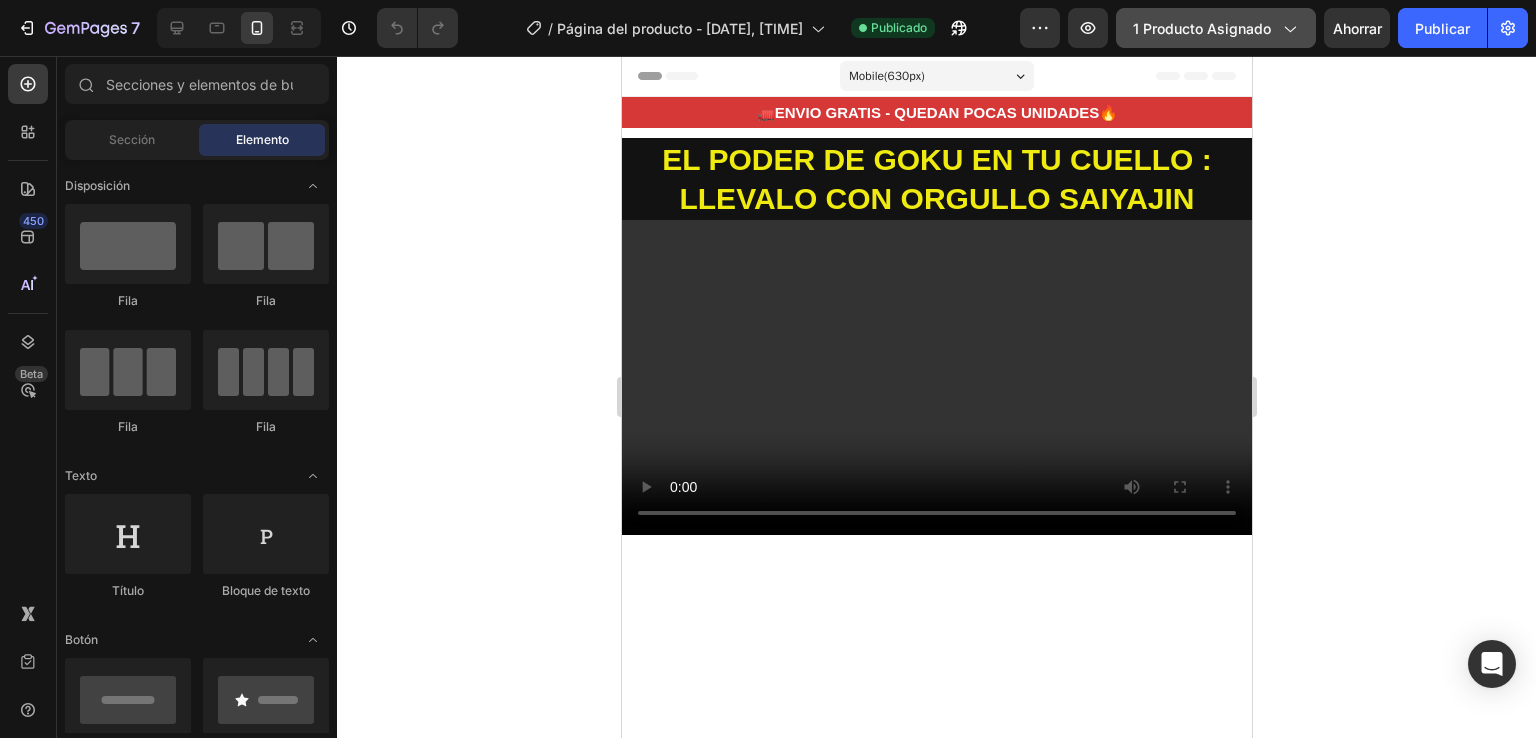 click on "1 producto asignado" at bounding box center (1216, 28) 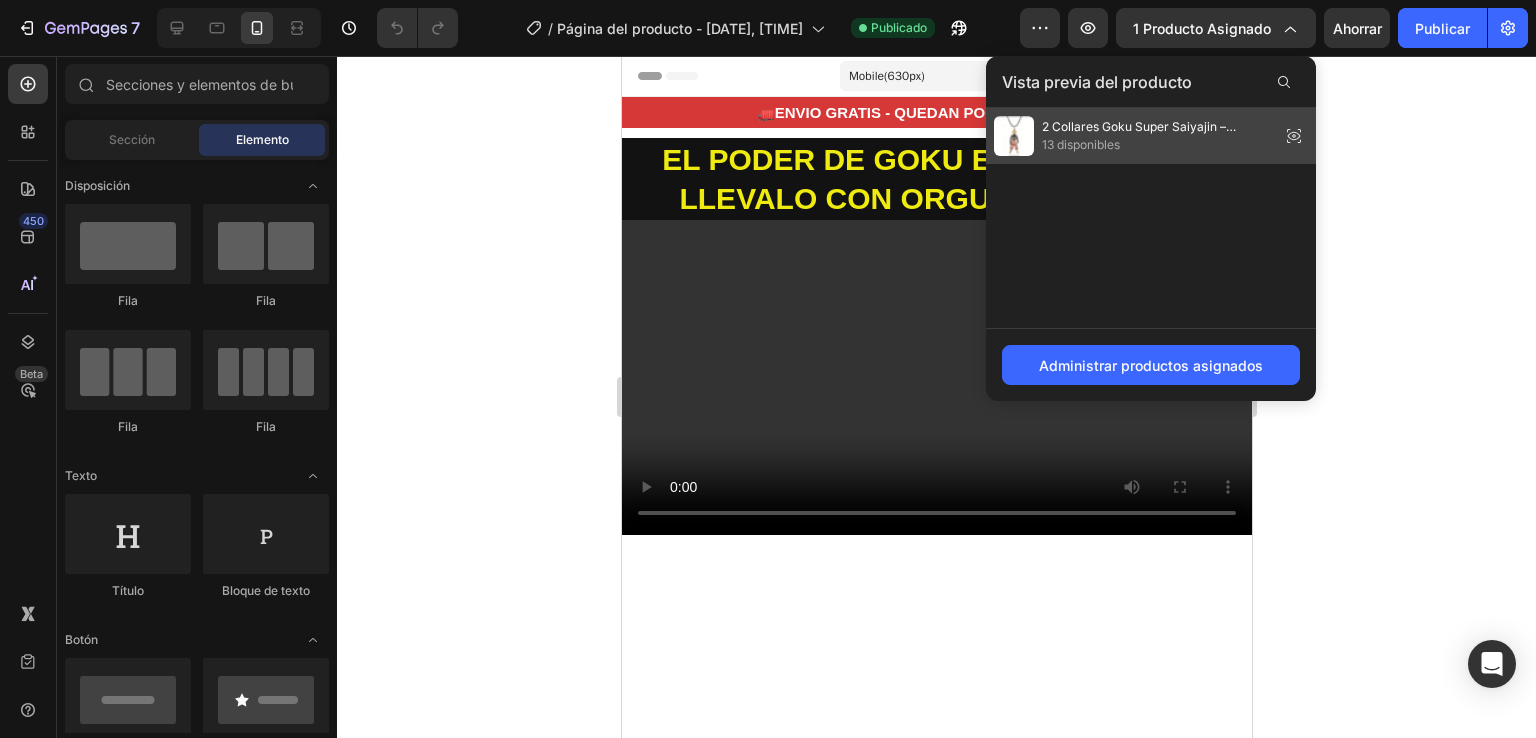 click 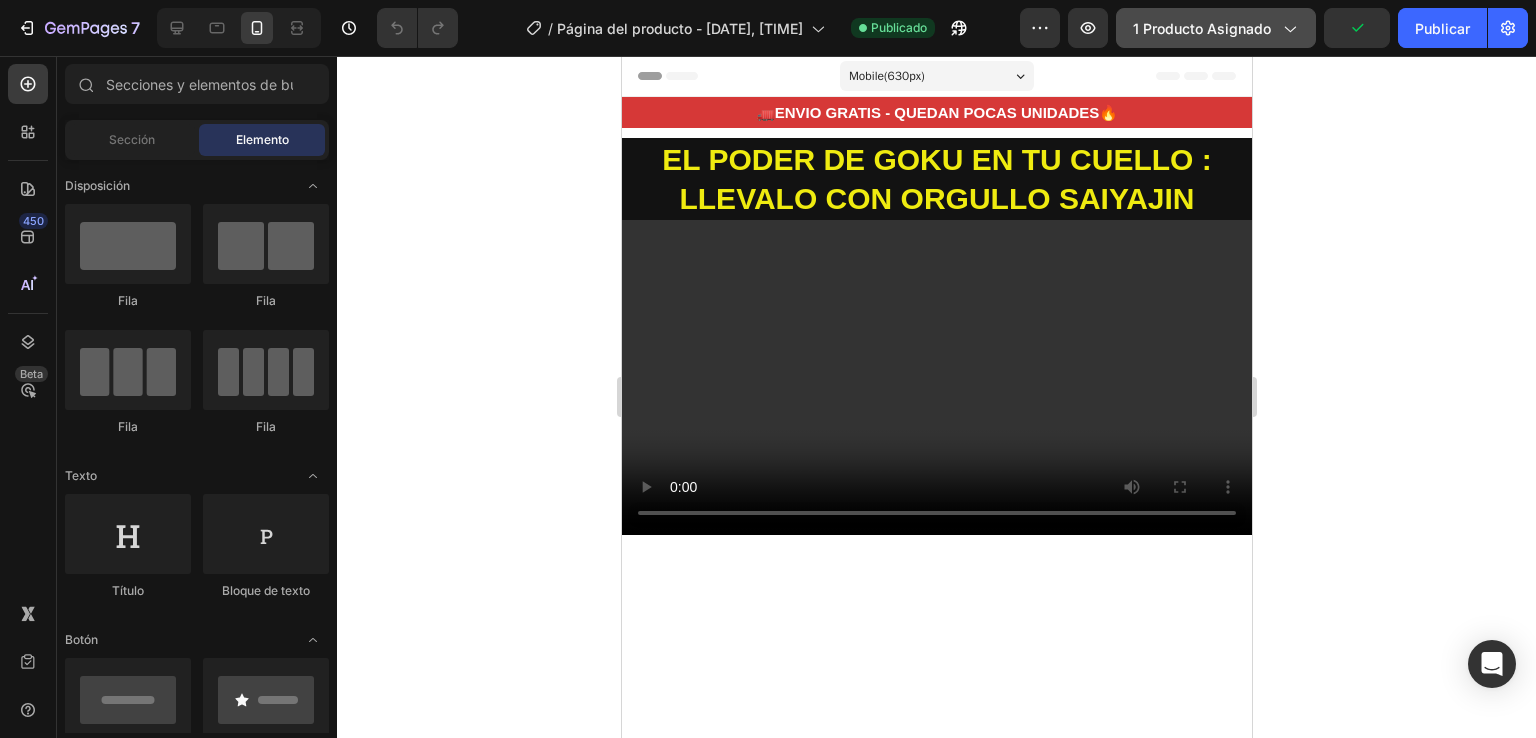 click on "1 producto asignado" at bounding box center [1216, 28] 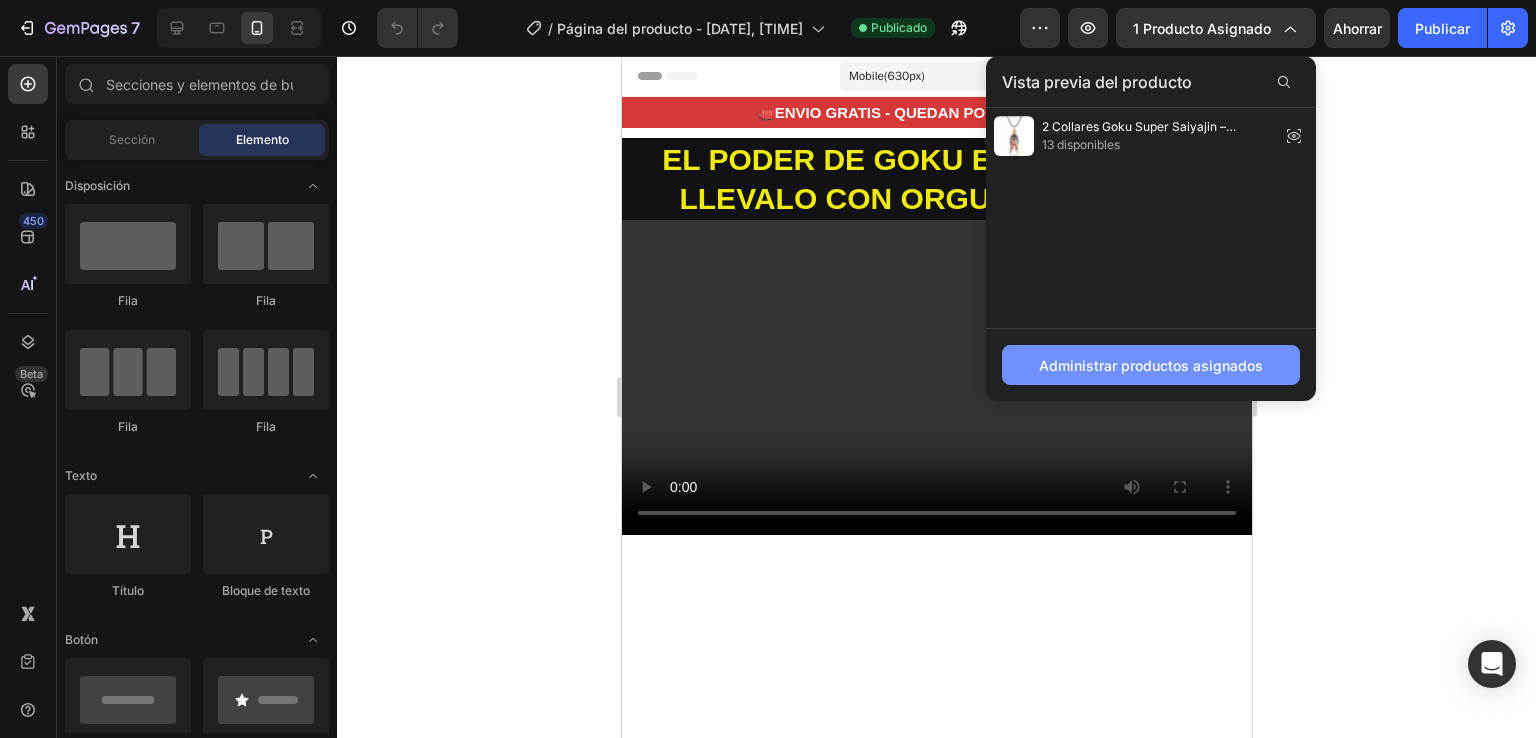 click on "Administrar productos asignados" at bounding box center [1151, 365] 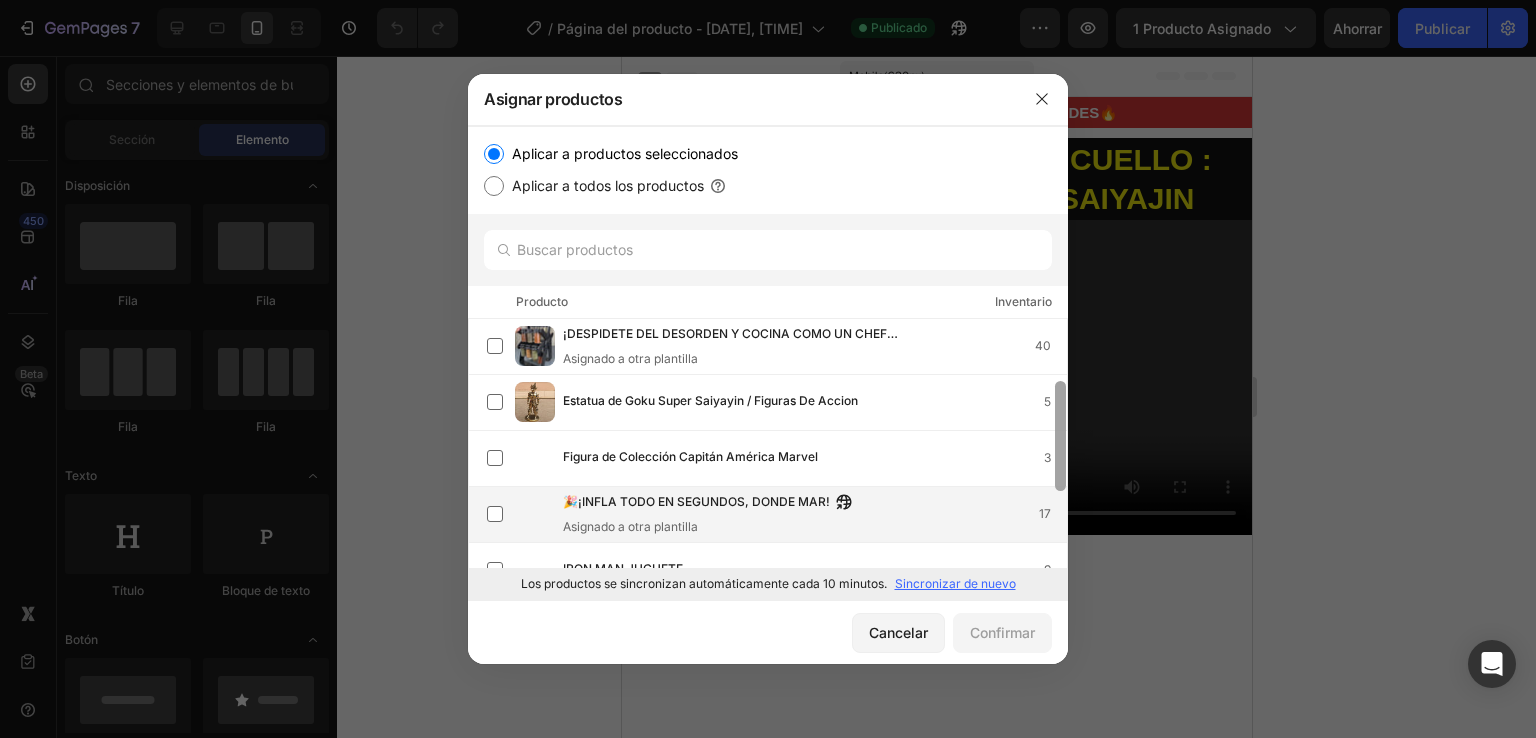 scroll, scrollTop: 0, scrollLeft: 0, axis: both 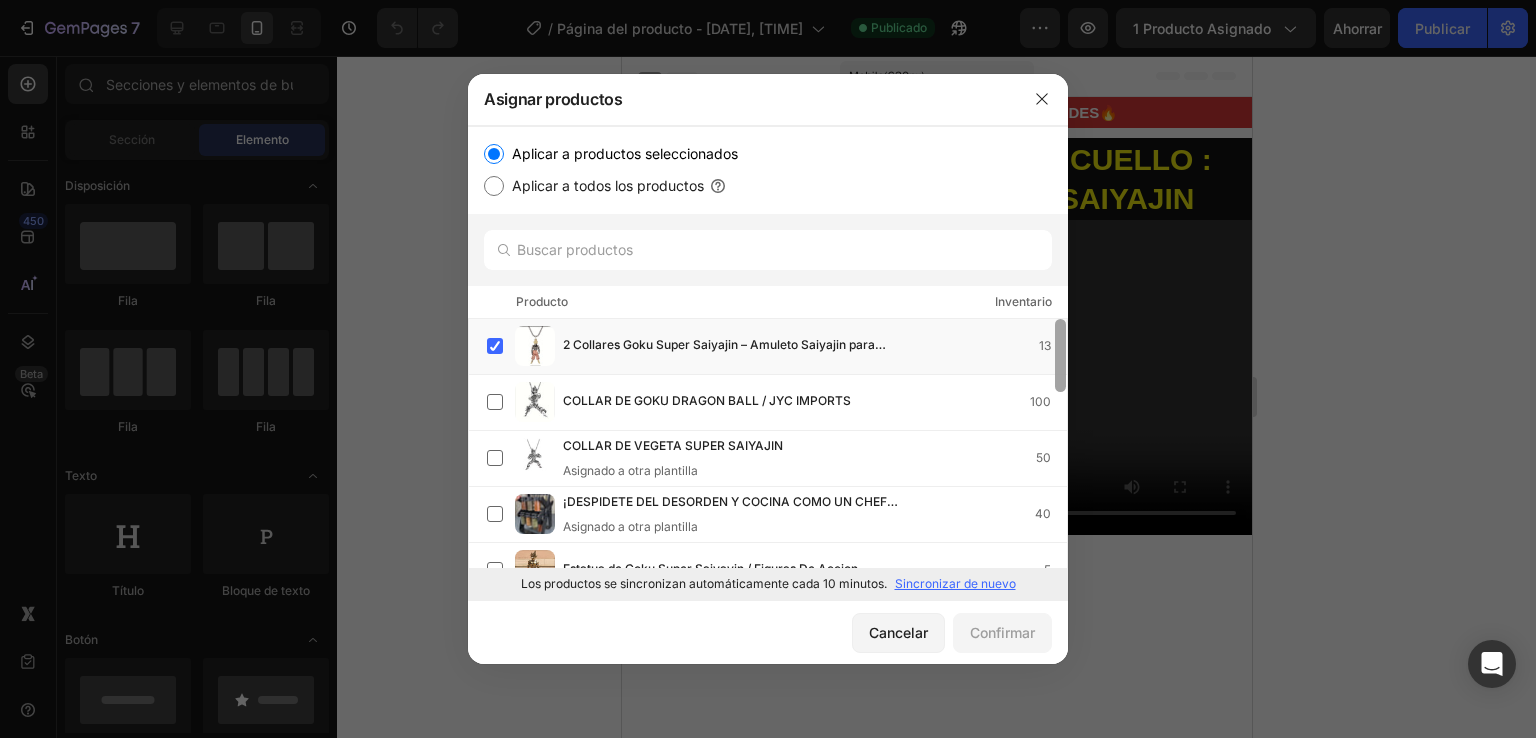 drag, startPoint x: 1059, startPoint y: 398, endPoint x: 1054, endPoint y: 385, distance: 13.928389 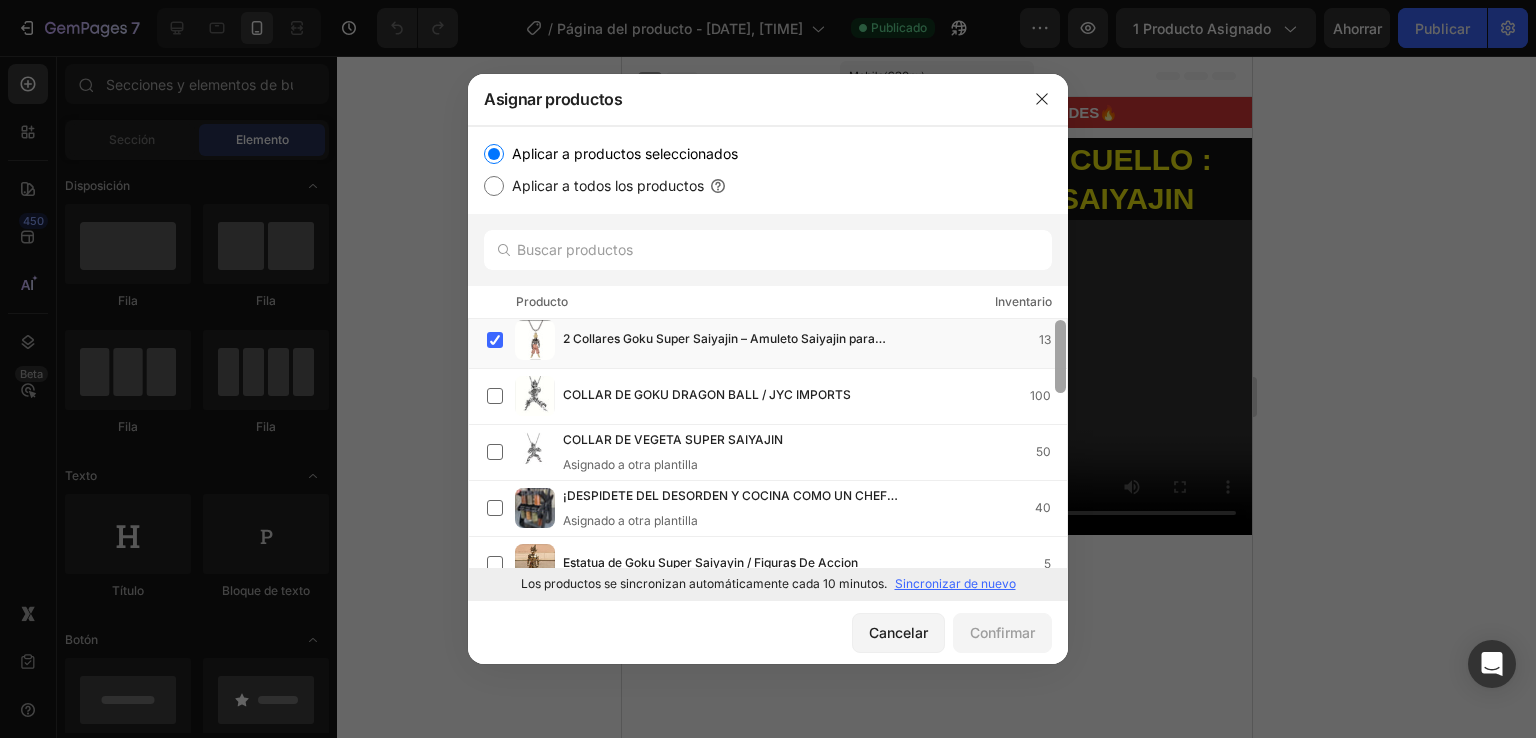 scroll, scrollTop: 0, scrollLeft: 0, axis: both 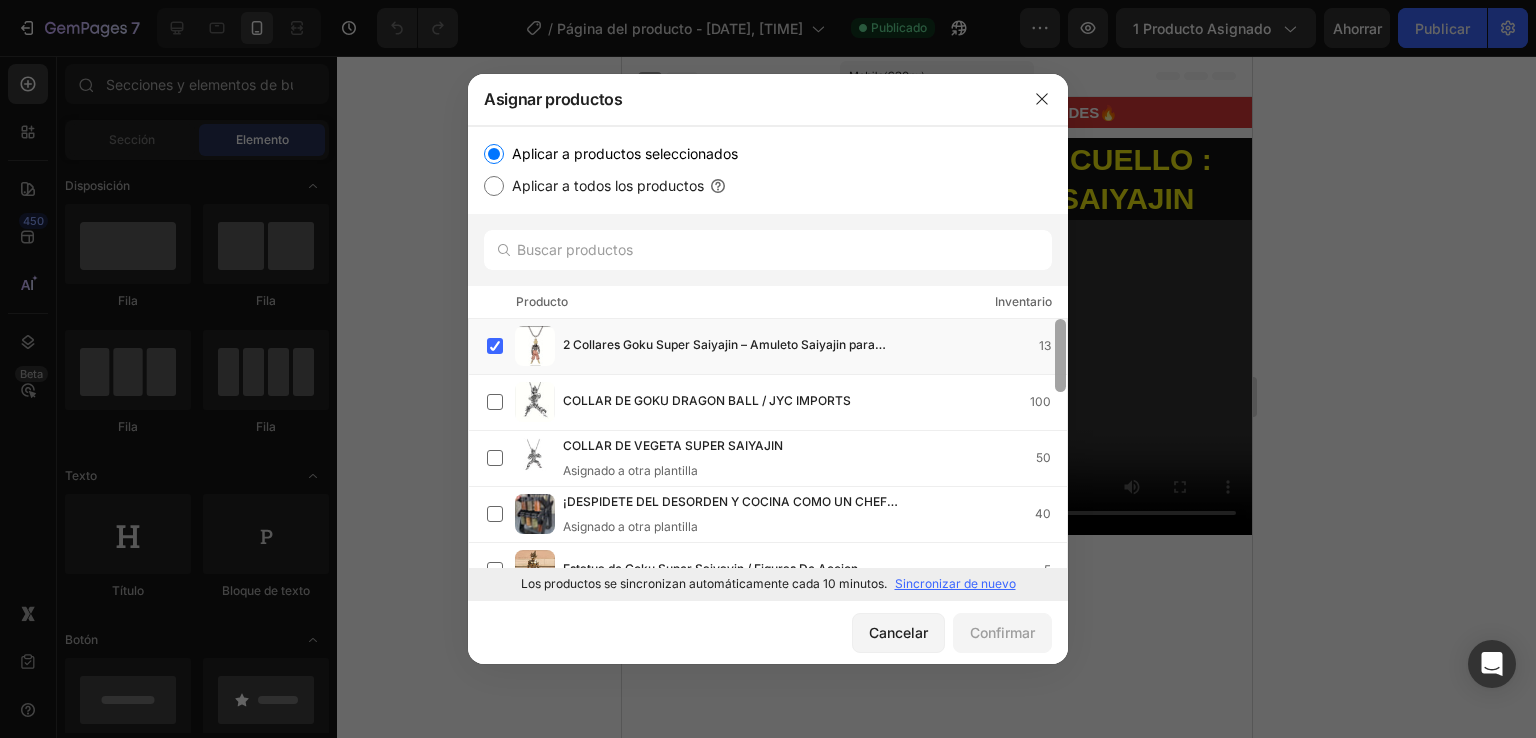 drag, startPoint x: 1060, startPoint y: 375, endPoint x: 1064, endPoint y: 329, distance: 46.173584 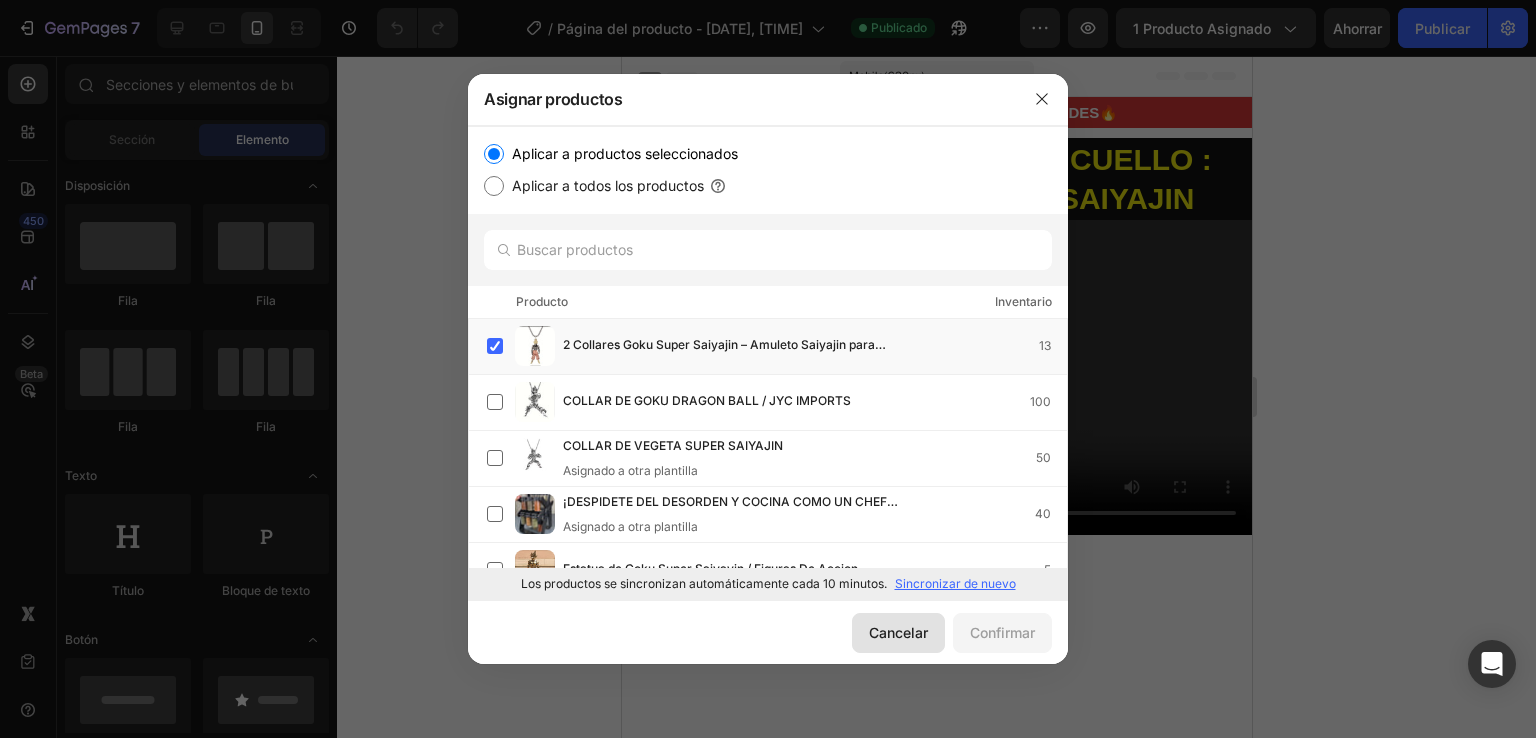 click on "Cancelar" at bounding box center [898, 632] 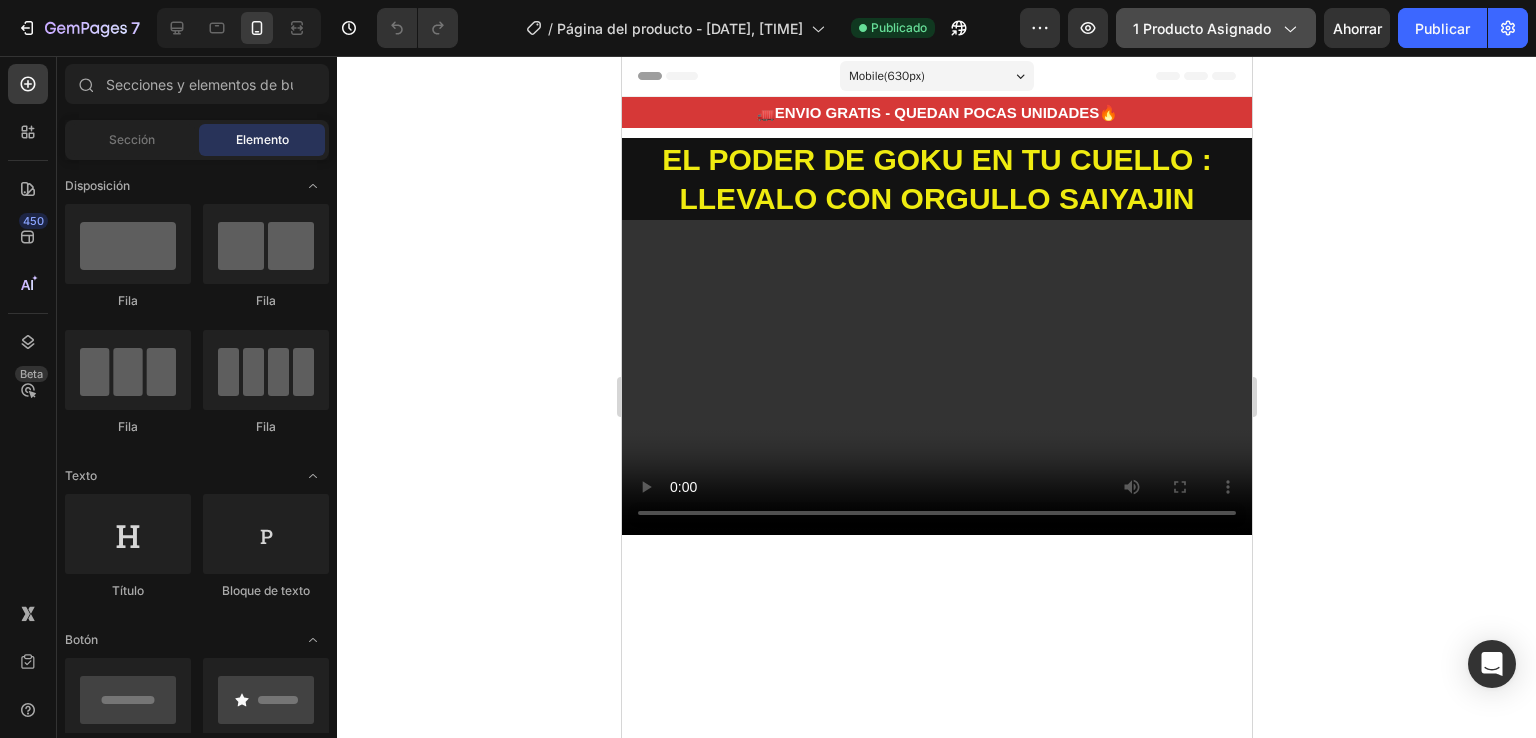 click on "1 producto asignado" at bounding box center [1216, 28] 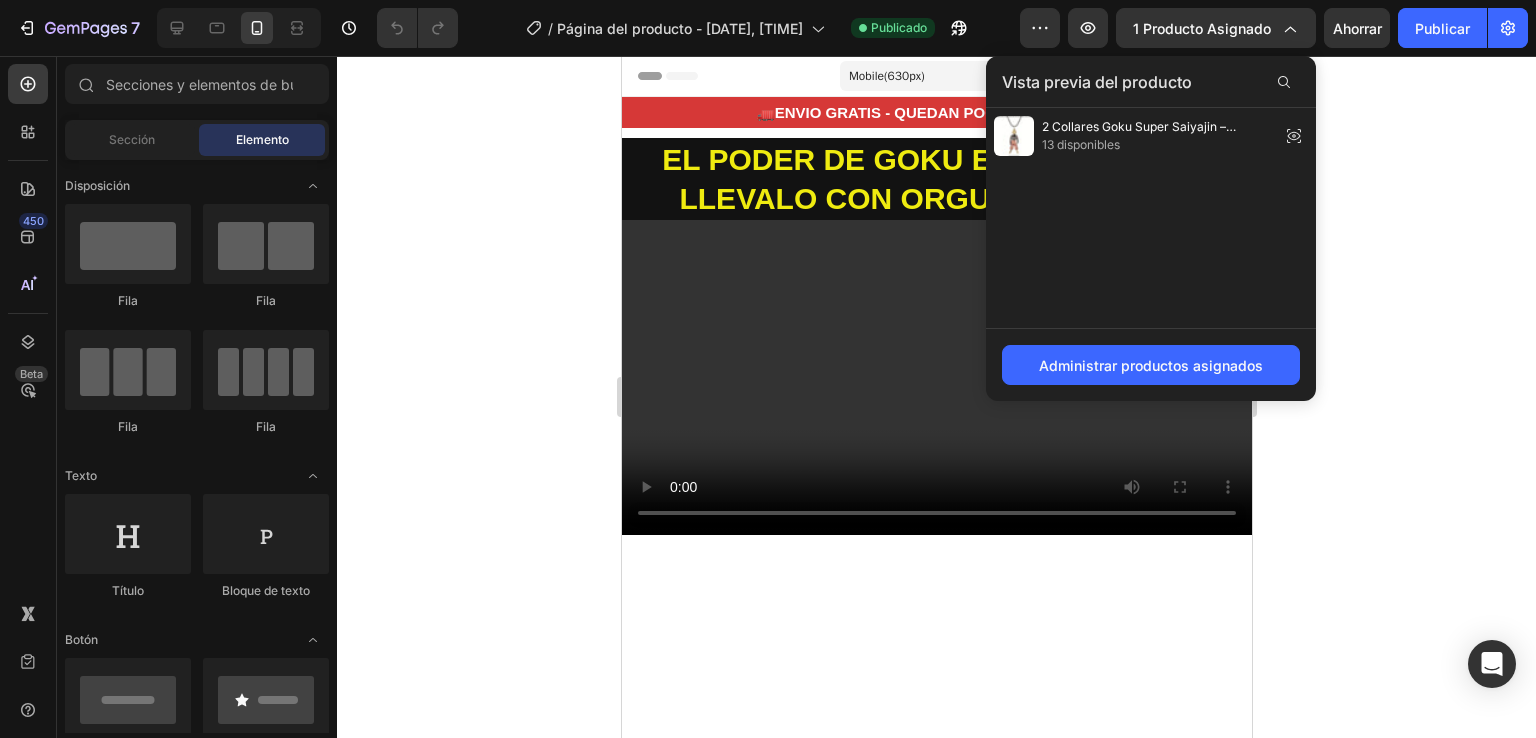 click 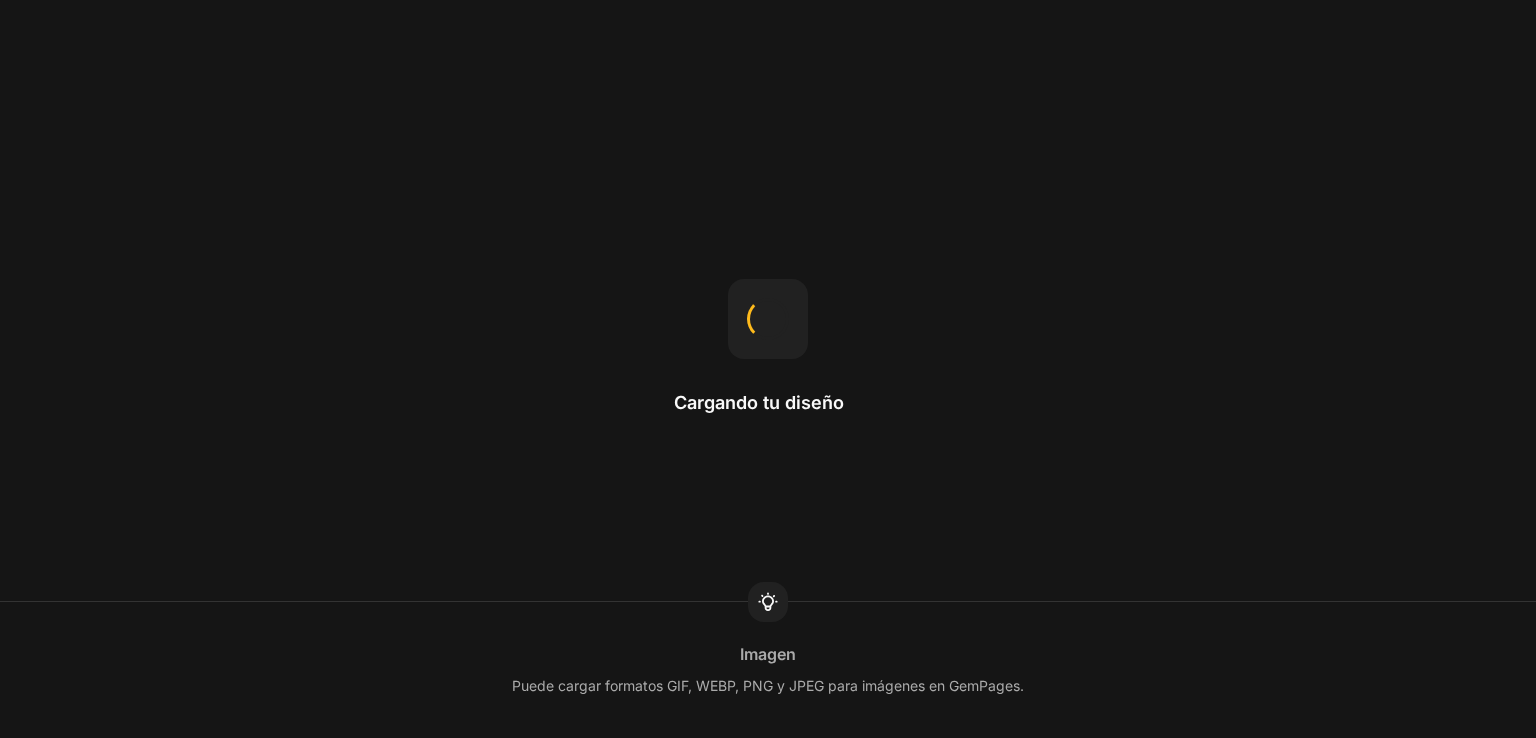 scroll, scrollTop: 0, scrollLeft: 0, axis: both 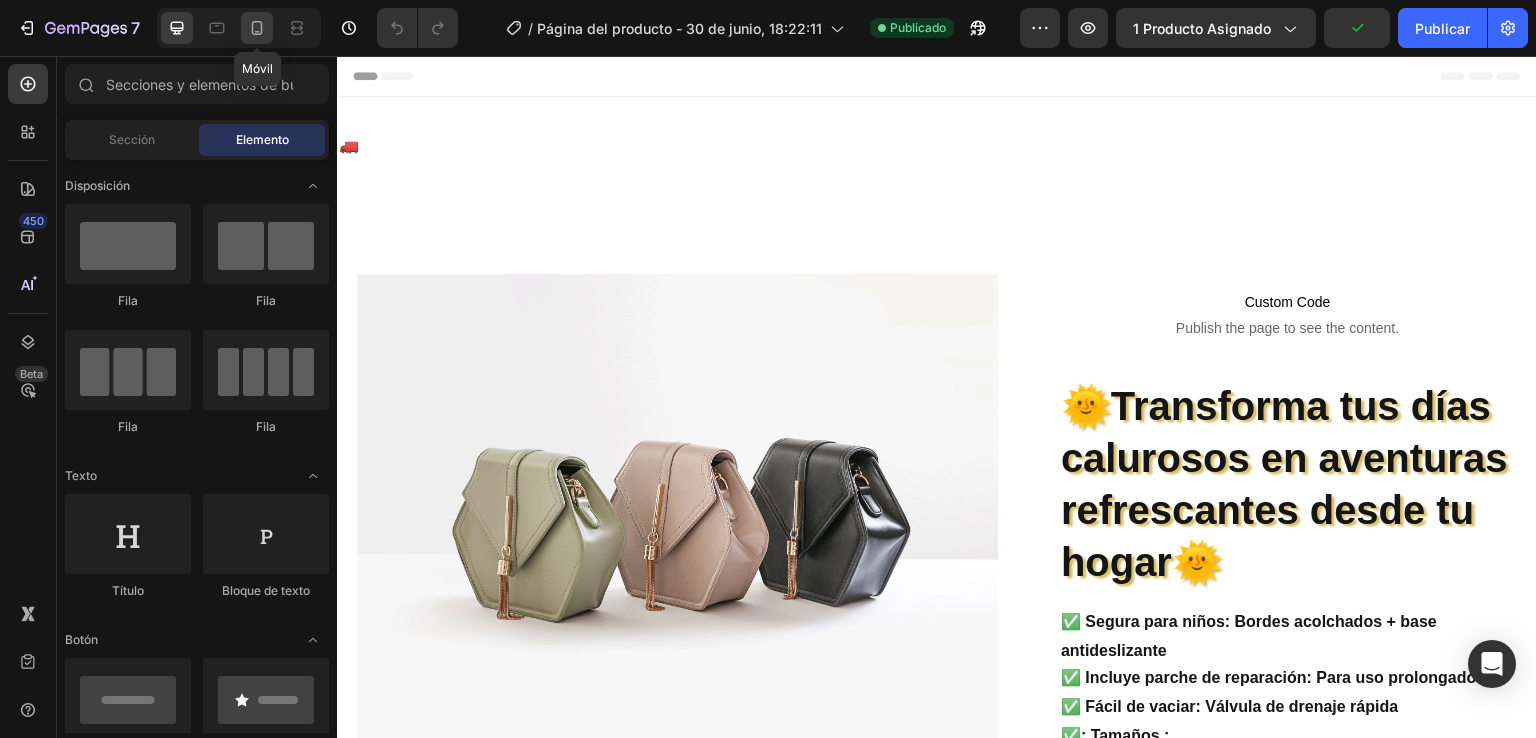 click 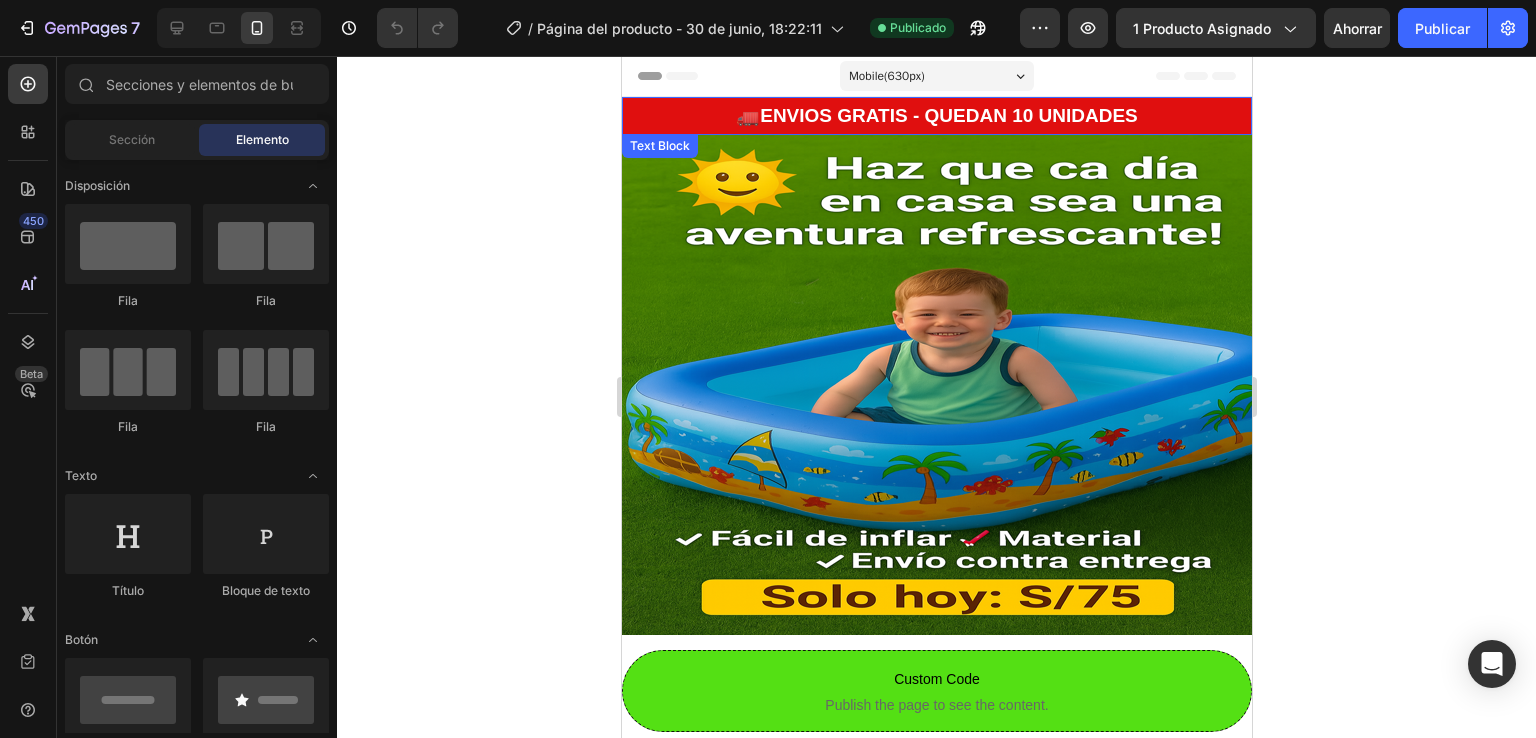 click on "🚛ENVIOS GRATIS - QUEDAN 10 UNIDADES" at bounding box center [936, 116] 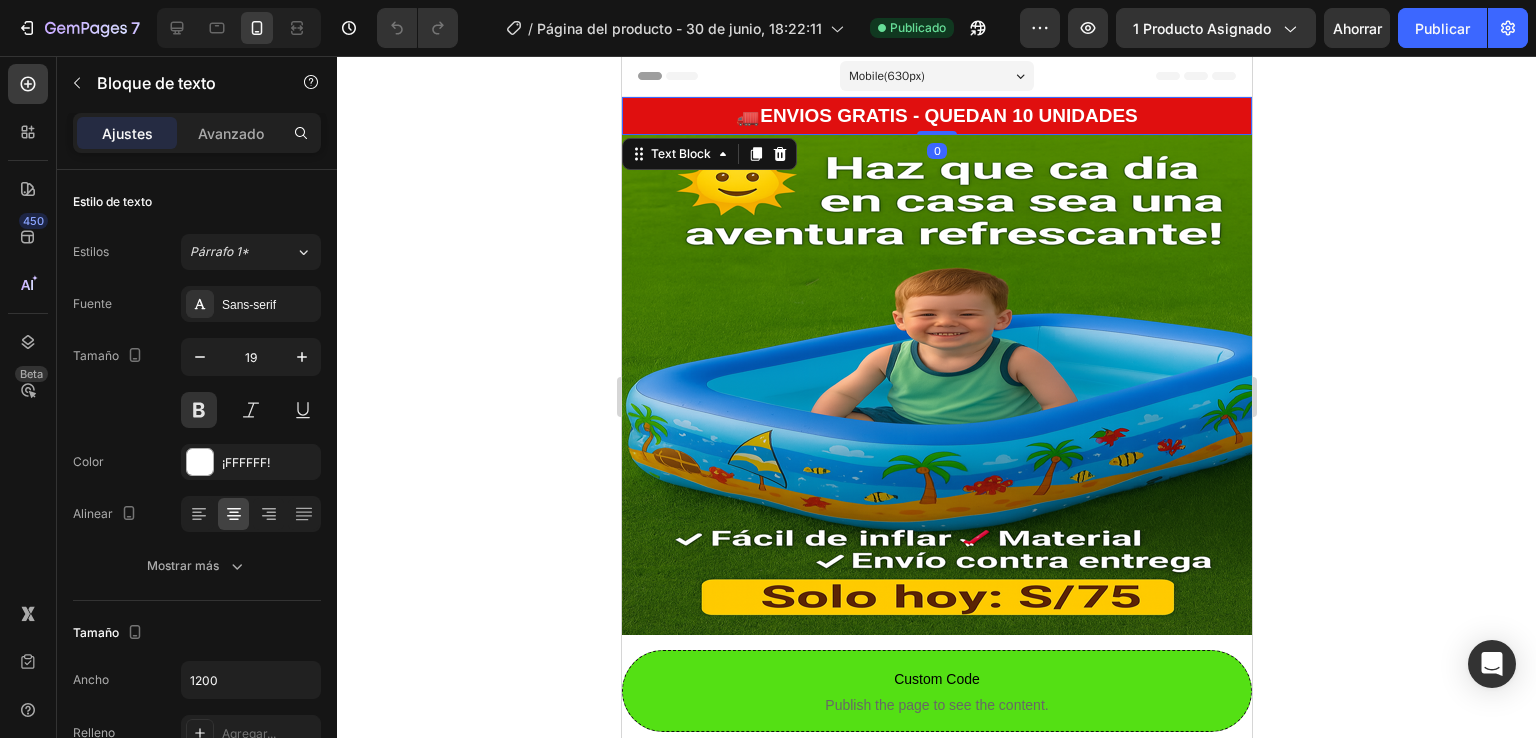 click on "🚛ENVIOS GRATIS - QUEDAN 10 UNIDADES" at bounding box center (936, 116) 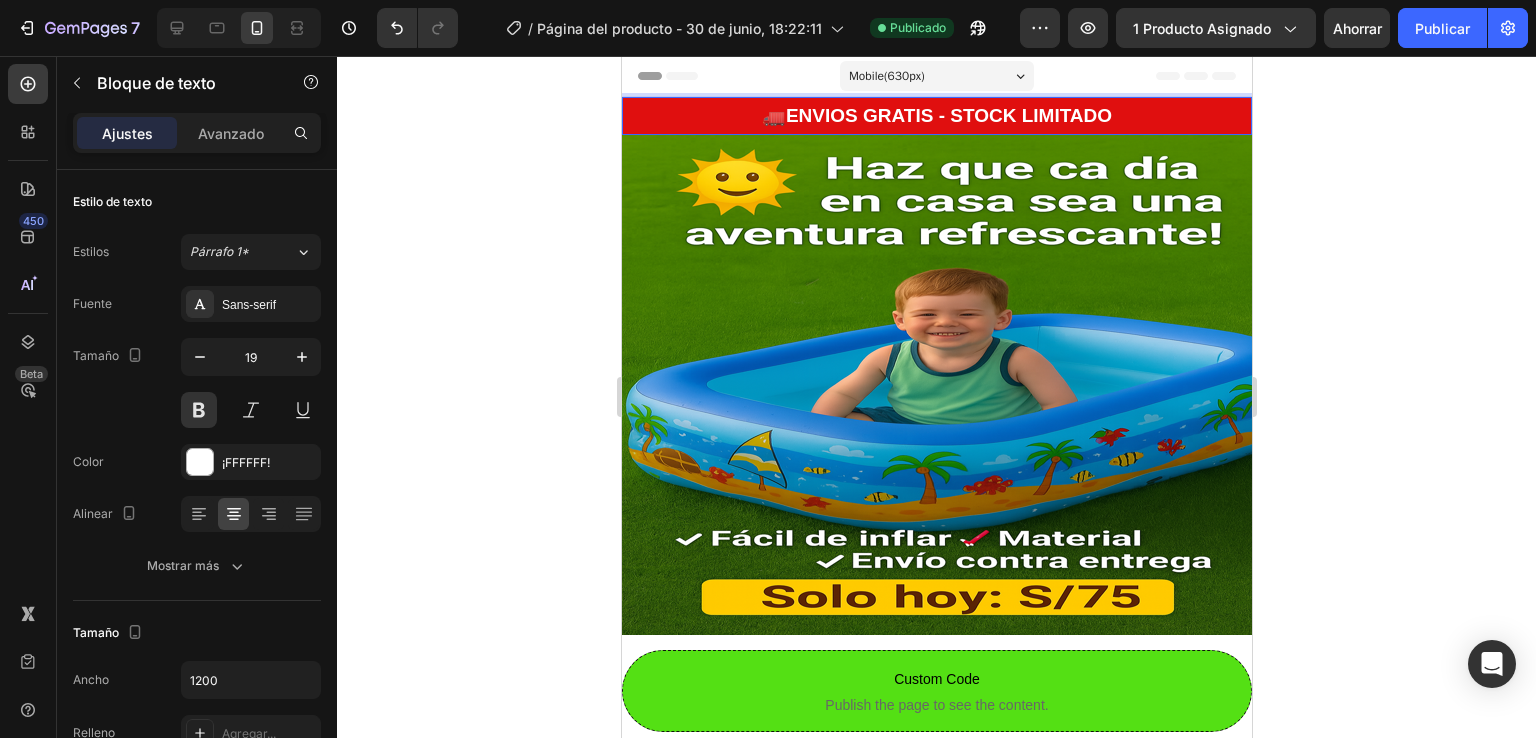 click on "🚛ENVIOS GRATIS - STOCK LIMITADO" at bounding box center (936, 116) 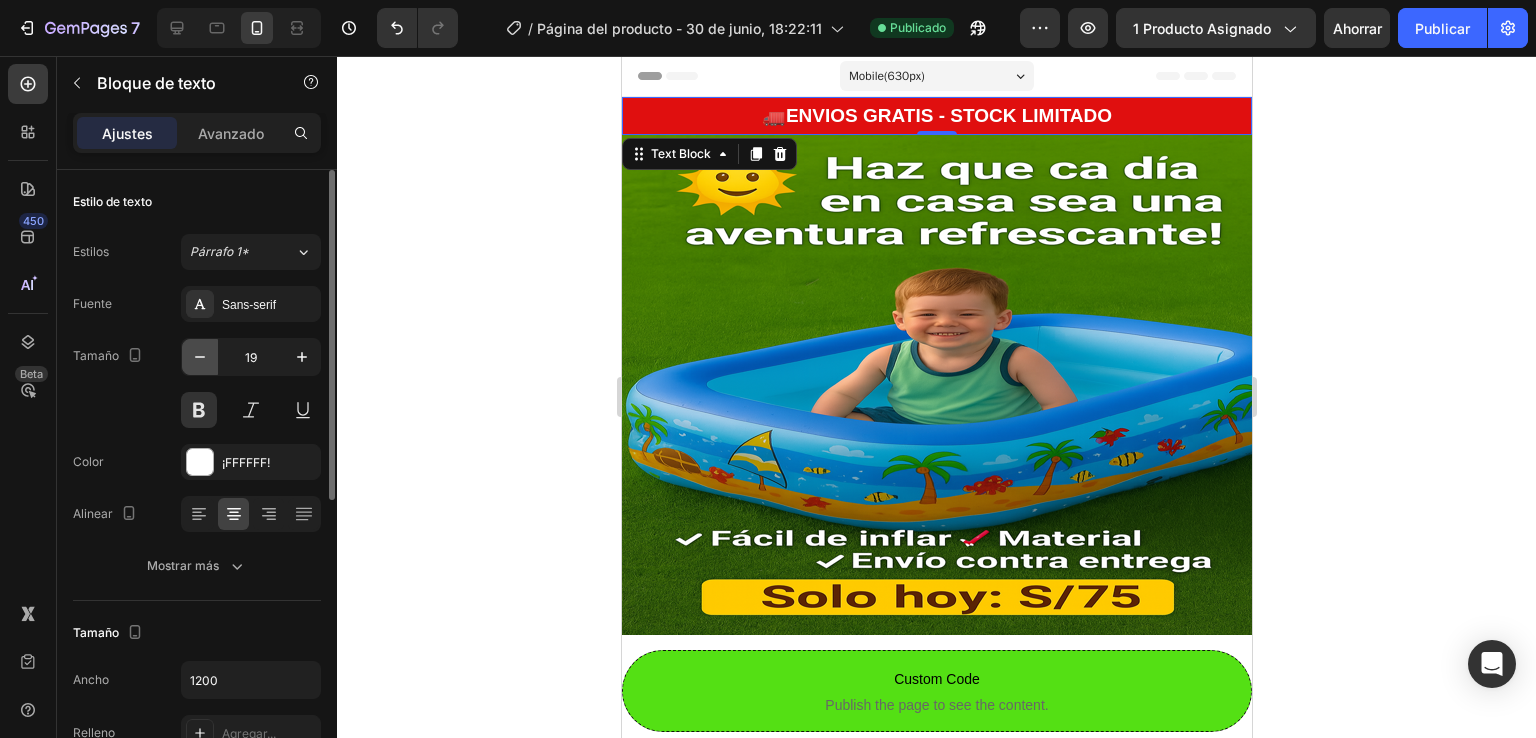 click at bounding box center (200, 357) 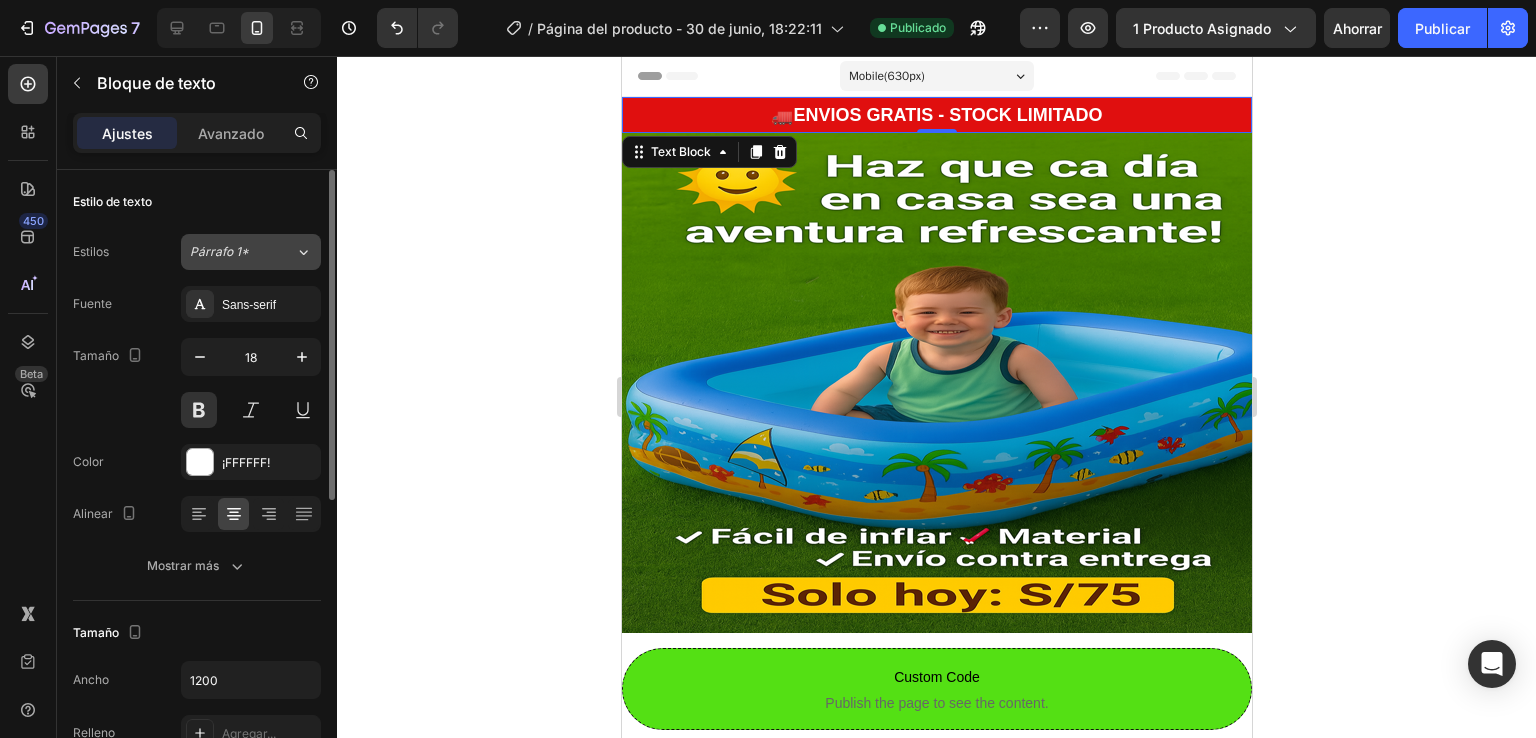 click on "Párrafo 1*" 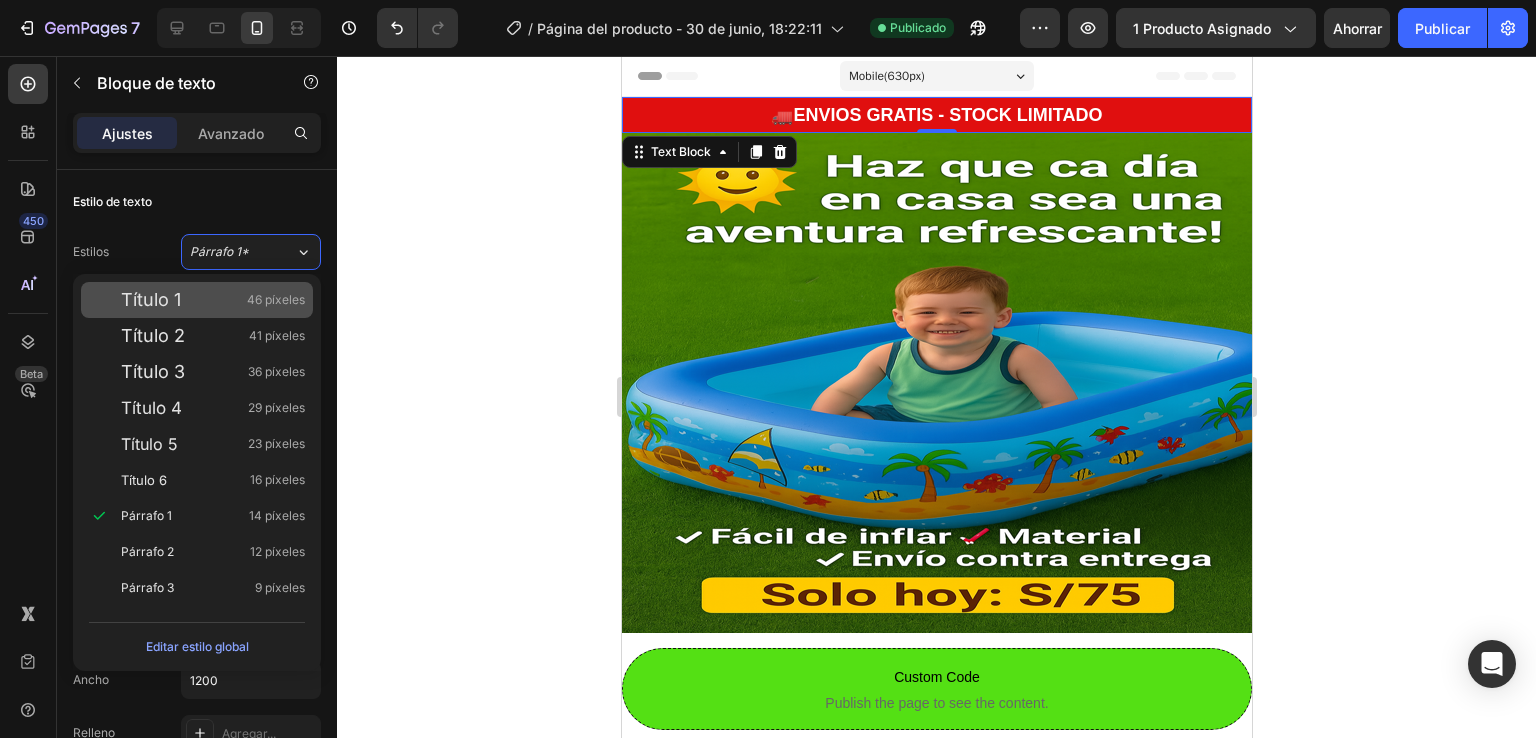 drag, startPoint x: 216, startPoint y: 333, endPoint x: 258, endPoint y: 315, distance: 45.694637 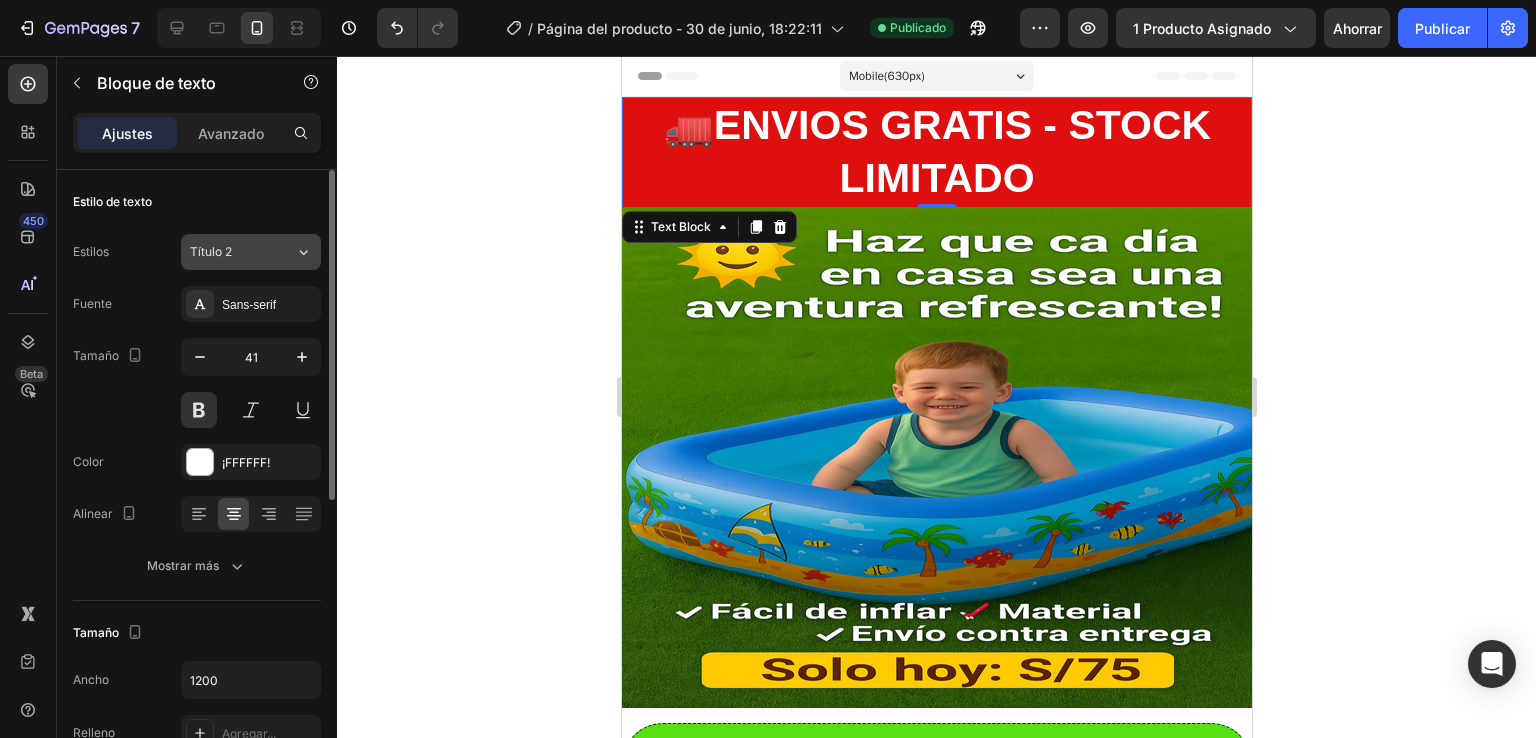 click on "Título 2" 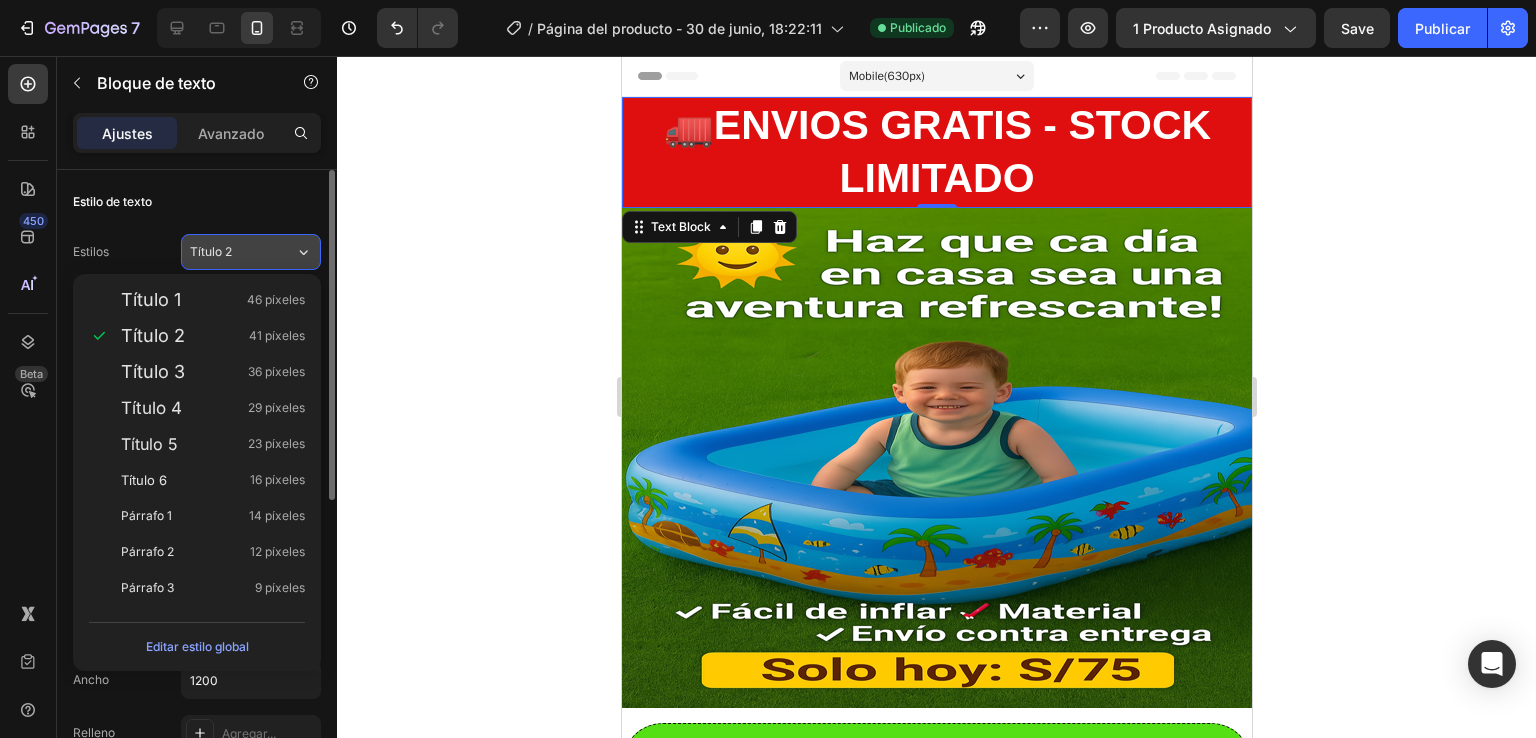 click on "Título 2" at bounding box center (242, 252) 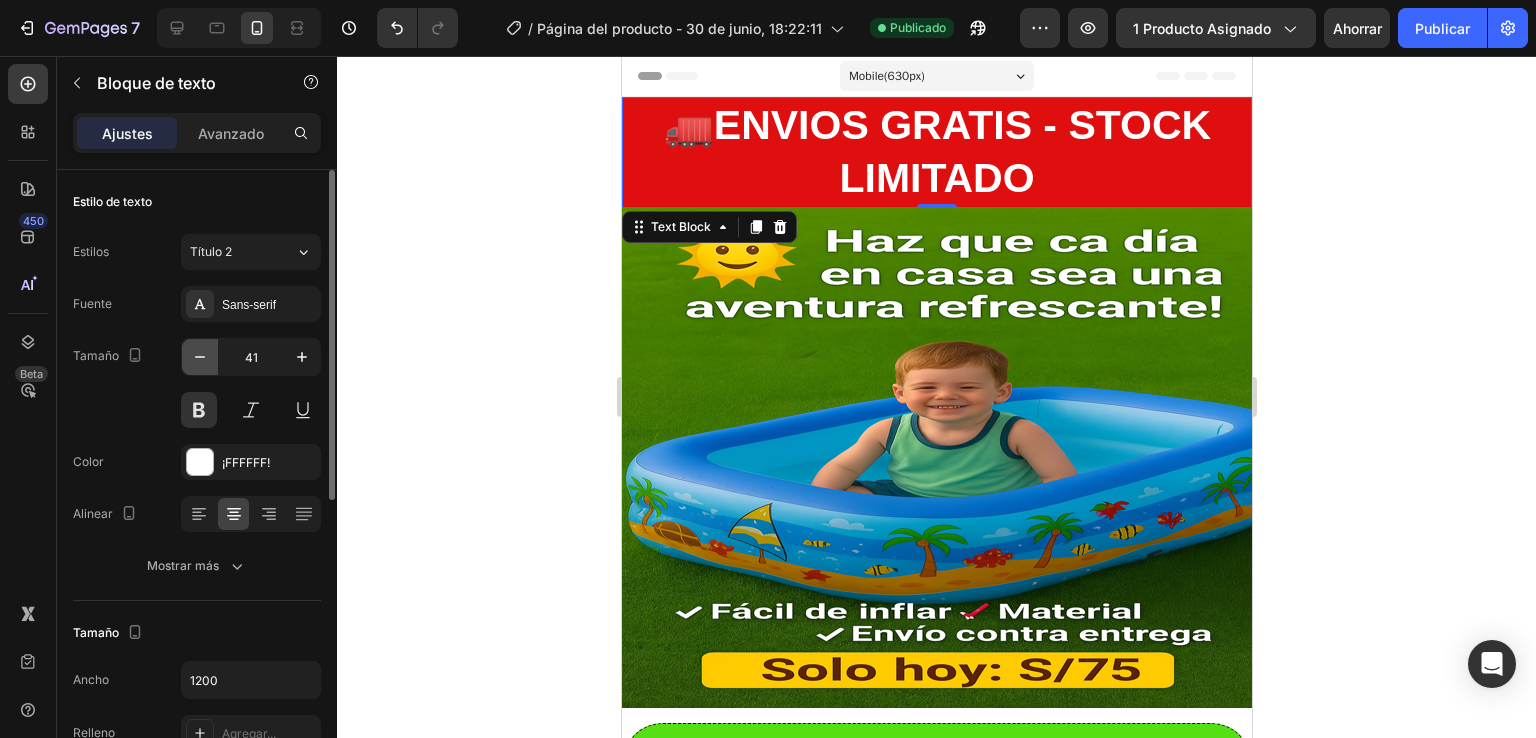 click 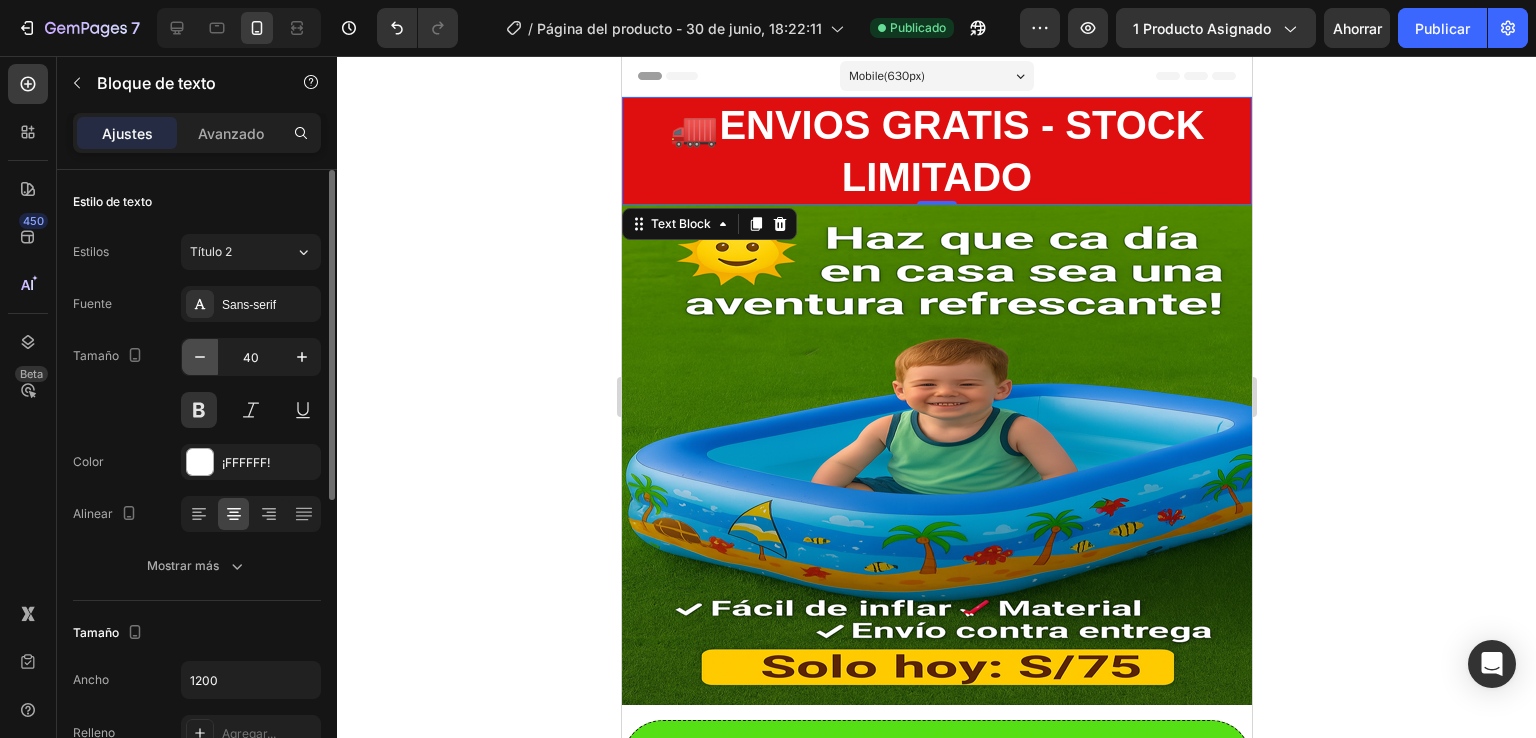 click 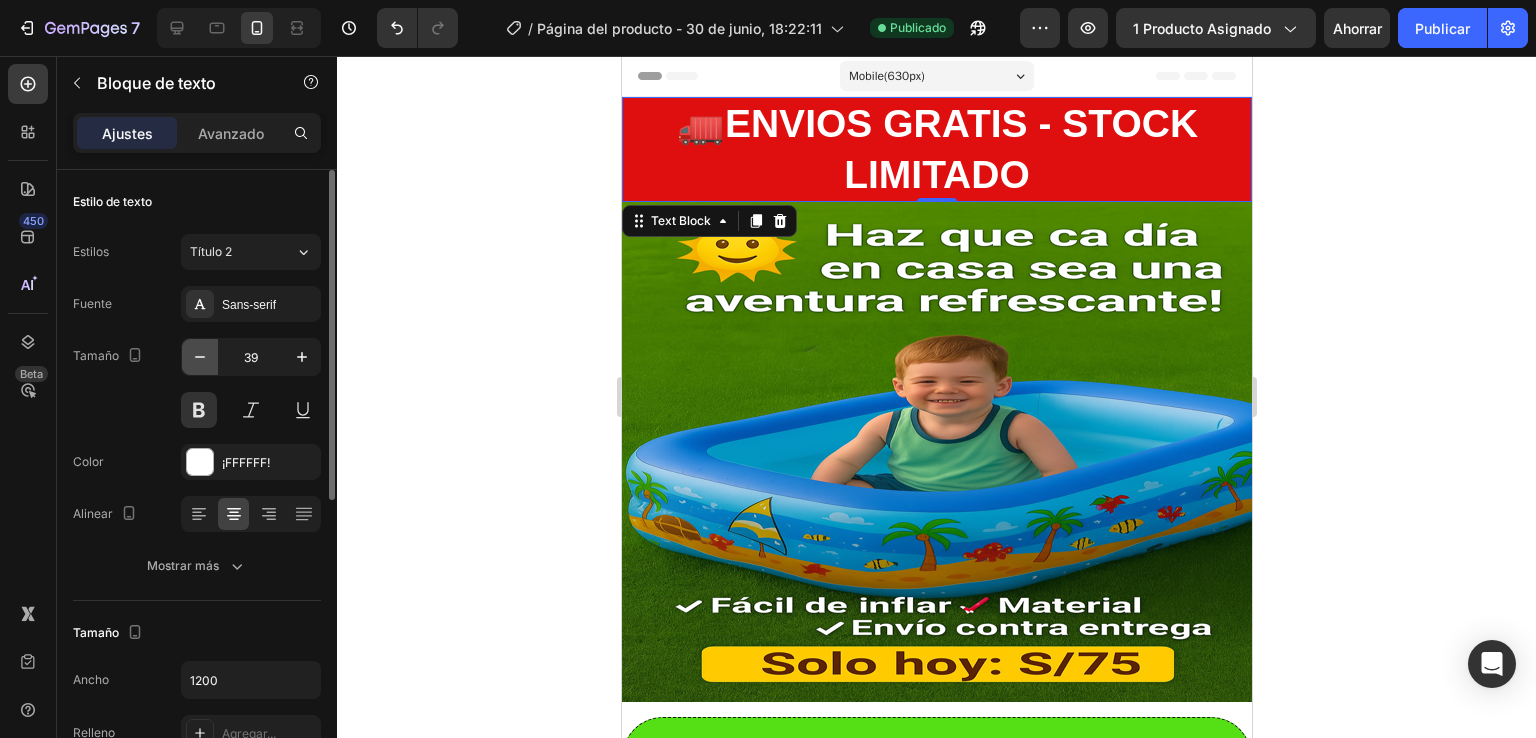 click 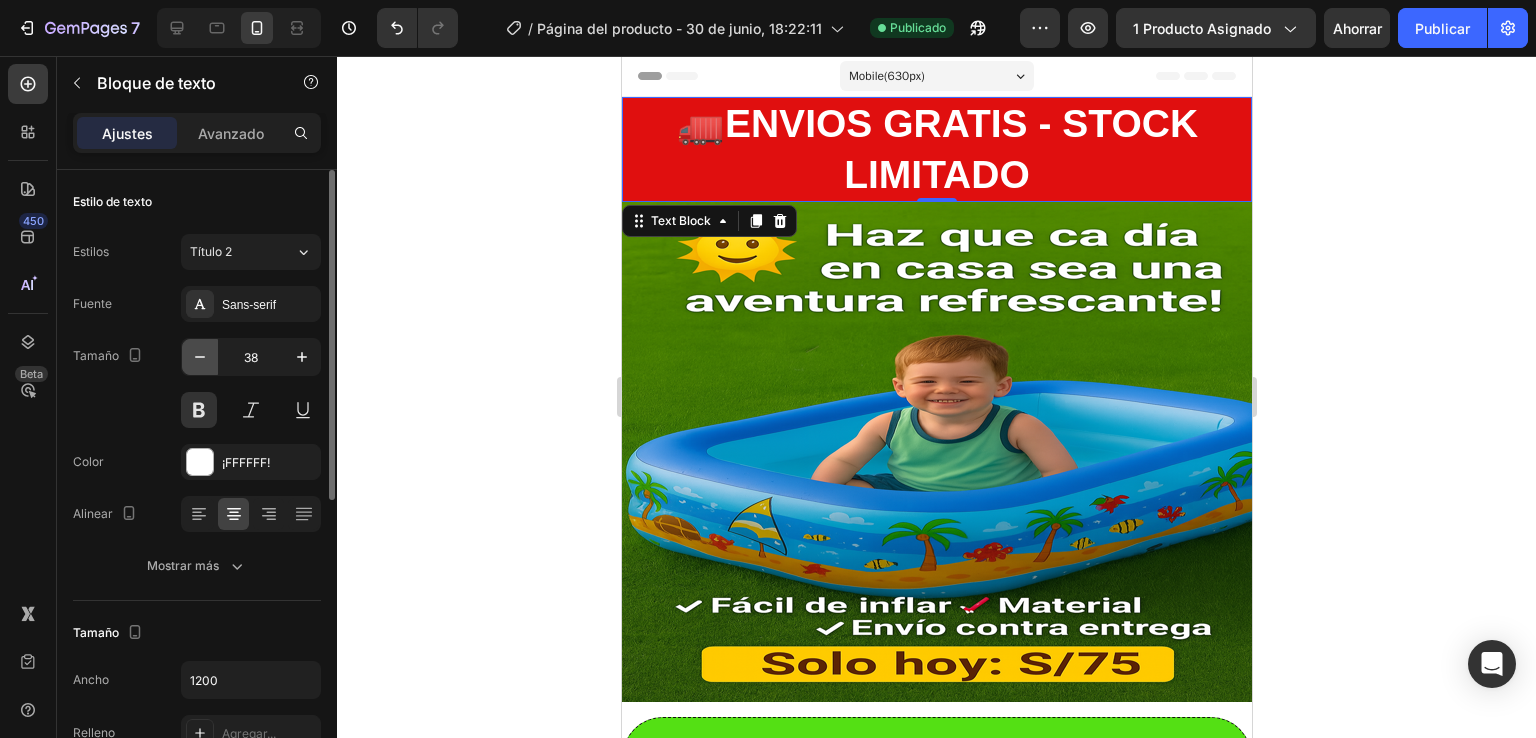 click 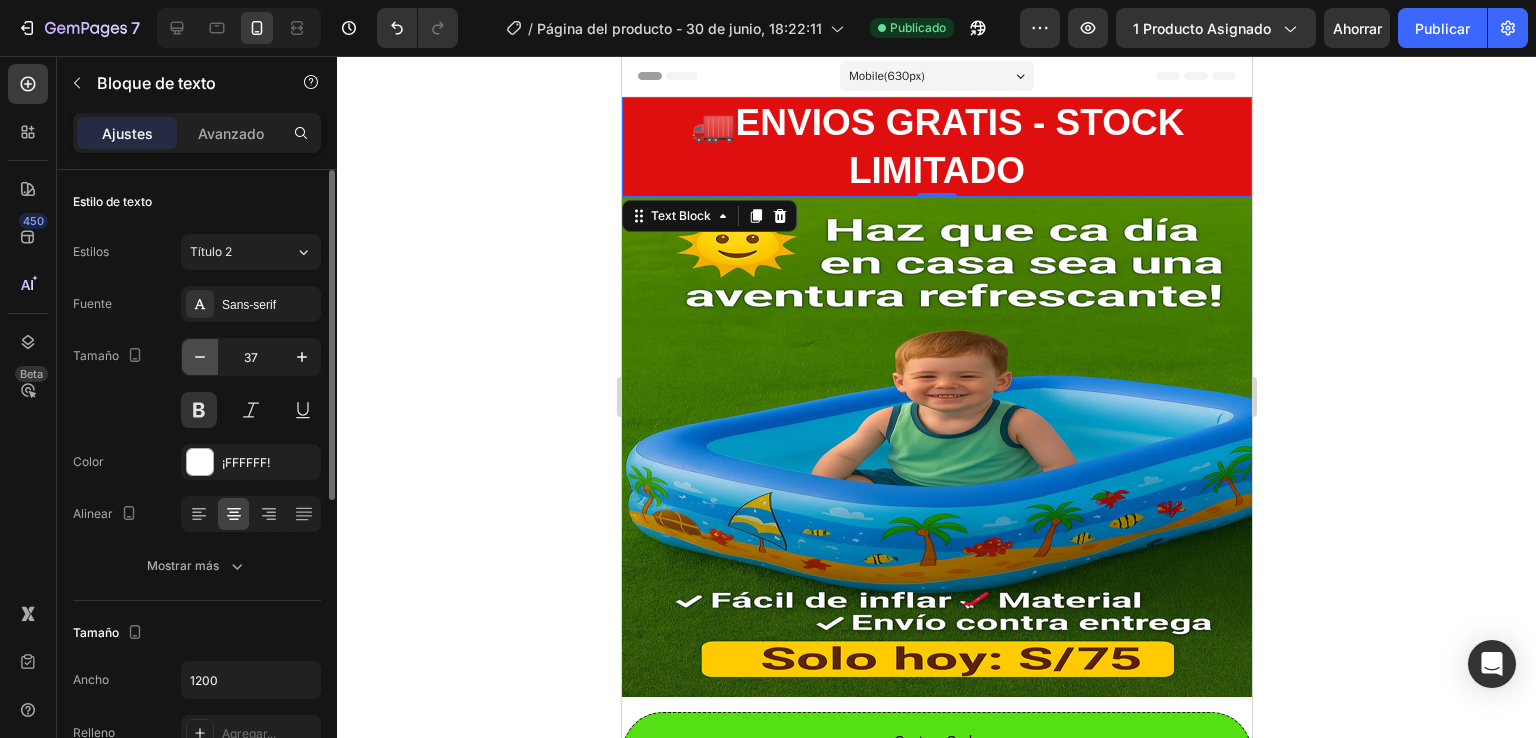 click 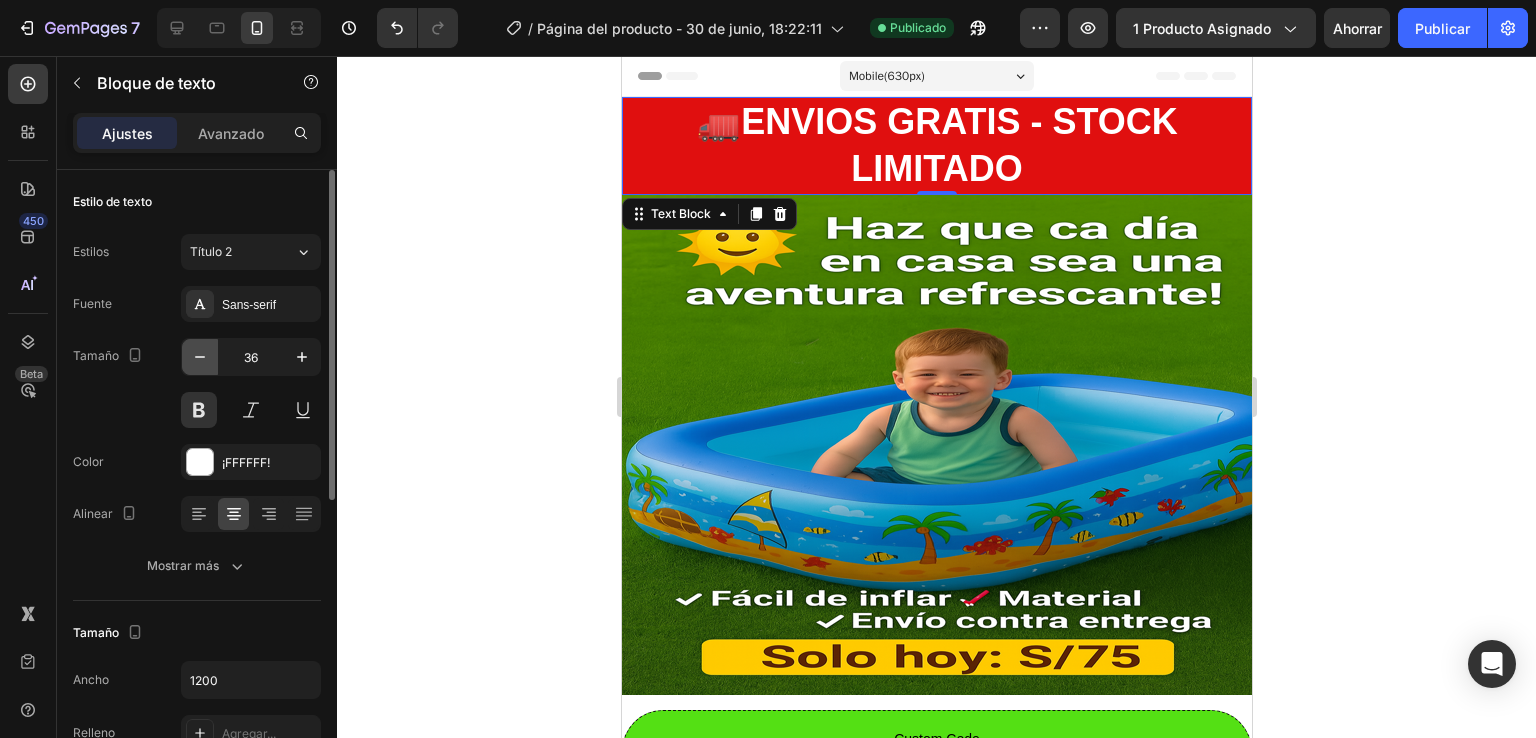 click 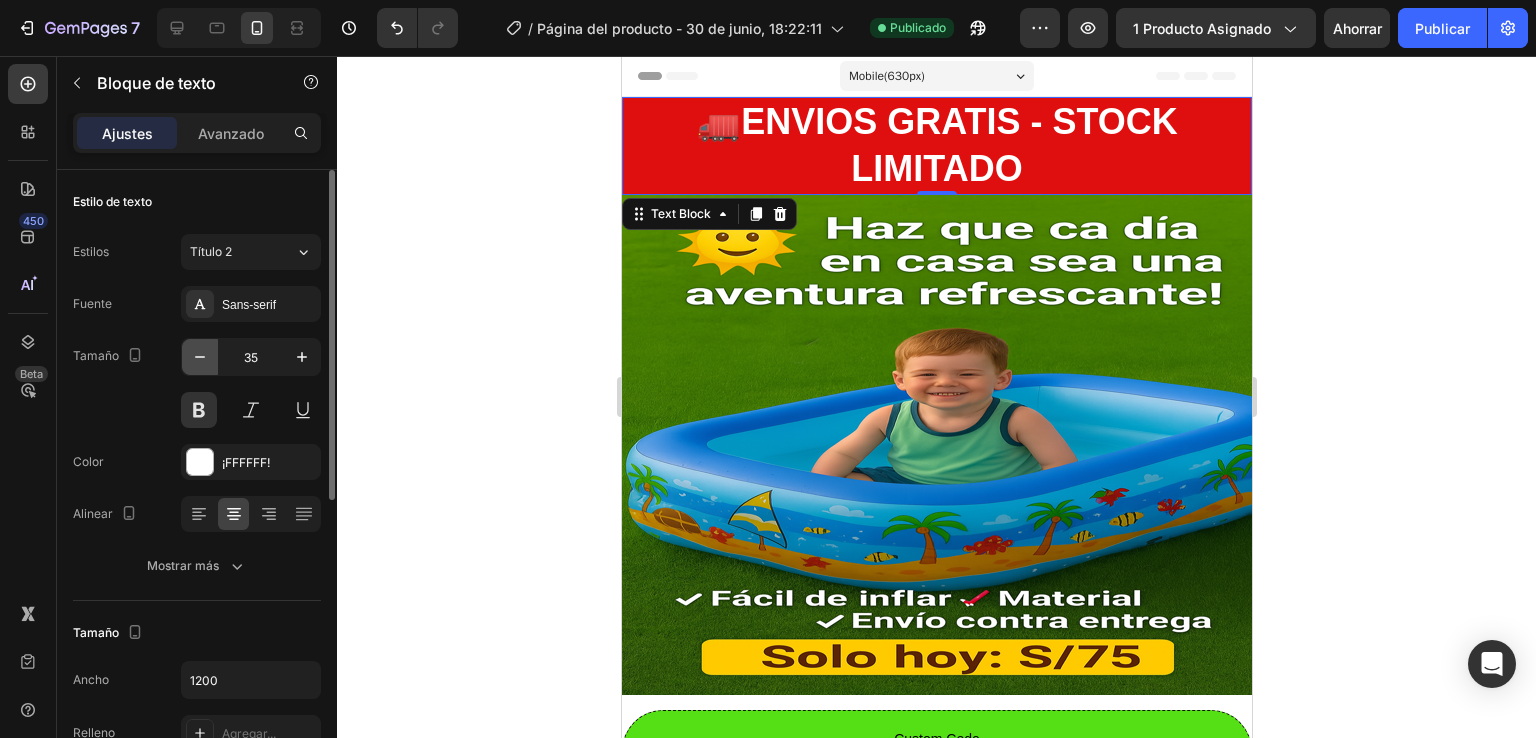 click 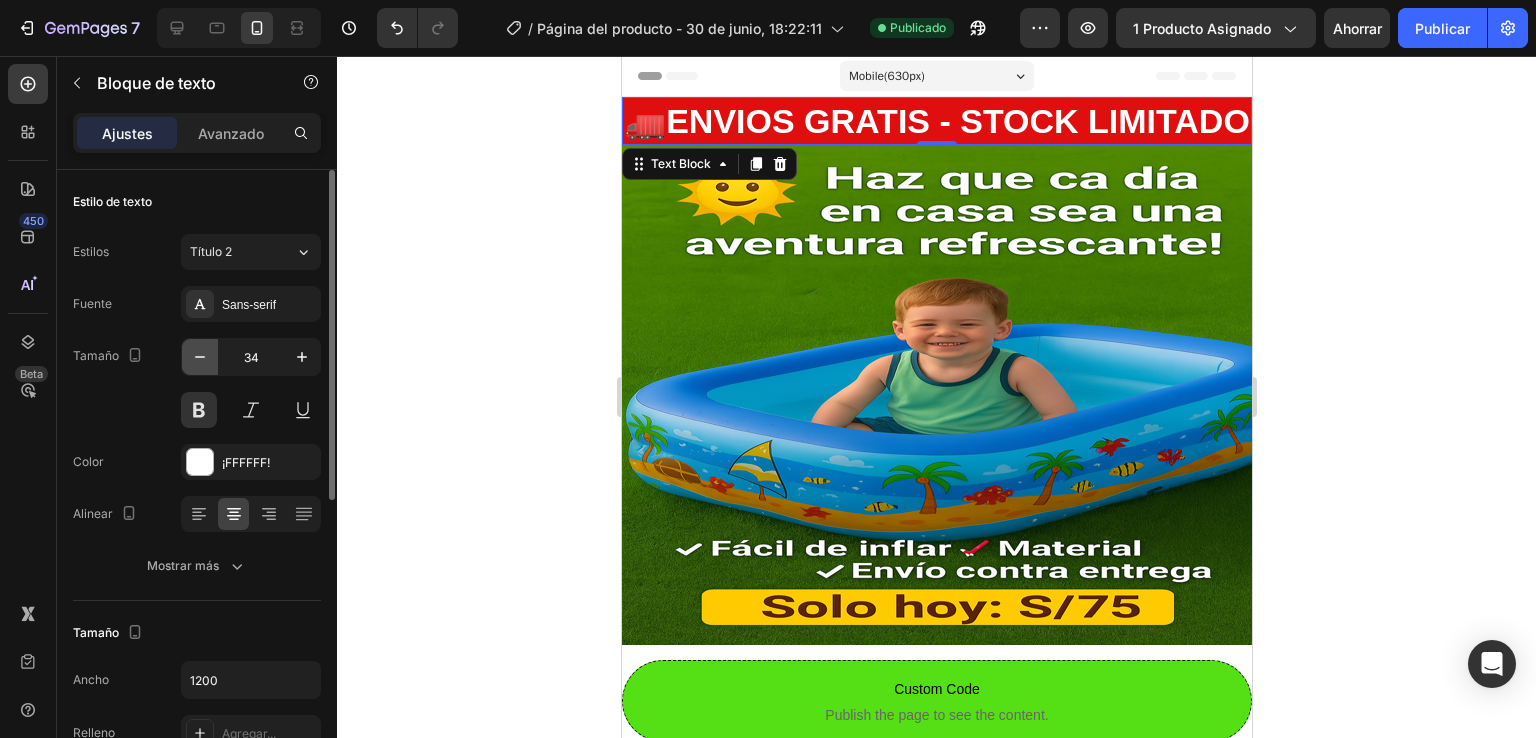 click 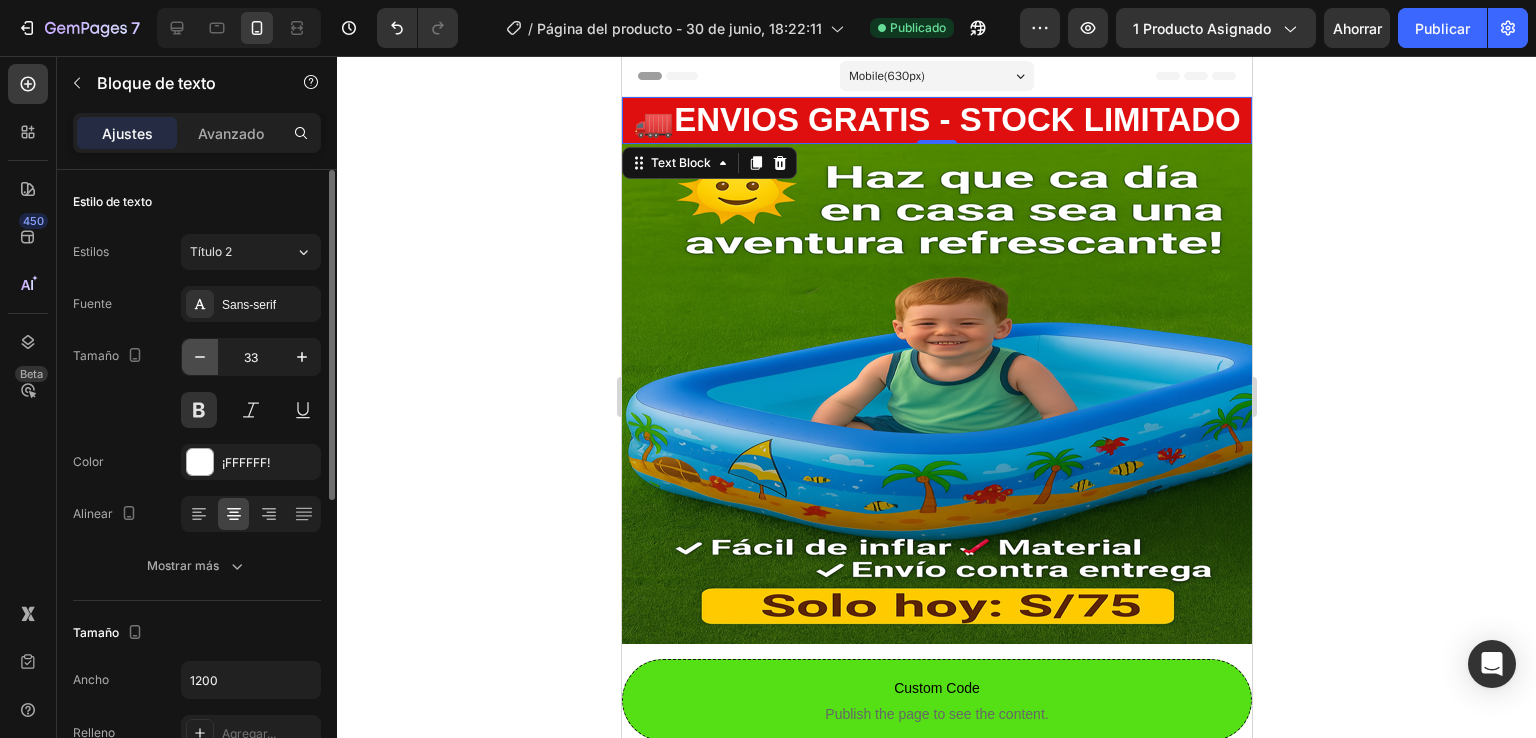 click 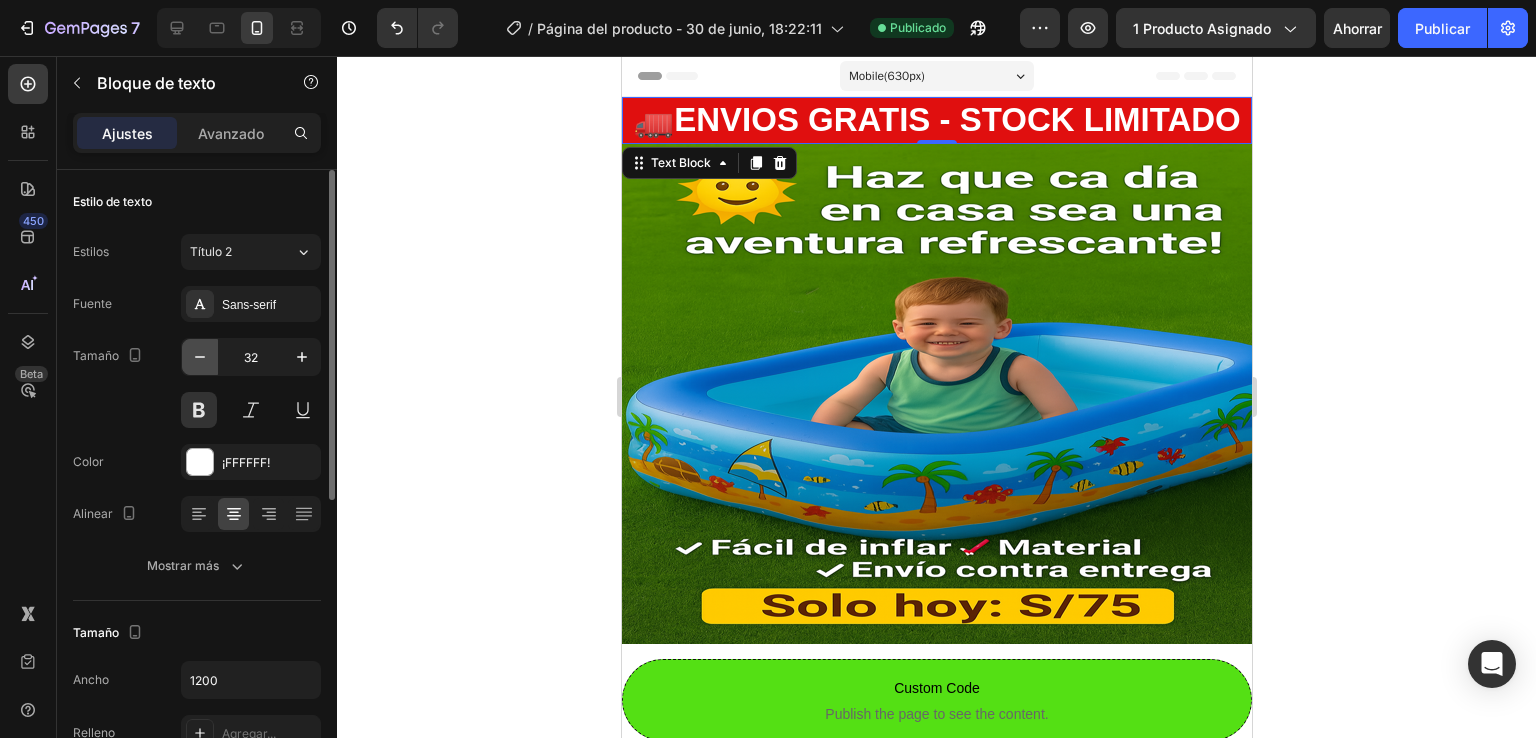 click 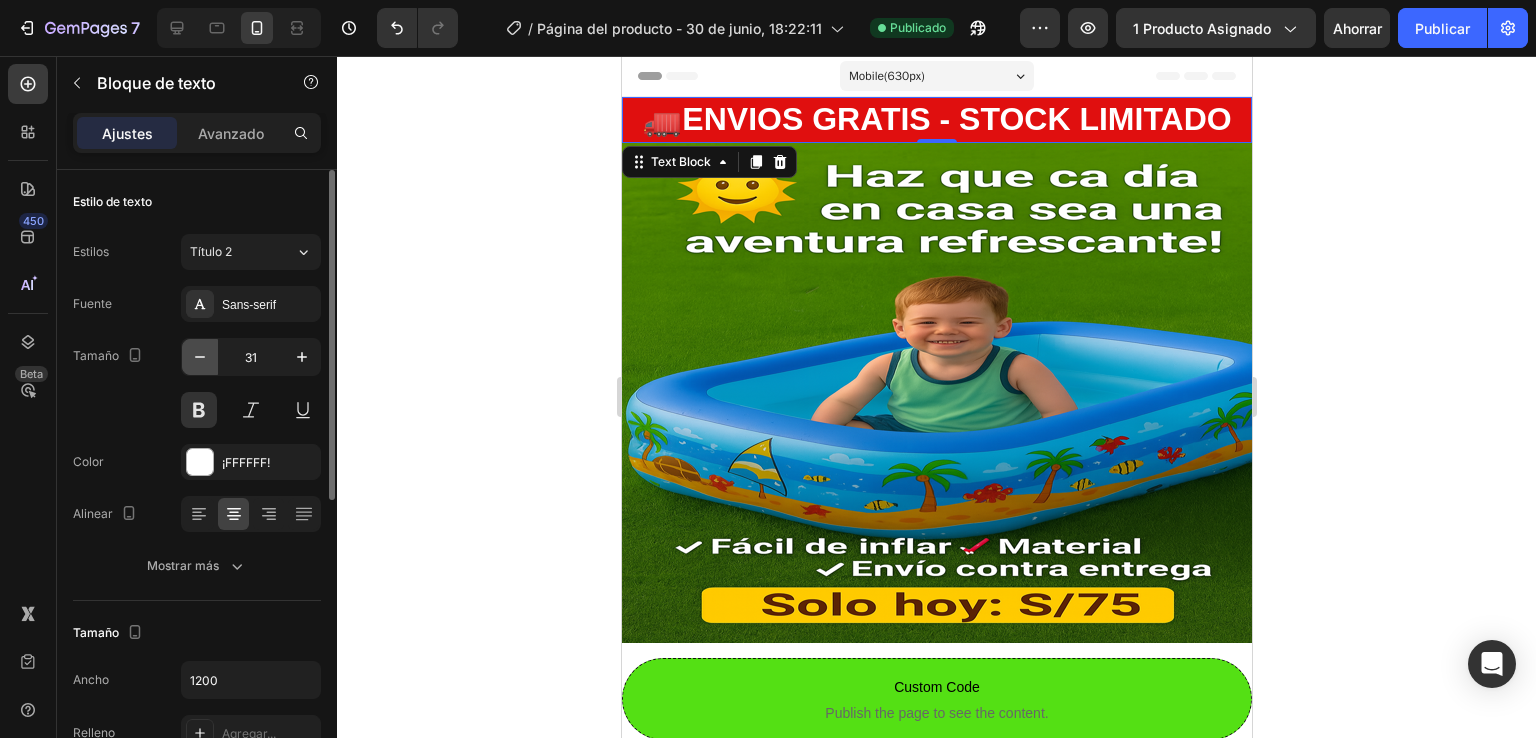 click 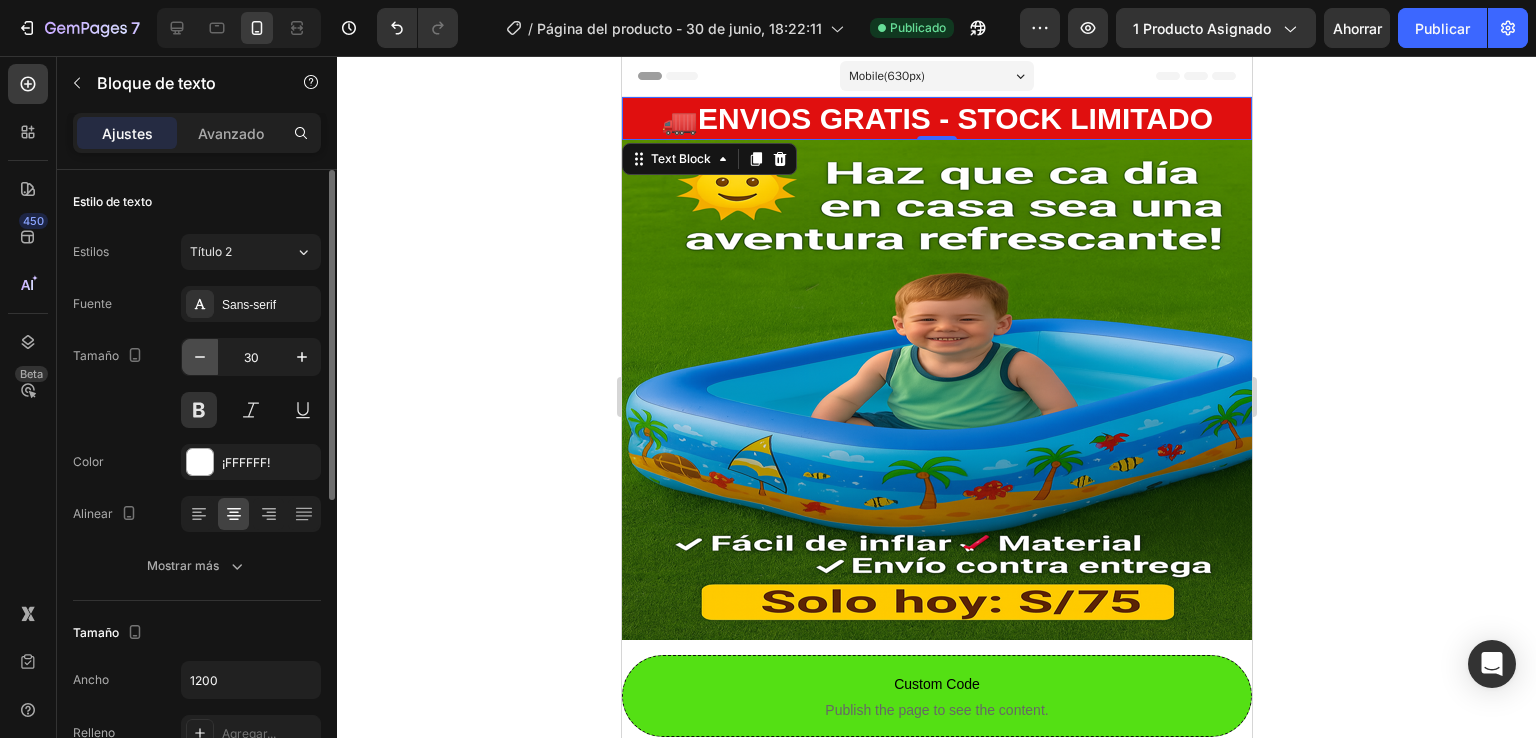 click 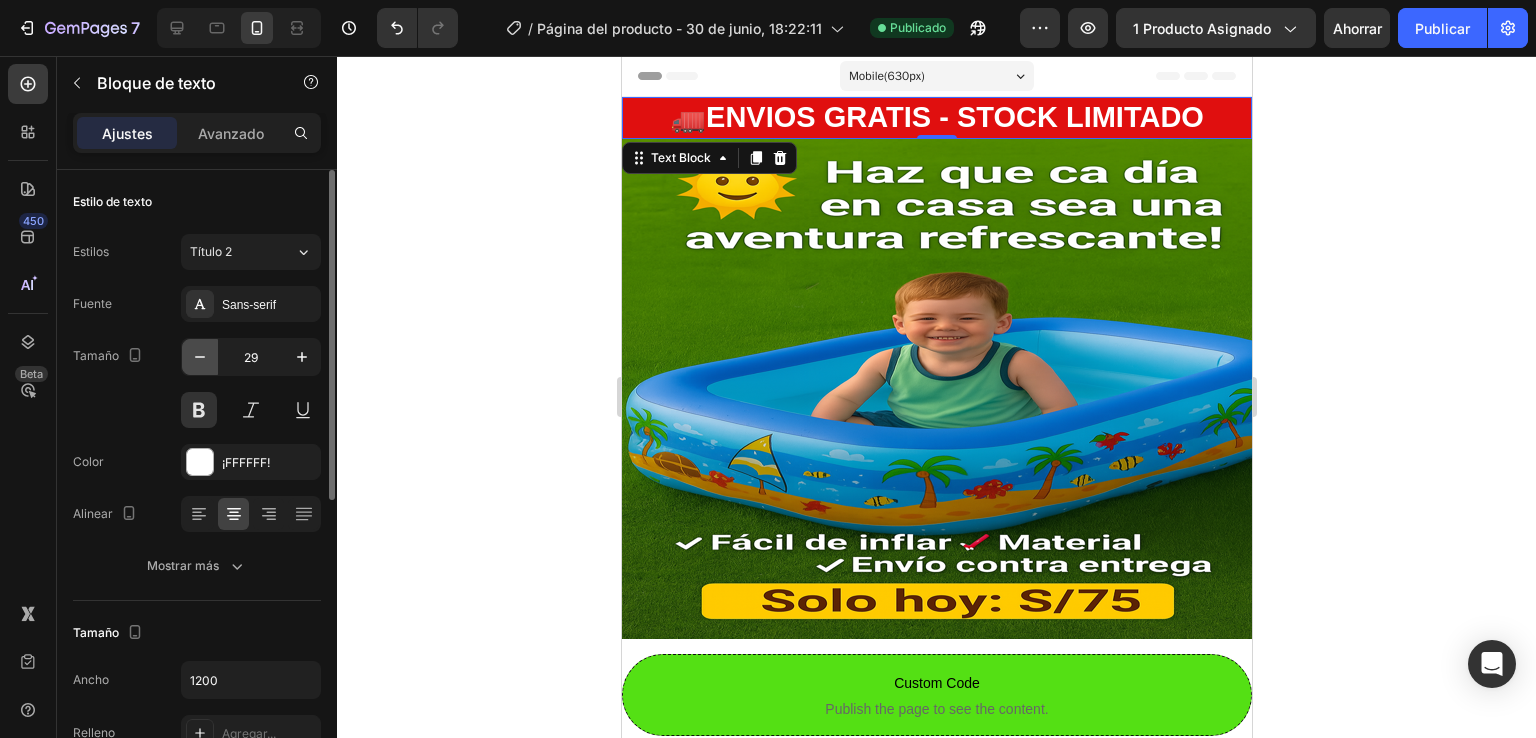 click 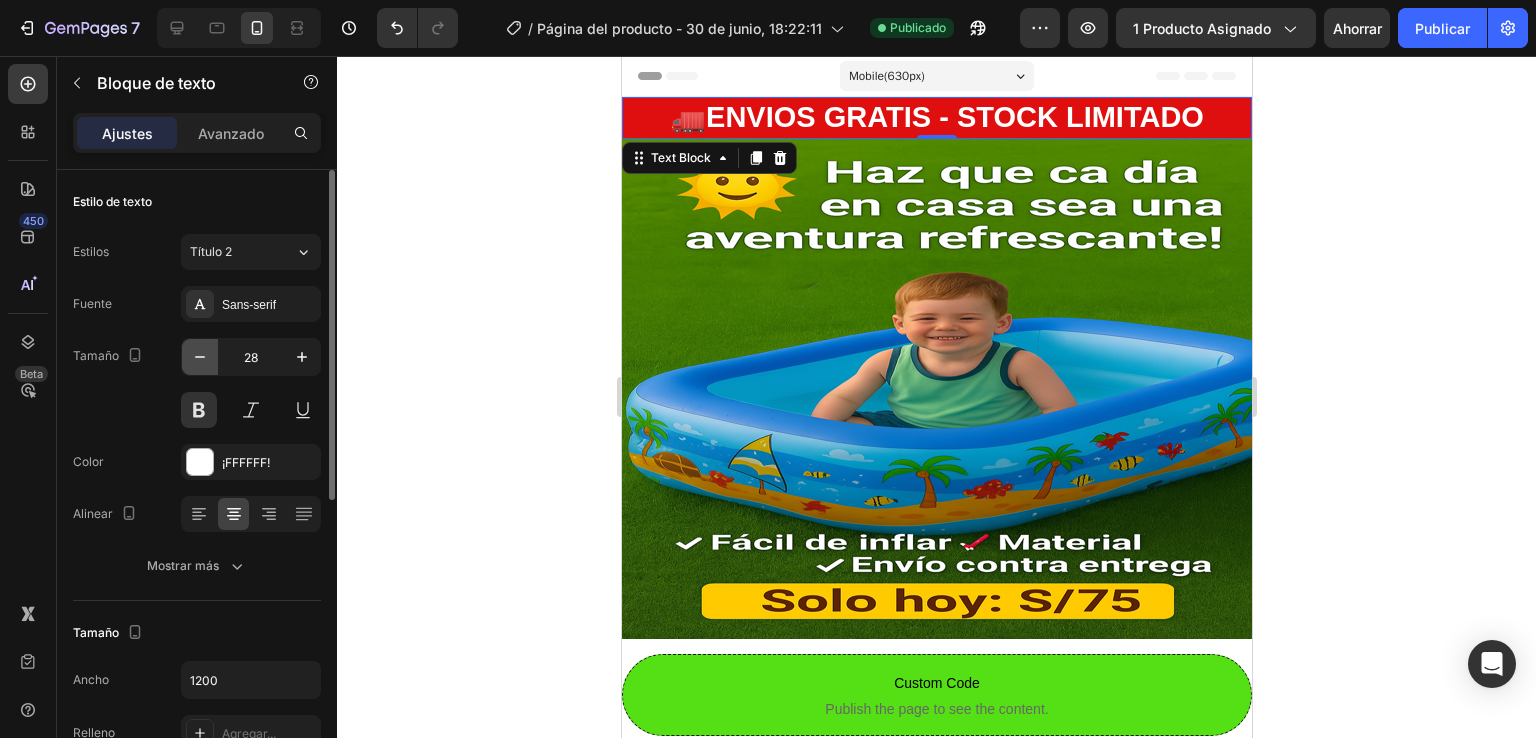 click 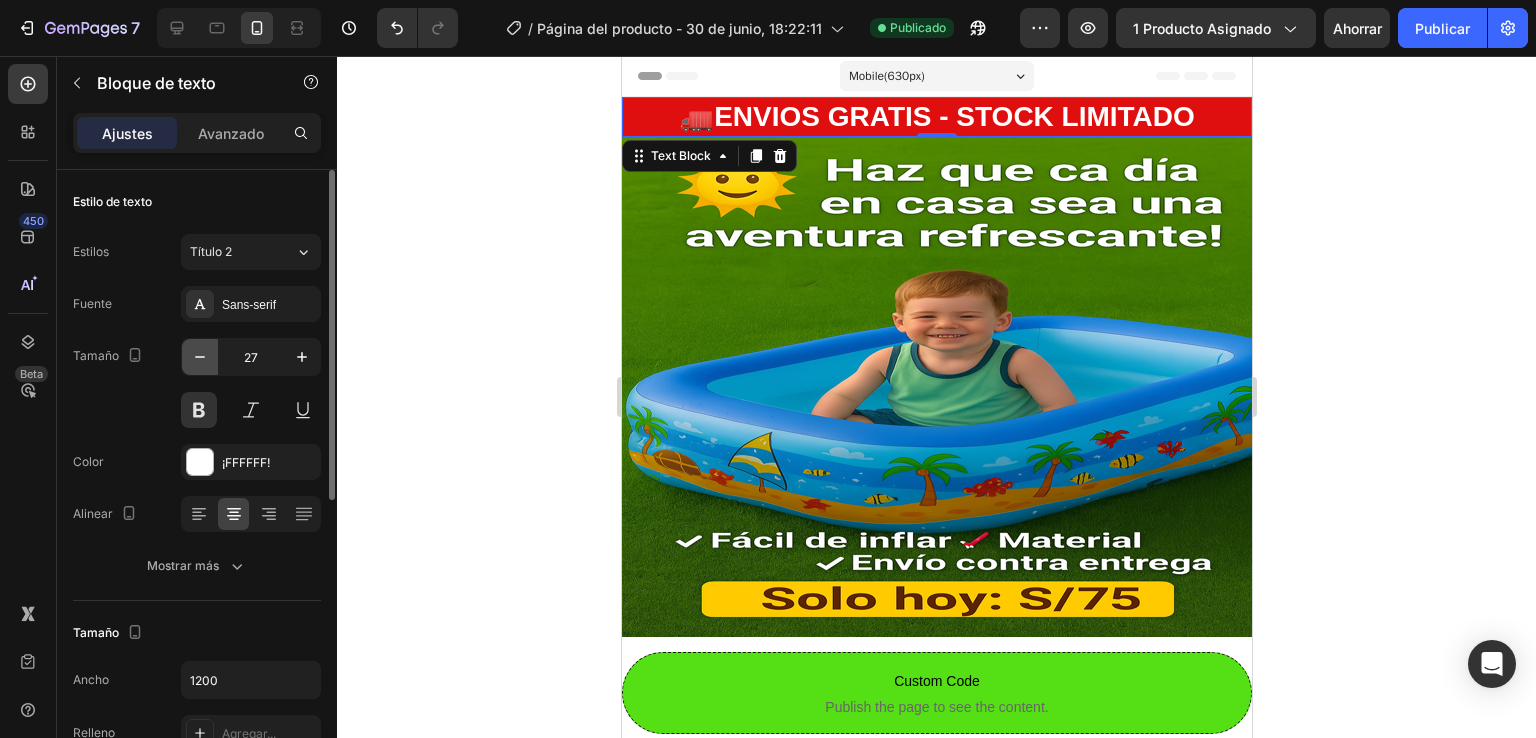 click 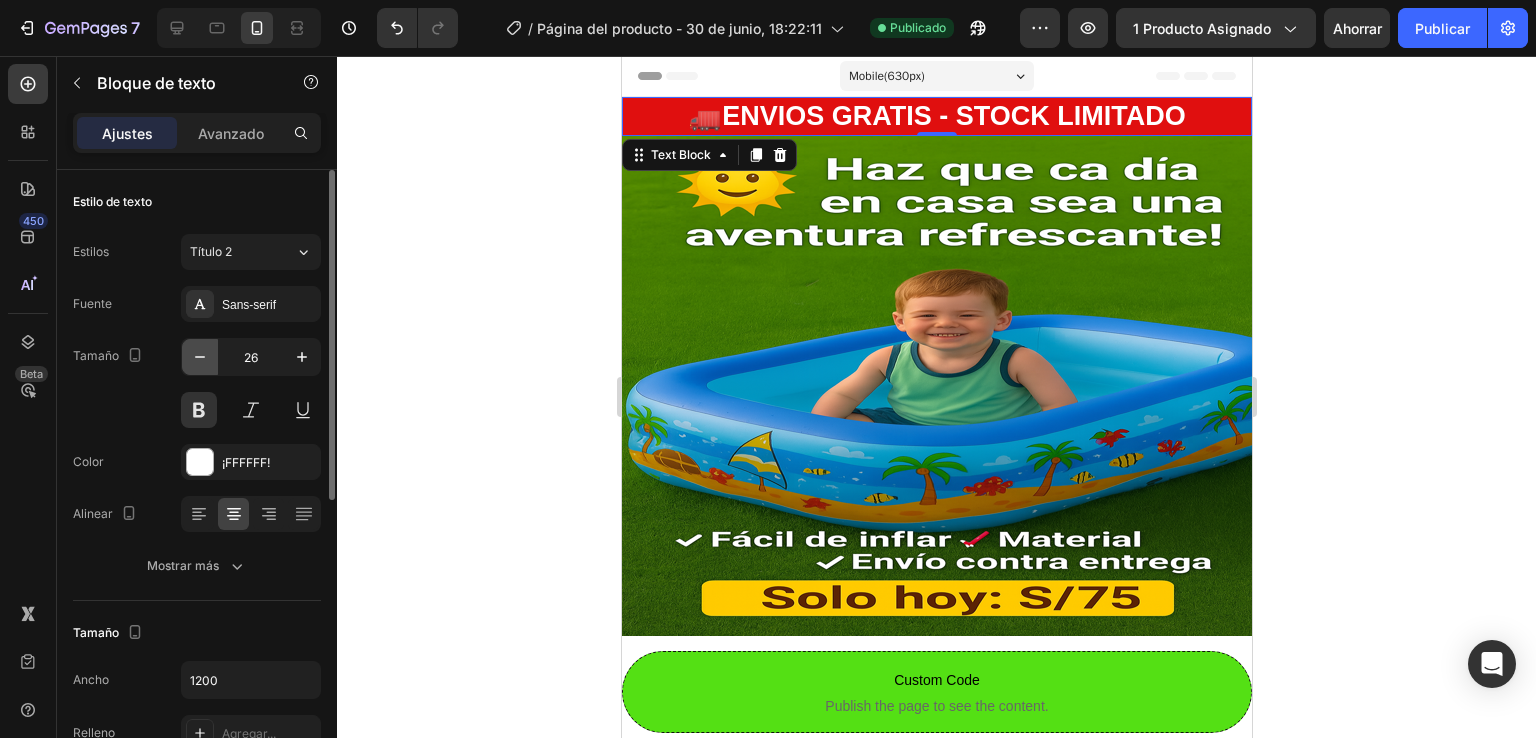 click 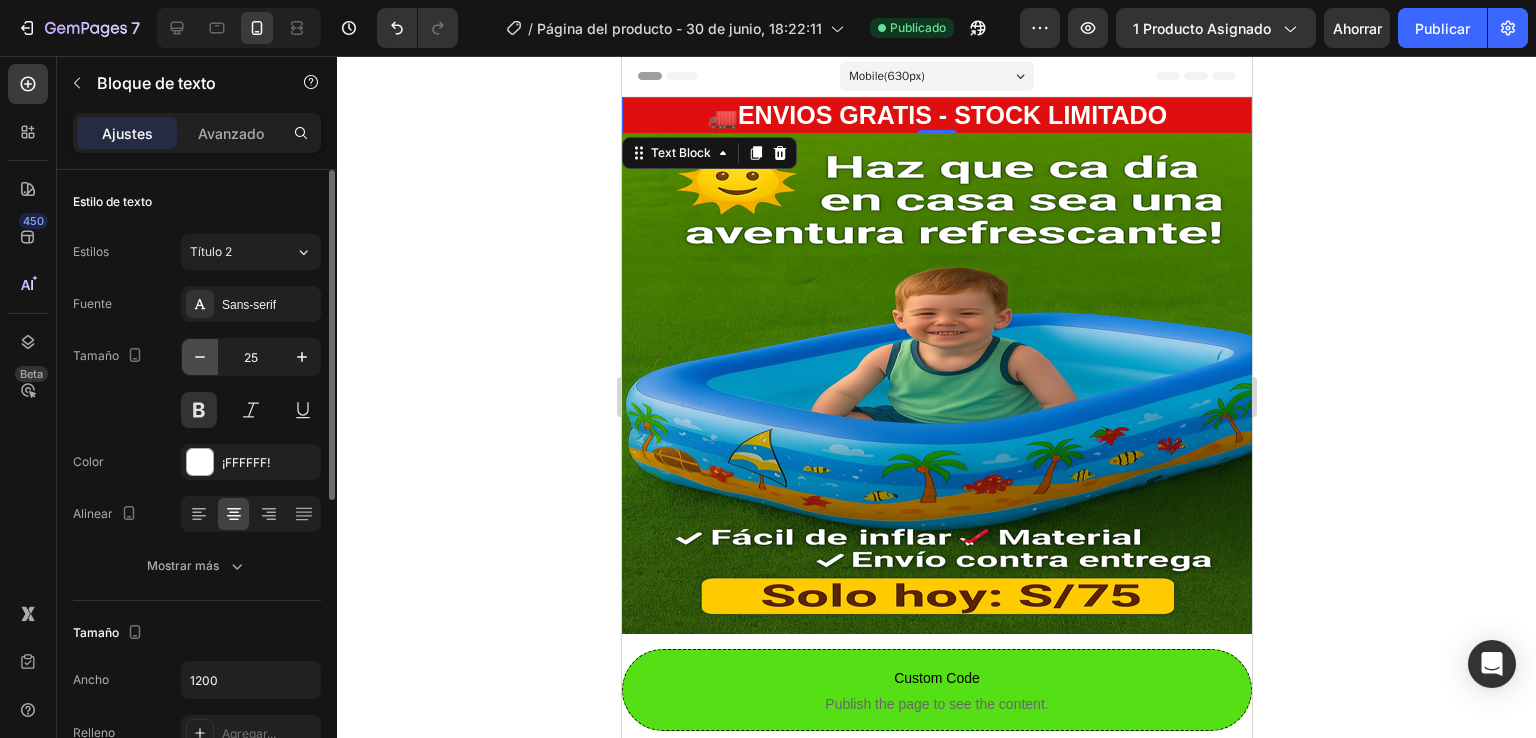click 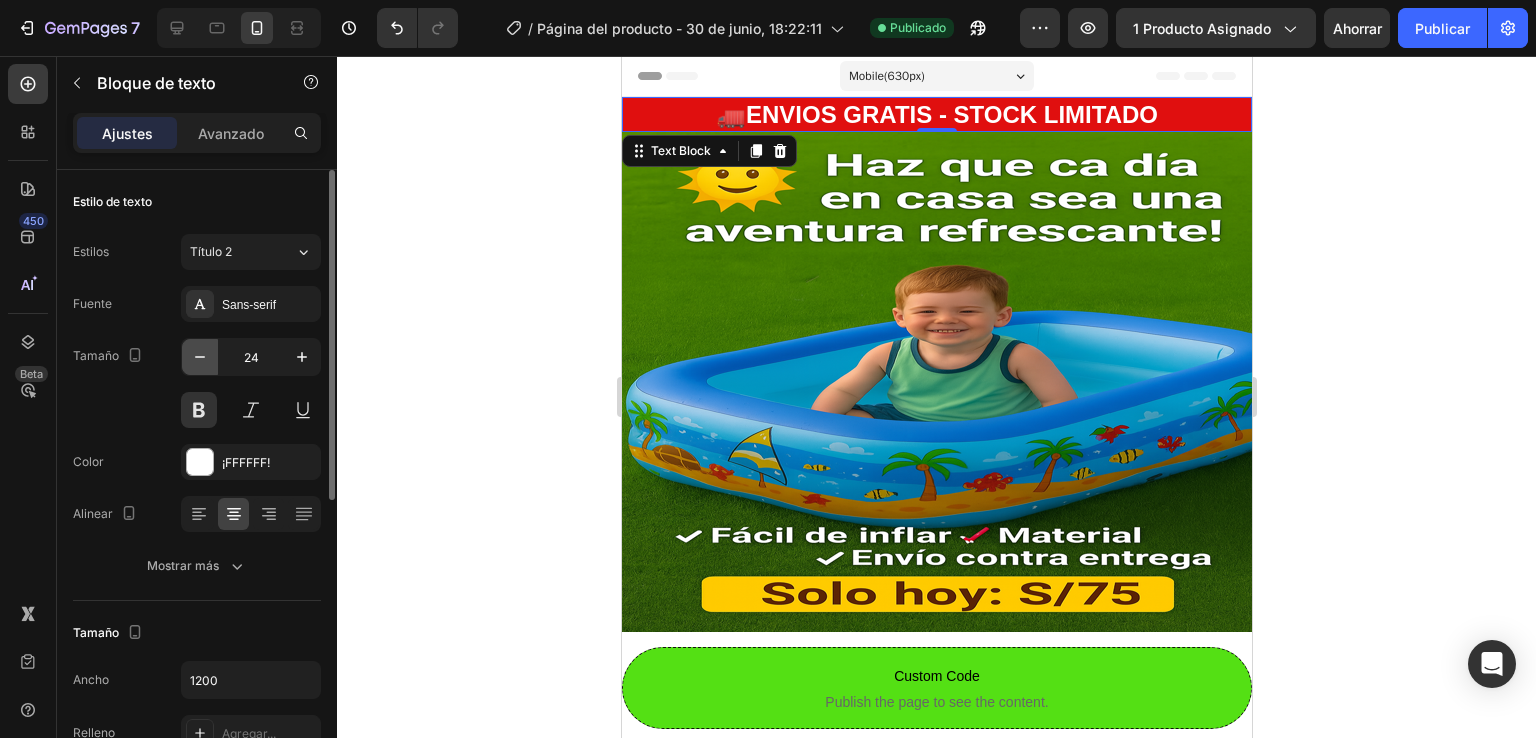 click 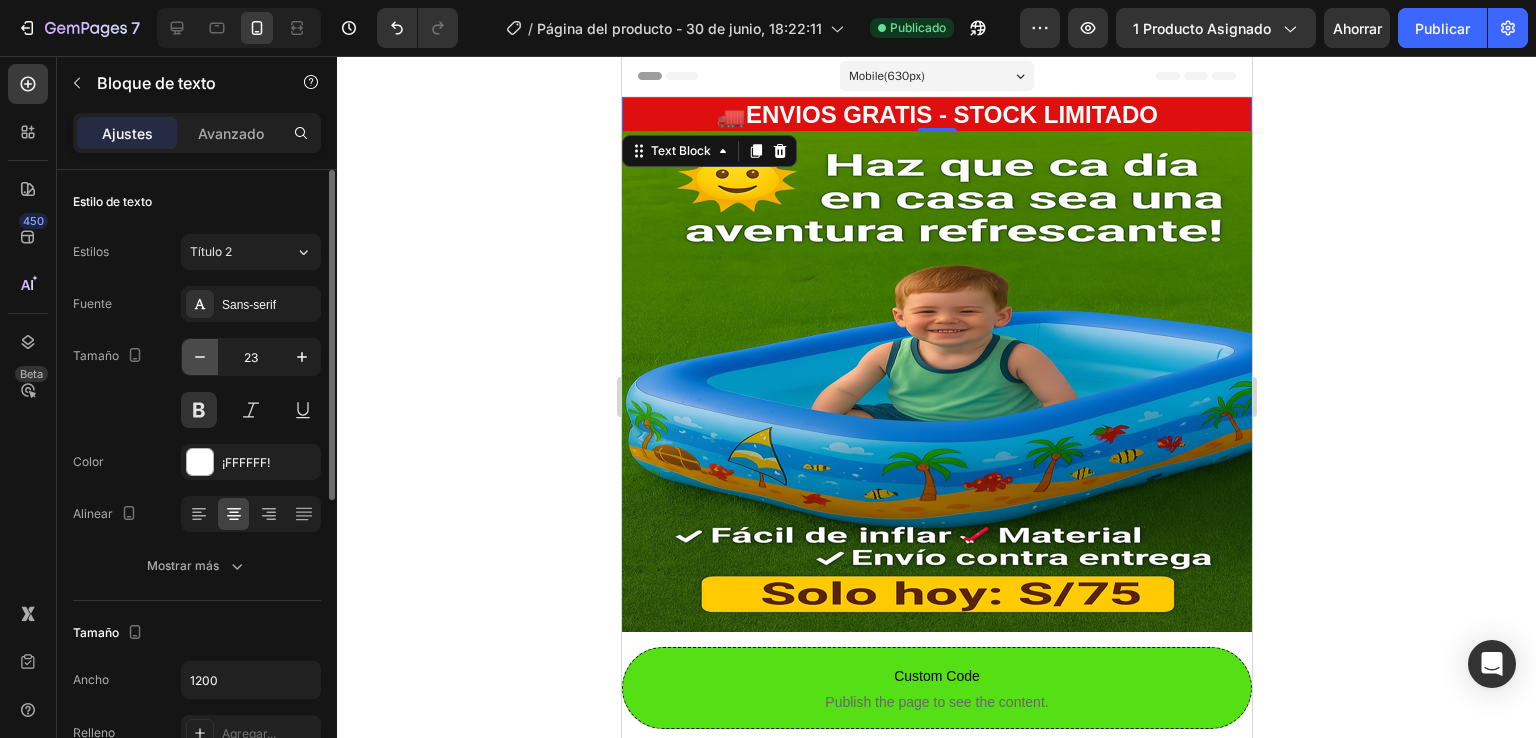 click 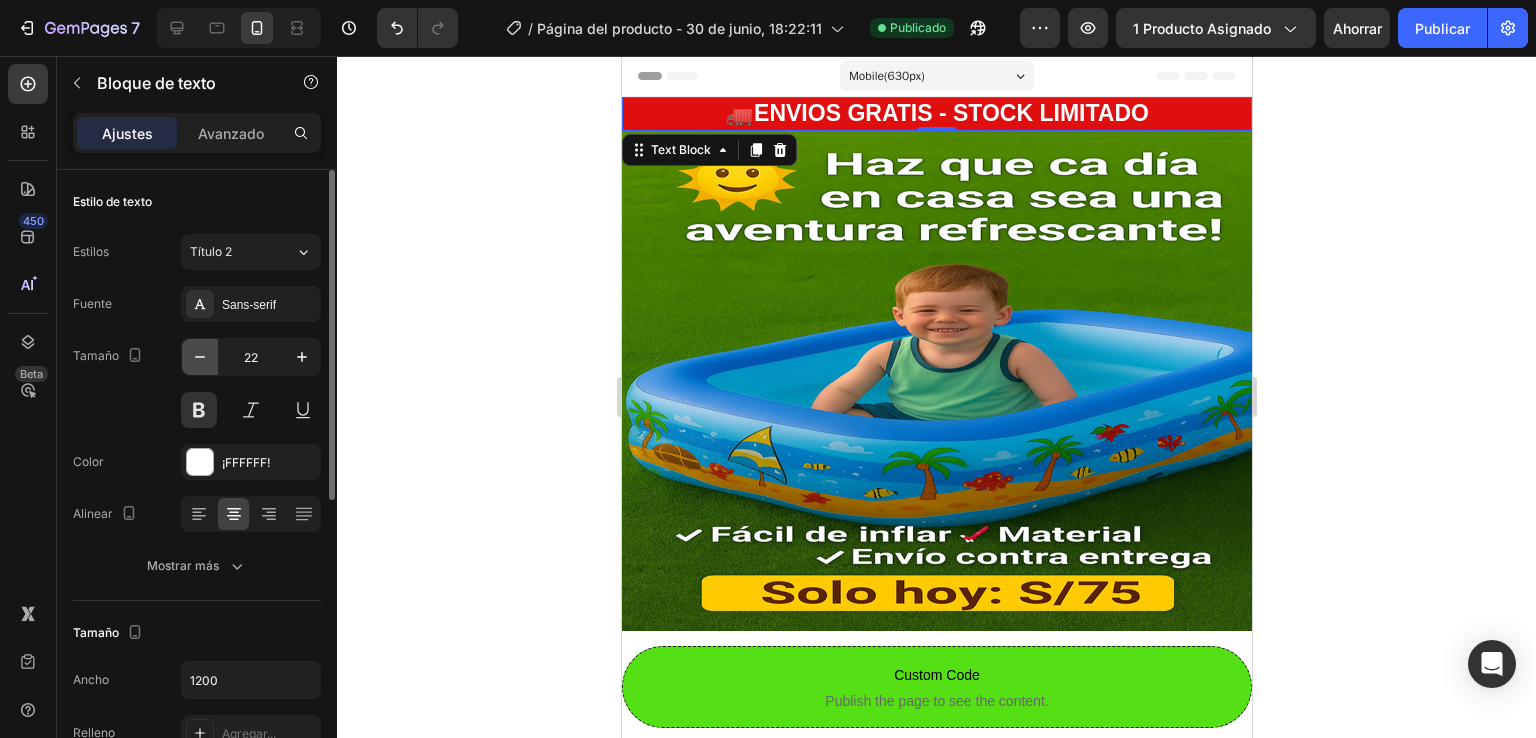 click 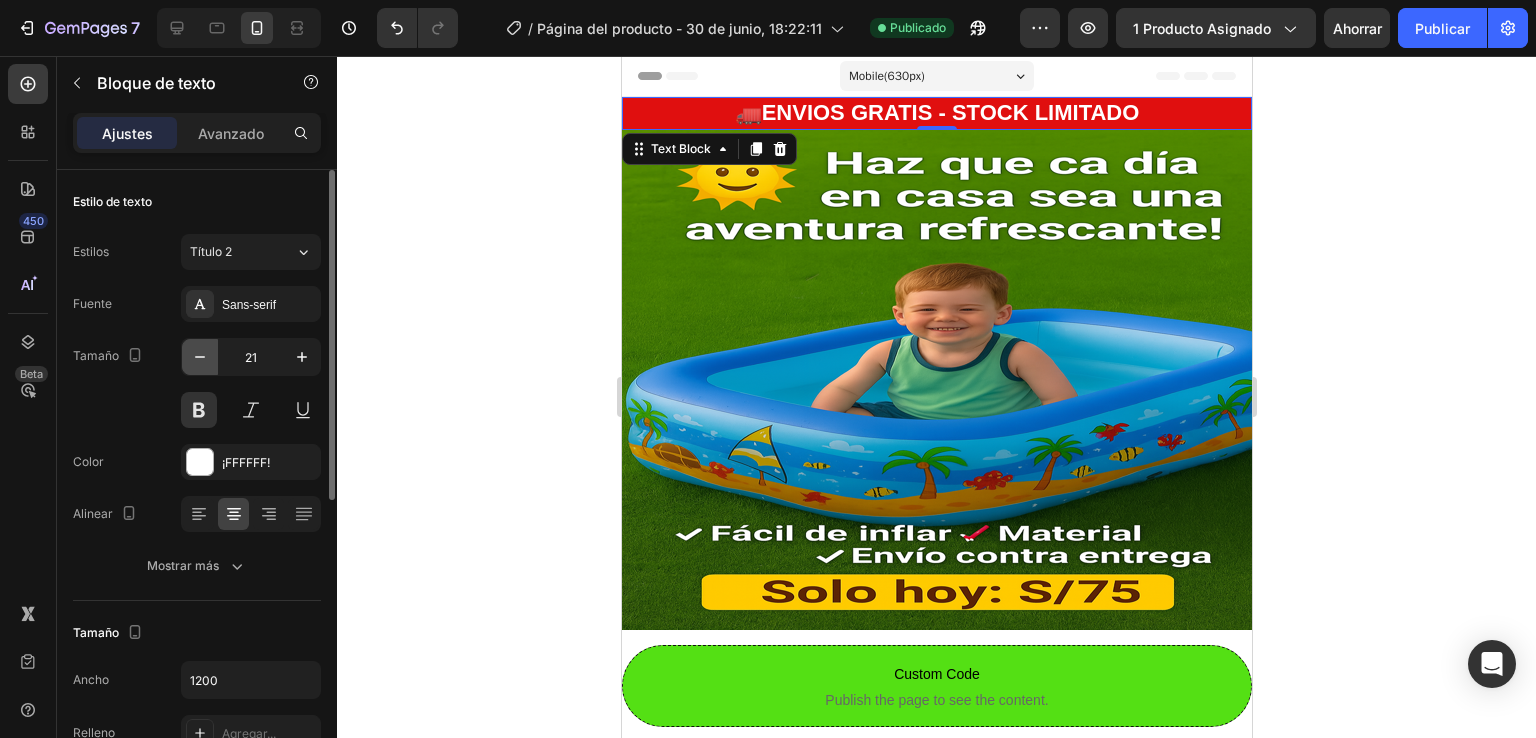 click 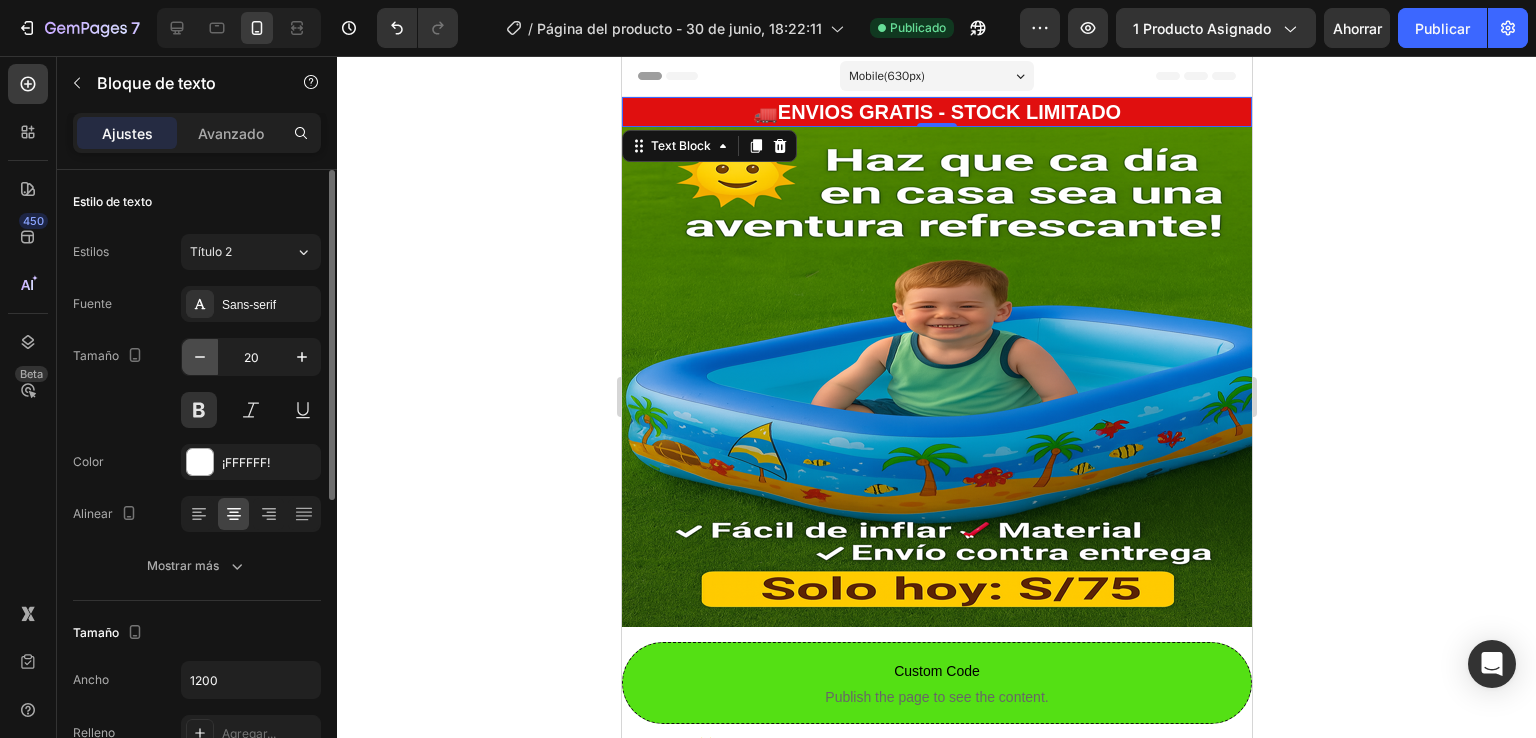 click 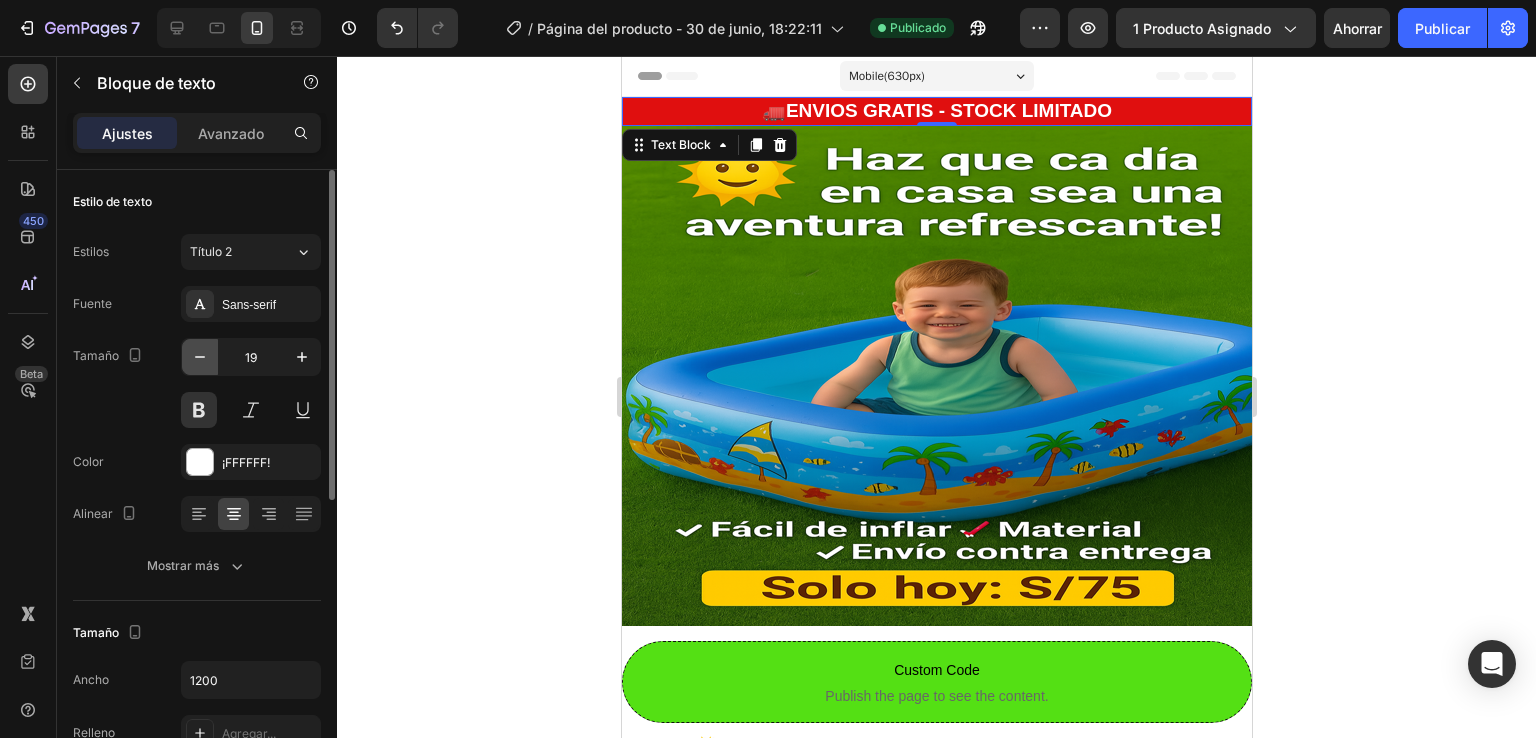 click 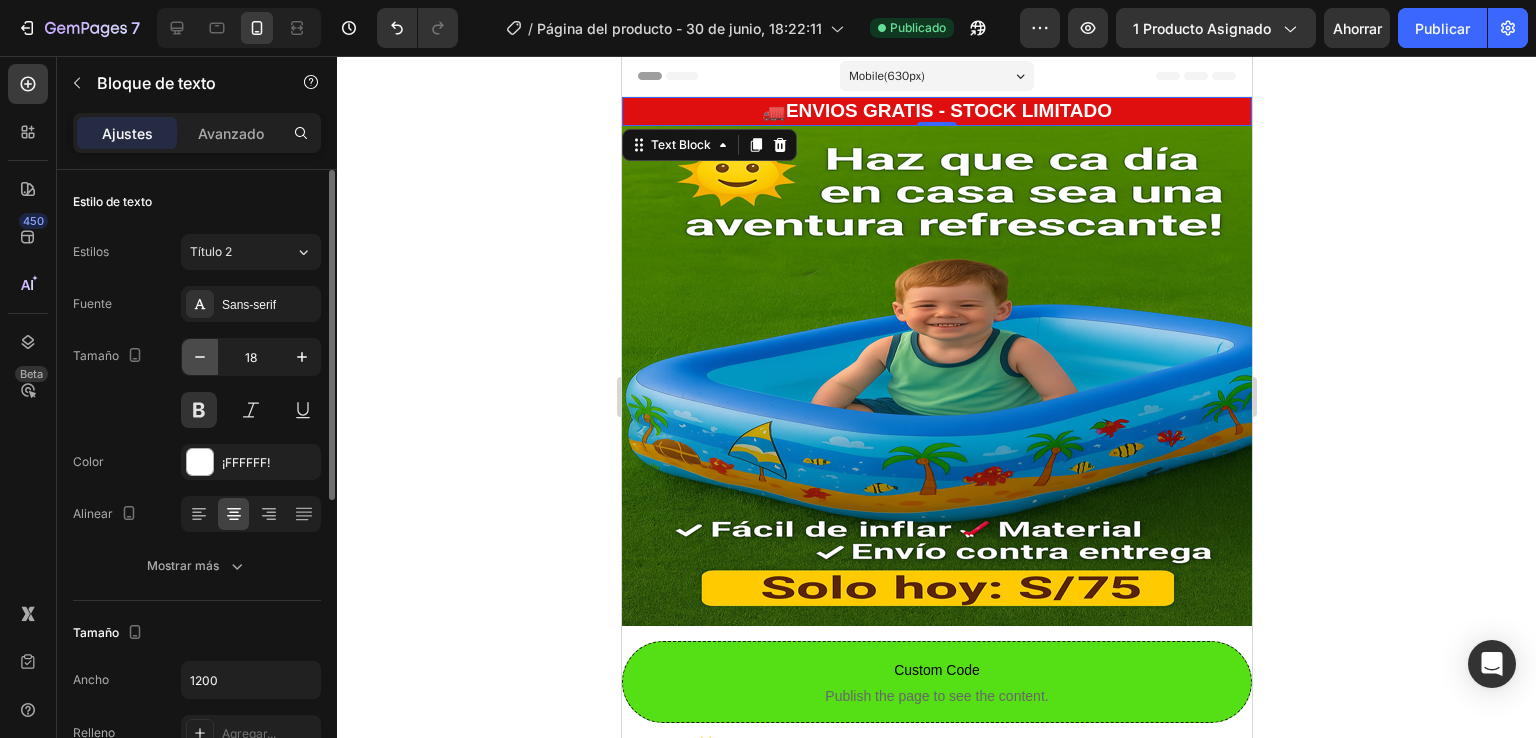 click 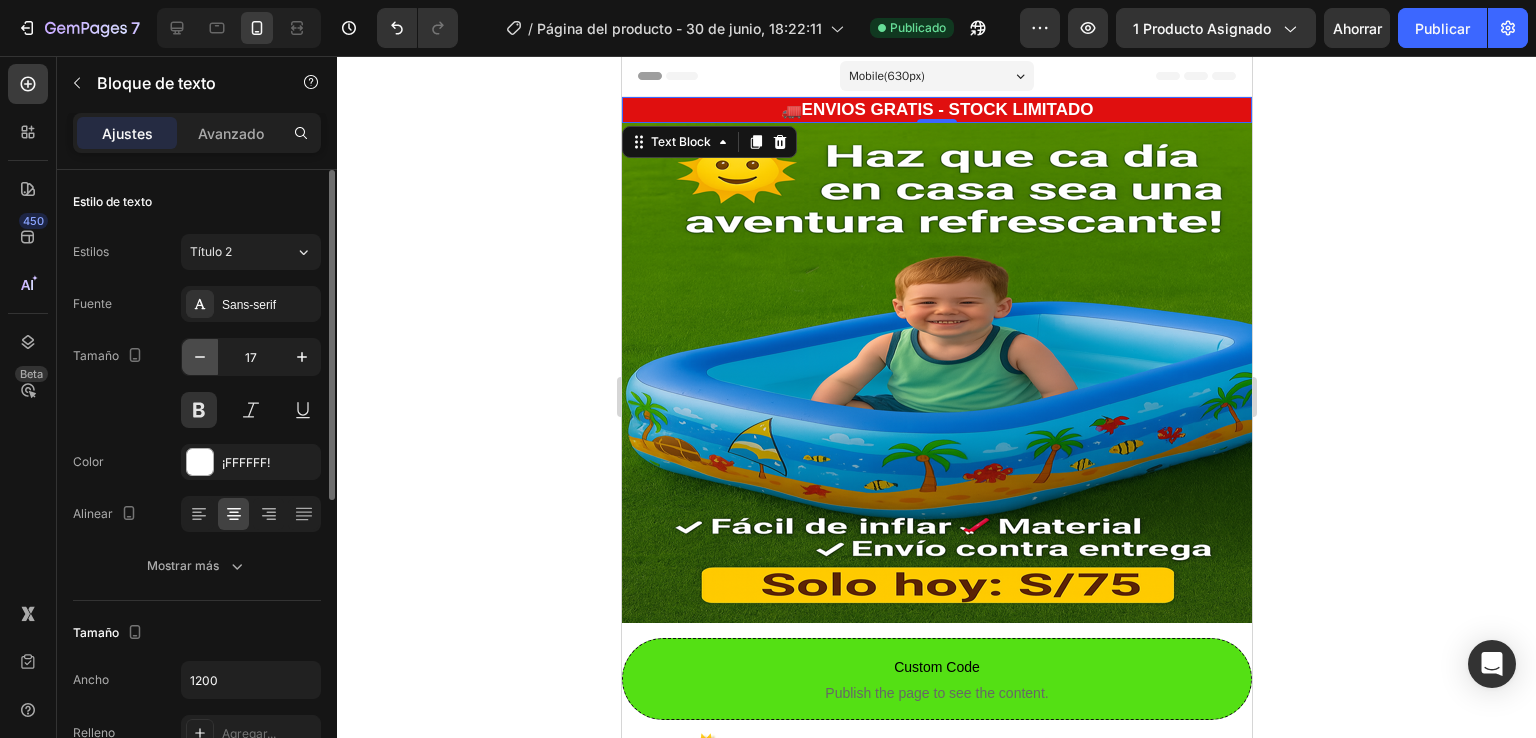 click 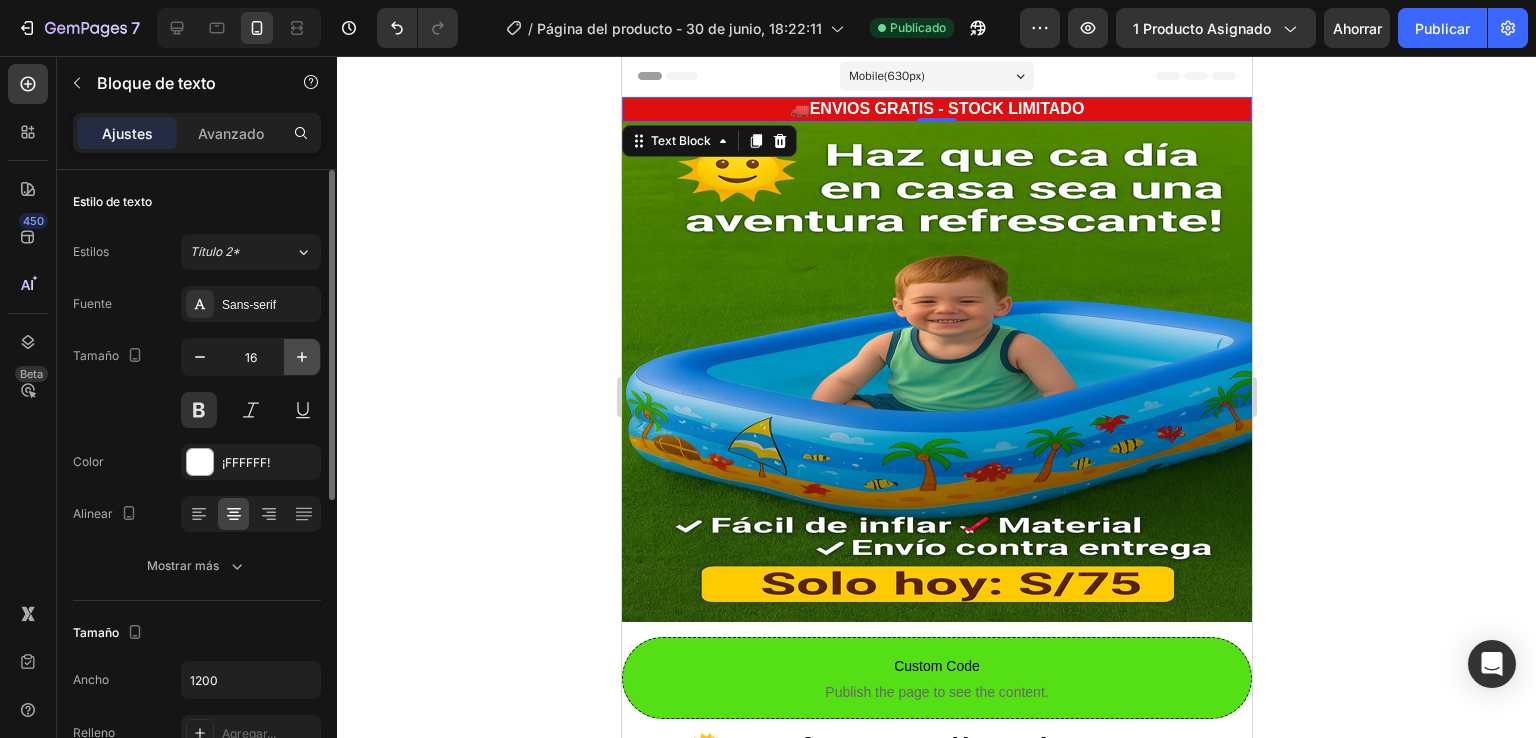 click at bounding box center (302, 357) 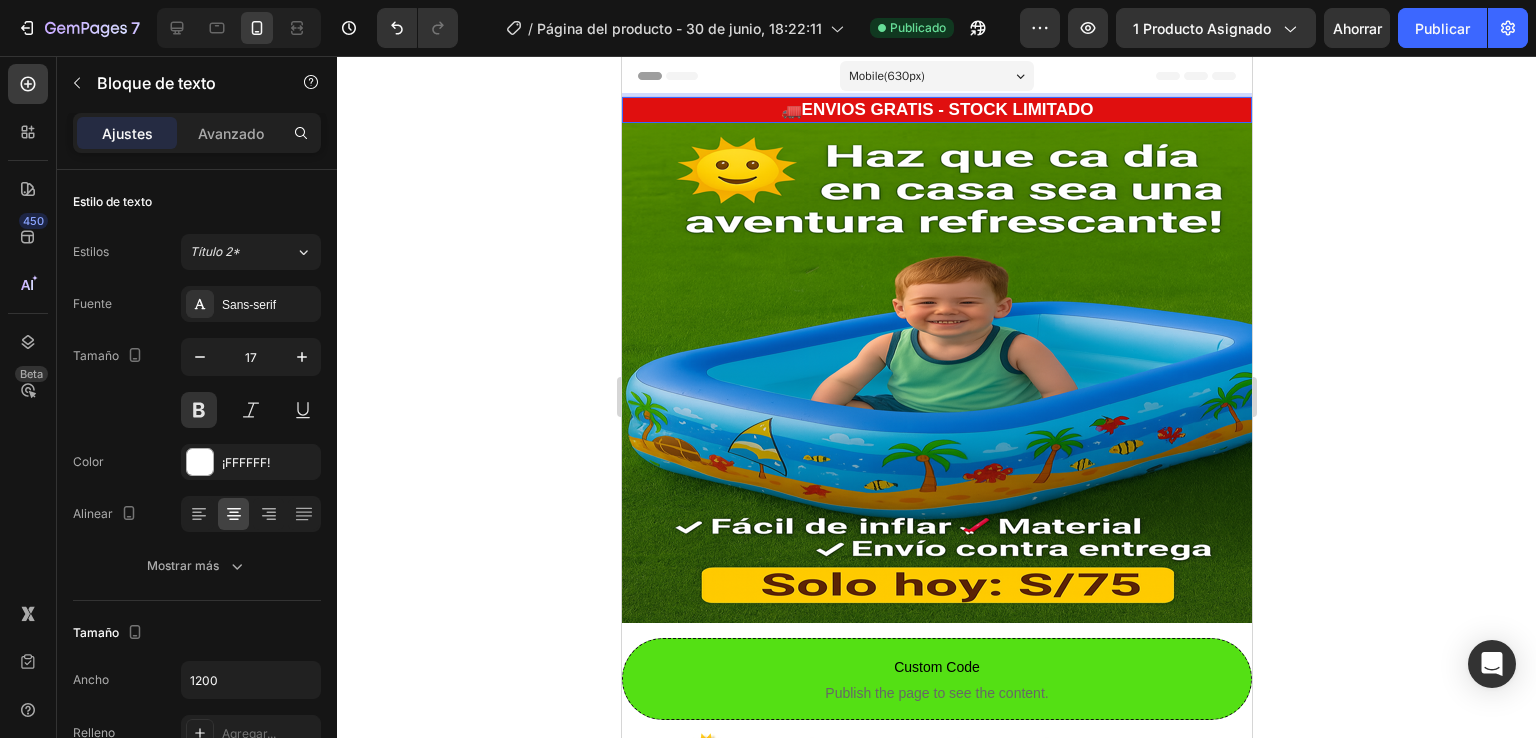 type 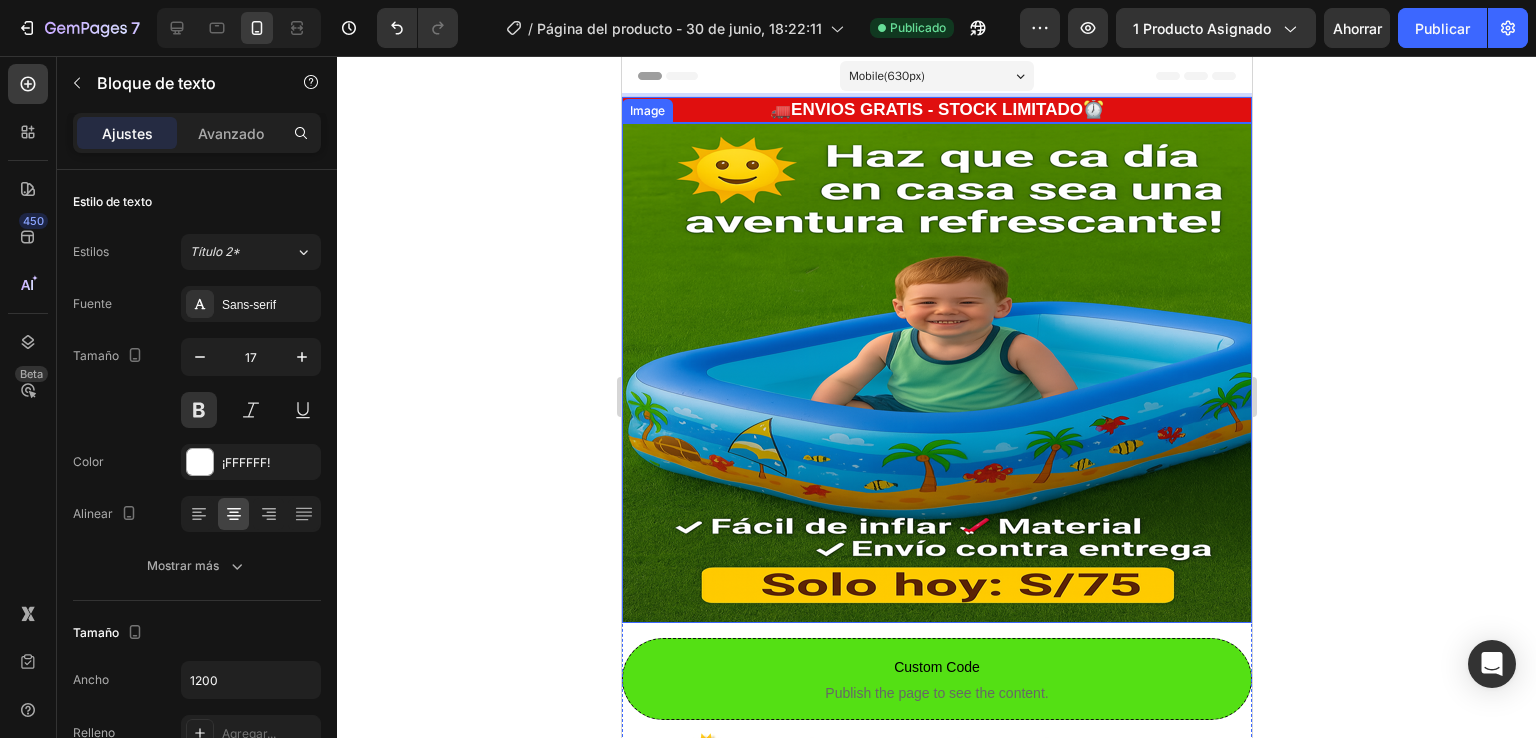 click at bounding box center [936, 373] 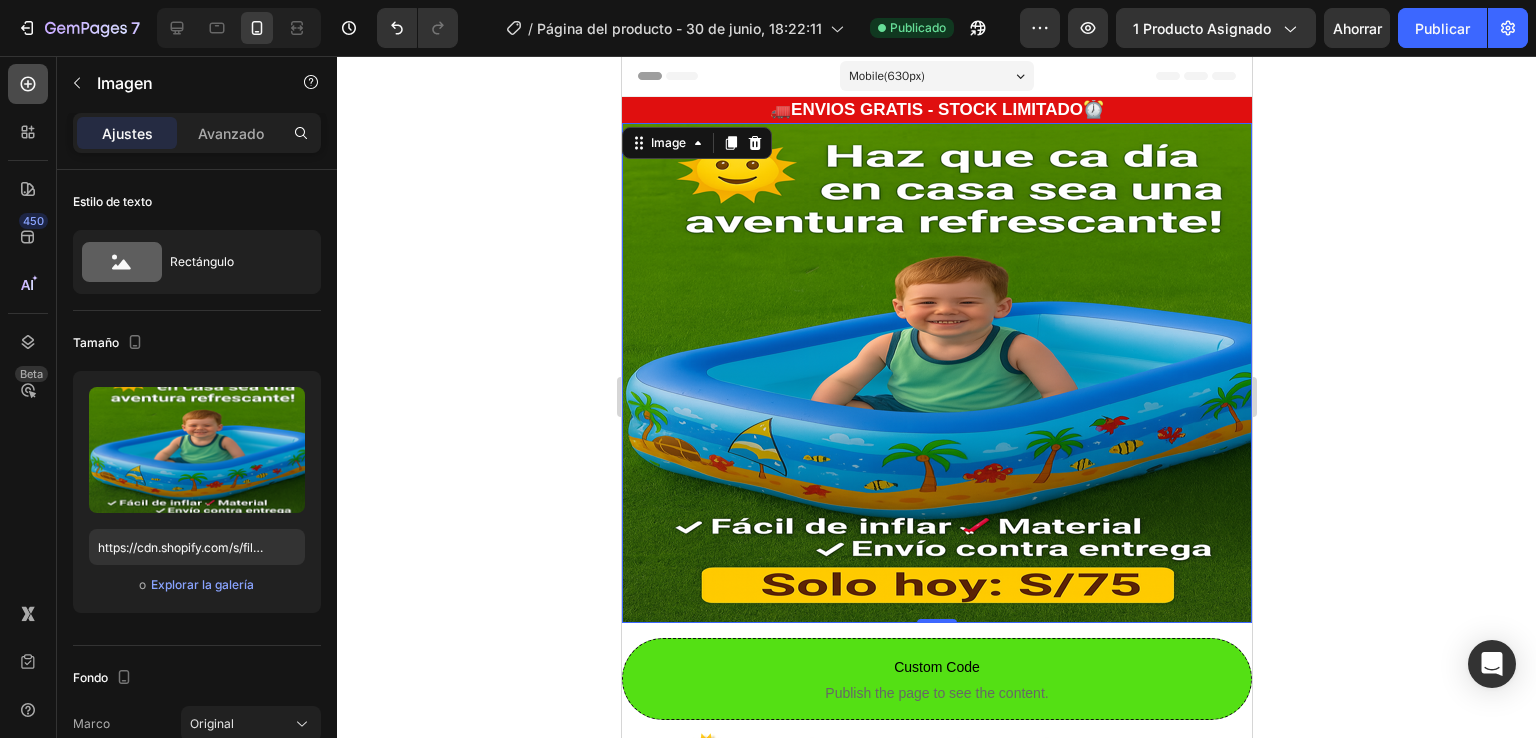 click 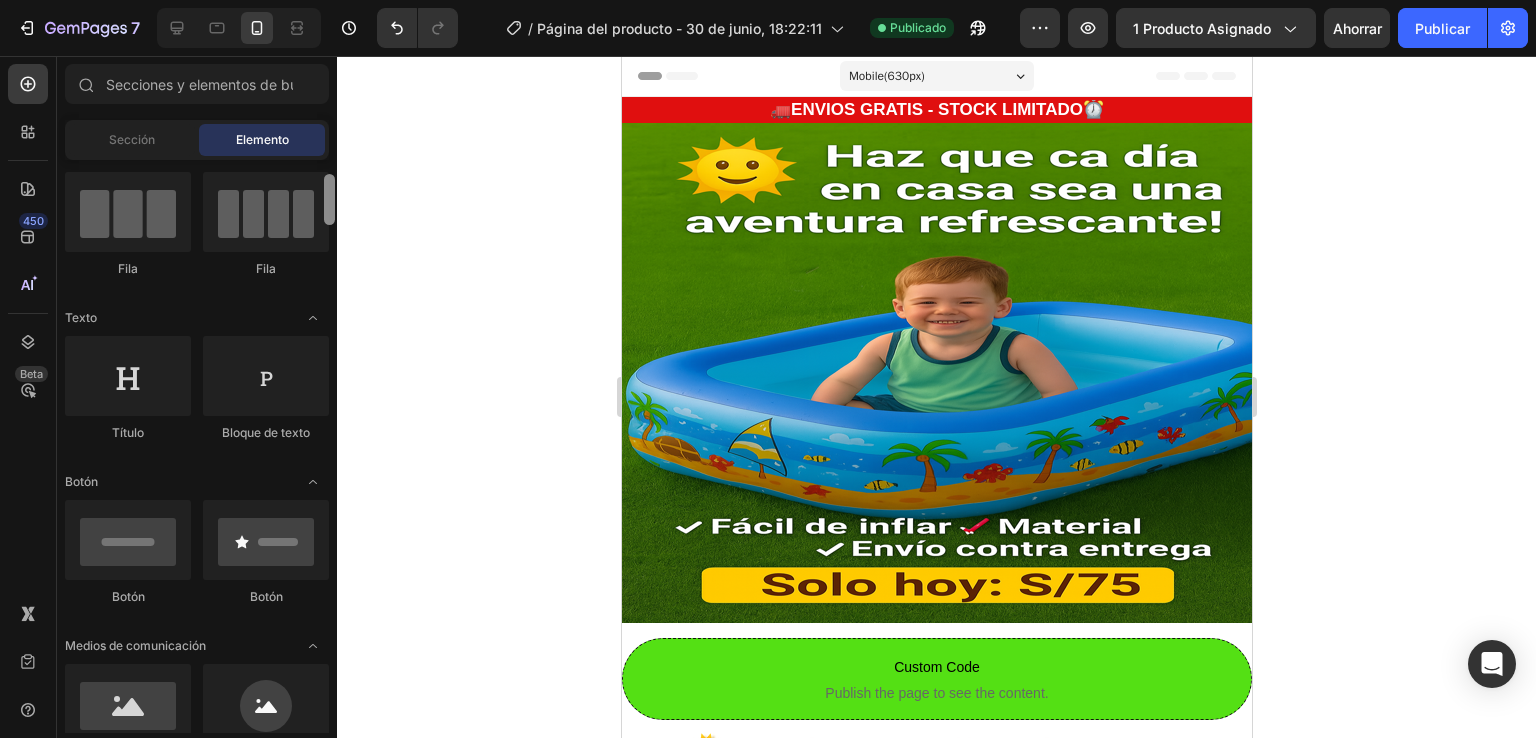 scroll, scrollTop: 221, scrollLeft: 0, axis: vertical 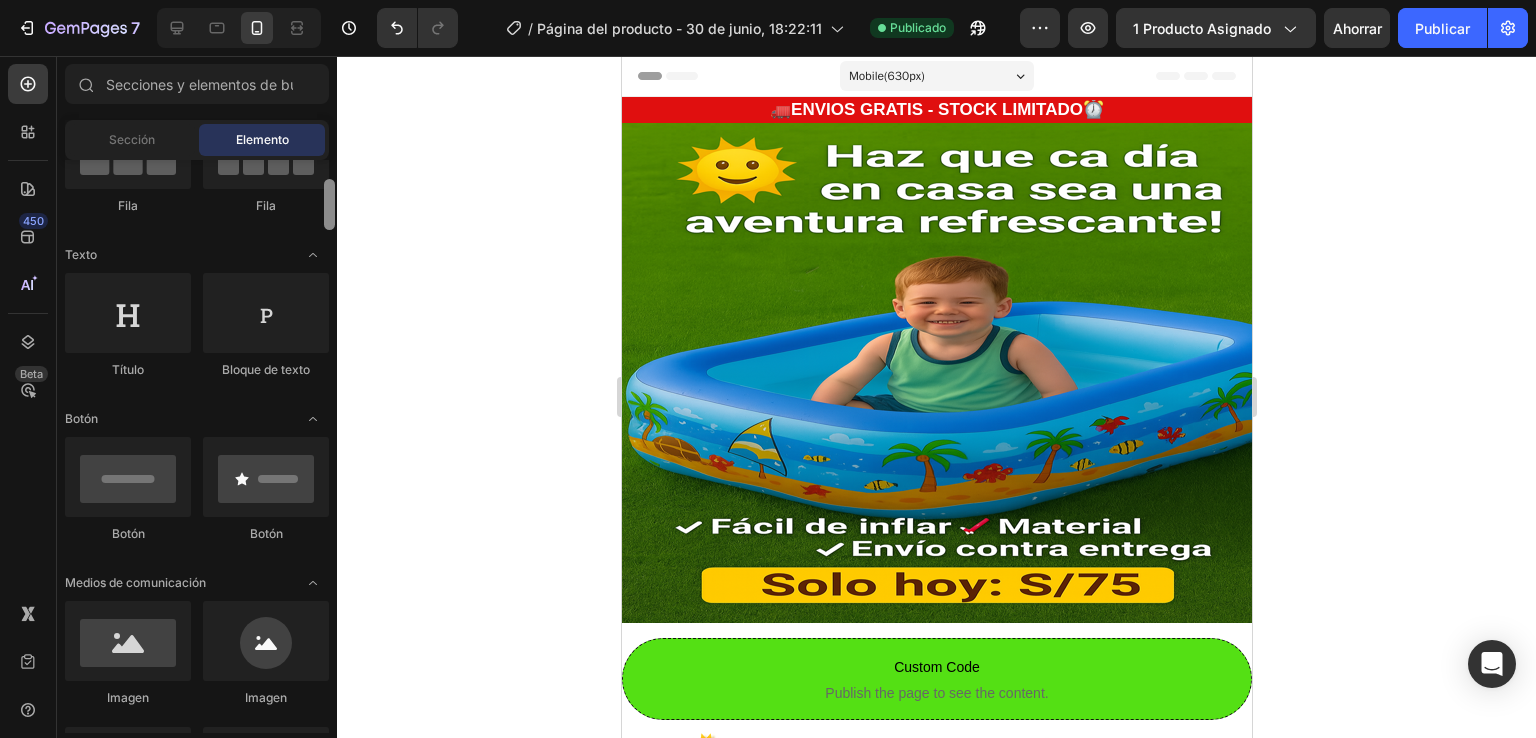 drag, startPoint x: 324, startPoint y: 191, endPoint x: 324, endPoint y: 212, distance: 21 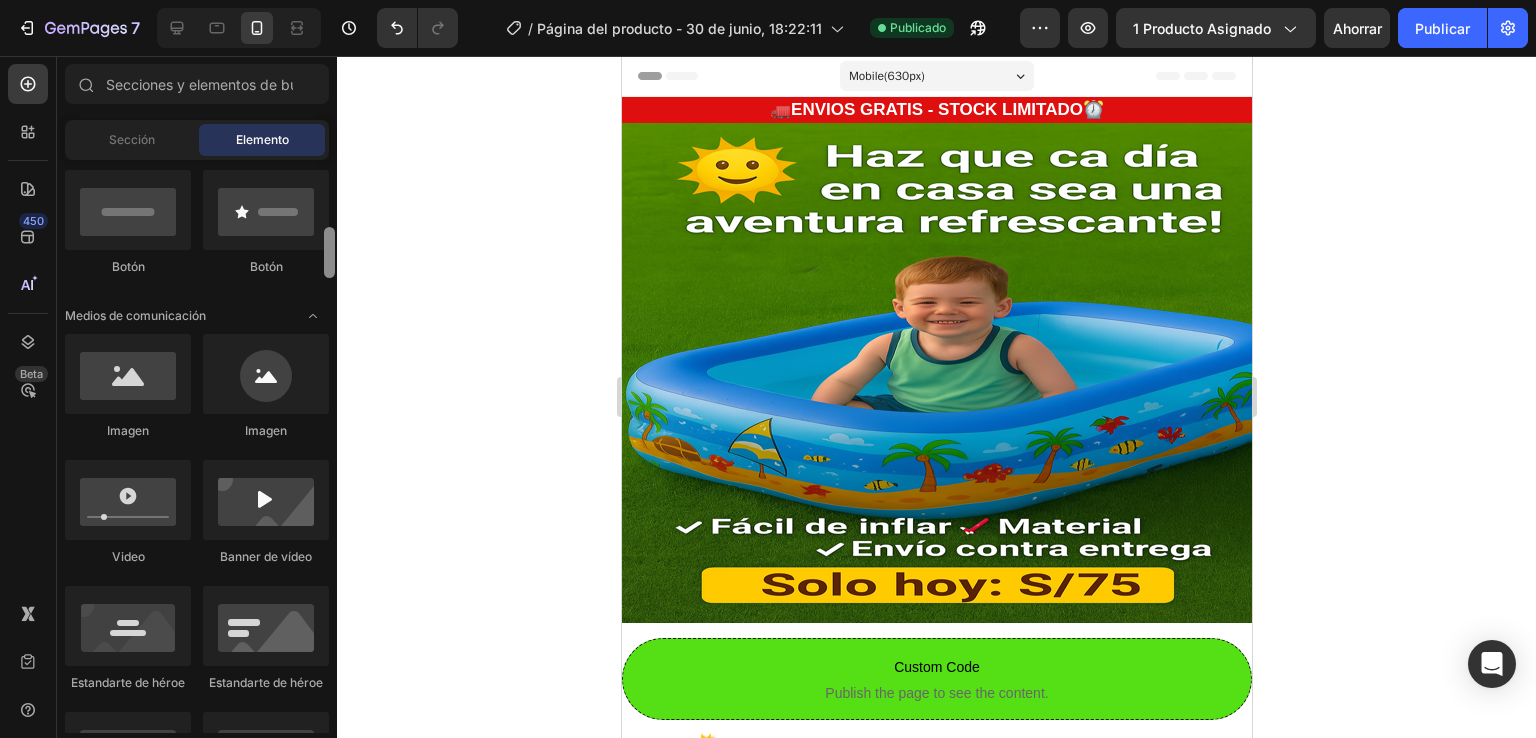 scroll, scrollTop: 510, scrollLeft: 0, axis: vertical 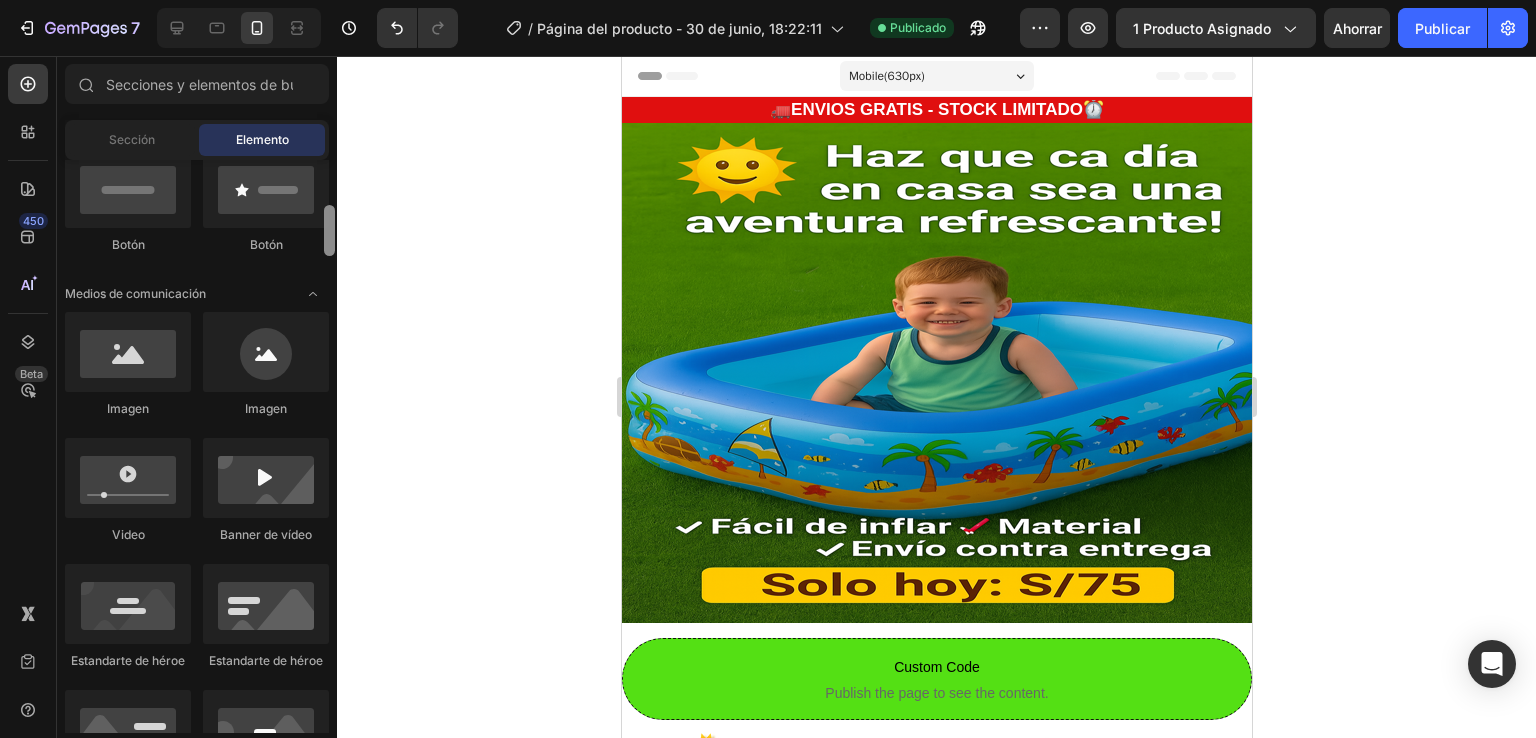 drag, startPoint x: 332, startPoint y: 213, endPoint x: 336, endPoint y: 239, distance: 26.305893 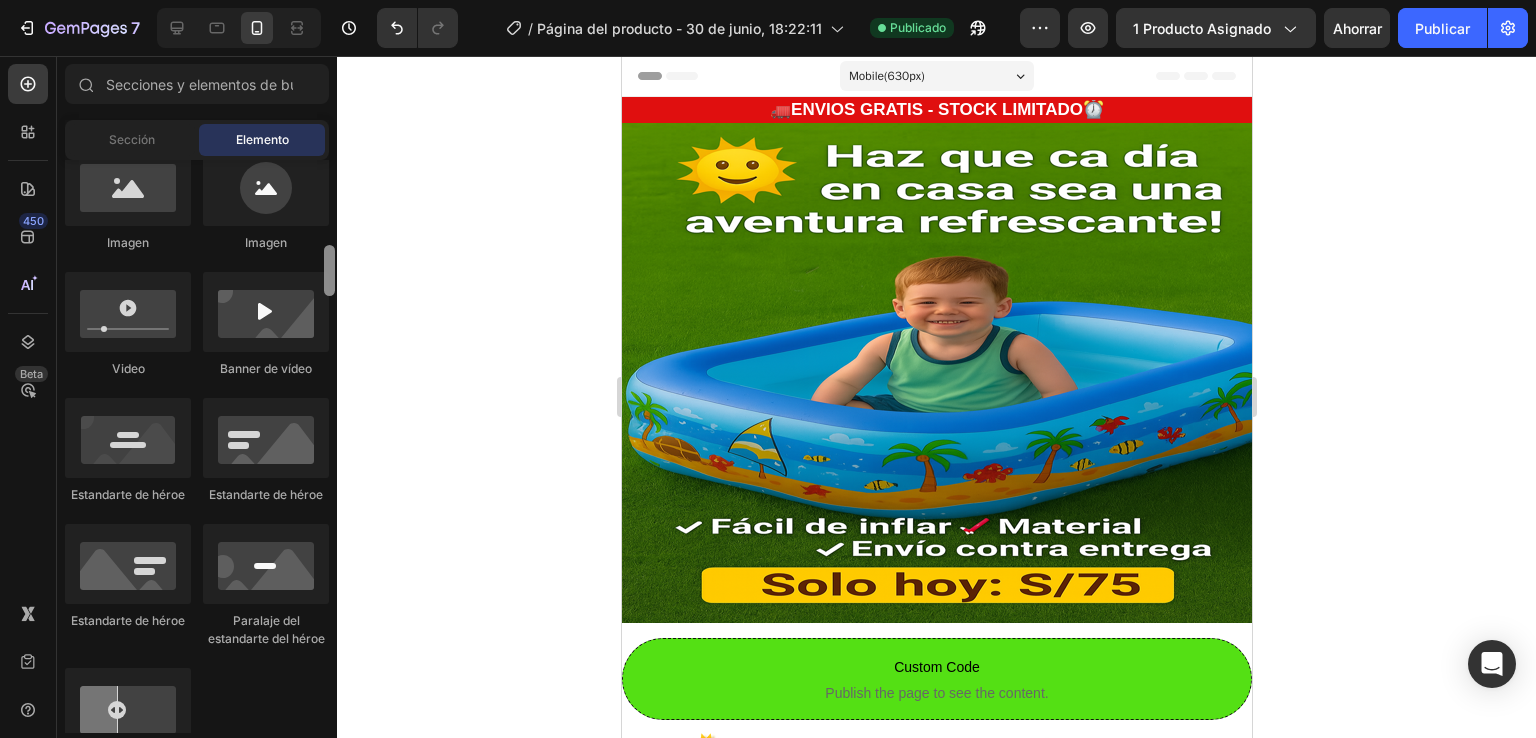 scroll, scrollTop: 776, scrollLeft: 0, axis: vertical 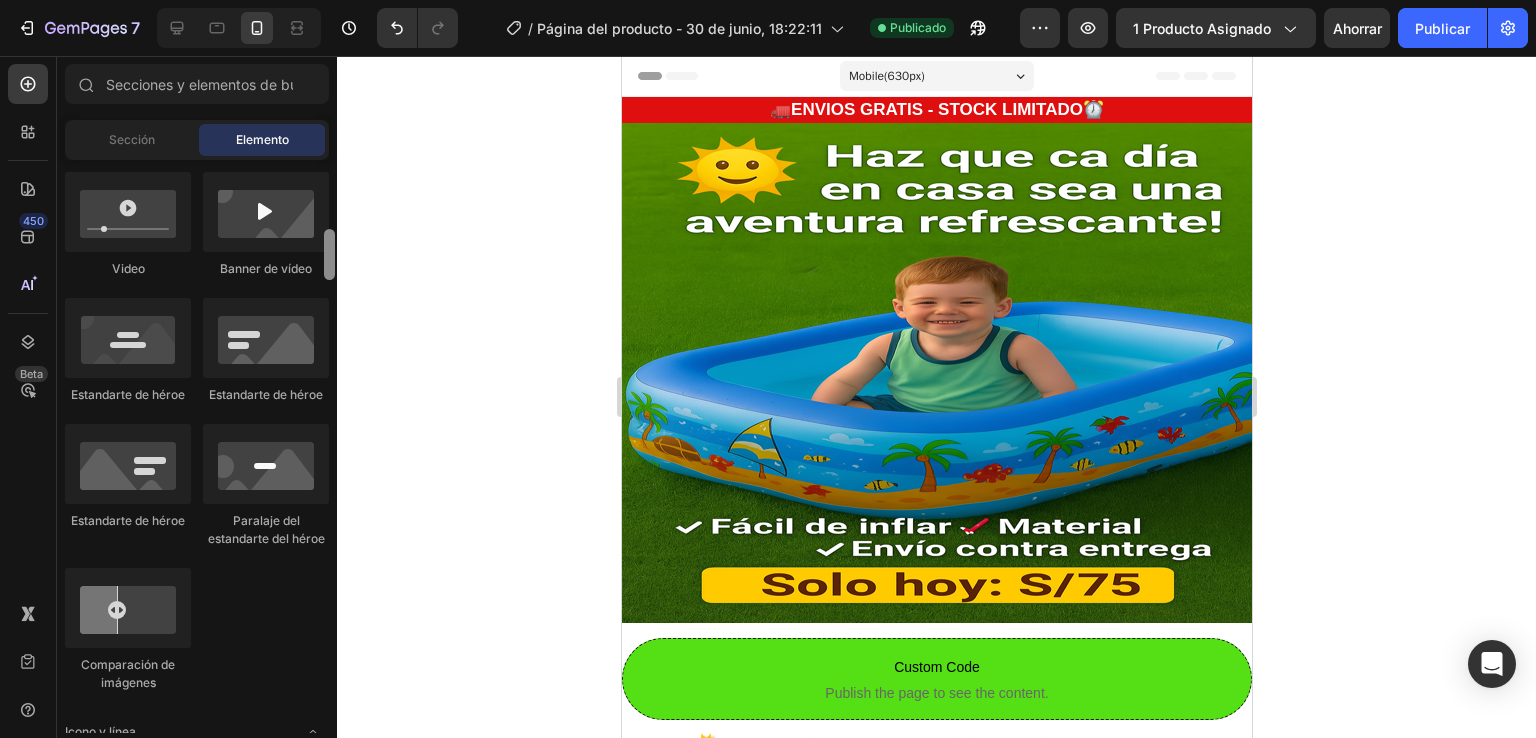 drag, startPoint x: 334, startPoint y: 245, endPoint x: 336, endPoint y: 269, distance: 24.083189 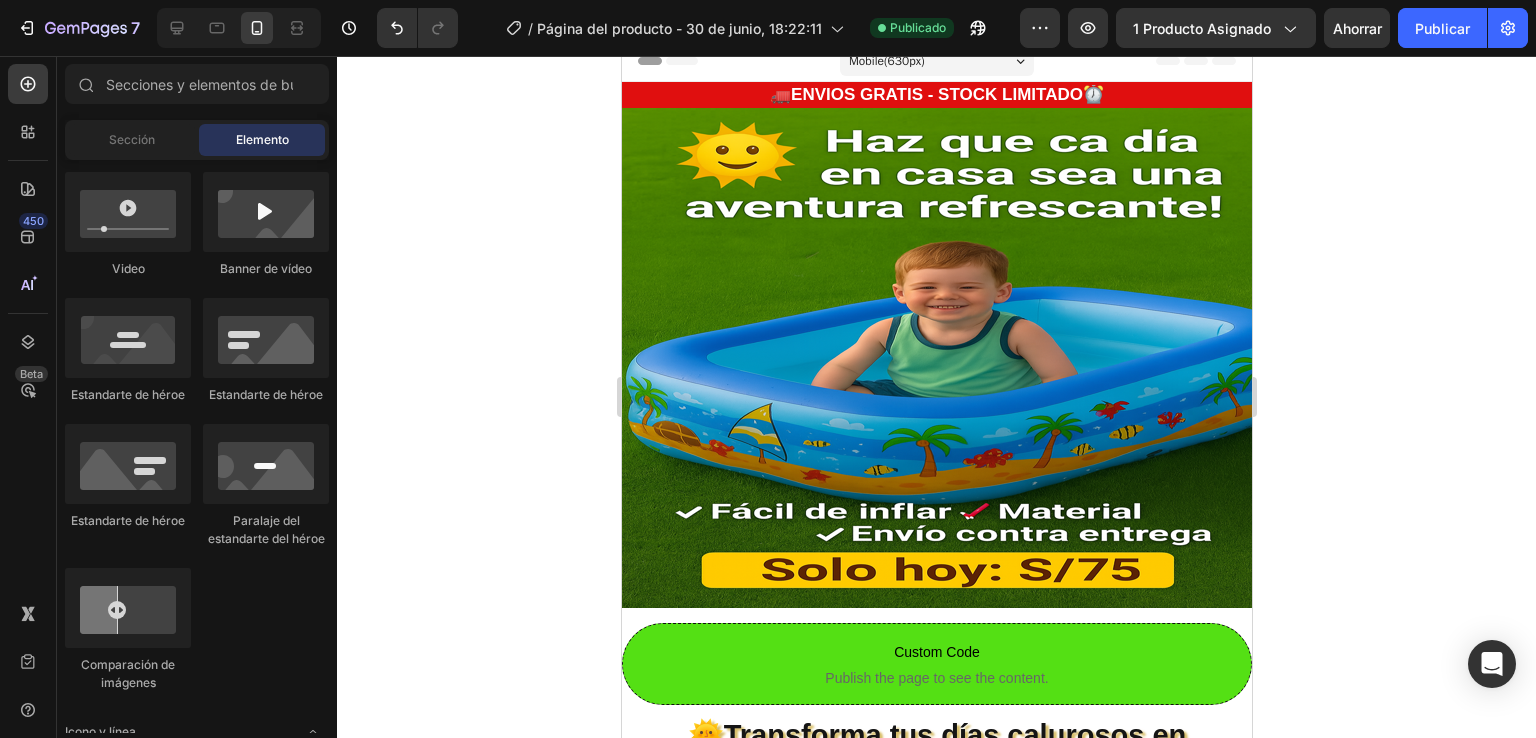 scroll, scrollTop: 0, scrollLeft: 0, axis: both 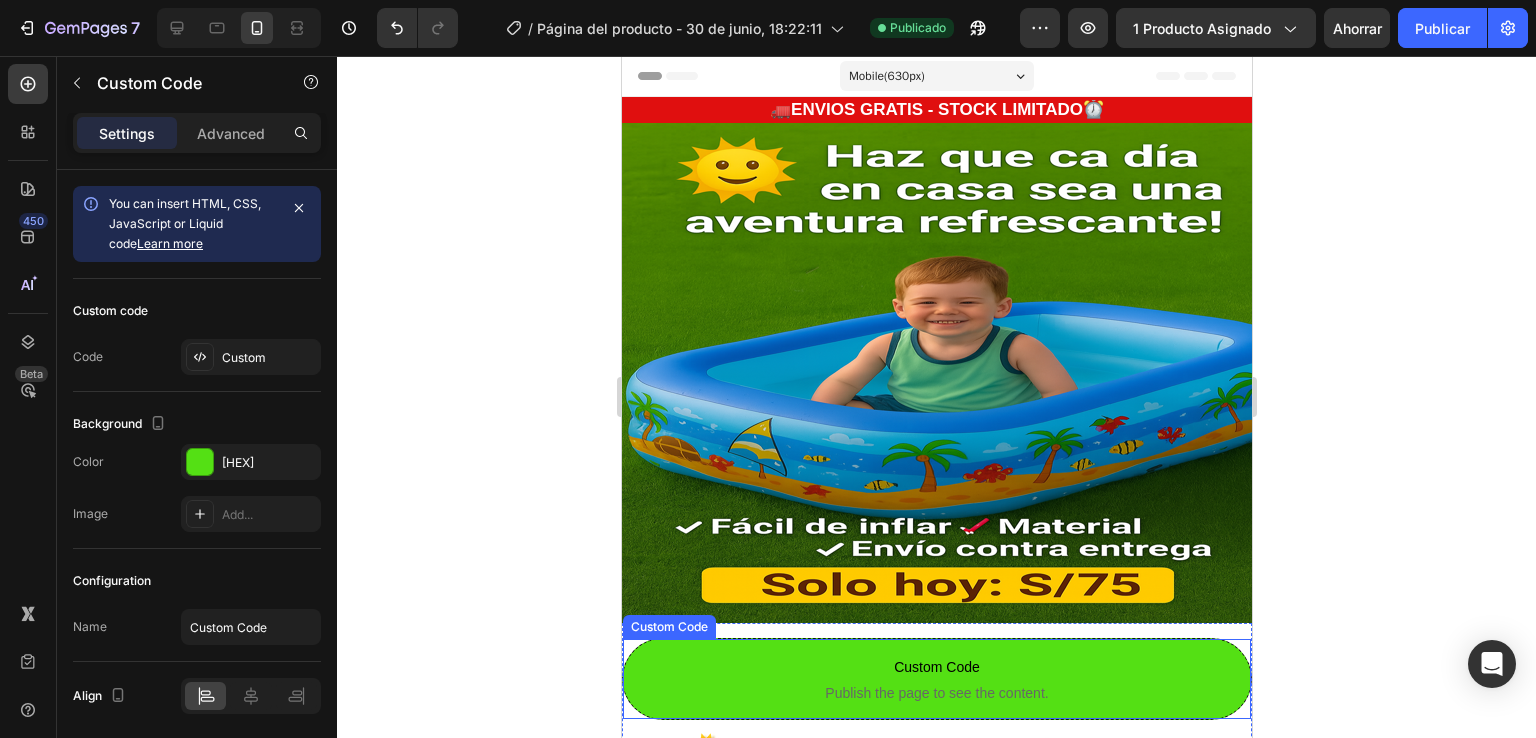 click on "Custom Code" at bounding box center (936, 667) 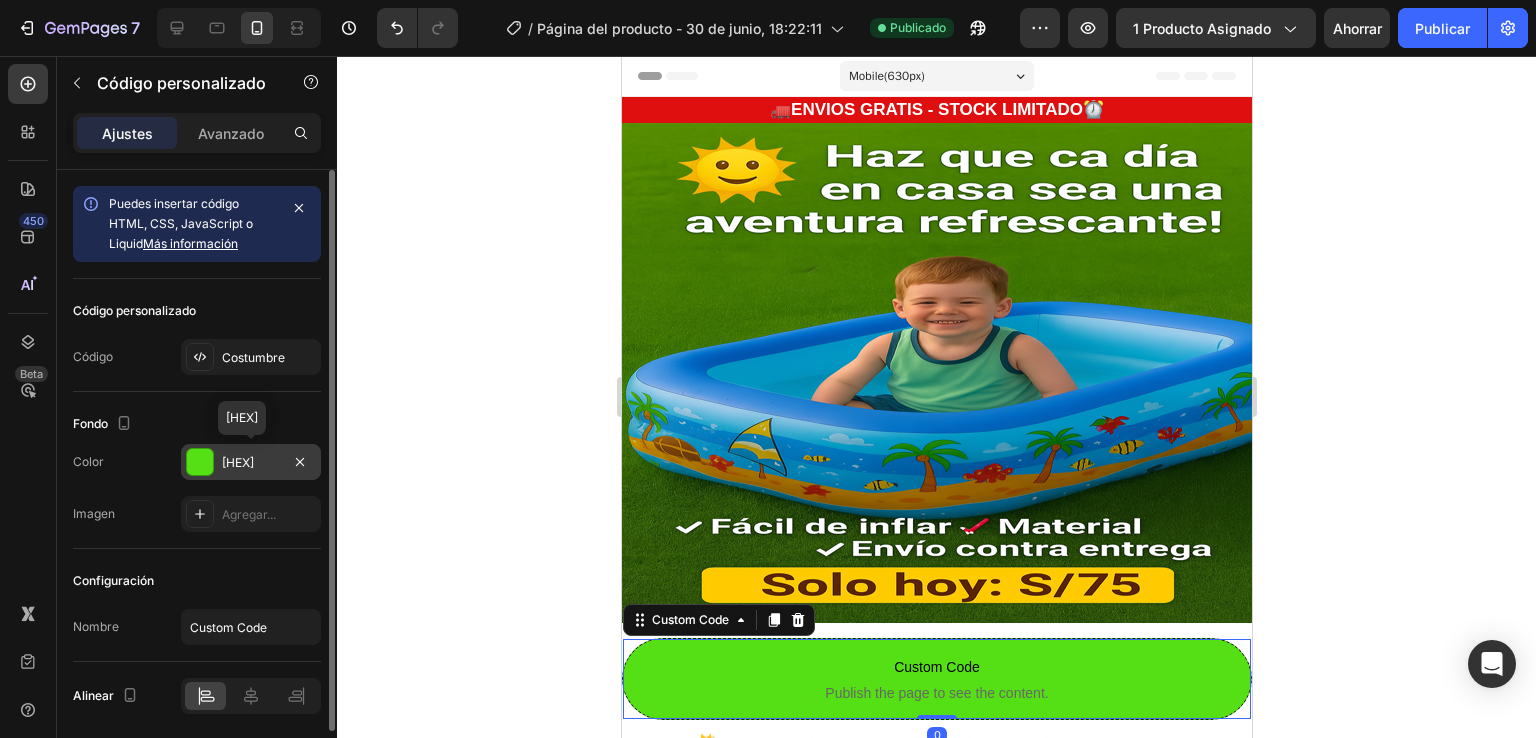 click at bounding box center (200, 462) 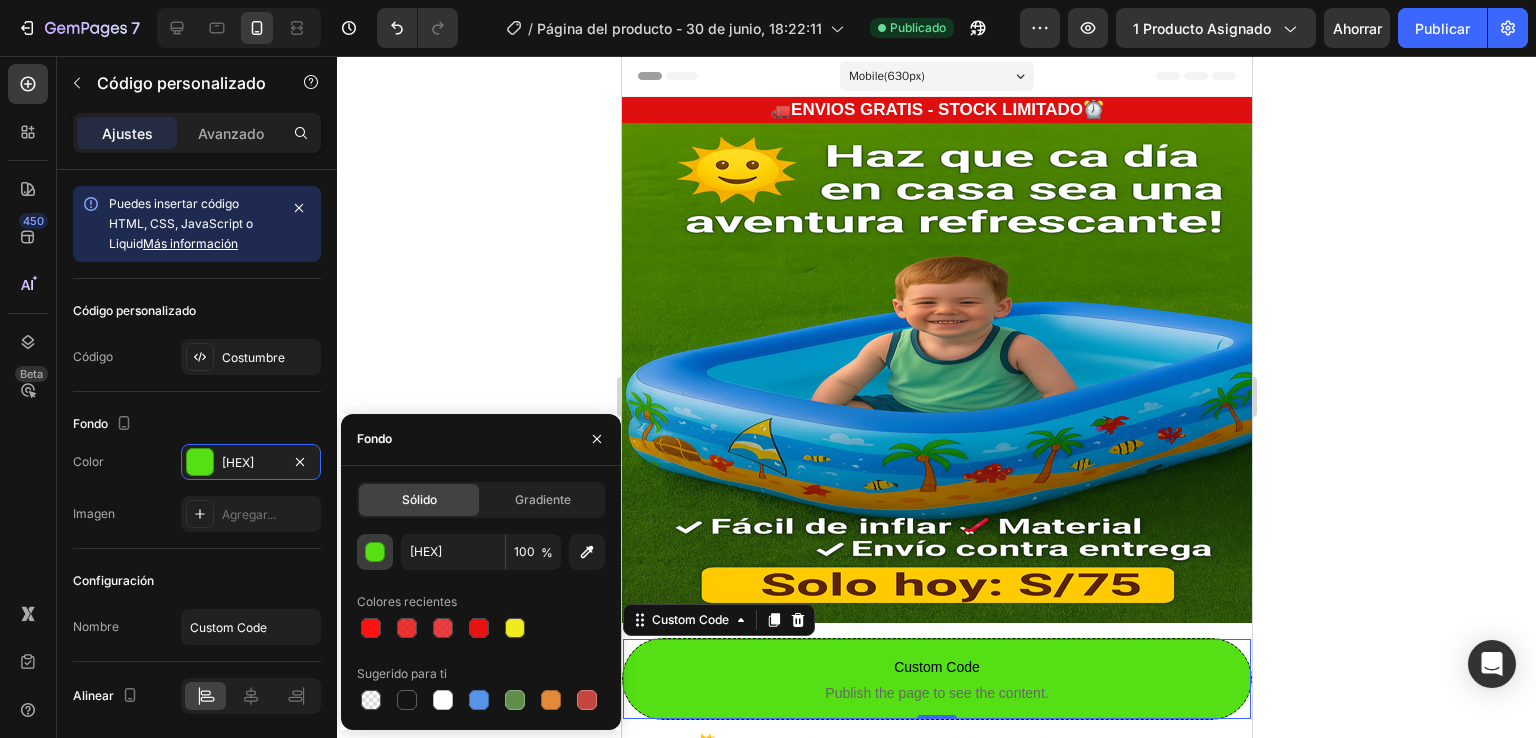 click at bounding box center (376, 553) 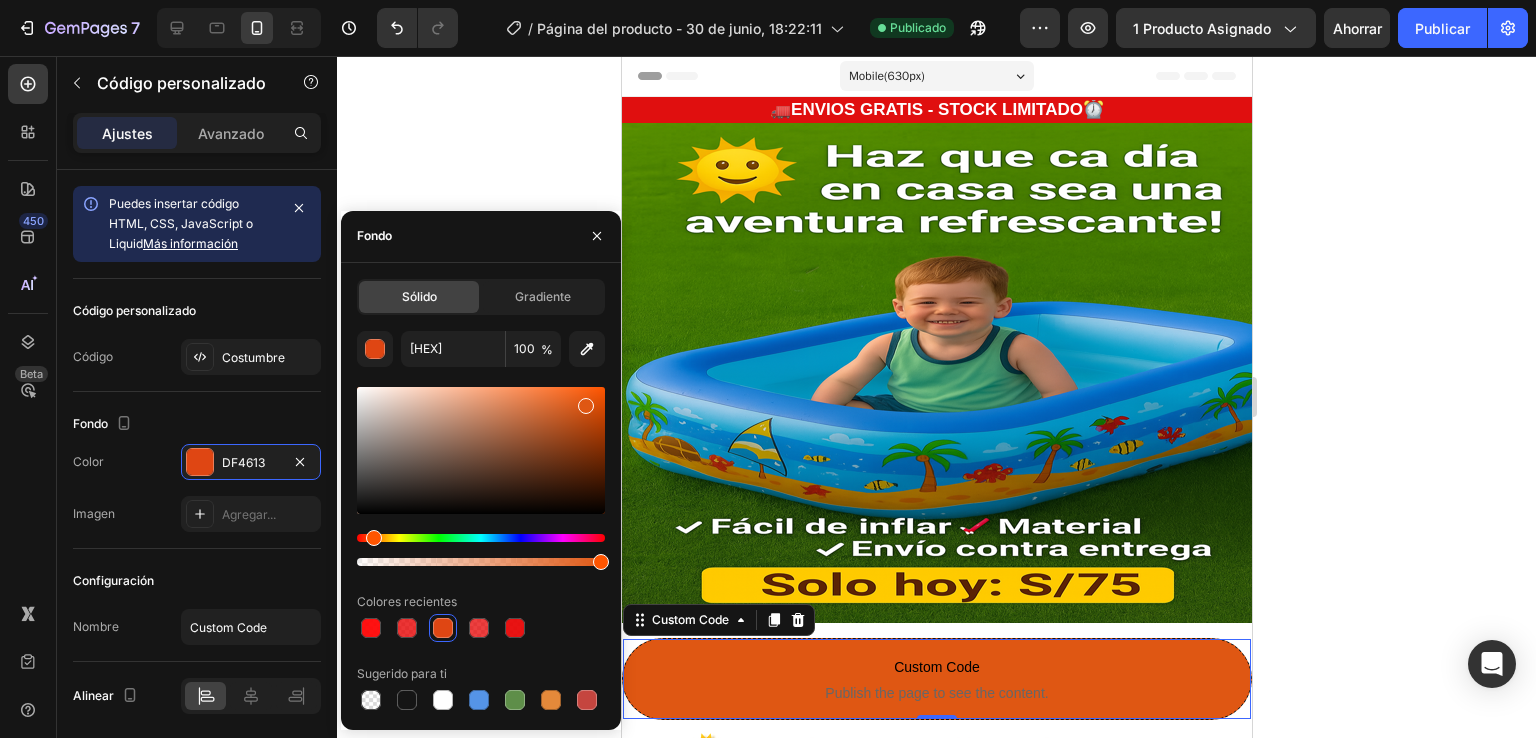 drag, startPoint x: 424, startPoint y: 535, endPoint x: 371, endPoint y: 538, distance: 53.08484 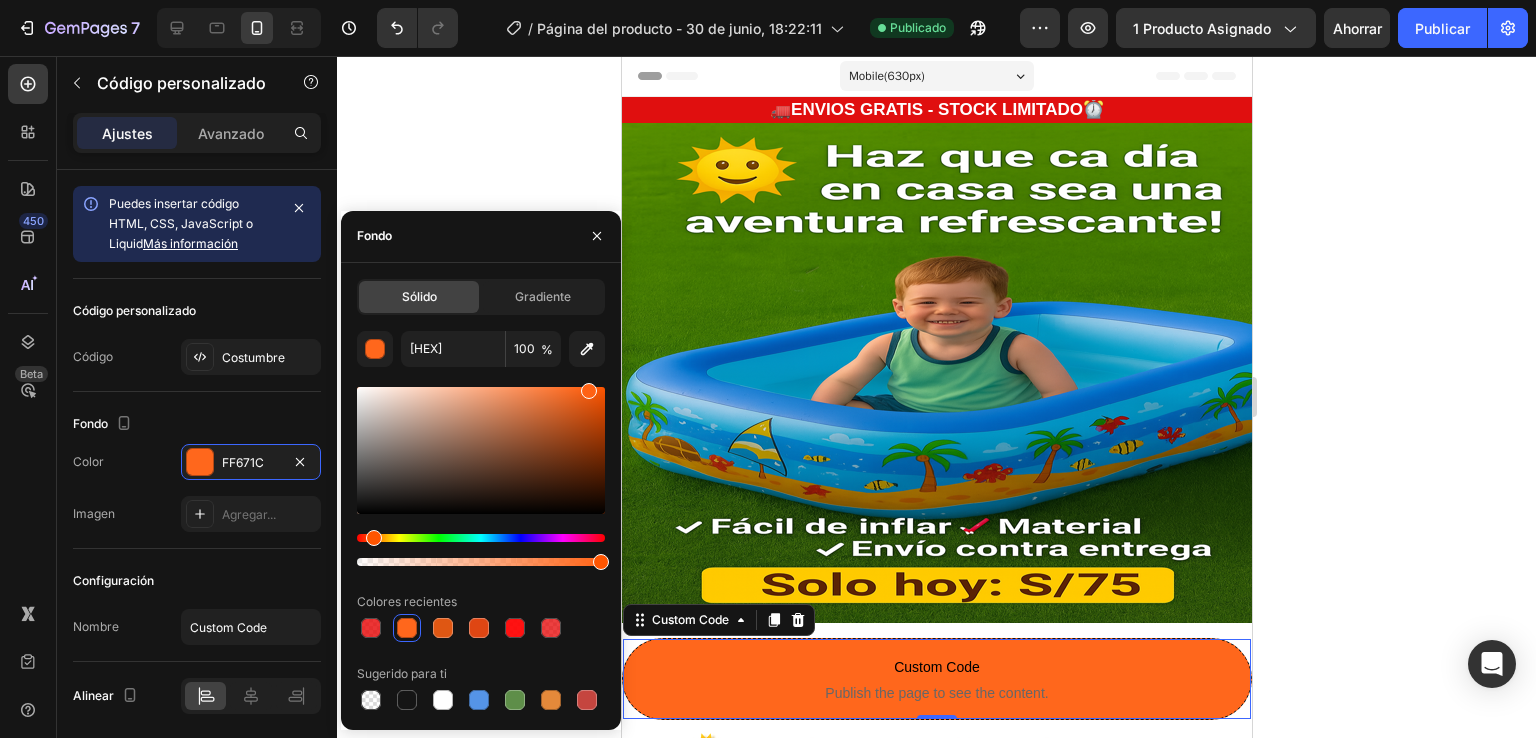 drag, startPoint x: 585, startPoint y: 411, endPoint x: 594, endPoint y: 377, distance: 35.17101 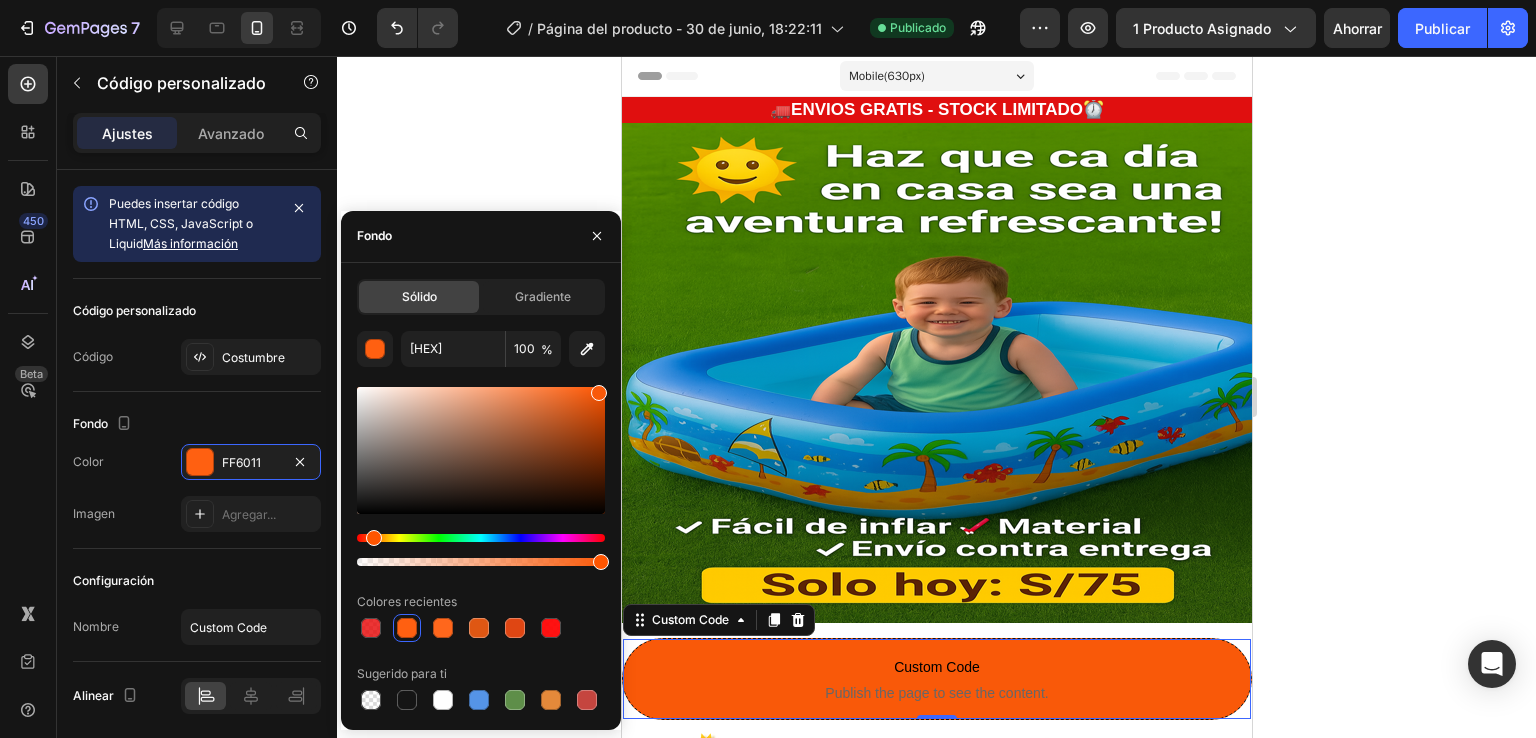 click at bounding box center [599, 393] 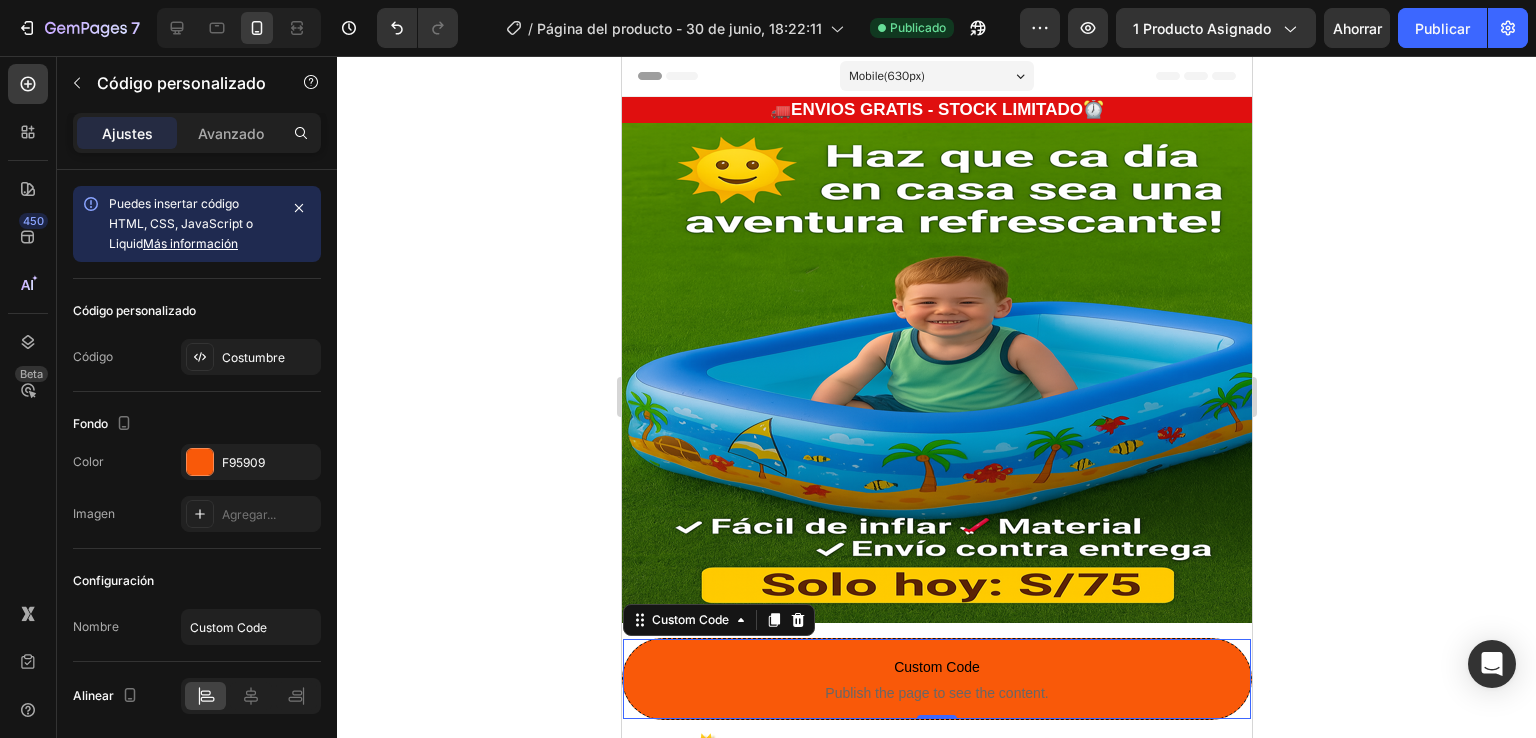 click on "Publish the page to see the content." at bounding box center (936, 693) 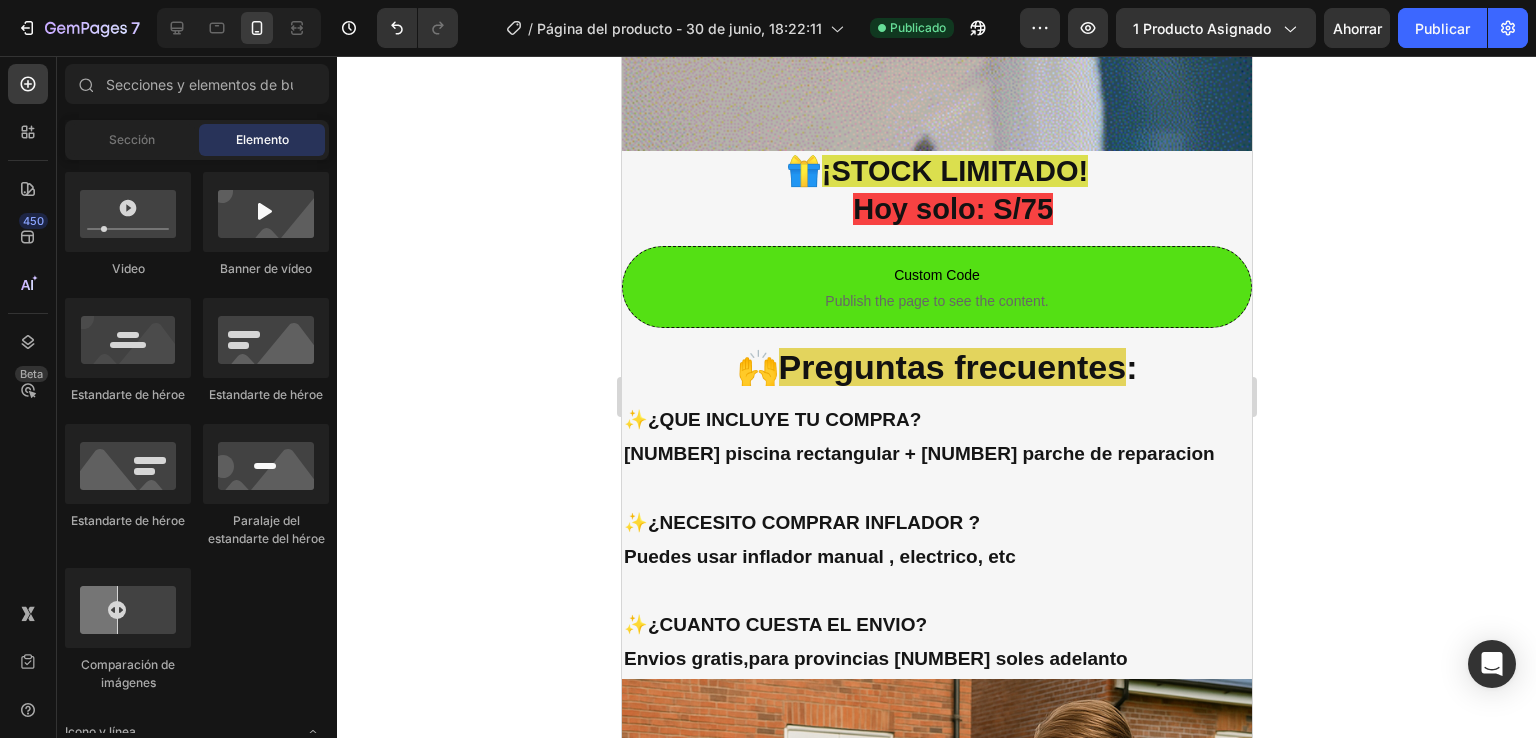 scroll, scrollTop: 2191, scrollLeft: 0, axis: vertical 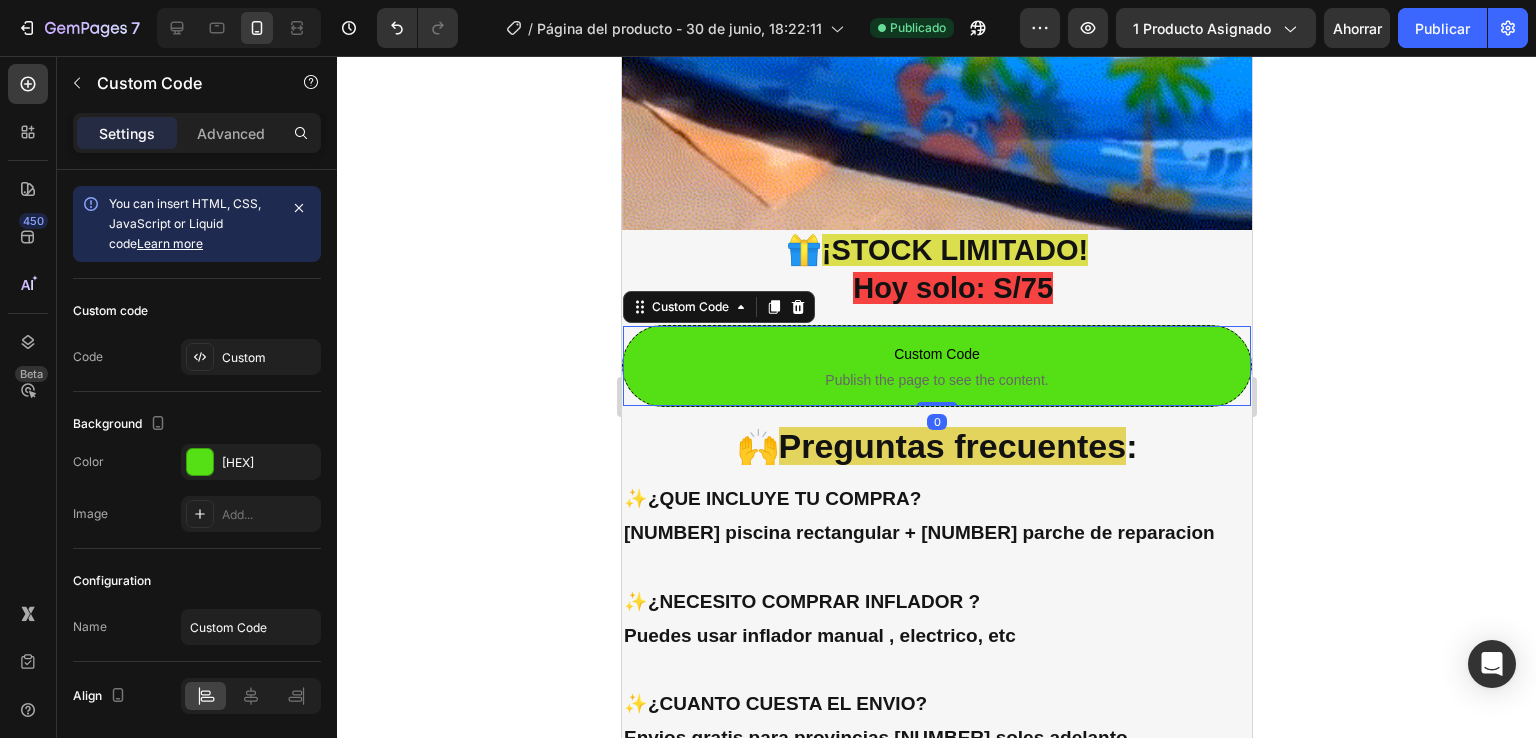 drag, startPoint x: 1191, startPoint y: 335, endPoint x: 1121, endPoint y: 353, distance: 72.277245 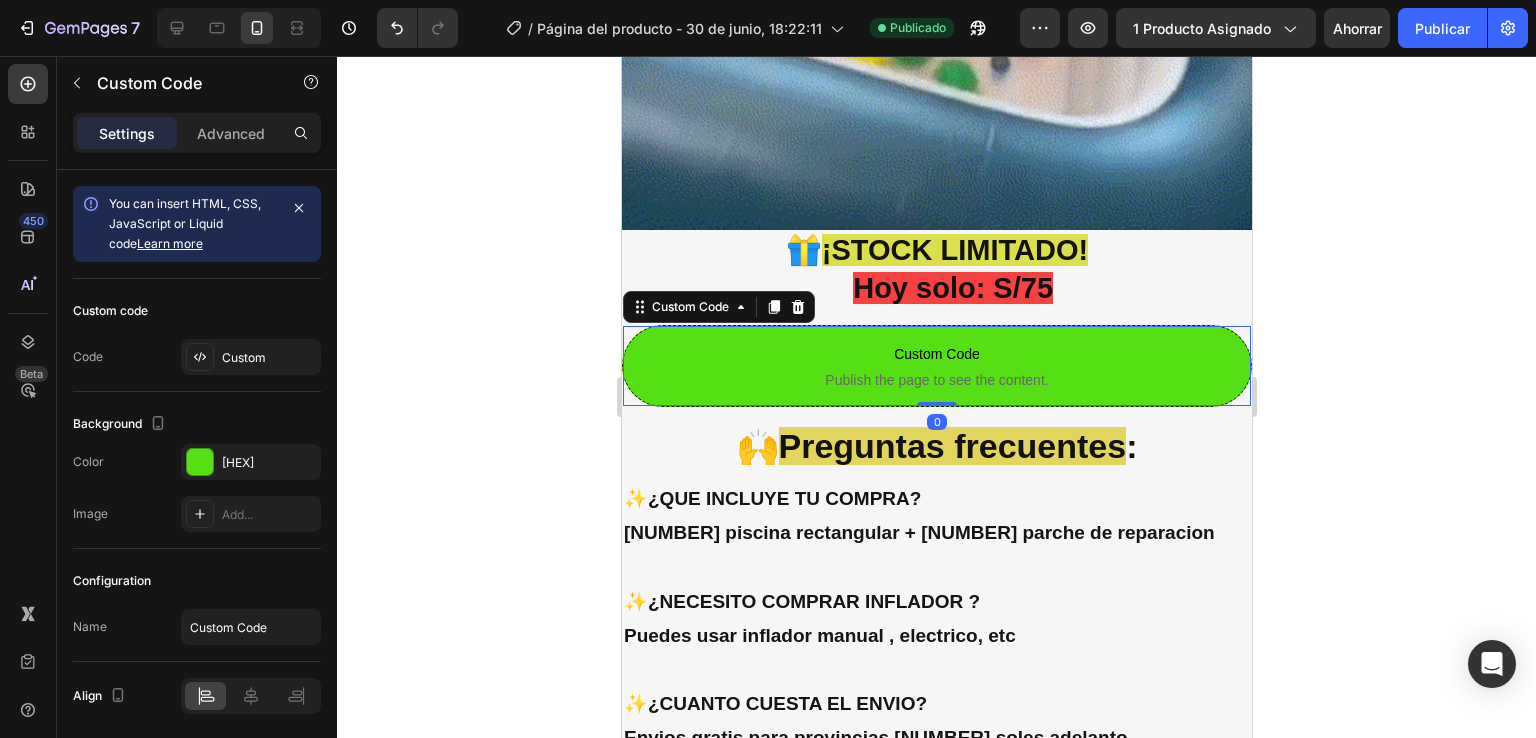 click on "Custom Code" at bounding box center (936, 354) 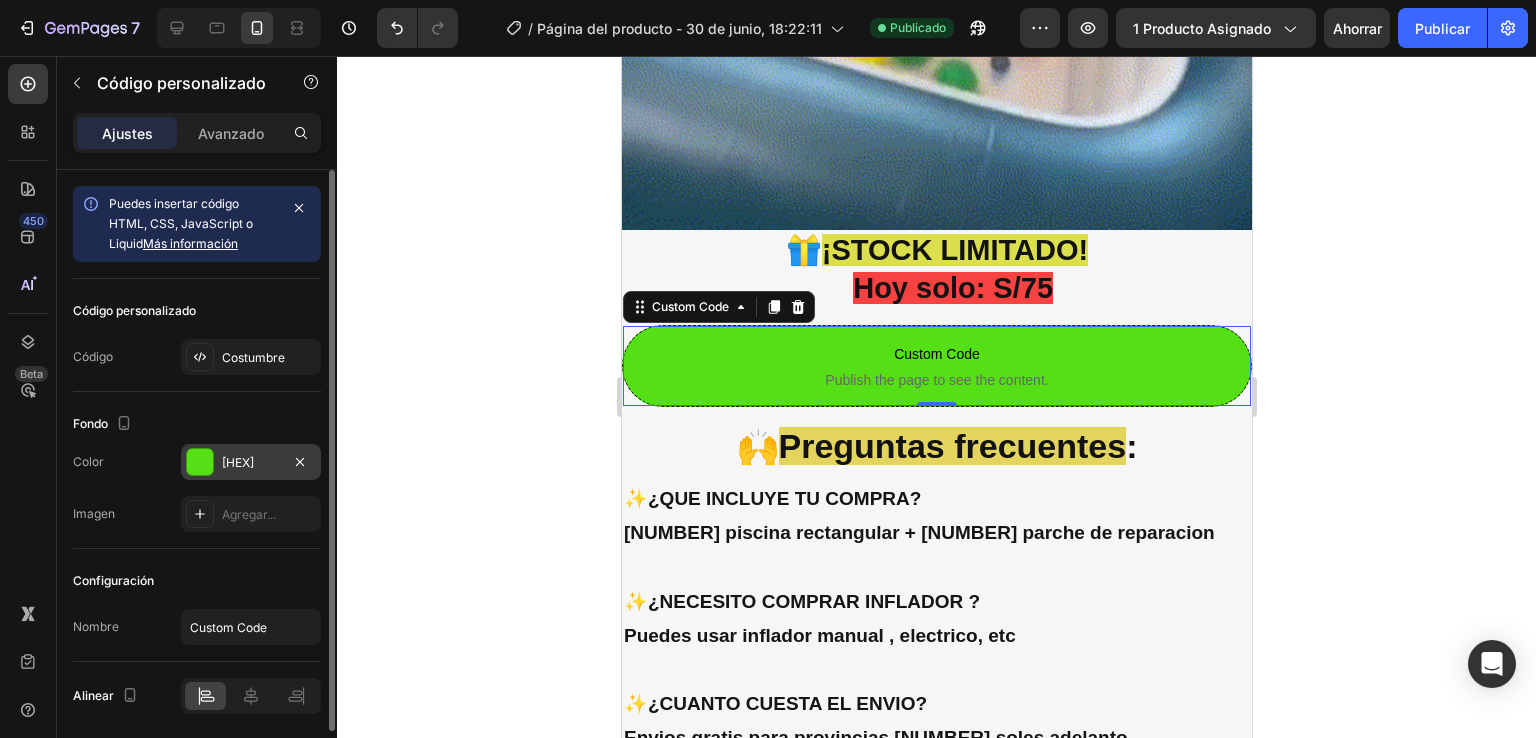 click at bounding box center (200, 462) 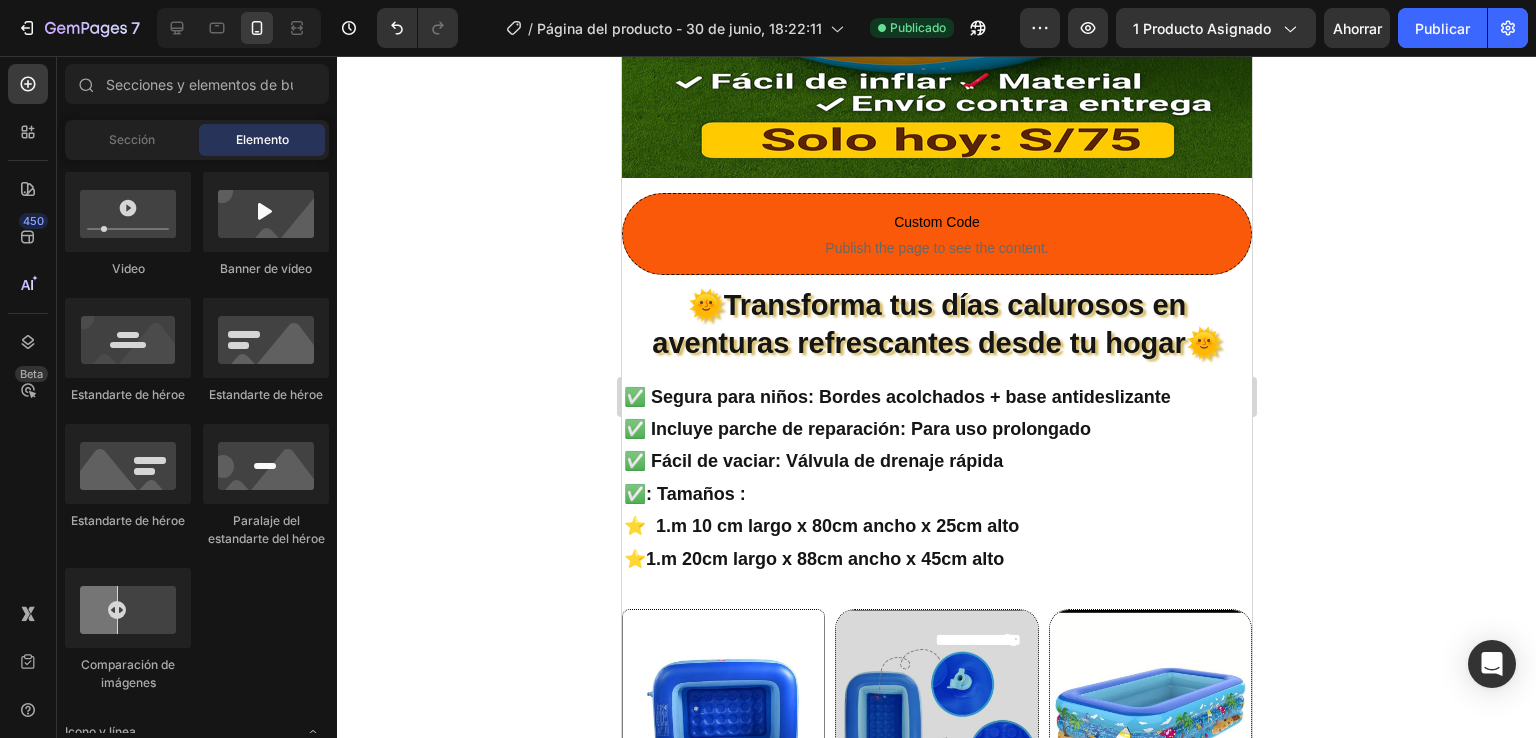 scroll, scrollTop: 426, scrollLeft: 0, axis: vertical 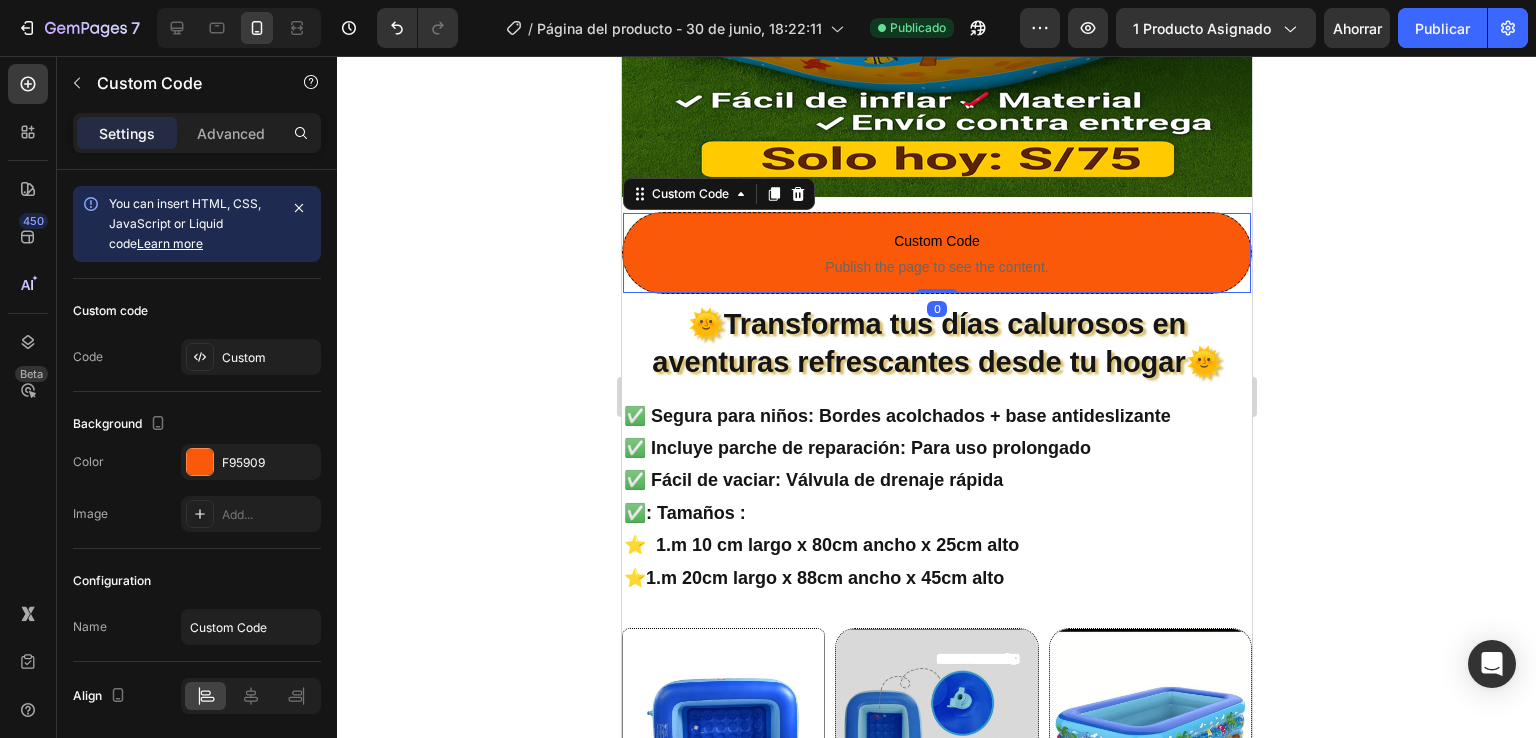 click on "Custom Code" at bounding box center [936, 241] 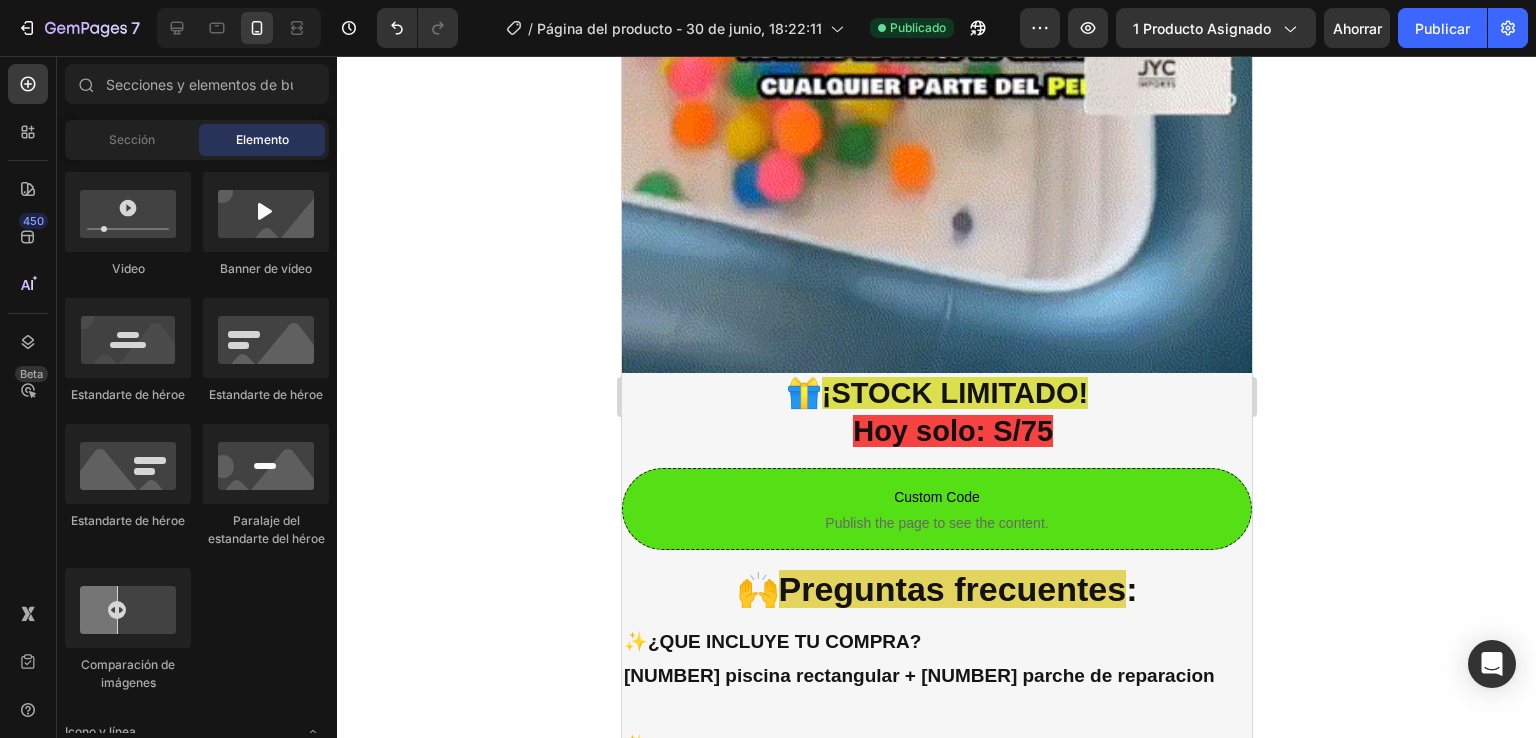 scroll, scrollTop: 2148, scrollLeft: 0, axis: vertical 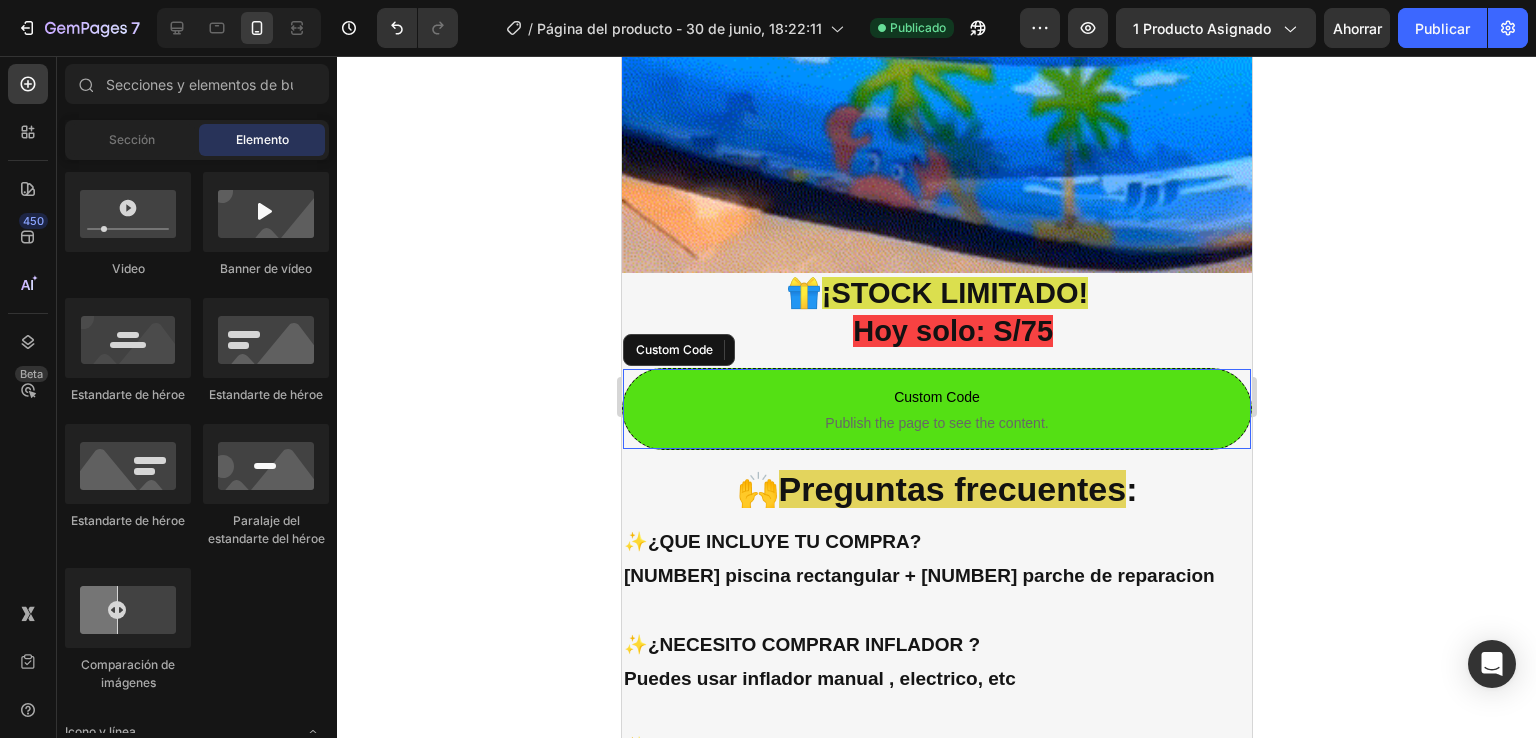 click on "Custom Code" at bounding box center [936, 397] 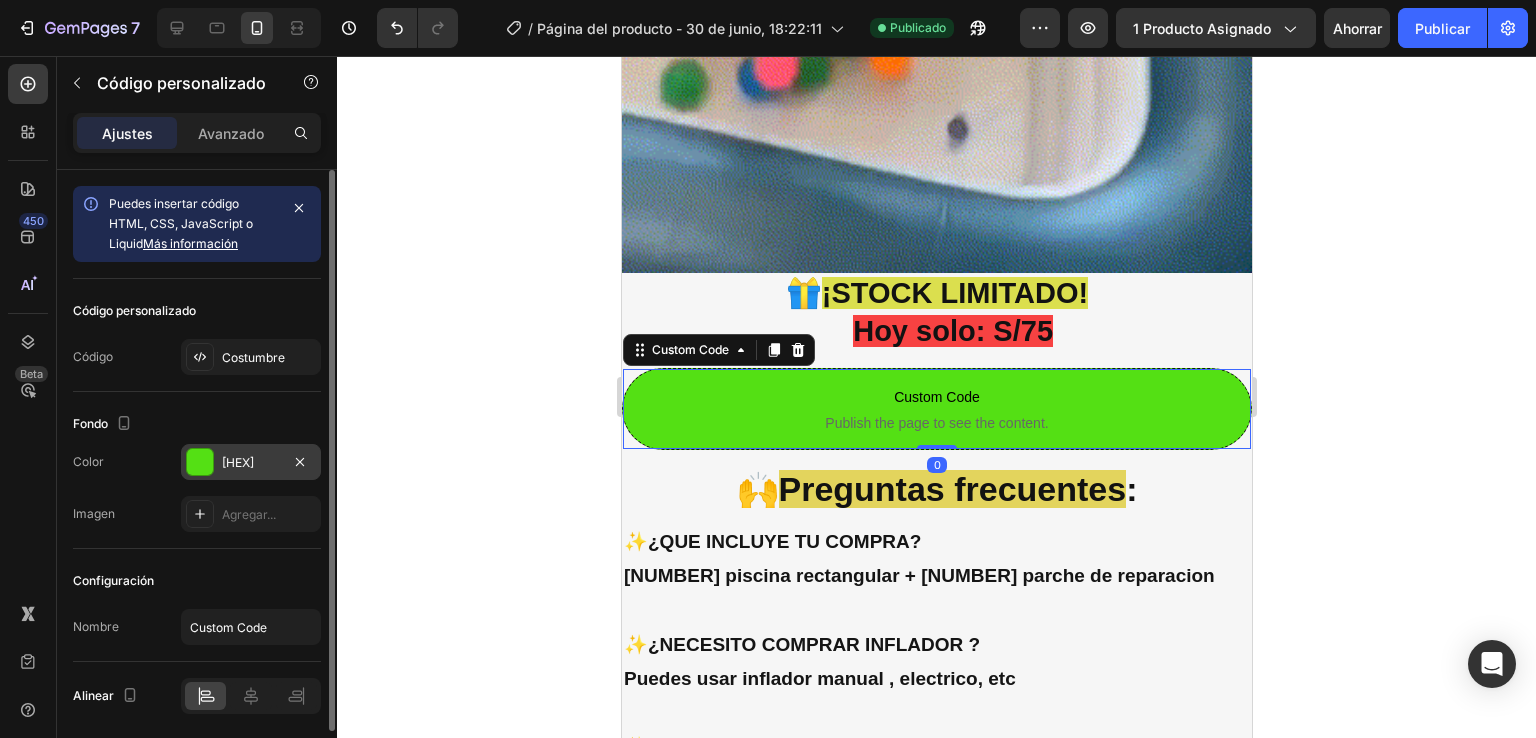 click at bounding box center [200, 462] 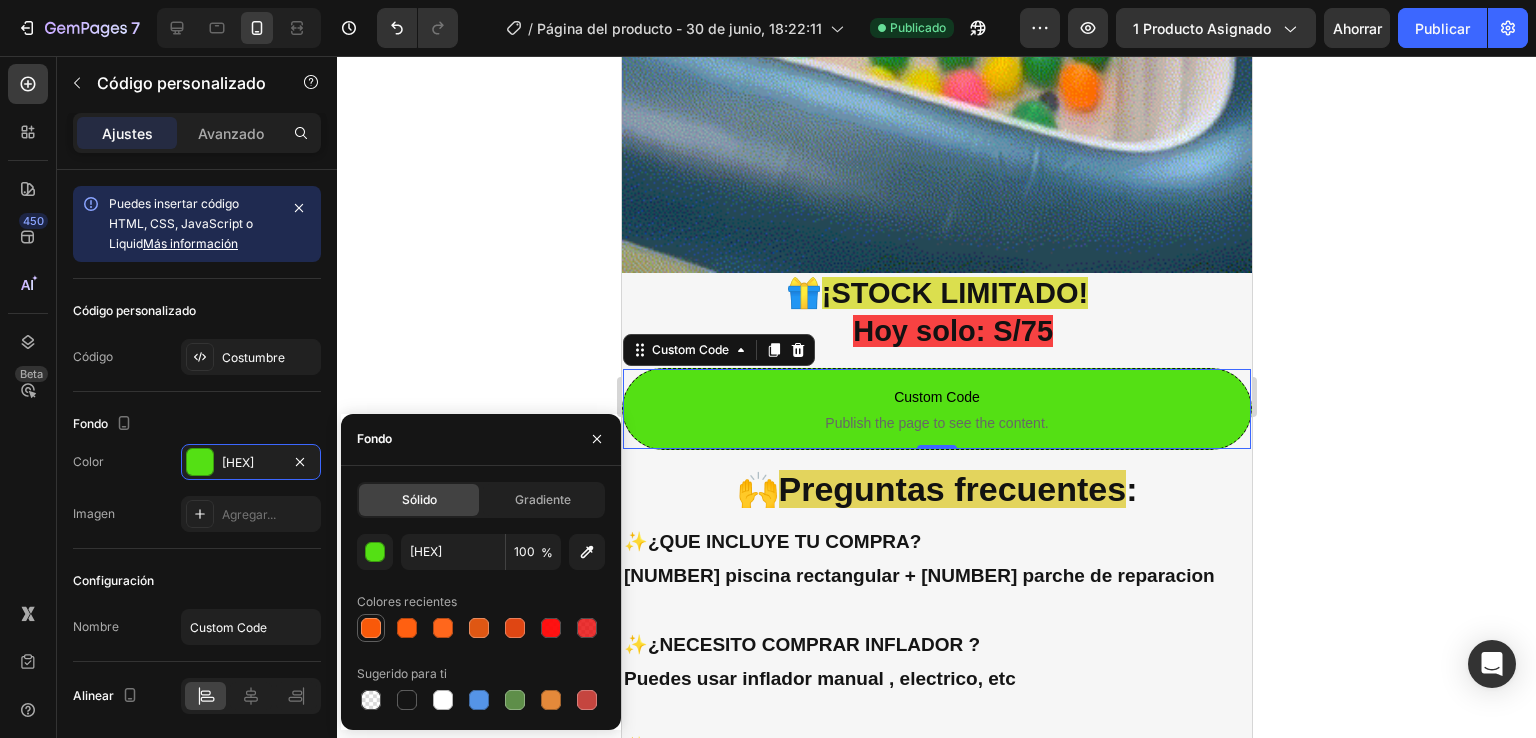 click at bounding box center (371, 628) 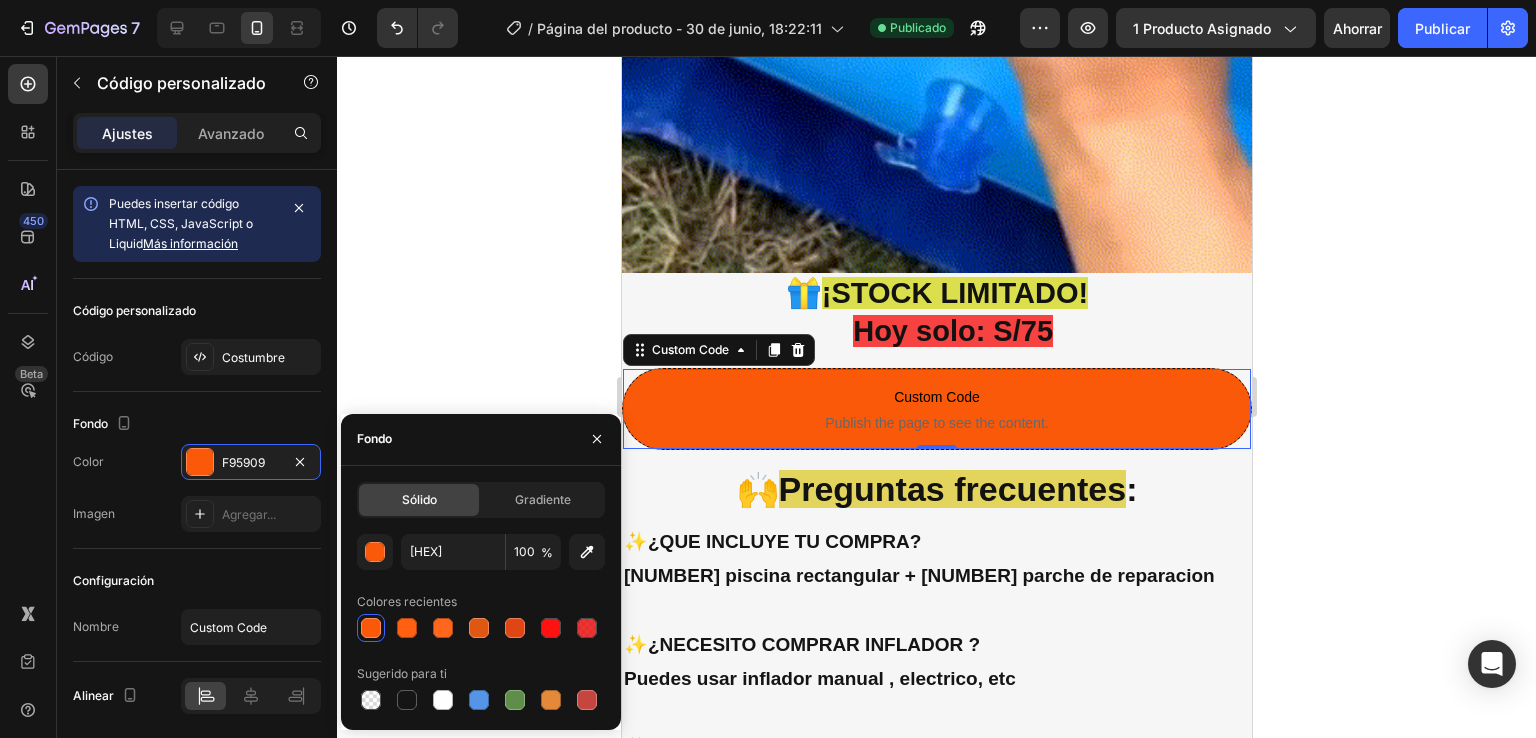 click 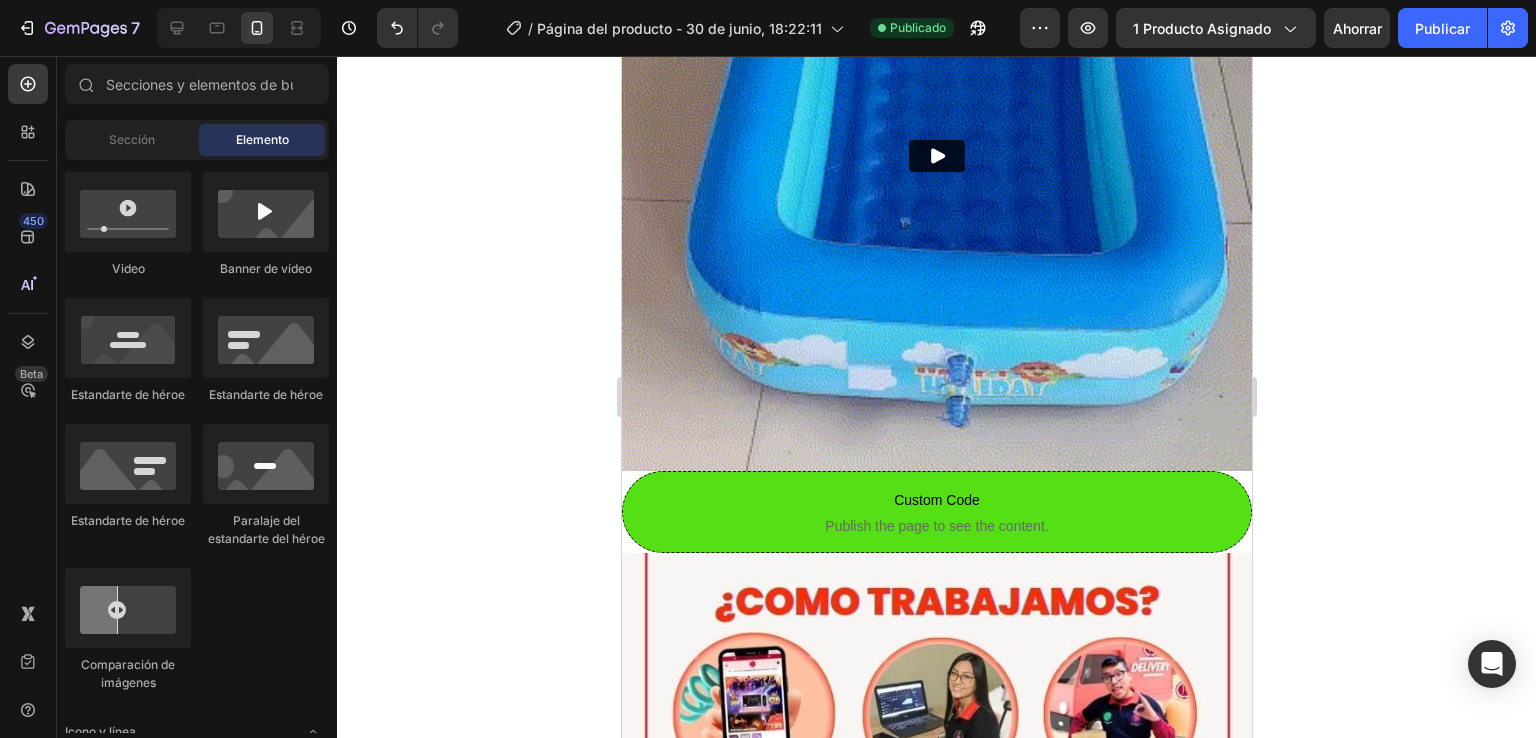 scroll, scrollTop: 3824, scrollLeft: 0, axis: vertical 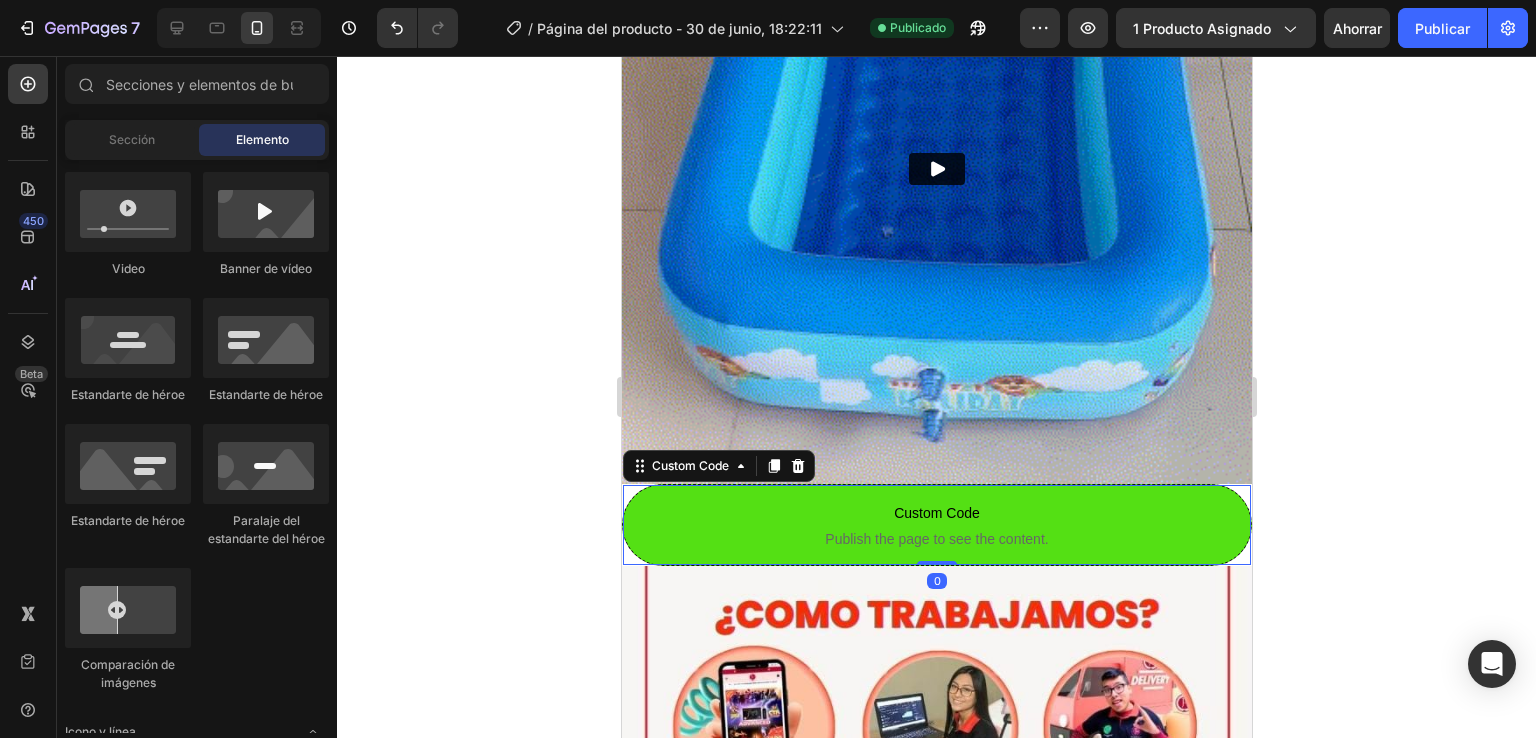 click on "Publish the page to see the content." at bounding box center [936, 539] 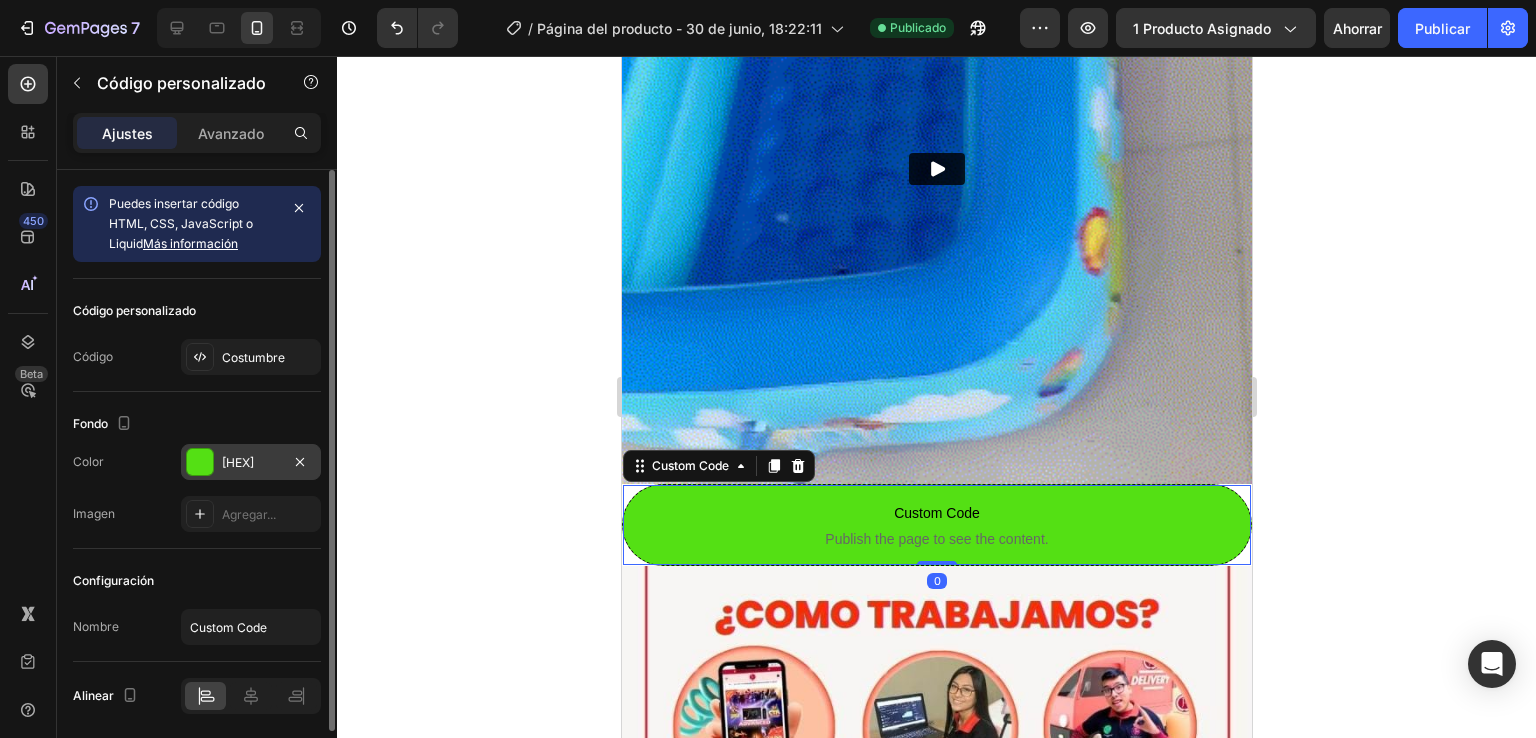 click at bounding box center [200, 462] 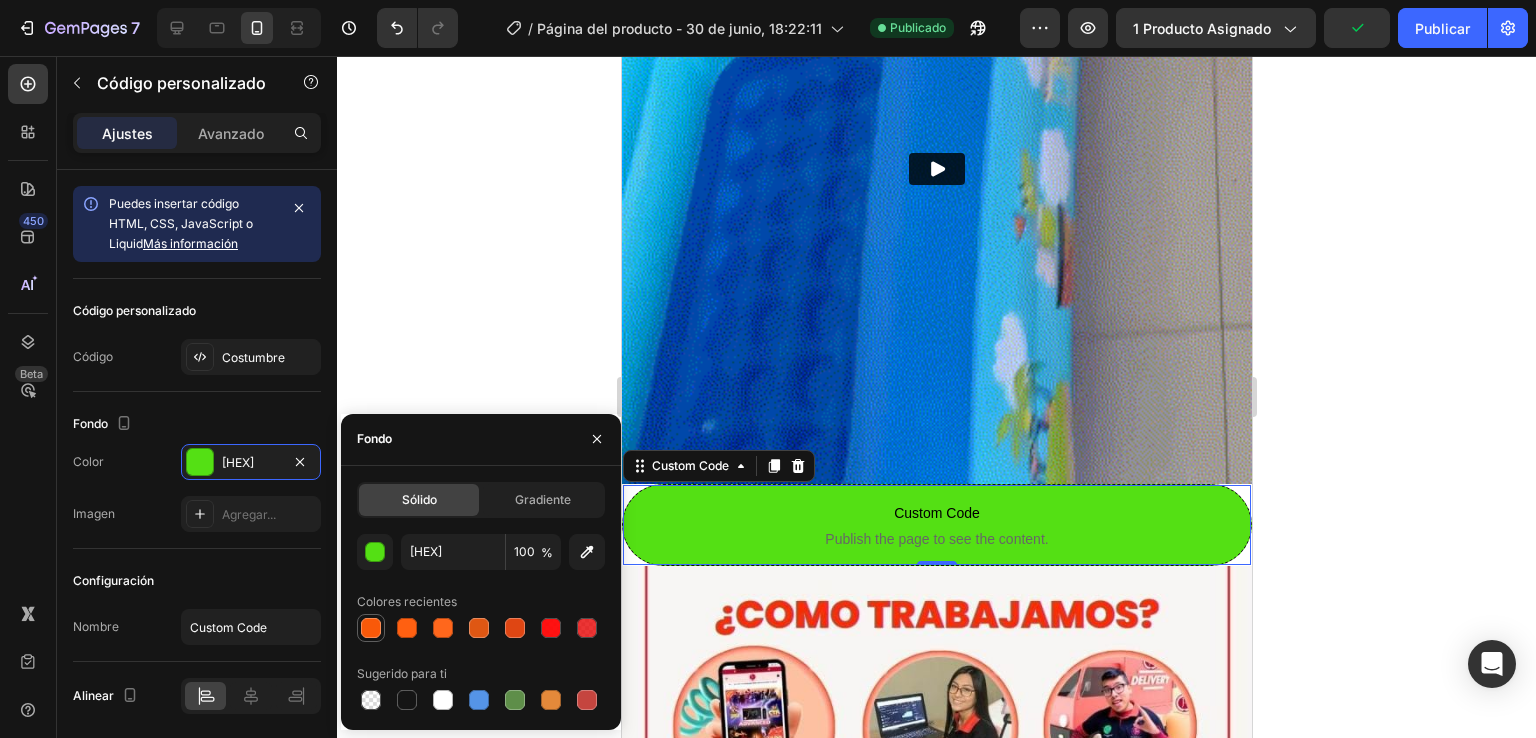 click at bounding box center (371, 628) 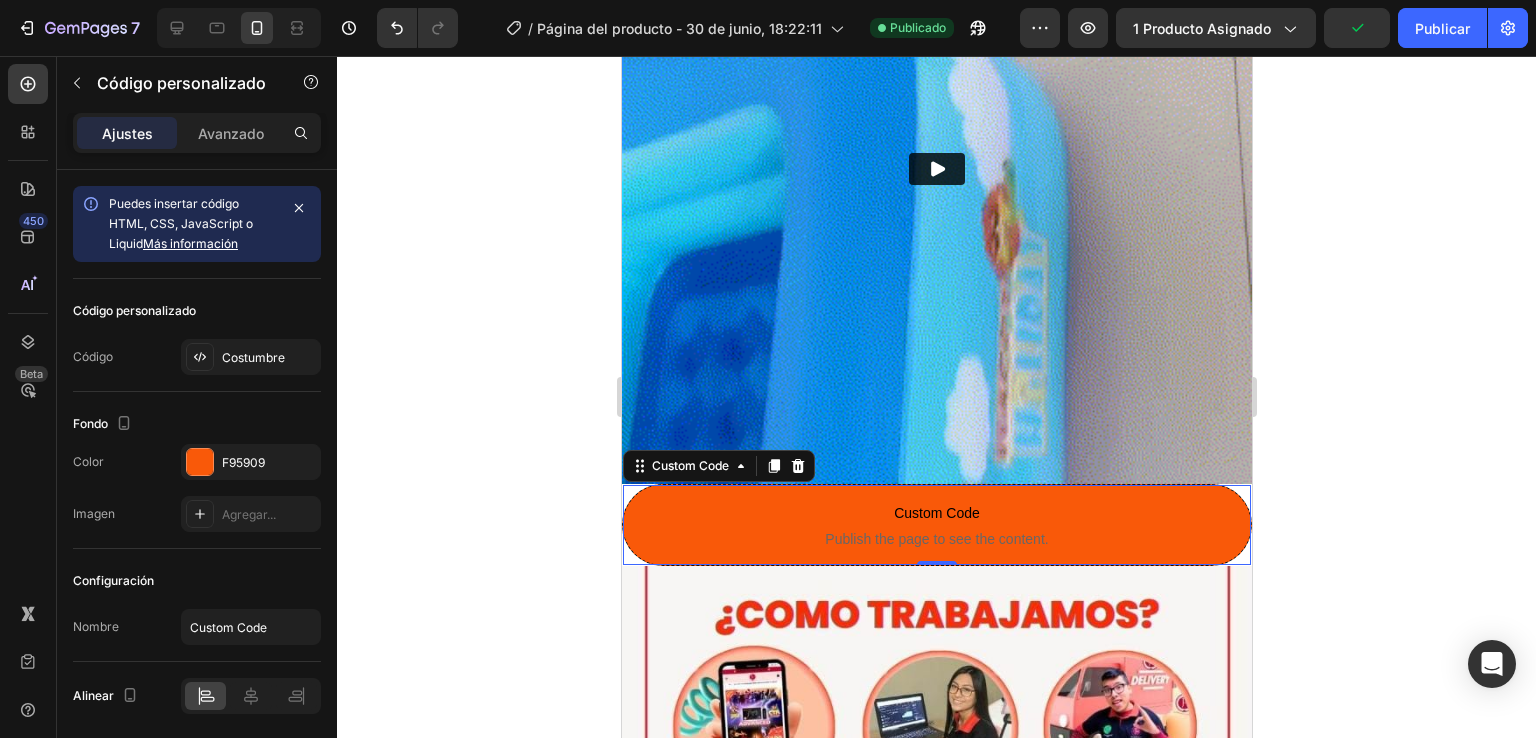 click 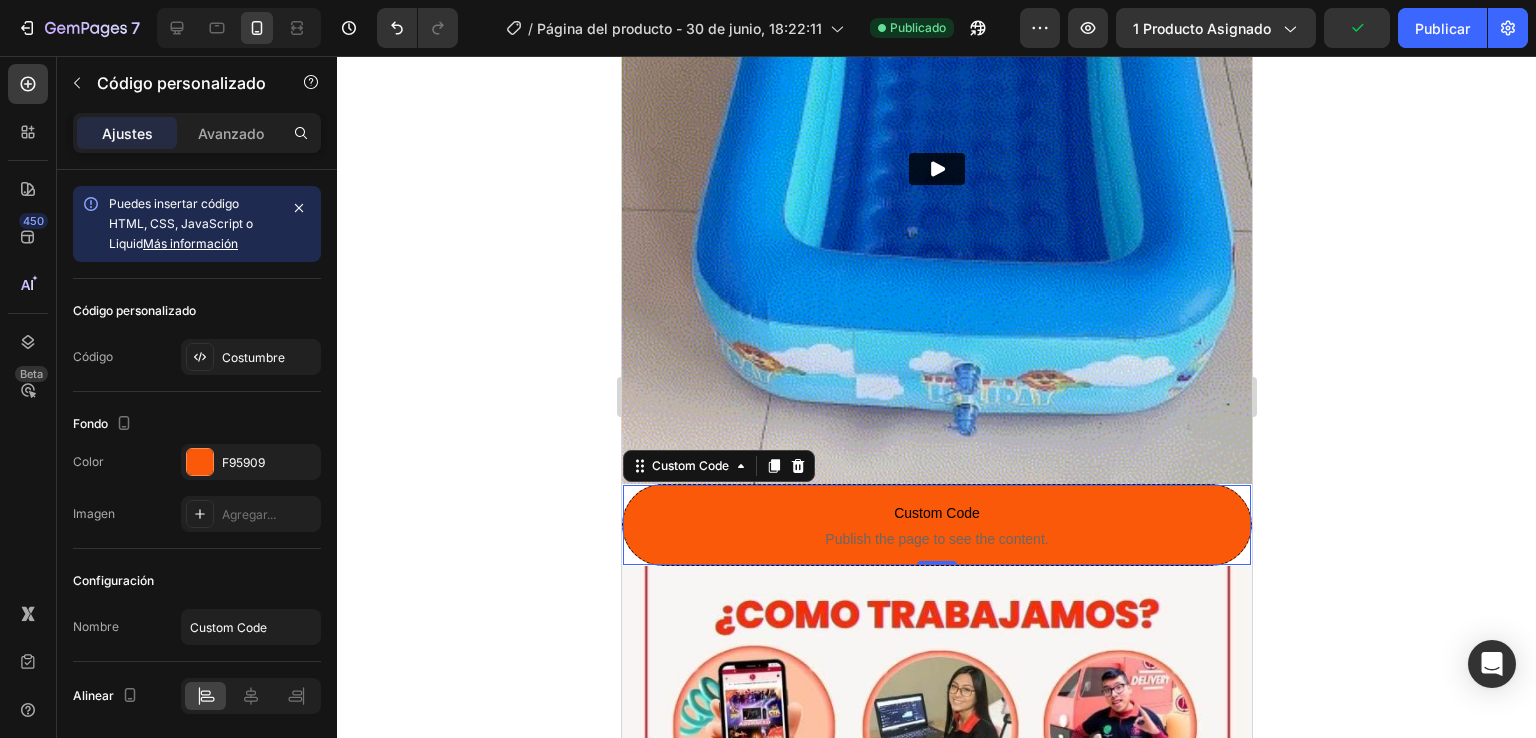 click 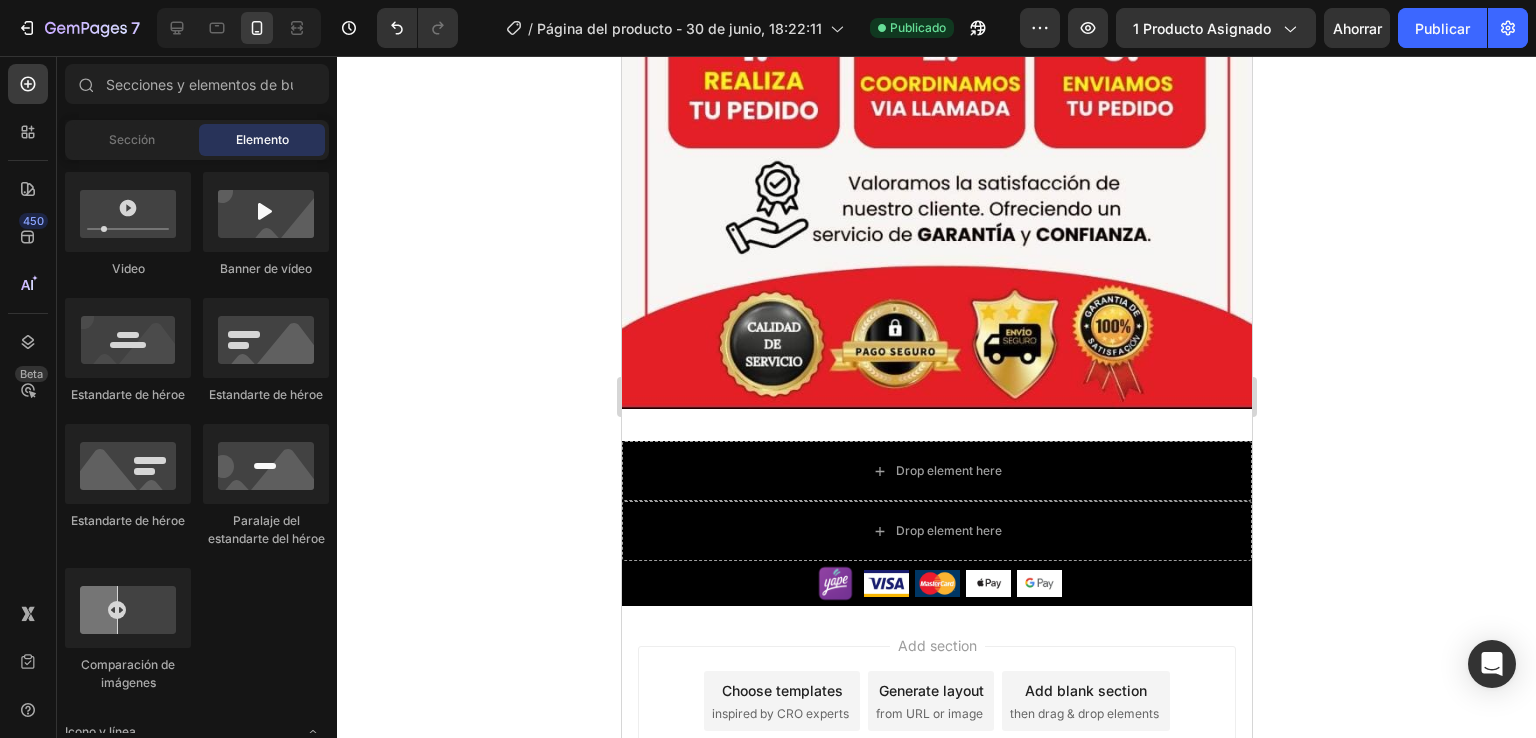 scroll, scrollTop: 4684, scrollLeft: 0, axis: vertical 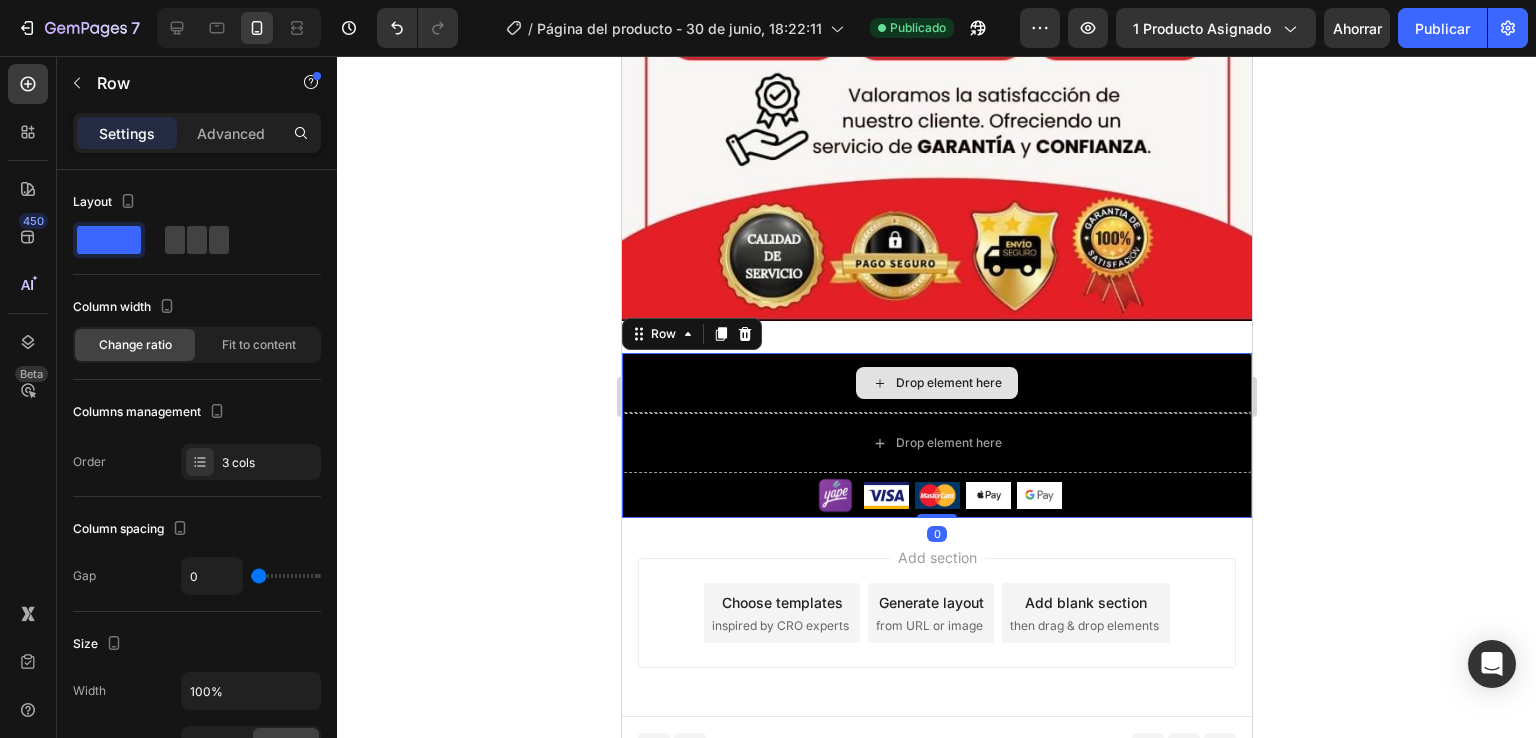 click on "Drop element here" at bounding box center (936, 383) 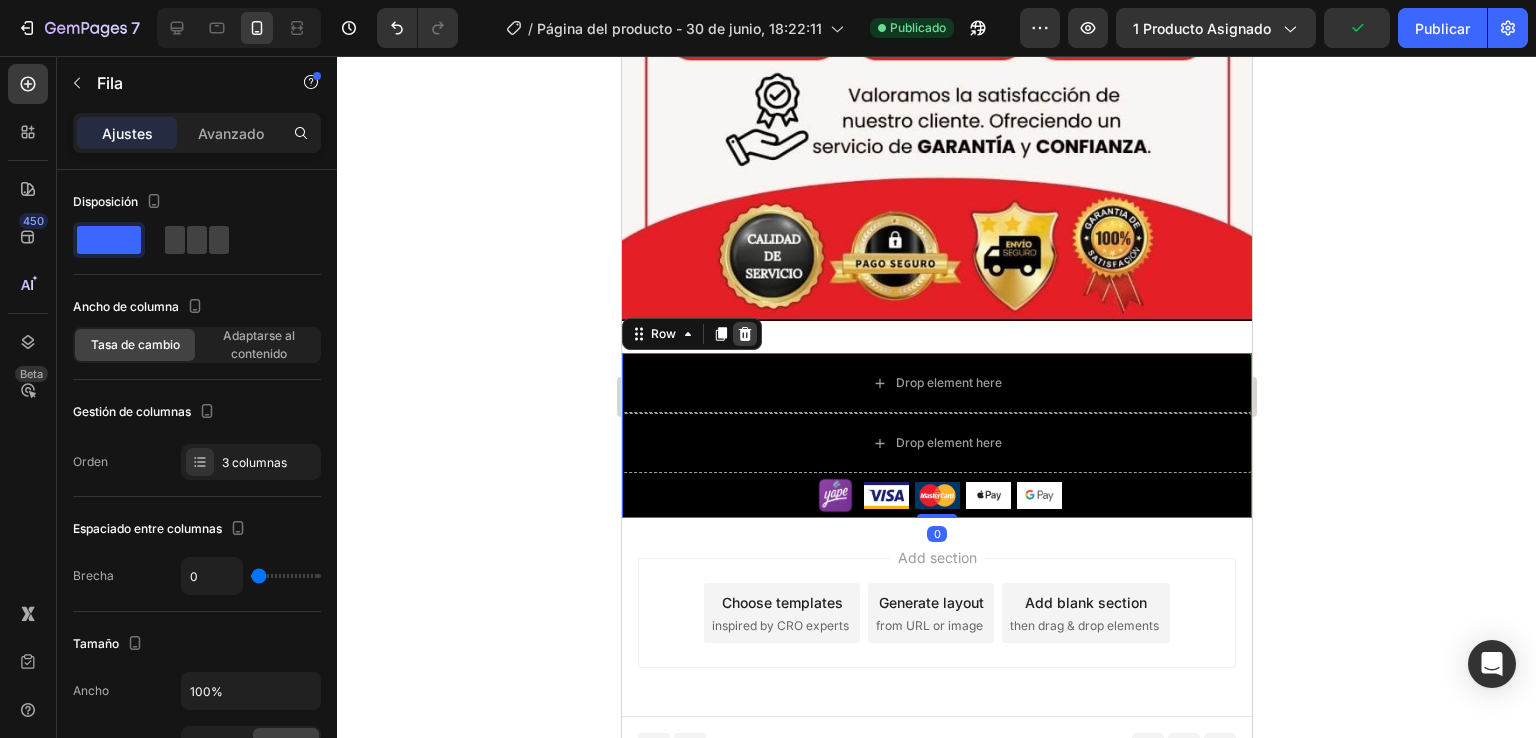 click 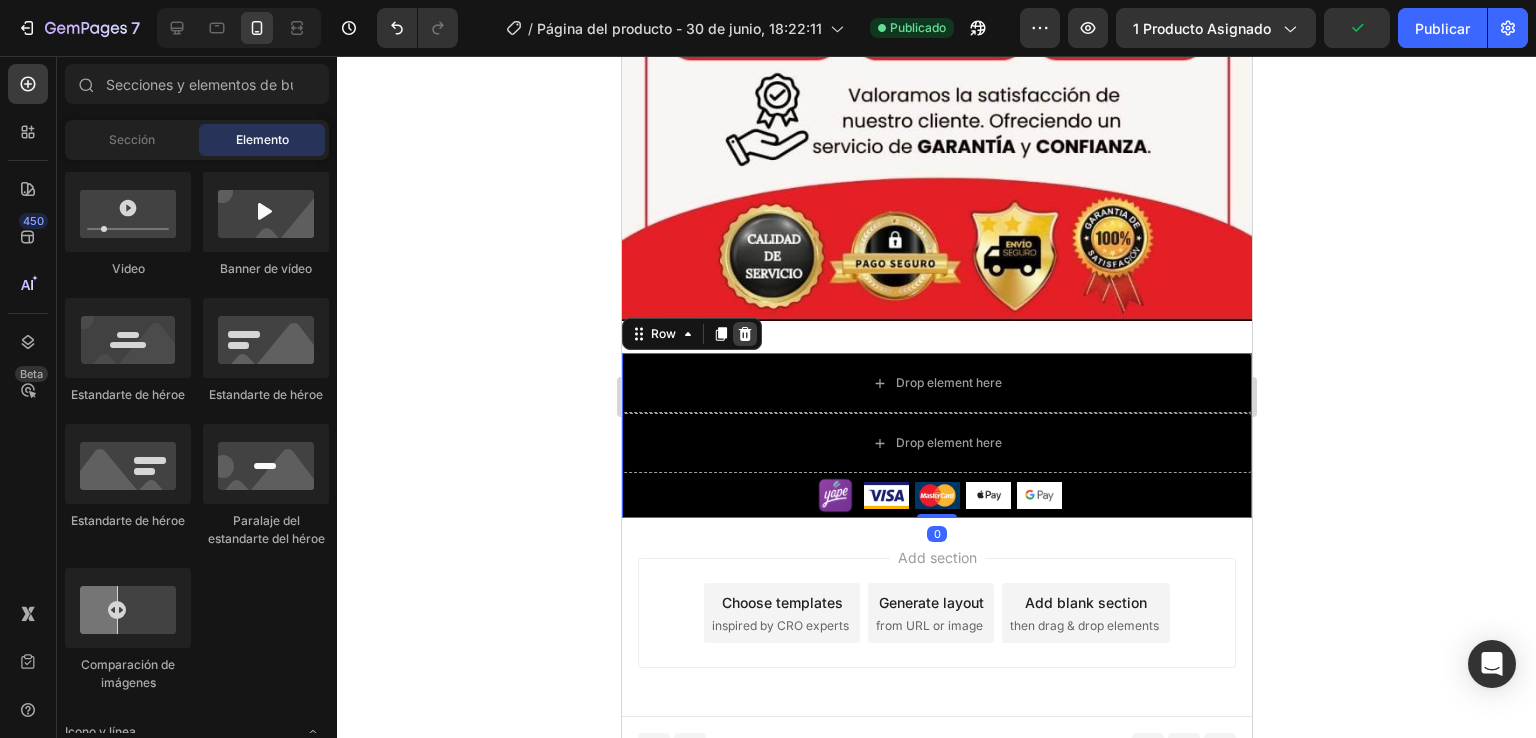 scroll, scrollTop: 4583, scrollLeft: 0, axis: vertical 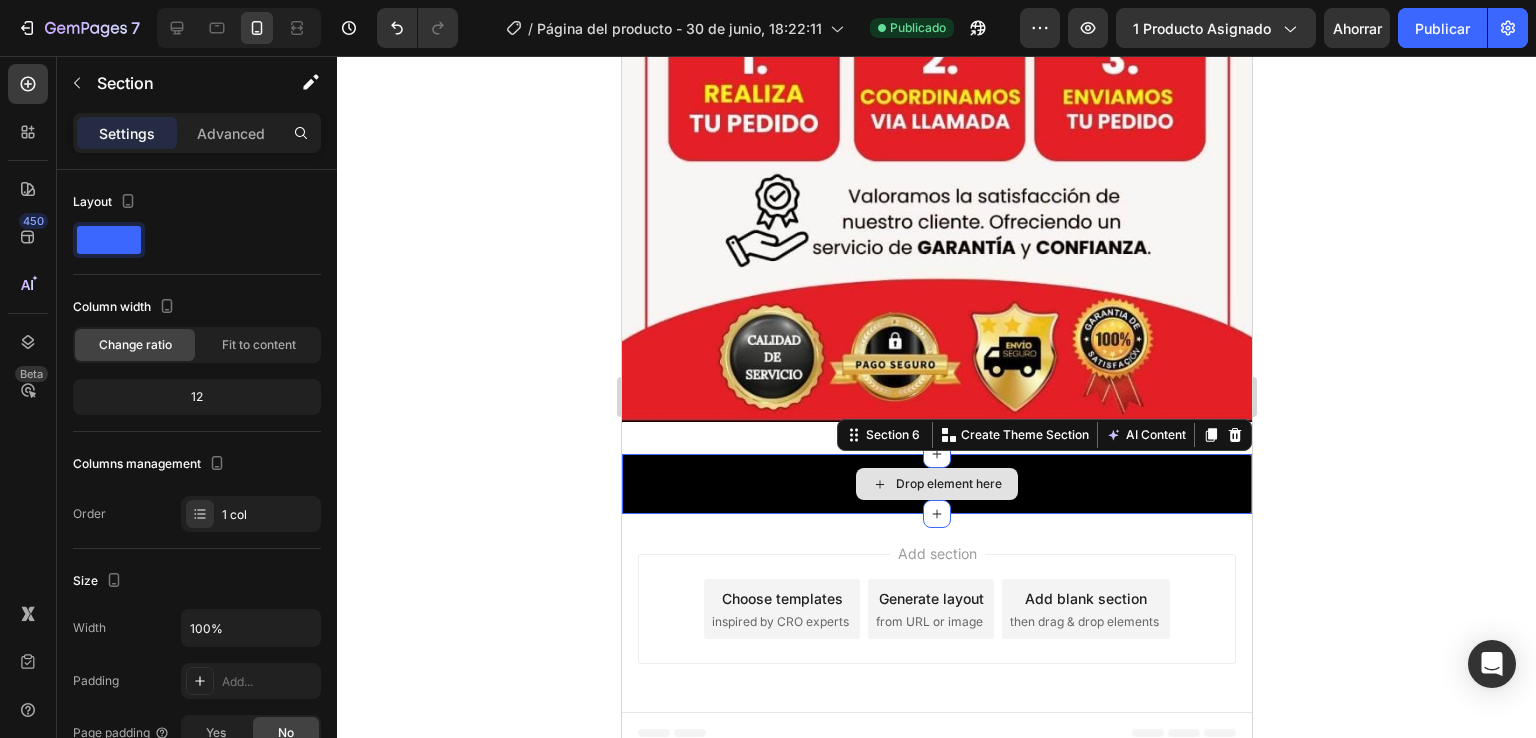 click on "Drop element here" at bounding box center (936, 484) 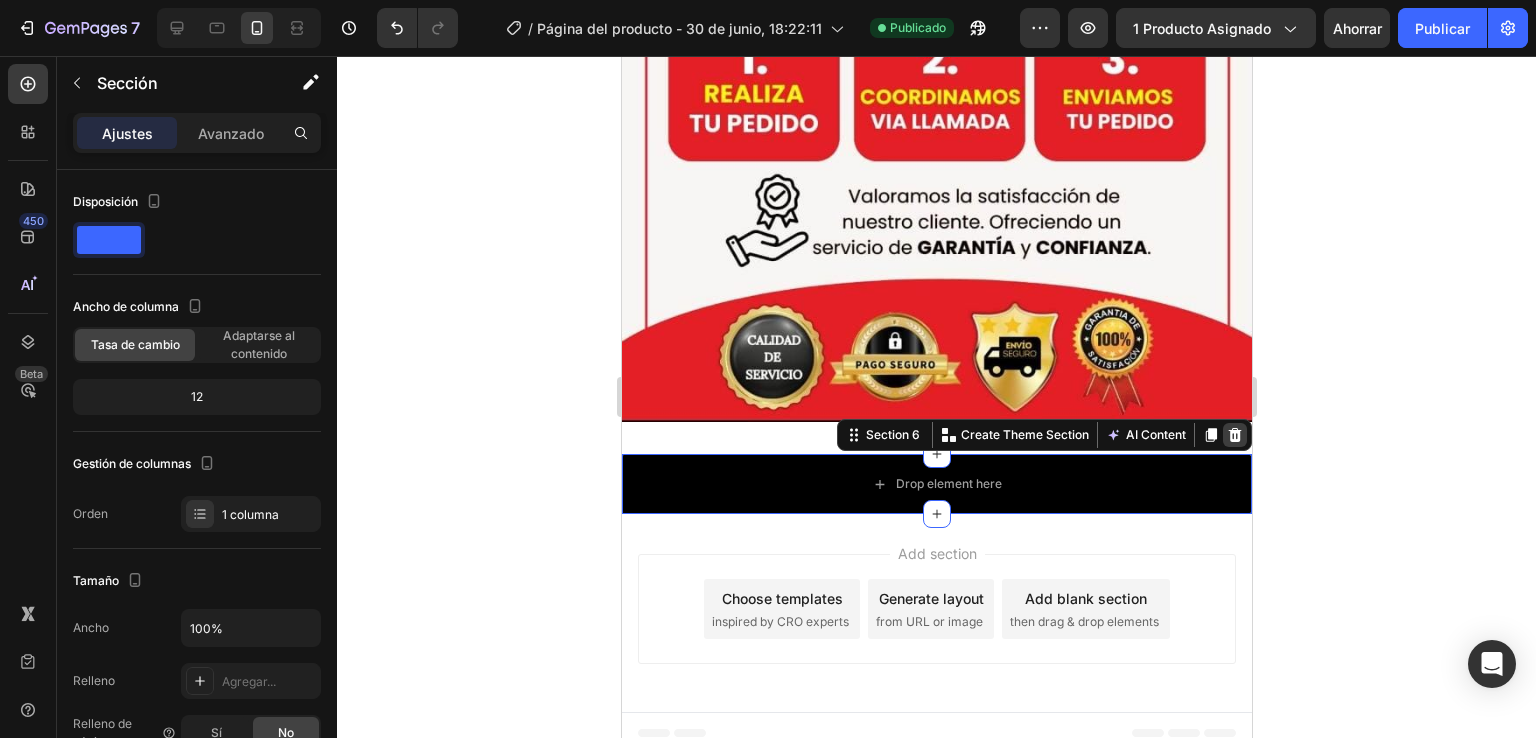 click 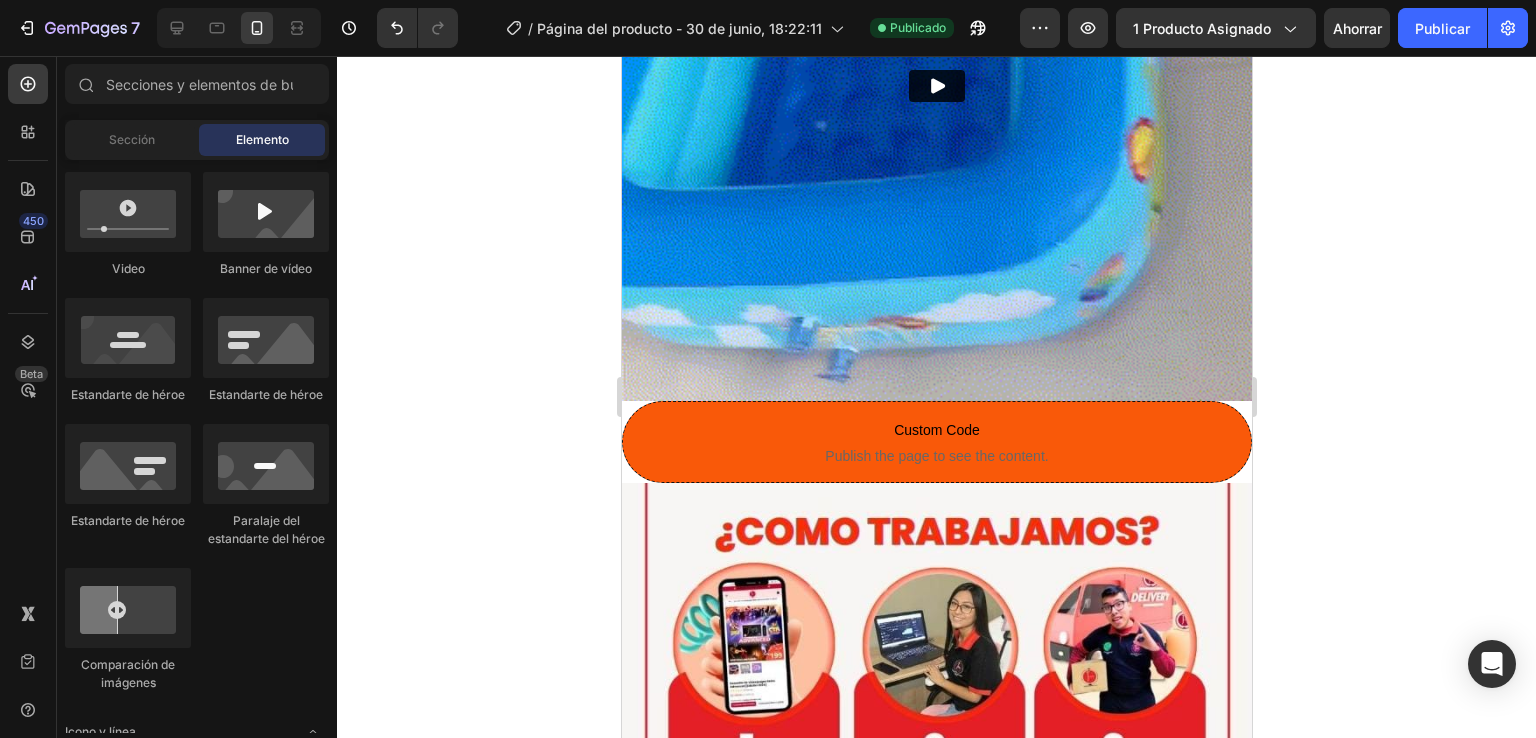 scroll, scrollTop: 3888, scrollLeft: 0, axis: vertical 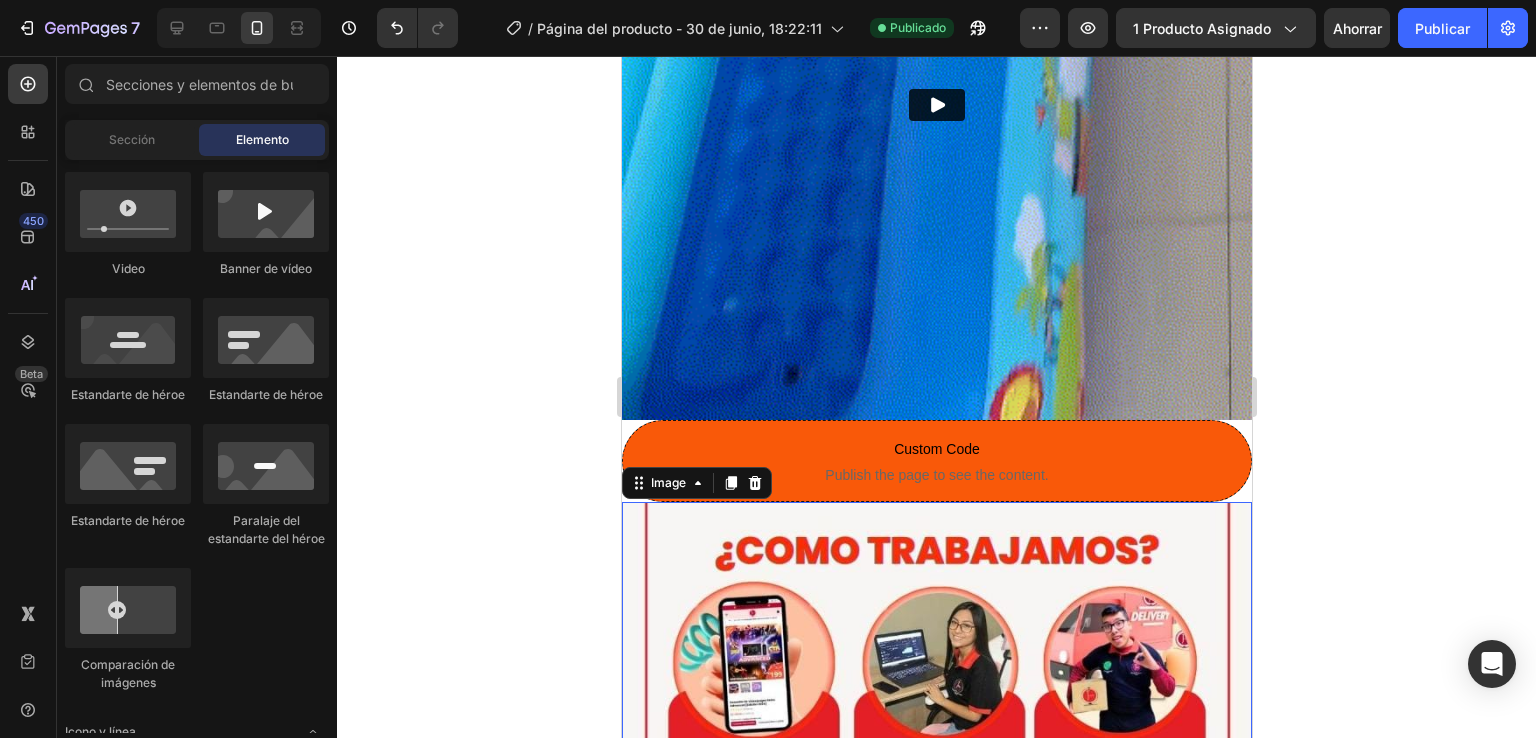 click at bounding box center (936, 817) 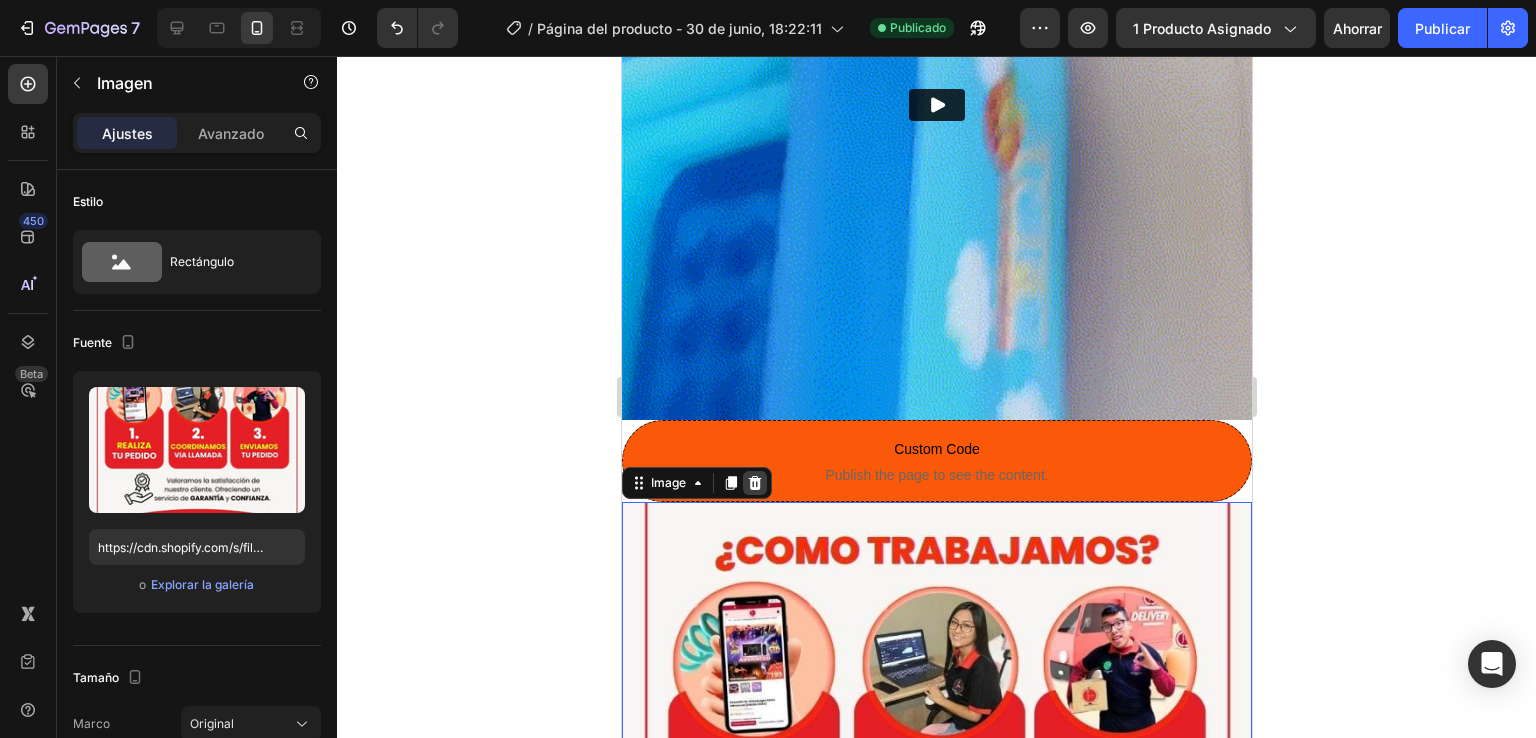 click at bounding box center [754, 483] 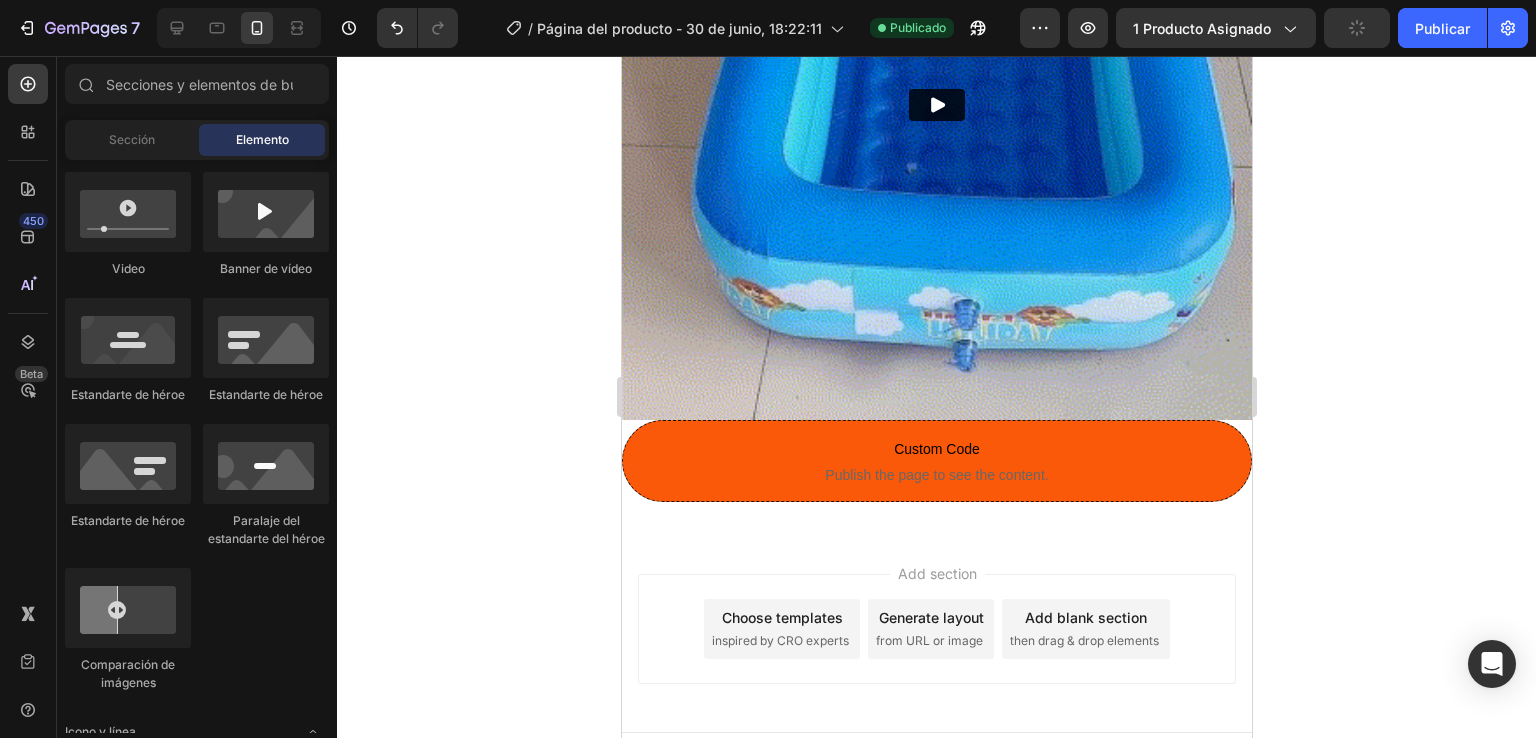 click on "Add section Choose templates inspired by CRO experts Generate layout from URL or image Add blank section then drag & drop elements" at bounding box center [936, 629] 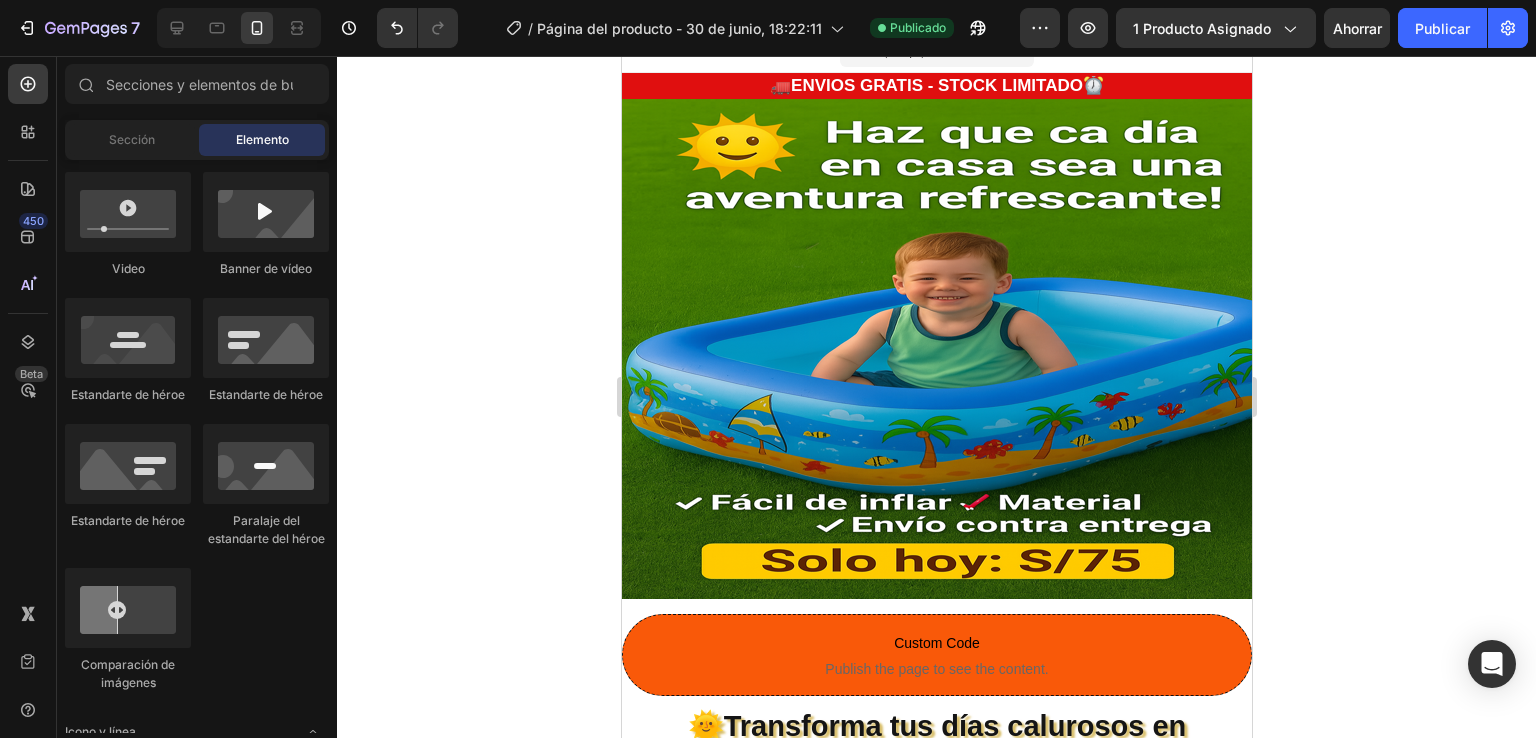 scroll, scrollTop: 11, scrollLeft: 0, axis: vertical 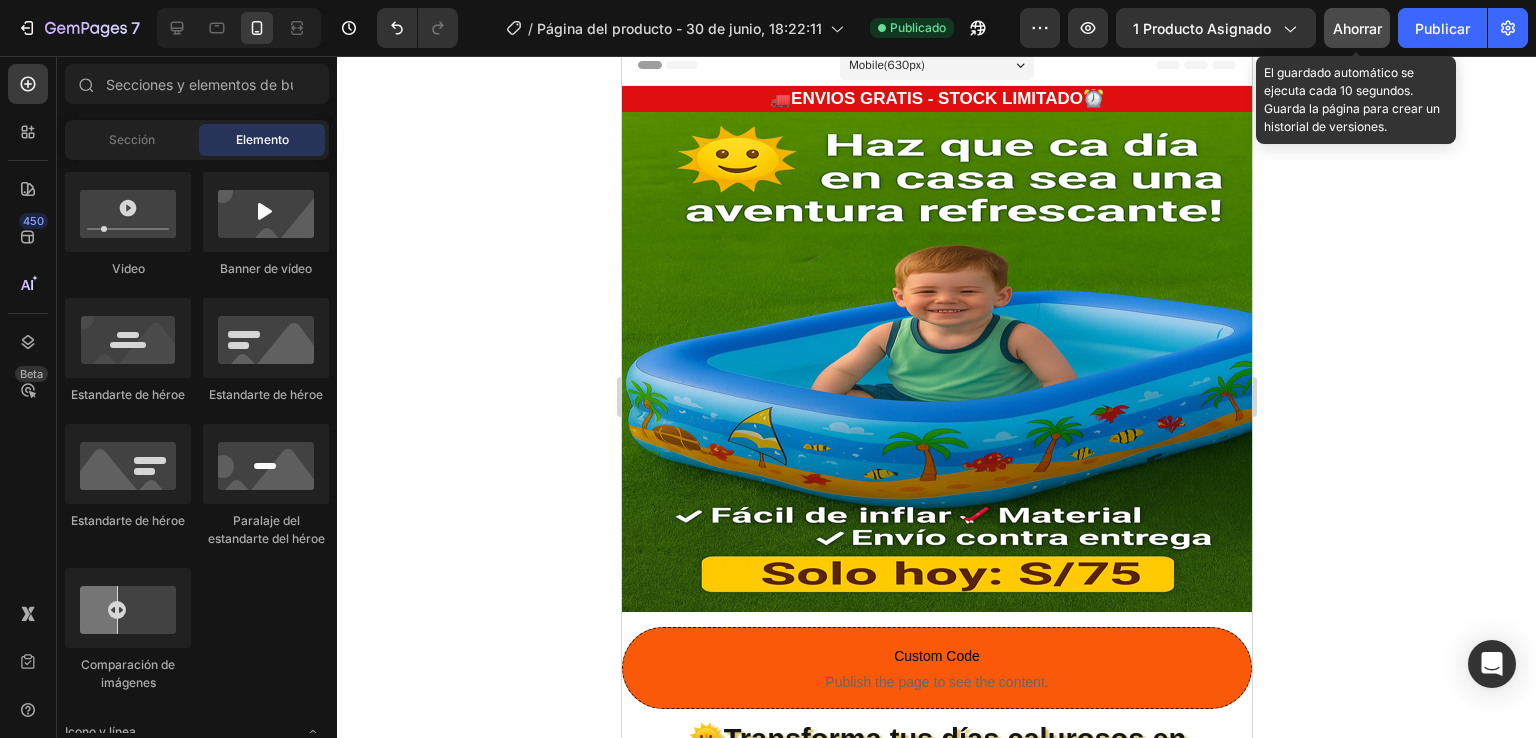 click on "Ahorrar" at bounding box center [1357, 28] 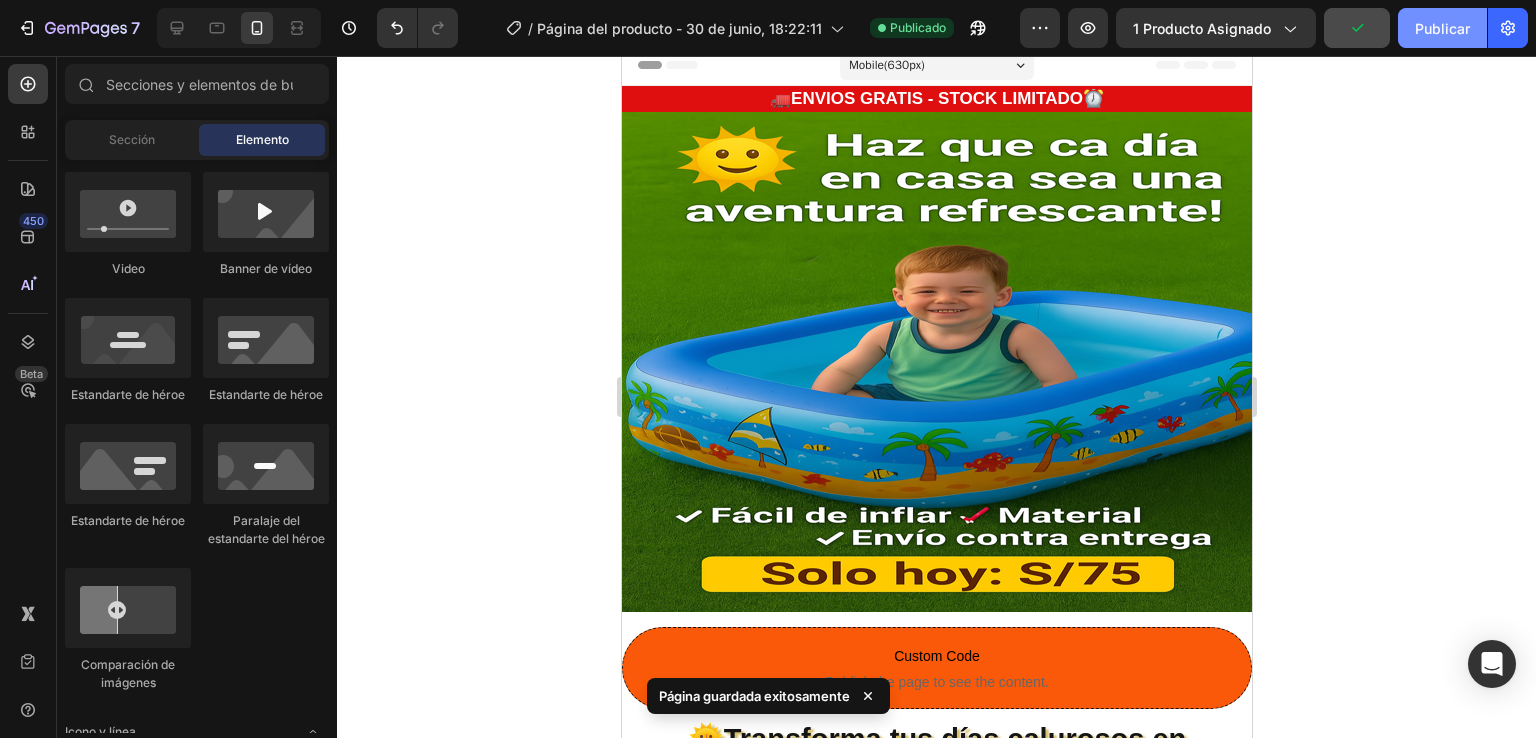click on "Publicar" at bounding box center [1442, 28] 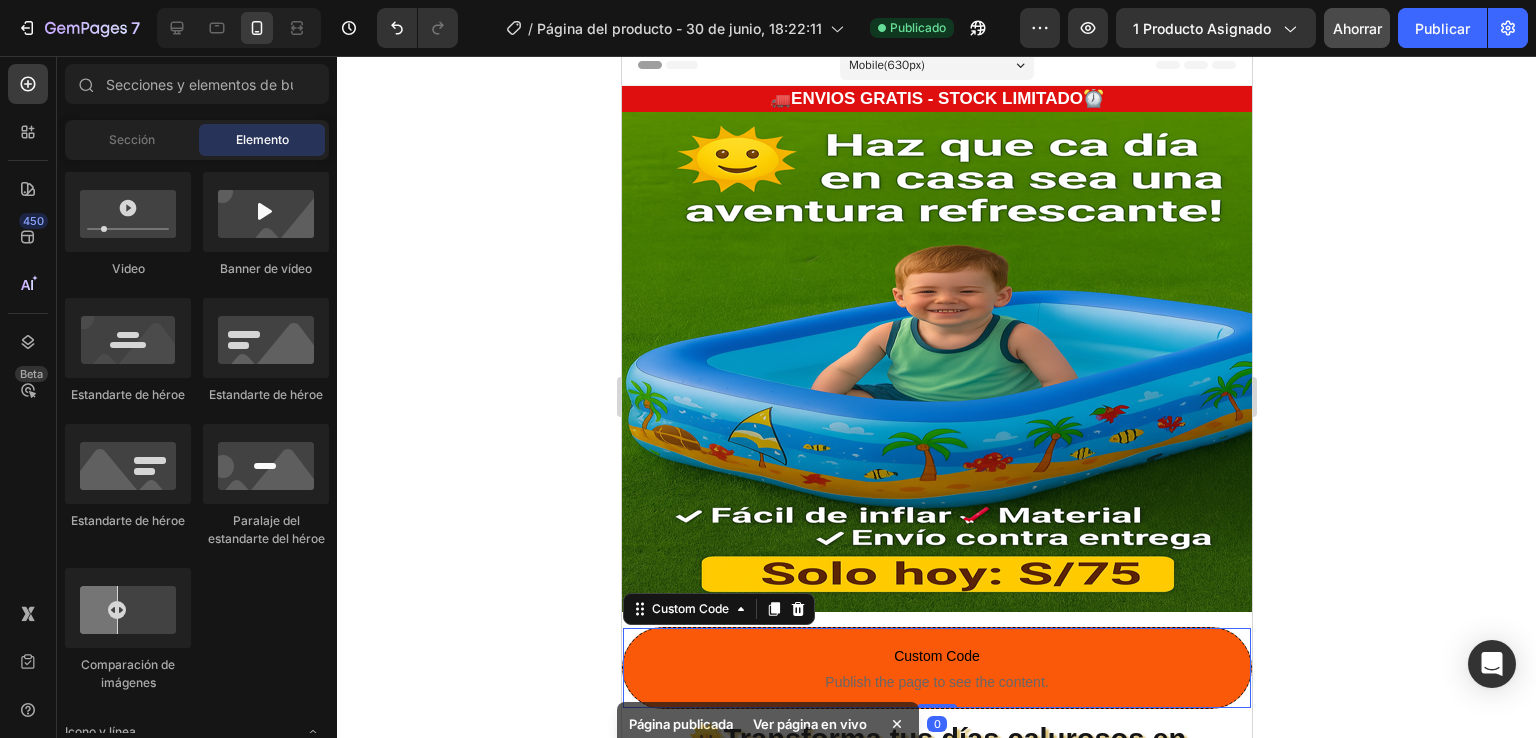 click on "Custom Code
Publish the page to see the content." at bounding box center [936, 668] 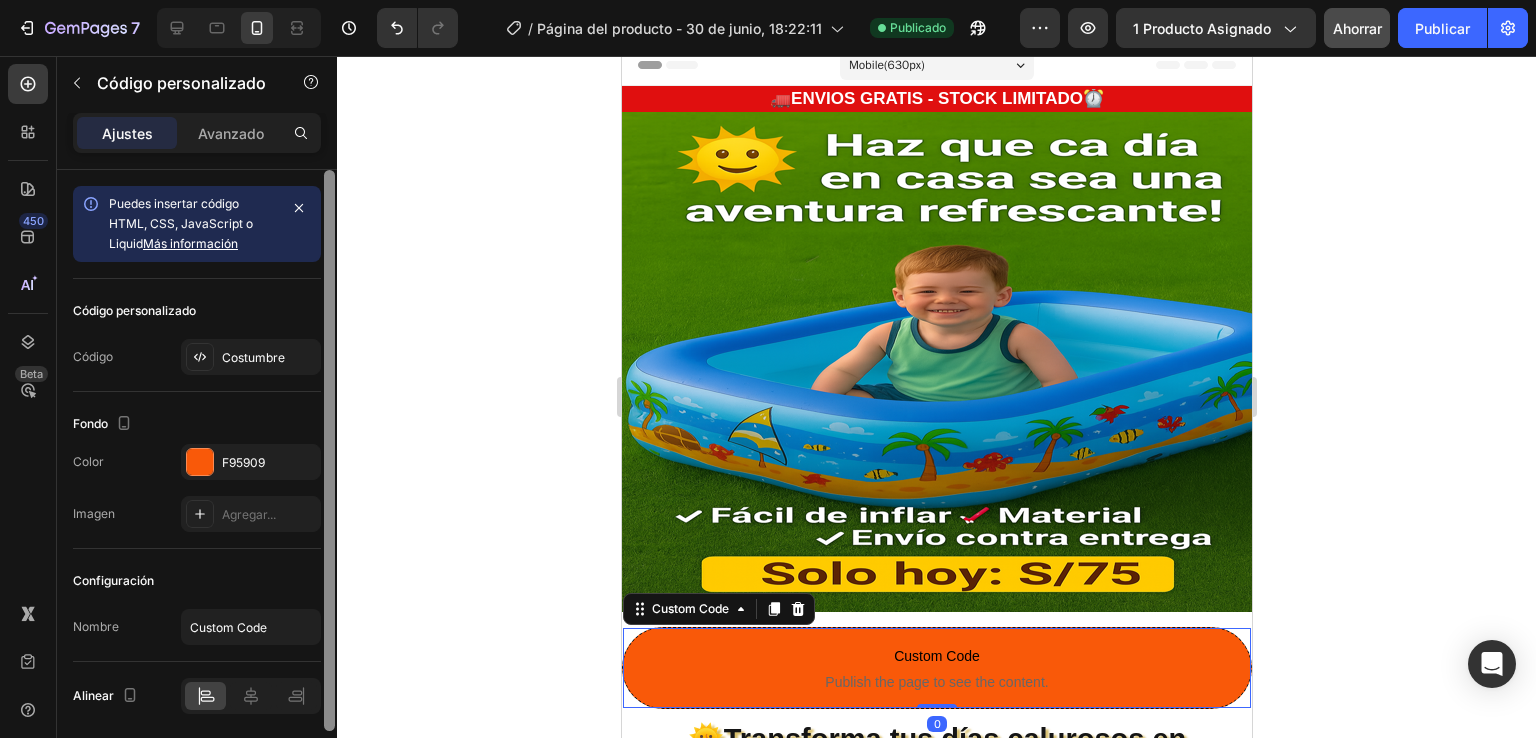 scroll, scrollTop: 71, scrollLeft: 0, axis: vertical 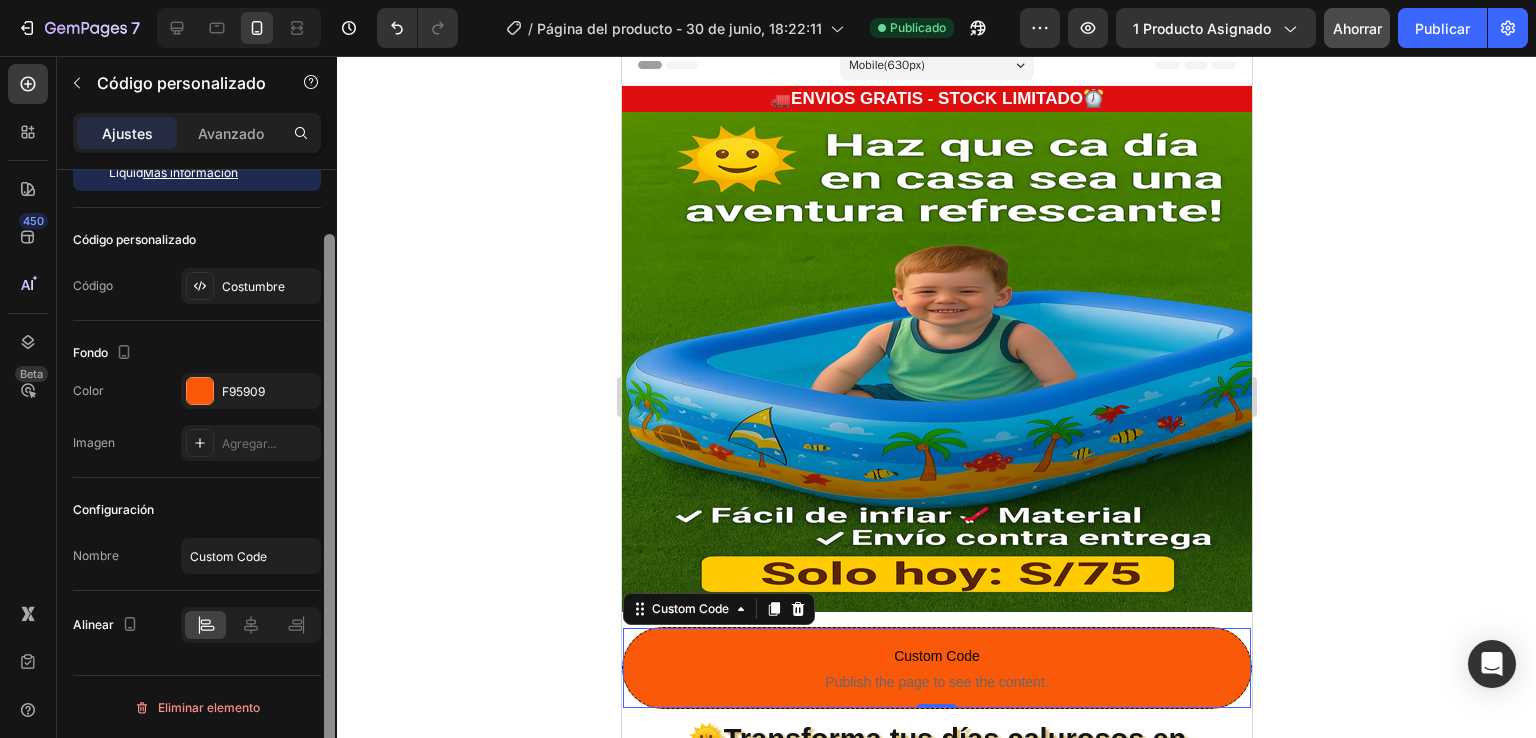 drag, startPoint x: 324, startPoint y: 353, endPoint x: 289, endPoint y: 646, distance: 295.08304 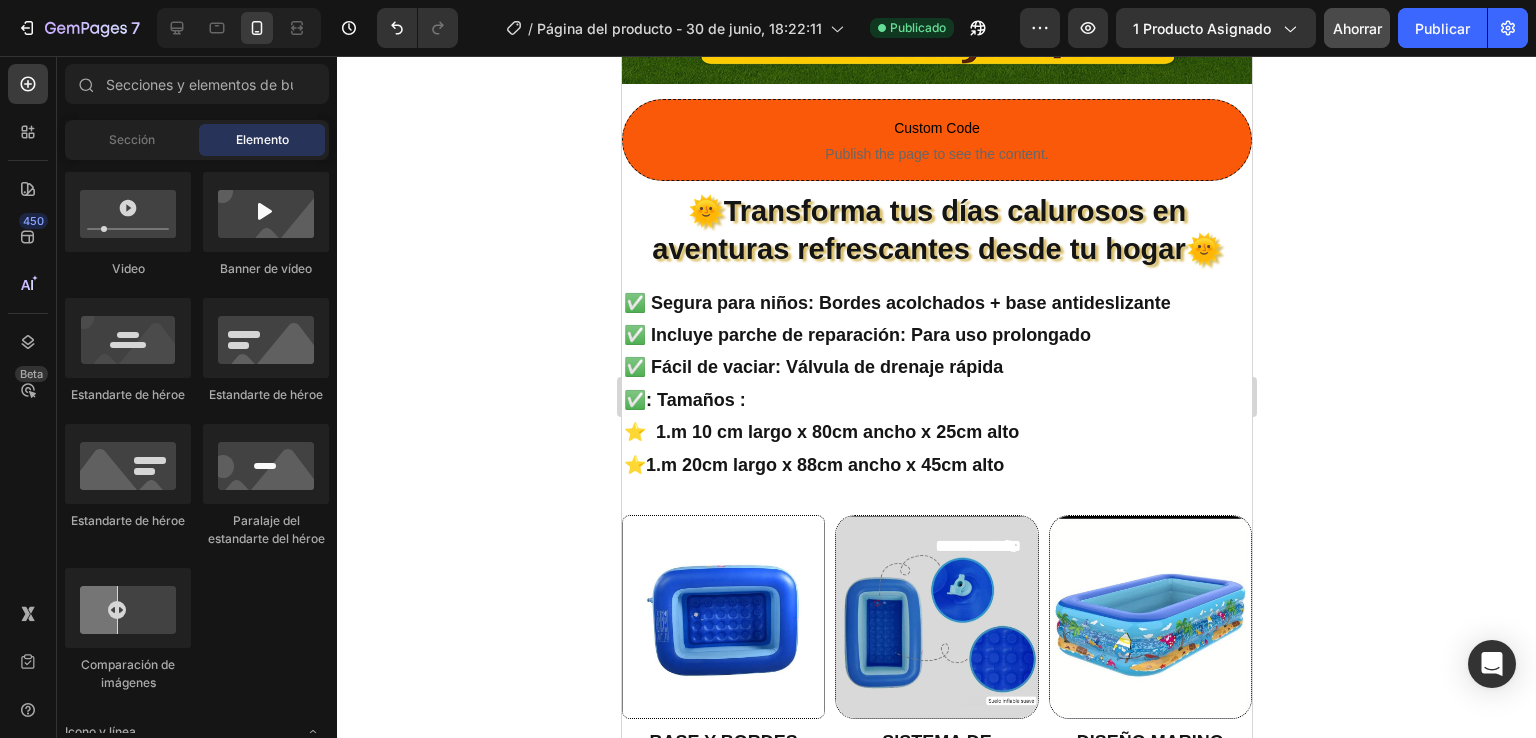 scroll, scrollTop: 562, scrollLeft: 0, axis: vertical 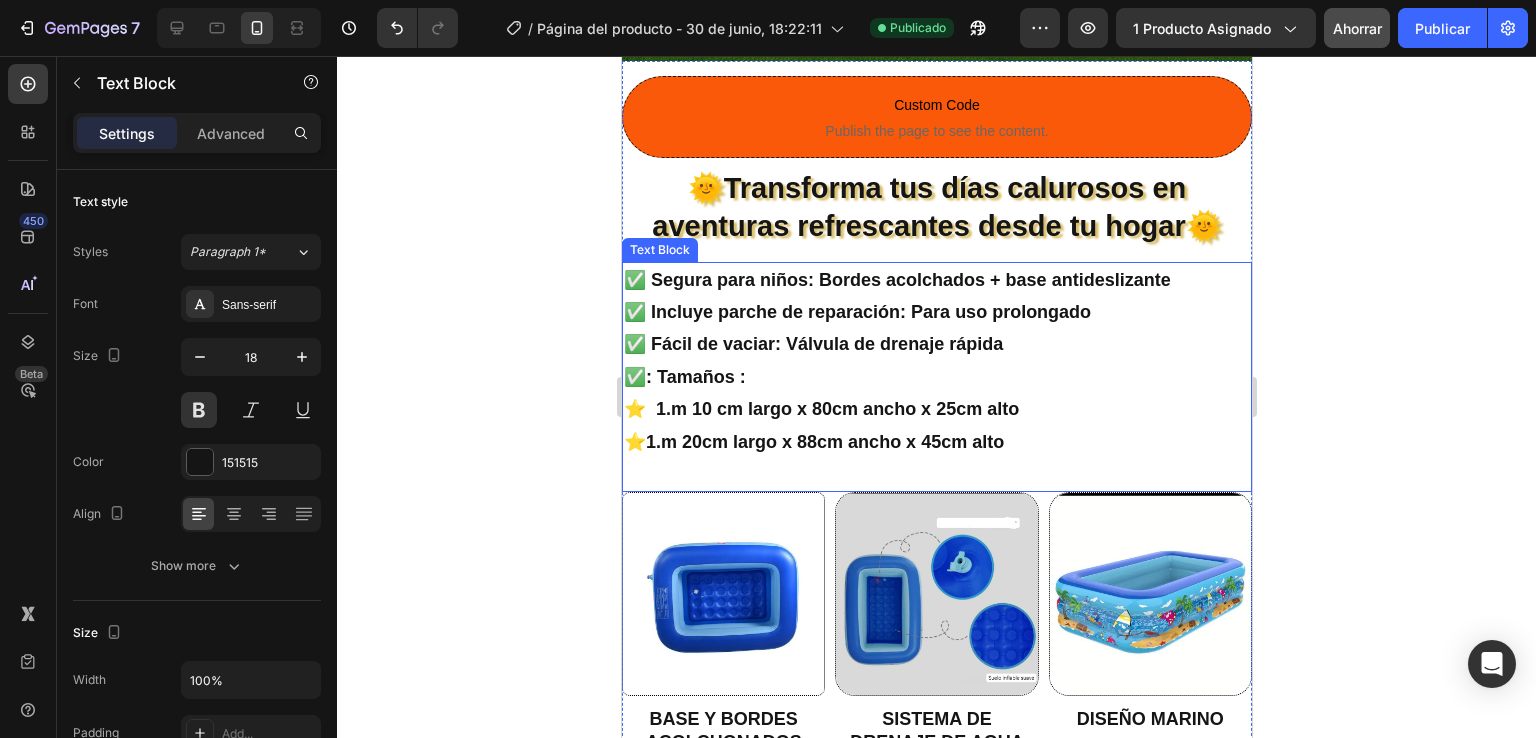 click on "⭐  1.m 10 cm largo x 80cm ancho x 25cm alto" at bounding box center [936, 409] 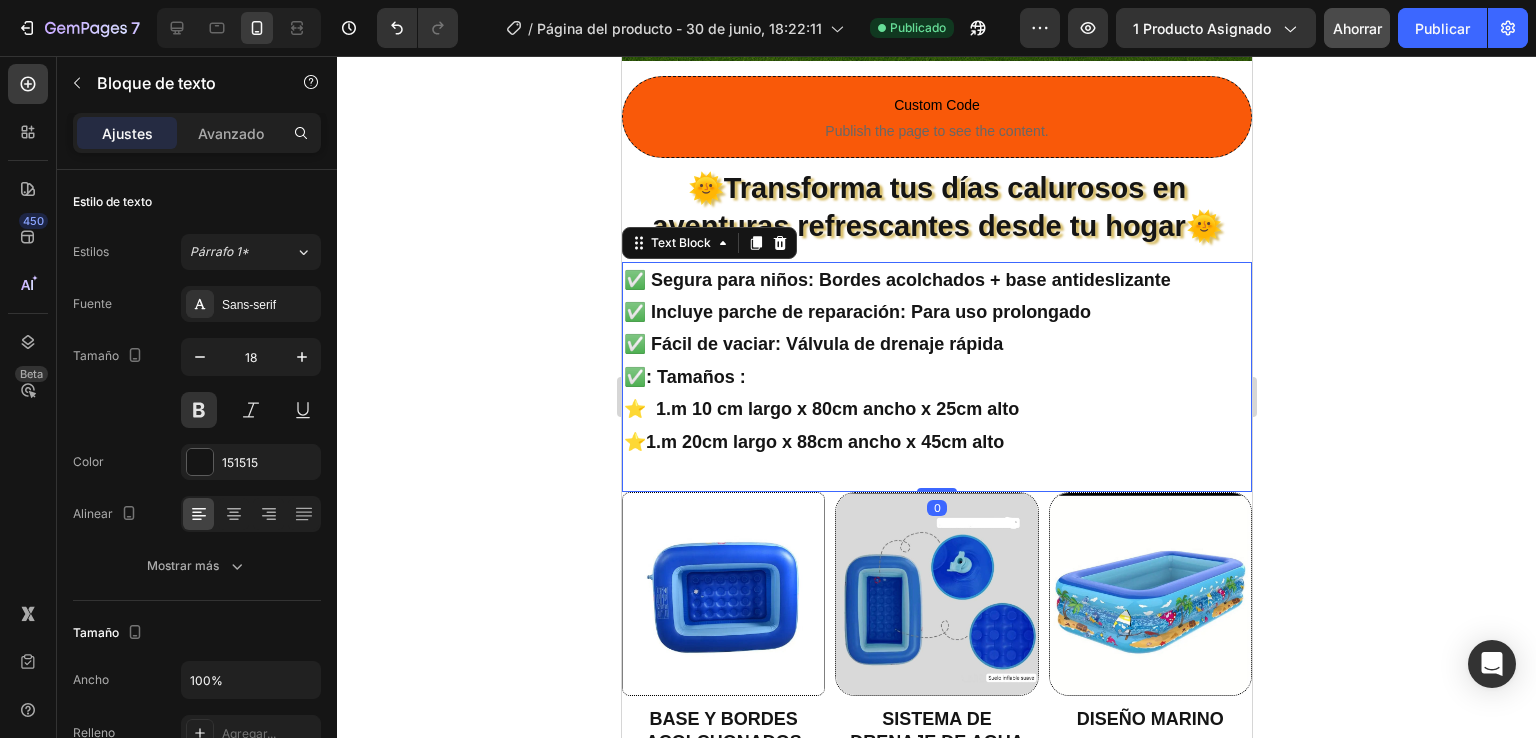 click on "⭐  1.m 10 cm largo x 80cm ancho x 25cm alto" at bounding box center [936, 409] 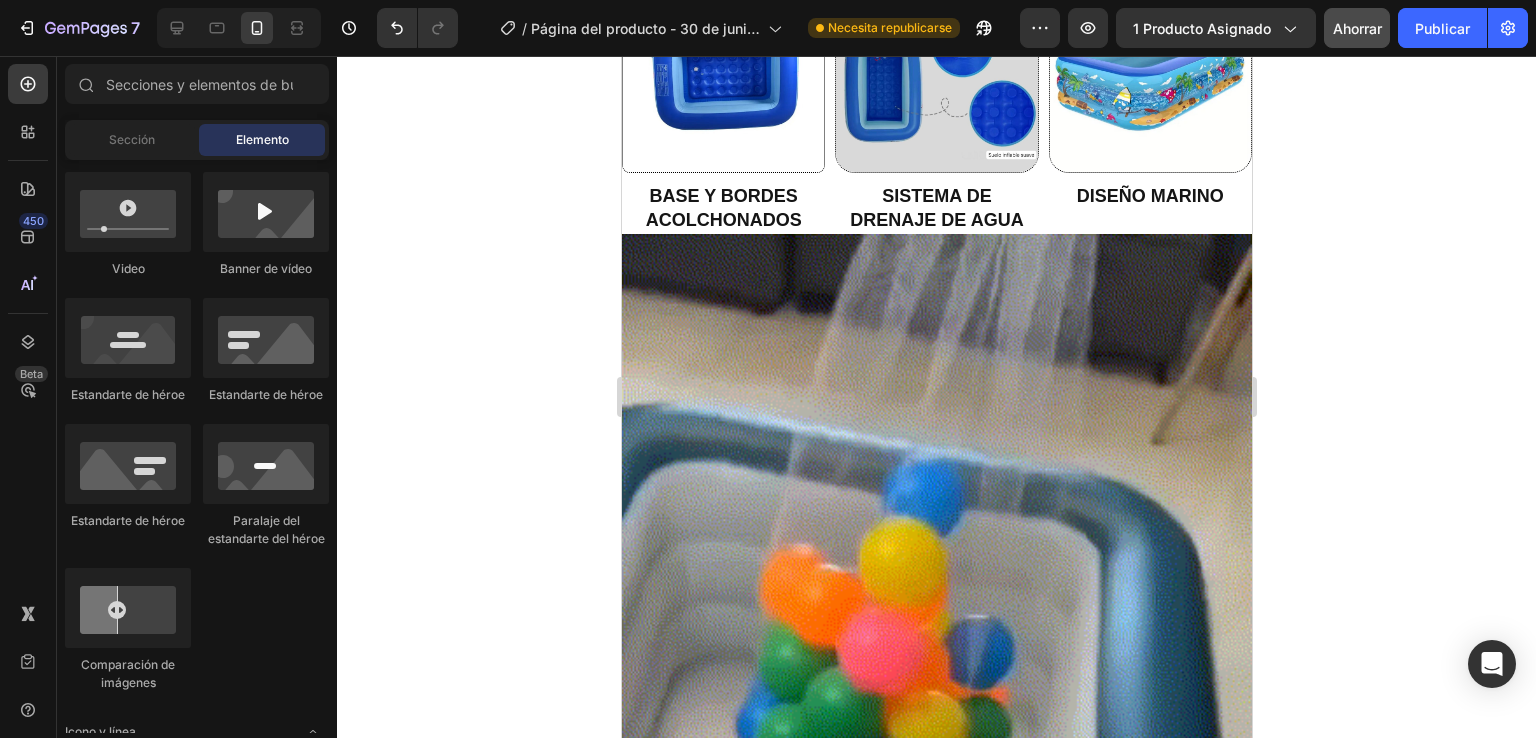 scroll, scrollTop: 1069, scrollLeft: 0, axis: vertical 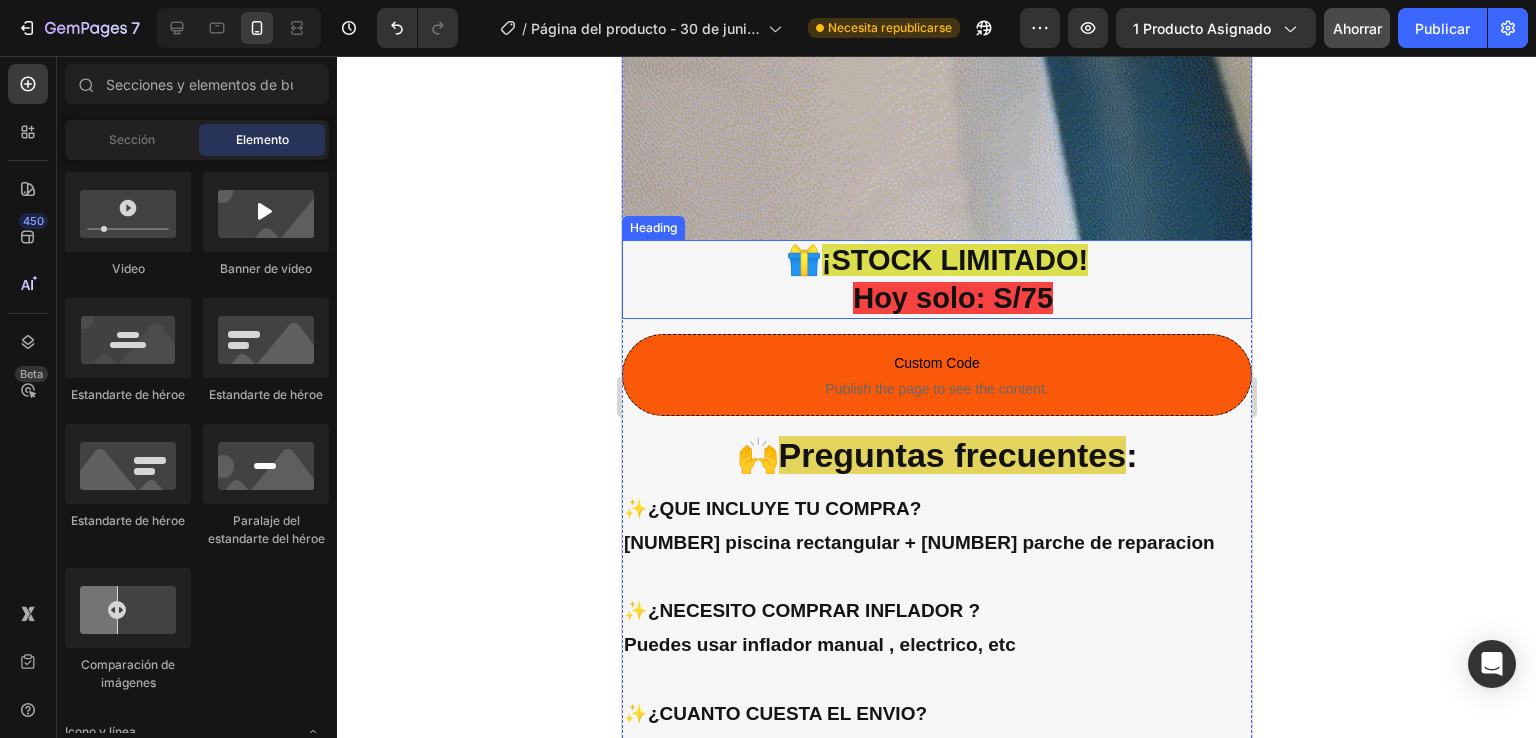 click on "🎁  ¡STOCK LIMITADO!       Hoy solo: S/[NUMBER]" at bounding box center [936, 279] 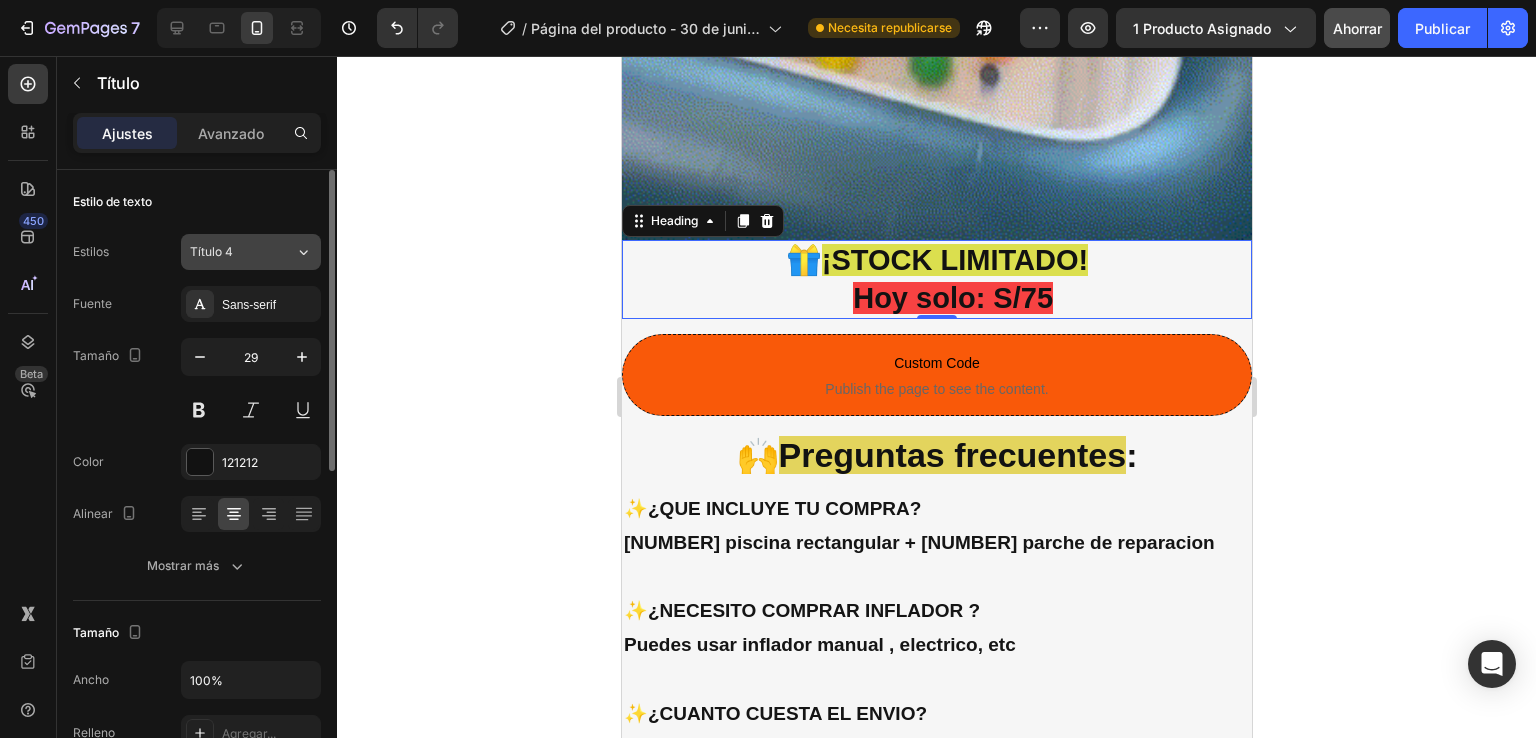 click on "Título 4" at bounding box center [242, 252] 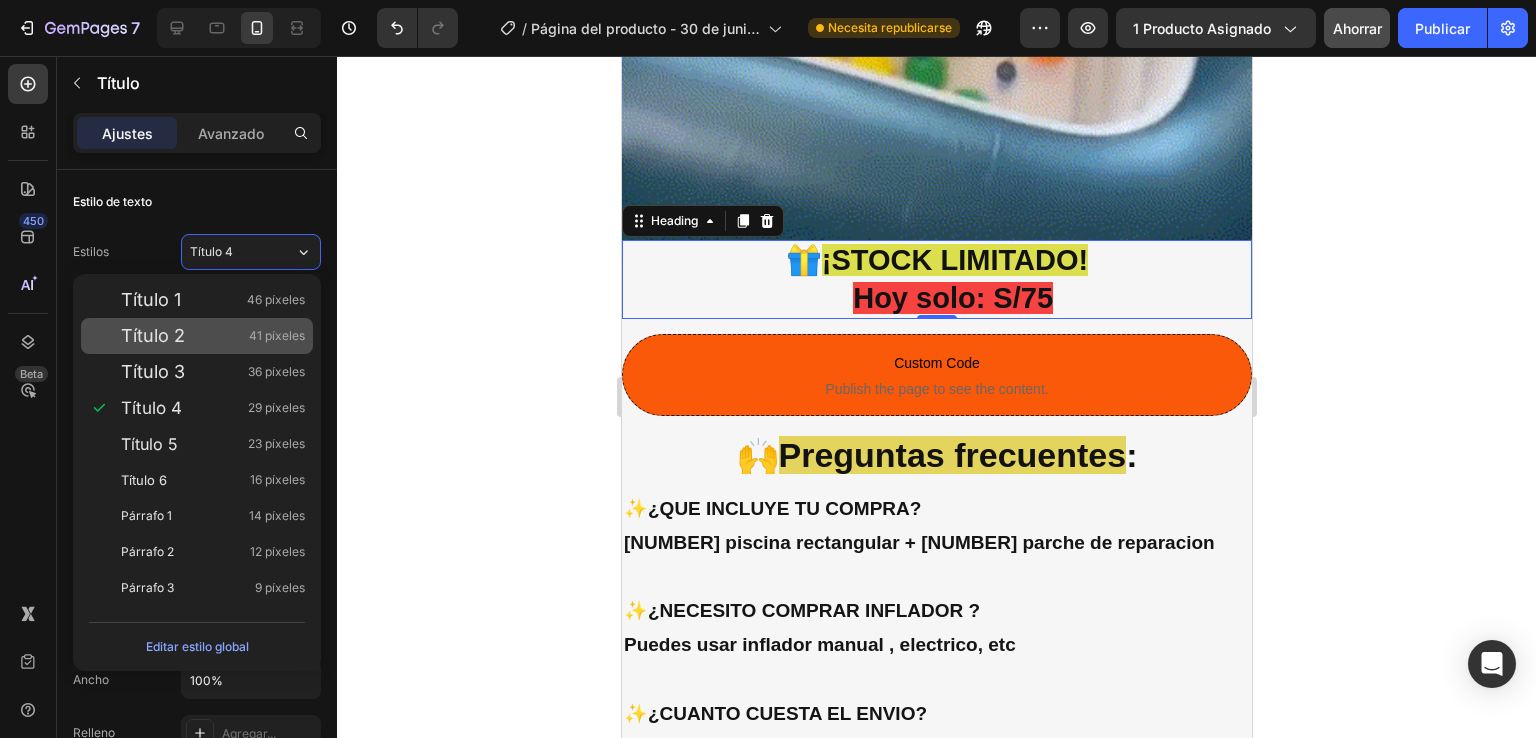 click on "Título 2 41 píxeles" at bounding box center [213, 336] 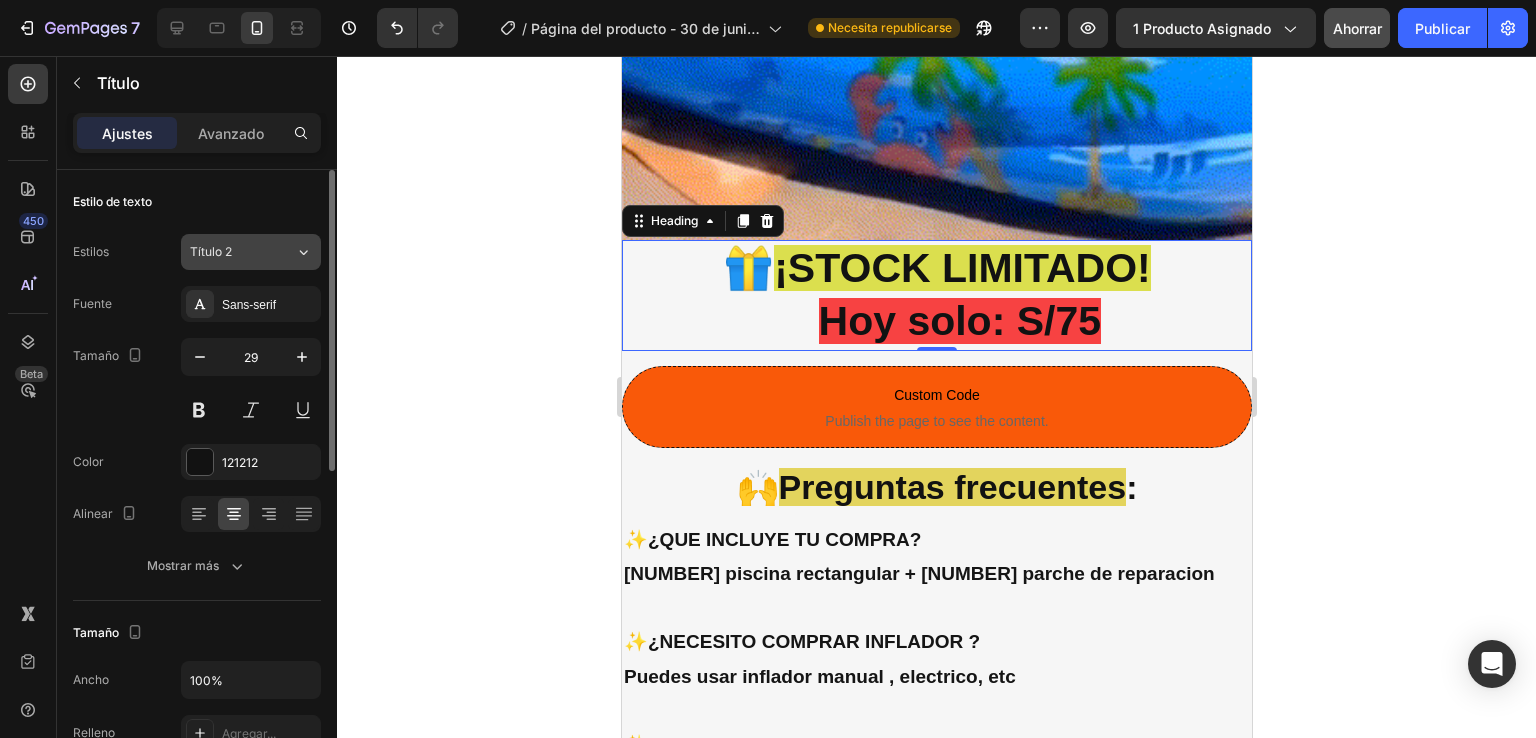 click on "Título 2" 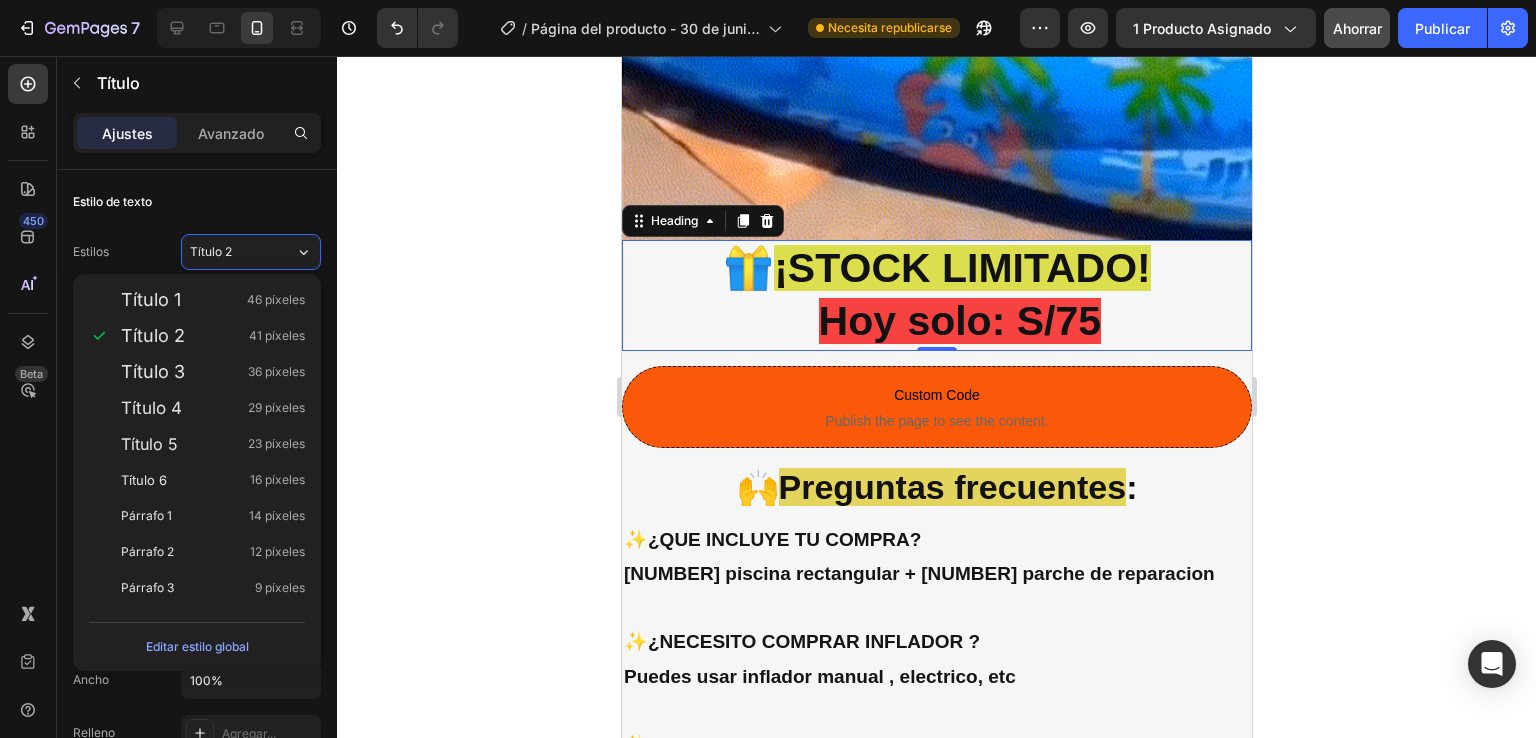 click 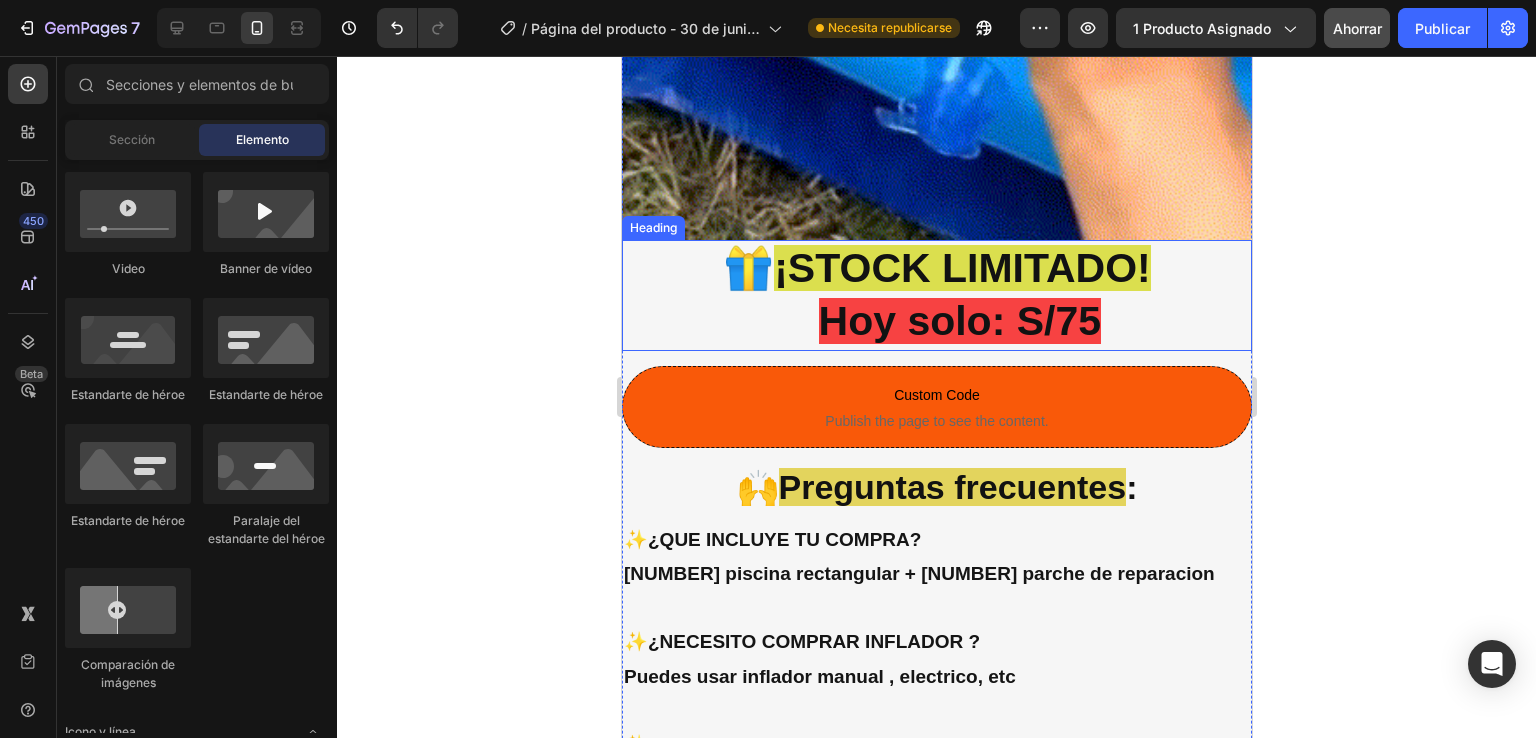 click on "🎁  ¡STOCK LIMITADO!       Hoy solo: S/[NUMBER]" at bounding box center (936, 295) 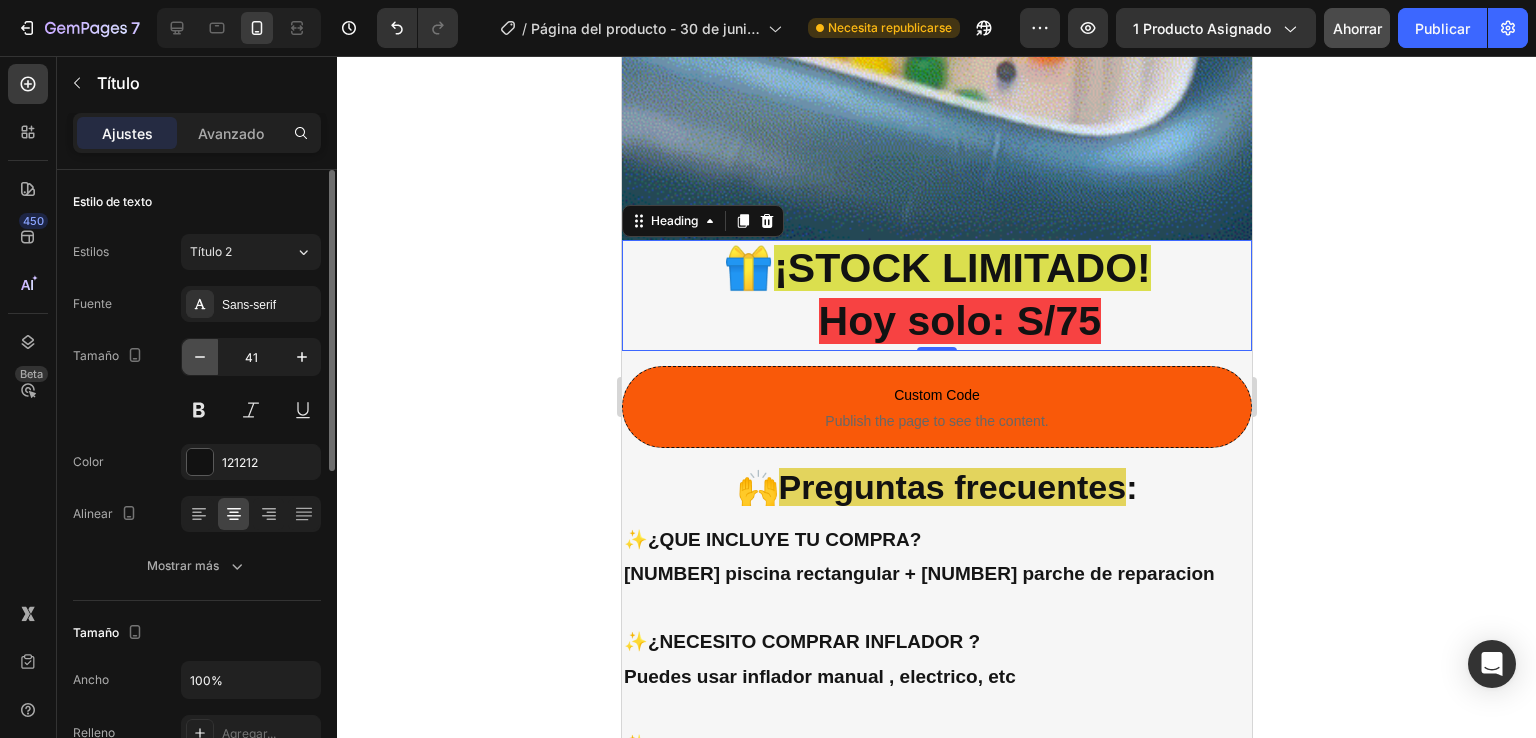 click 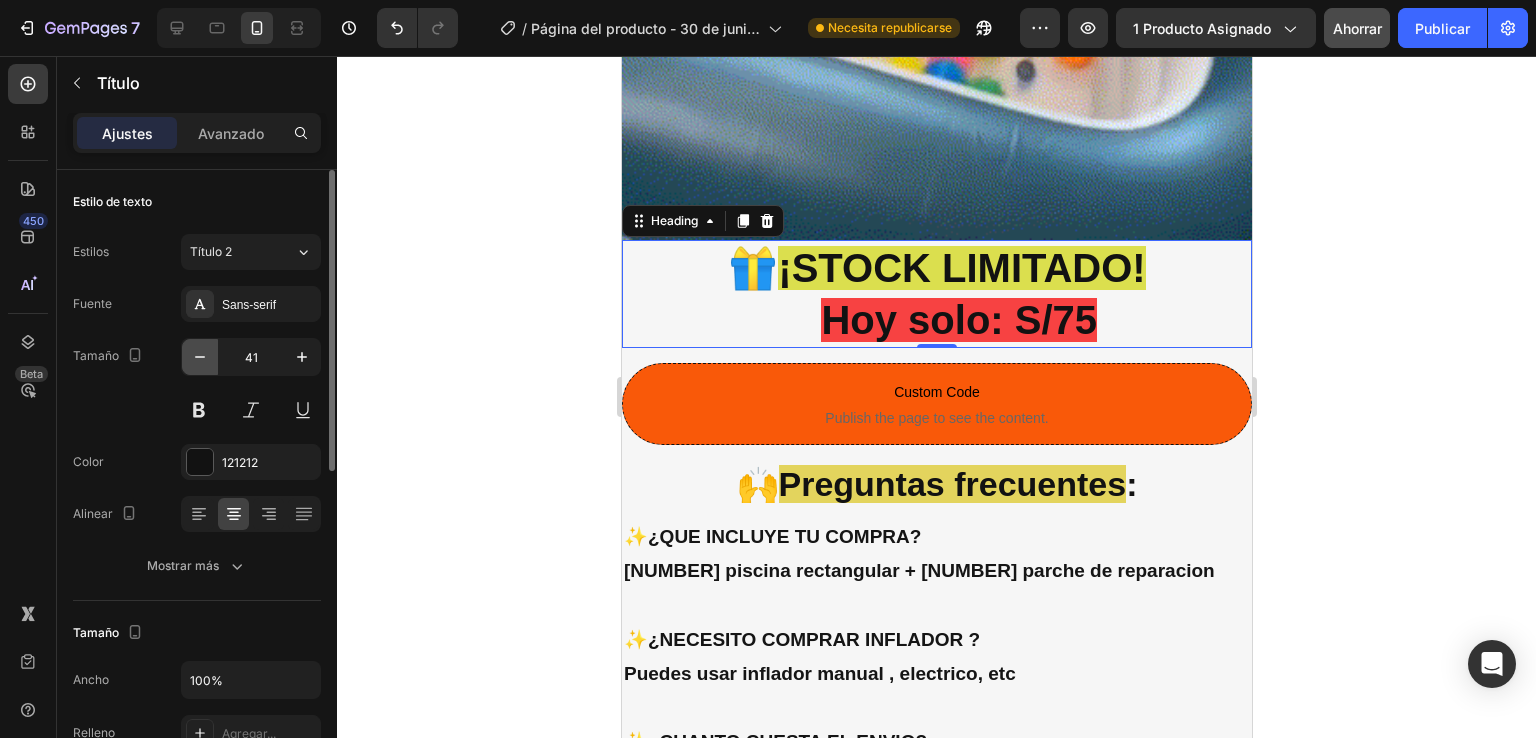click 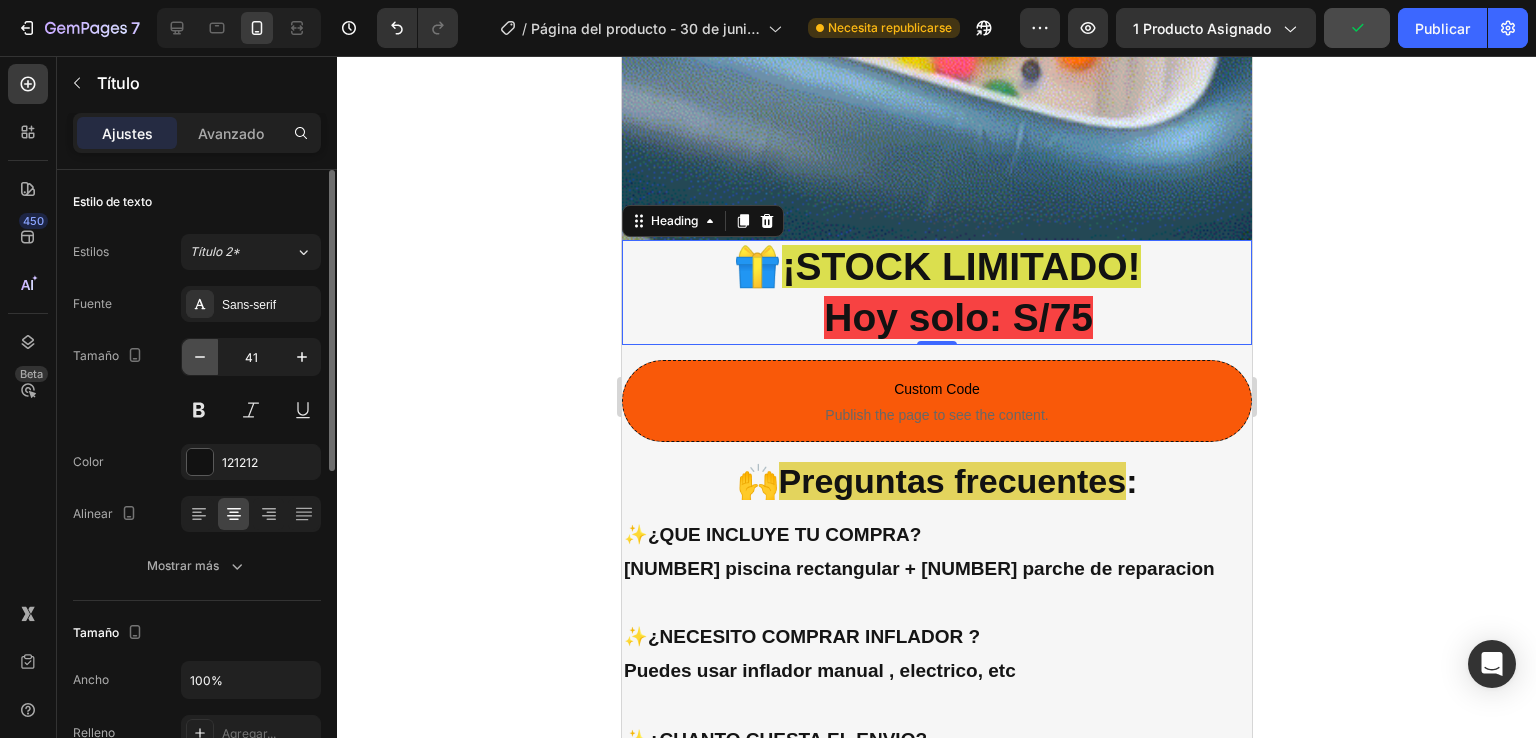 click 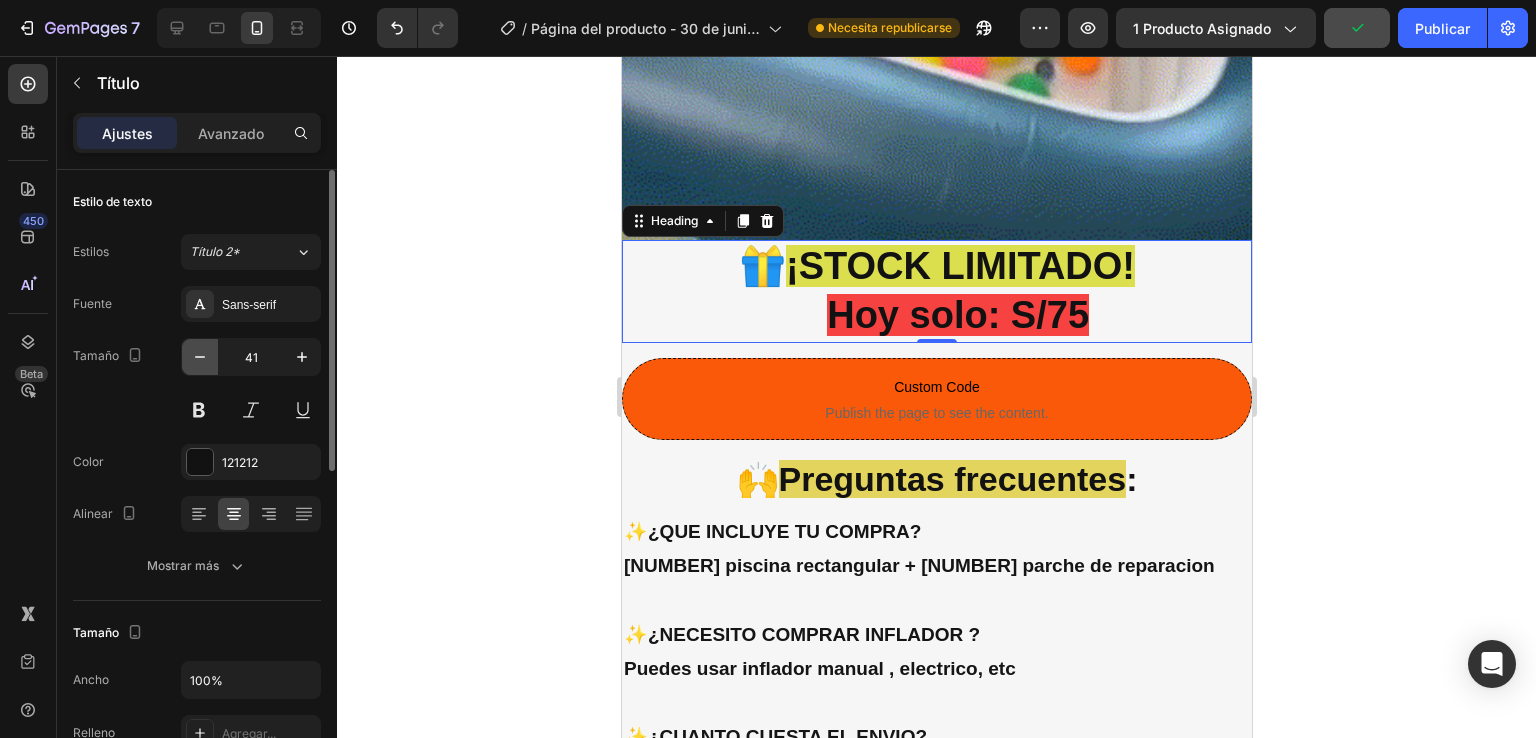 click 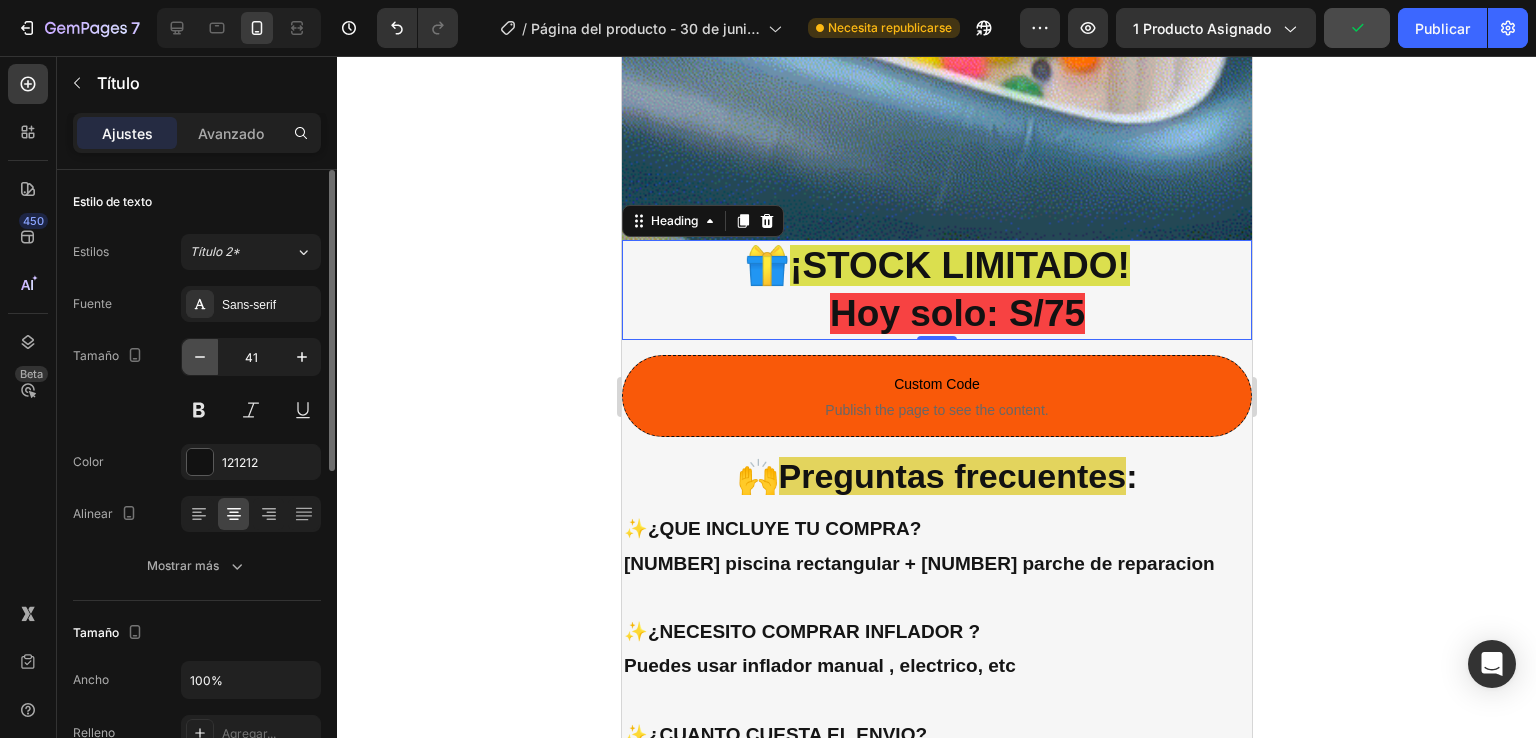 click 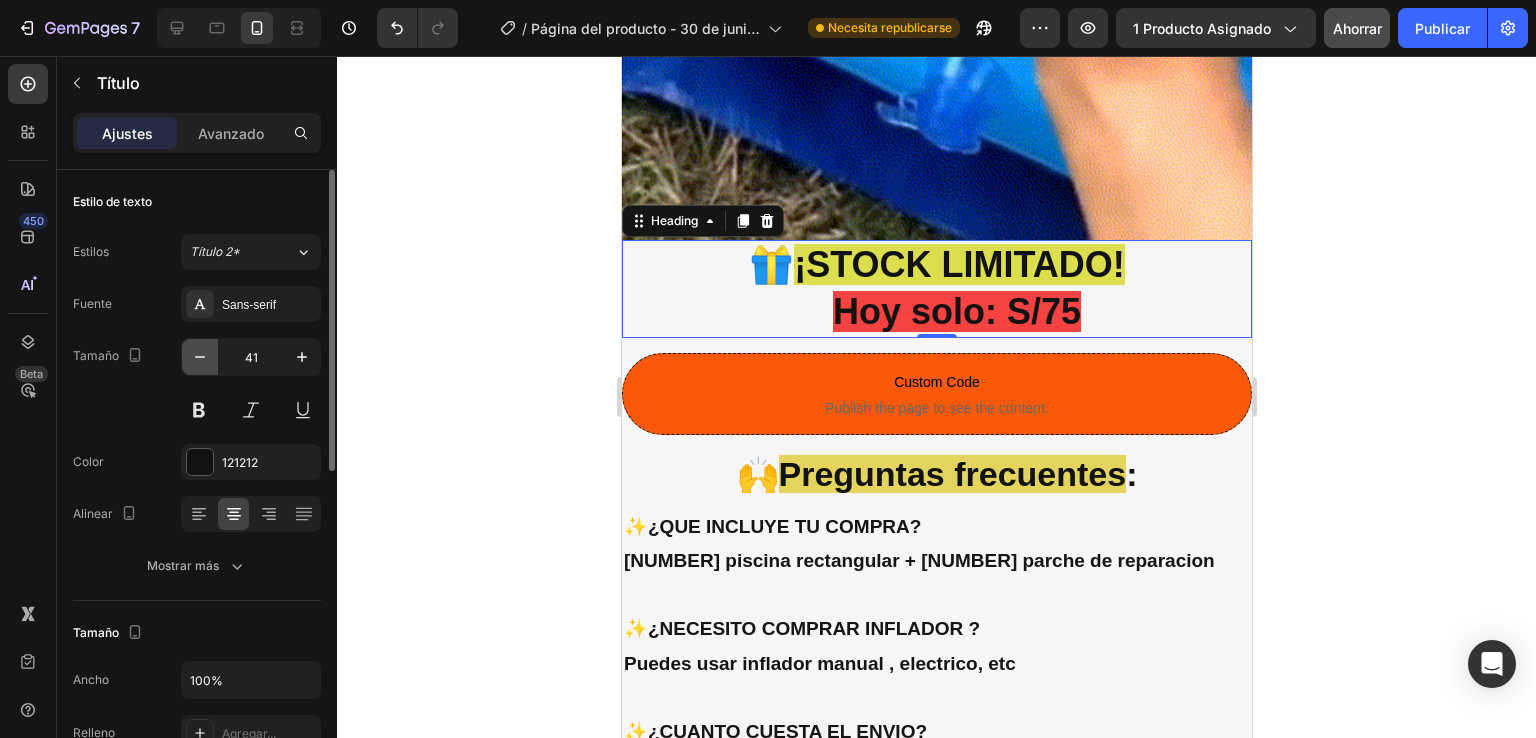 click 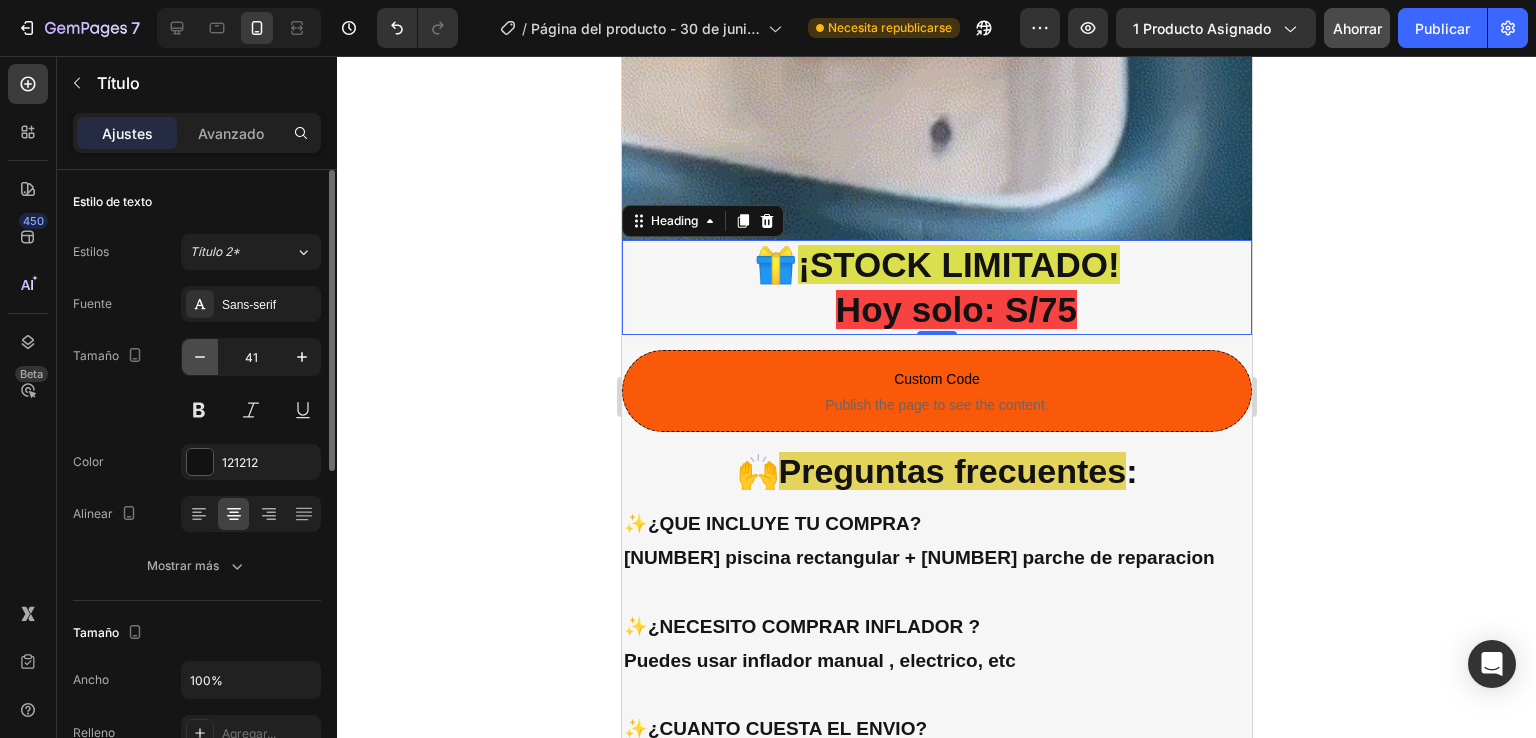 click 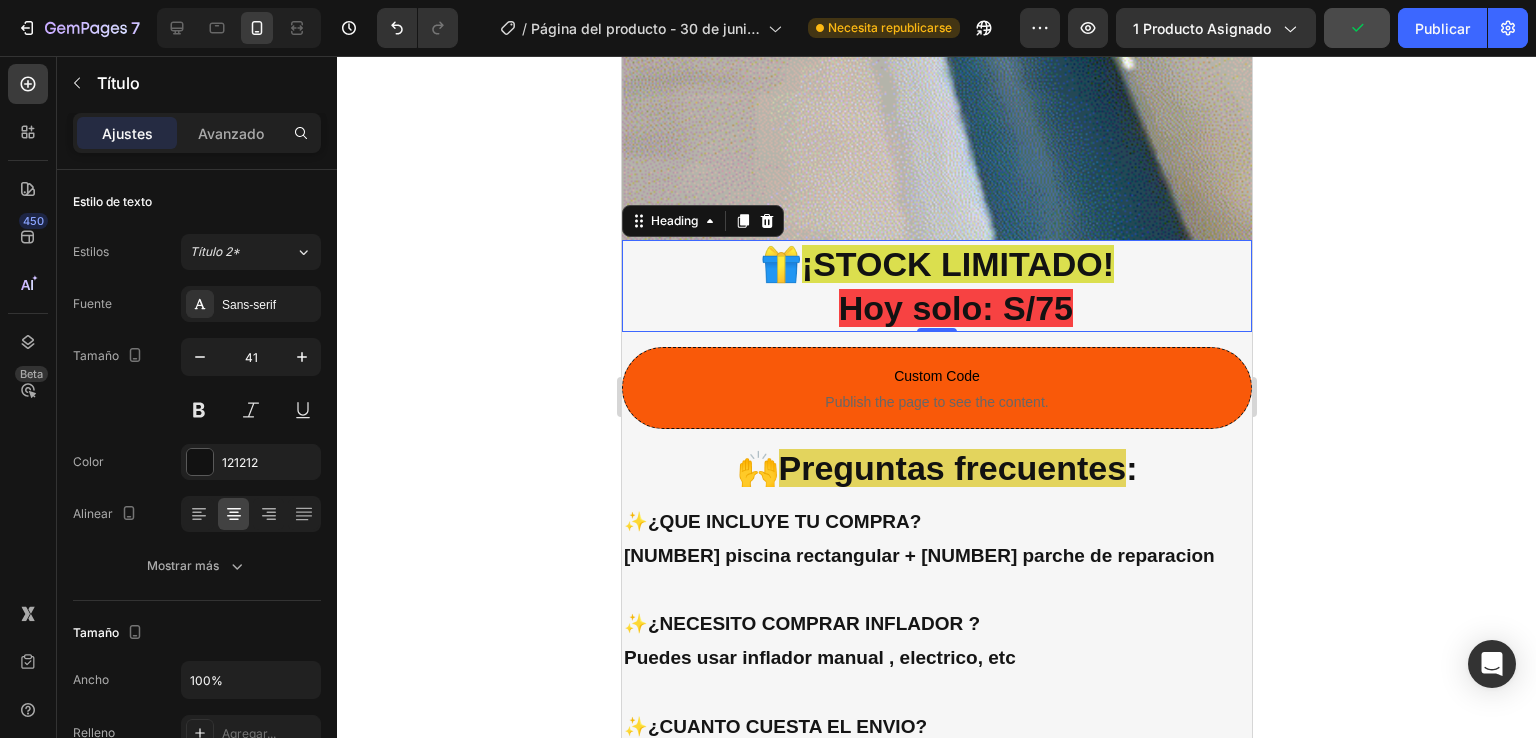 click on "🎁  ¡STOCK LIMITADO!       Hoy solo: S/[NUMBER]" at bounding box center (936, 286) 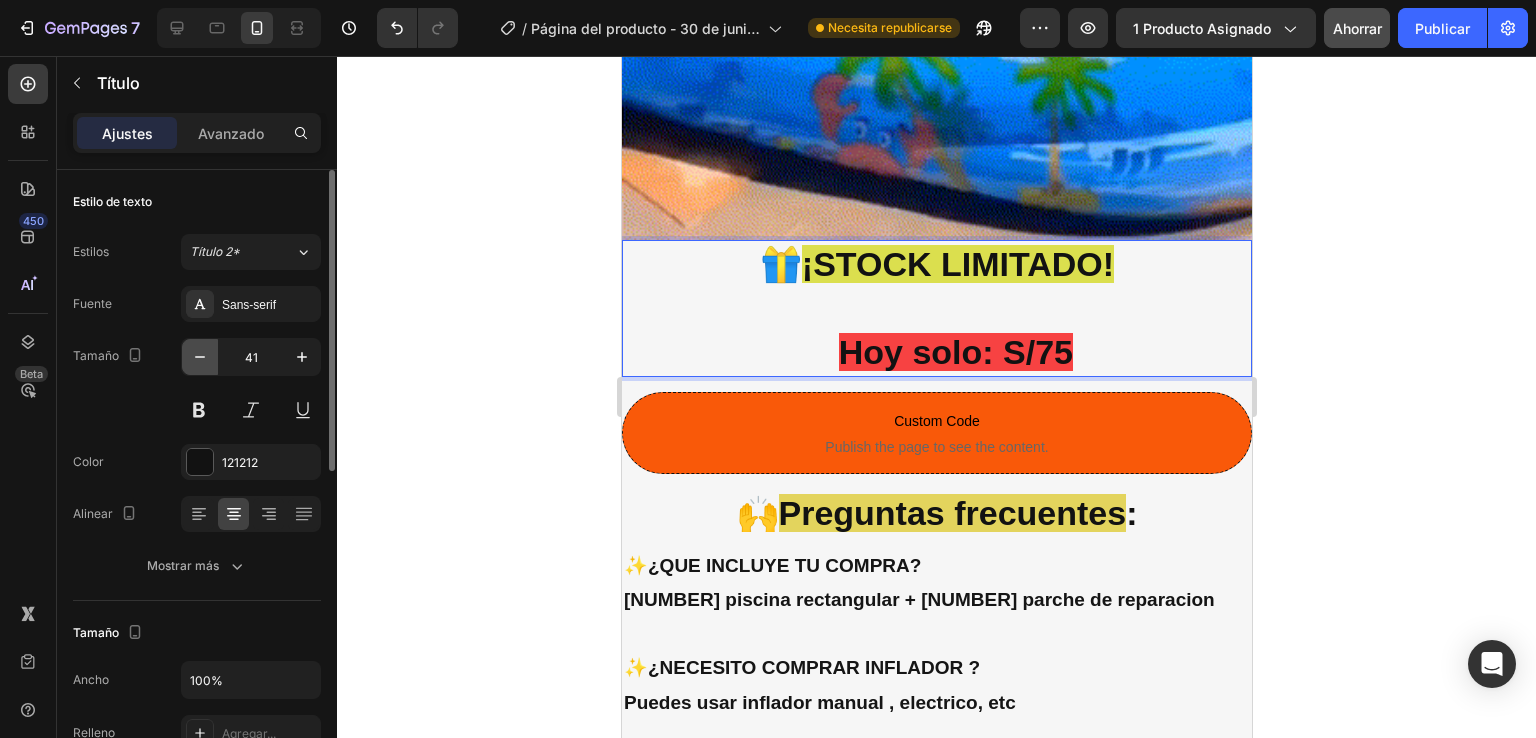 click 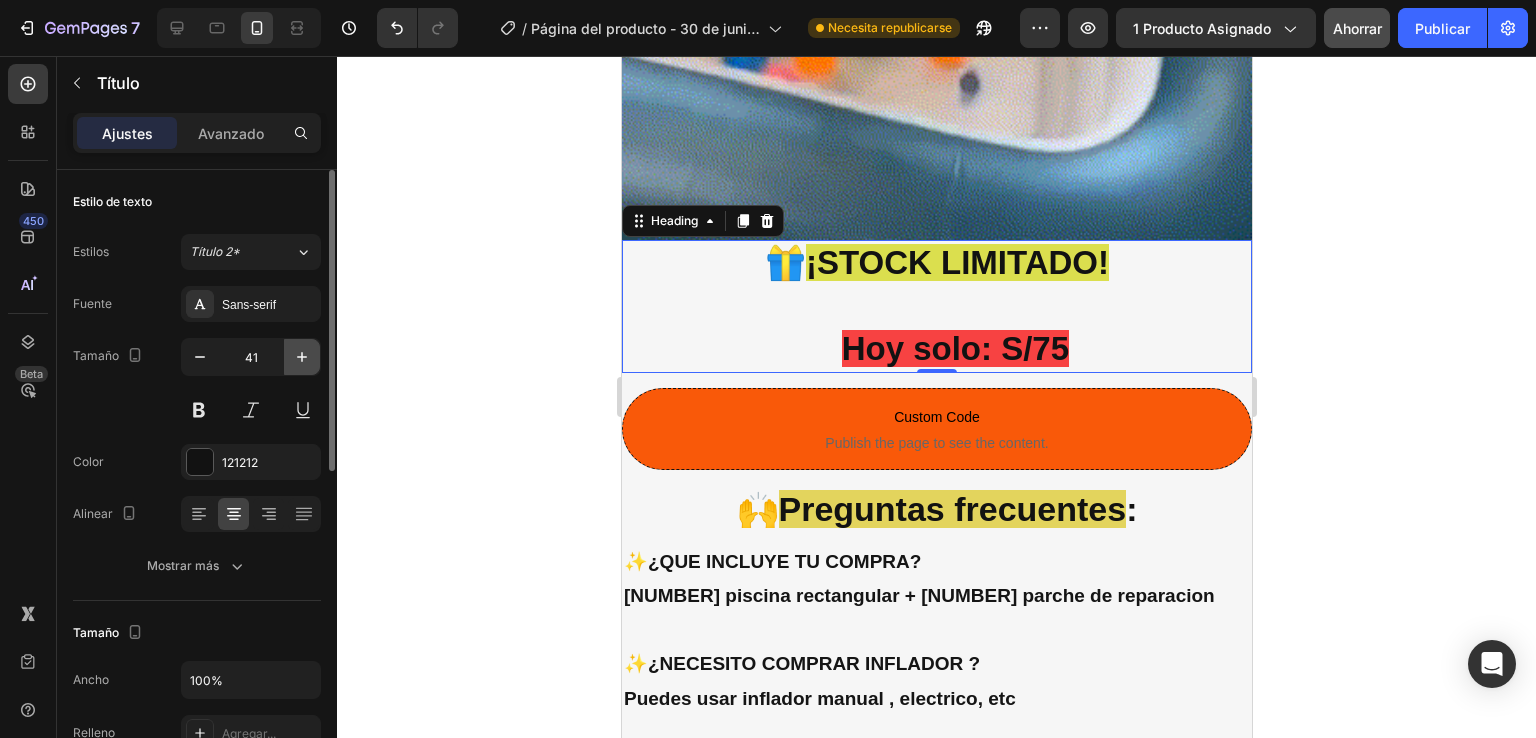 click 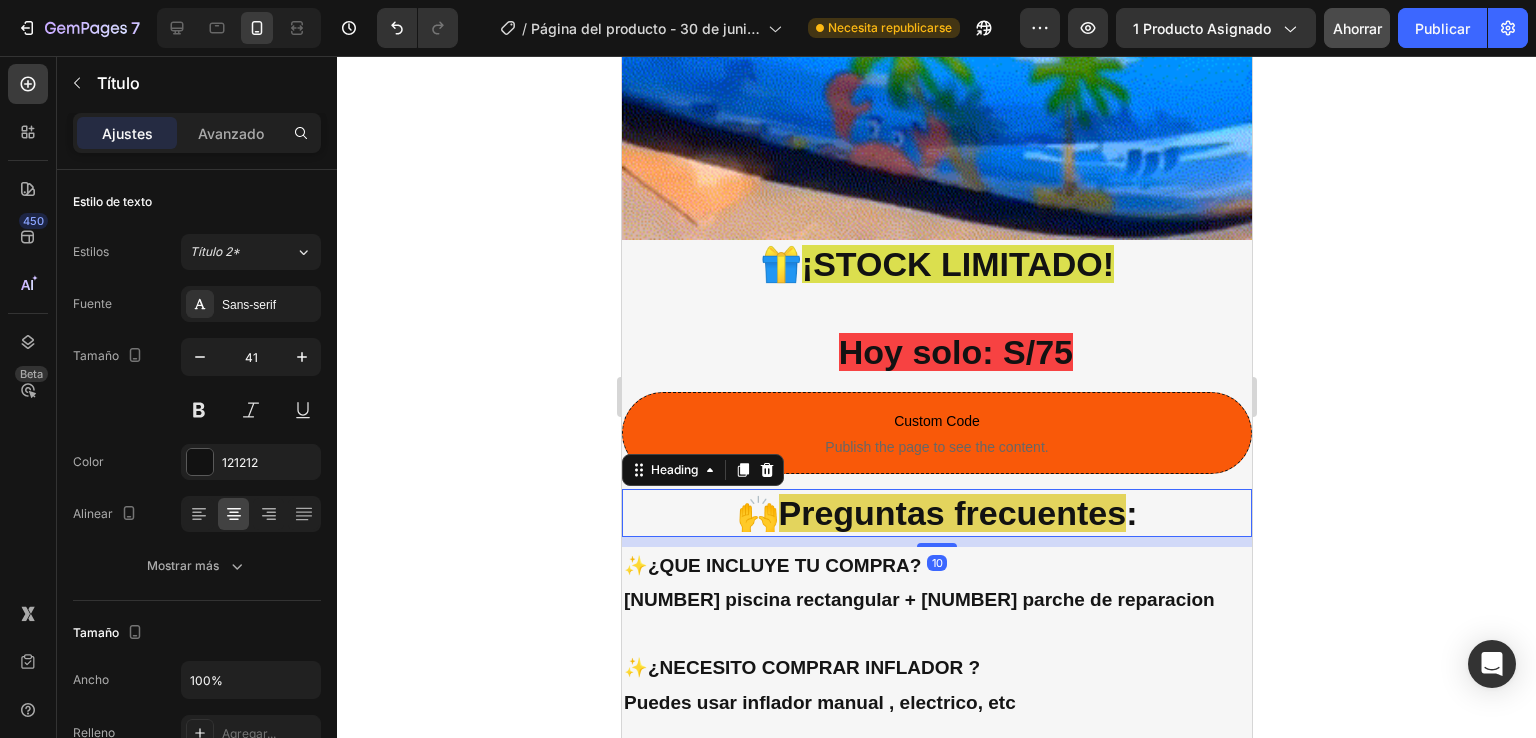 click on "Preguntas frecuentes" at bounding box center [952, 513] 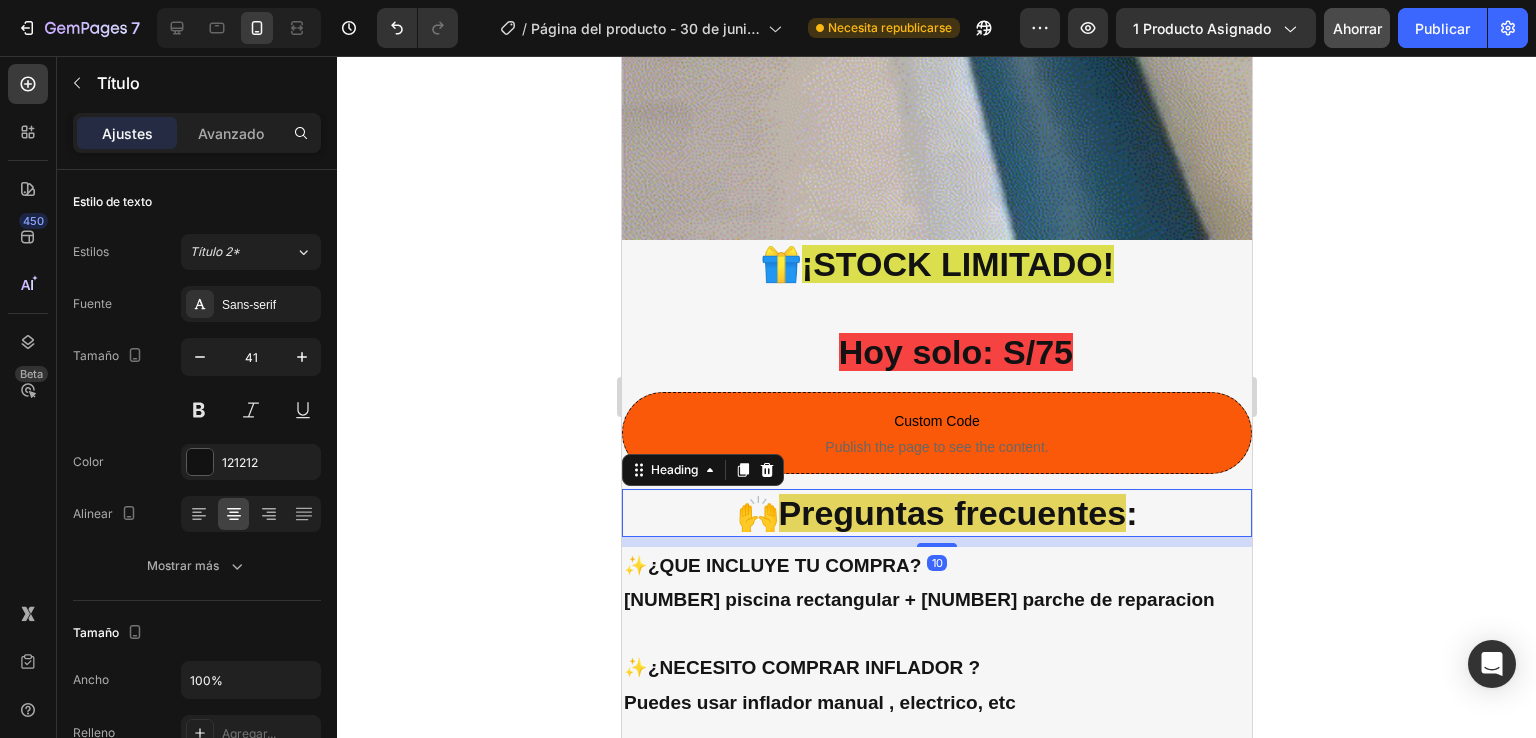 scroll, scrollTop: 71, scrollLeft: 0, axis: vertical 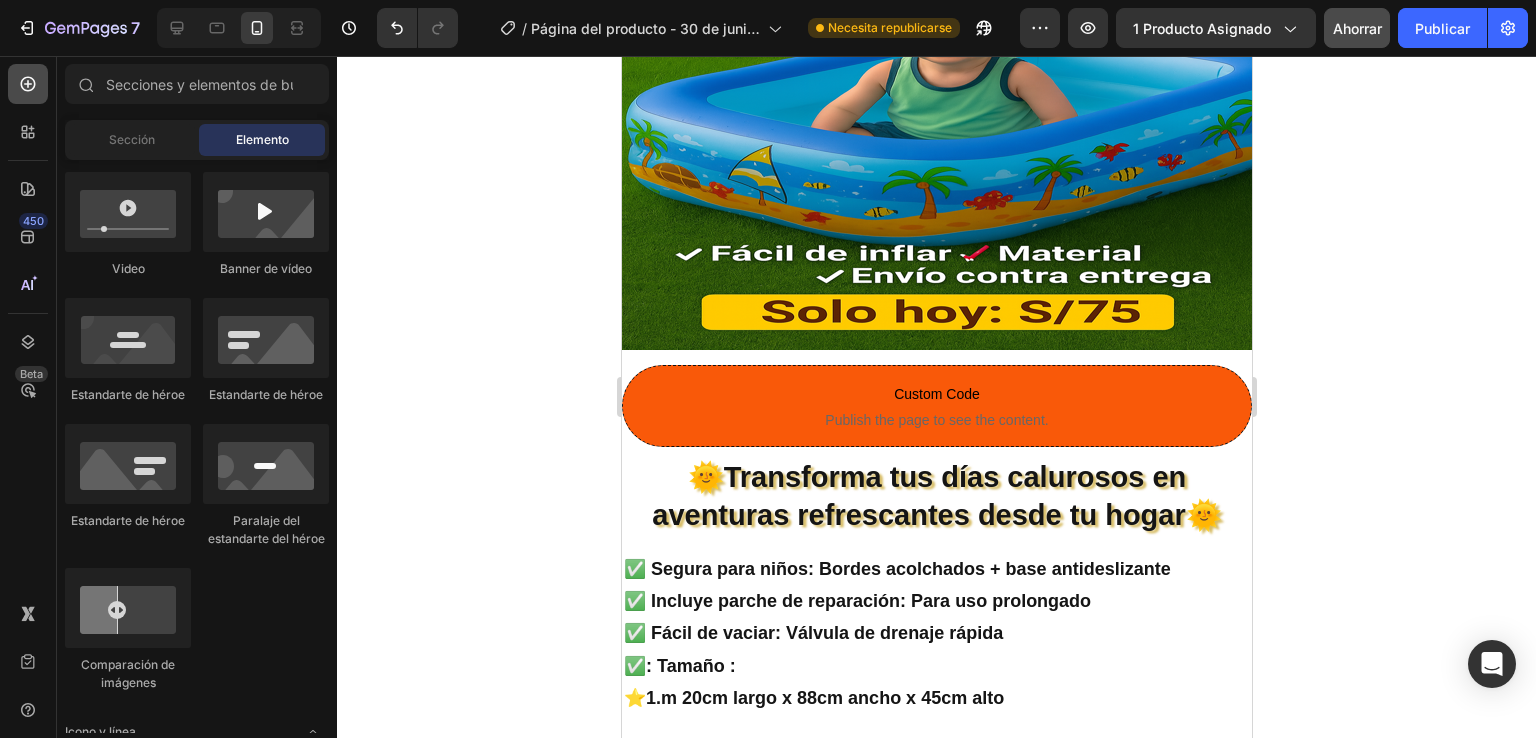 click 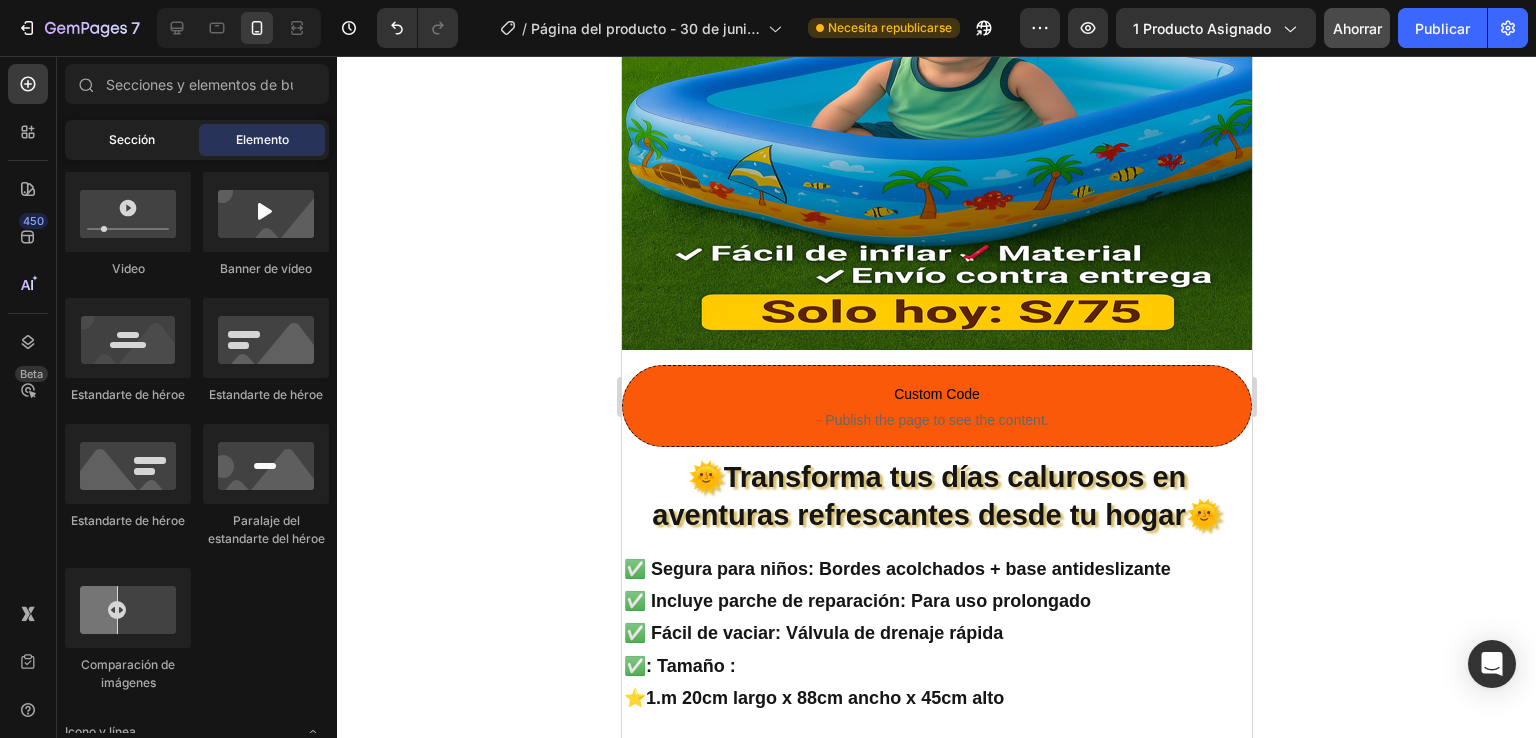 click on "Sección" at bounding box center [132, 139] 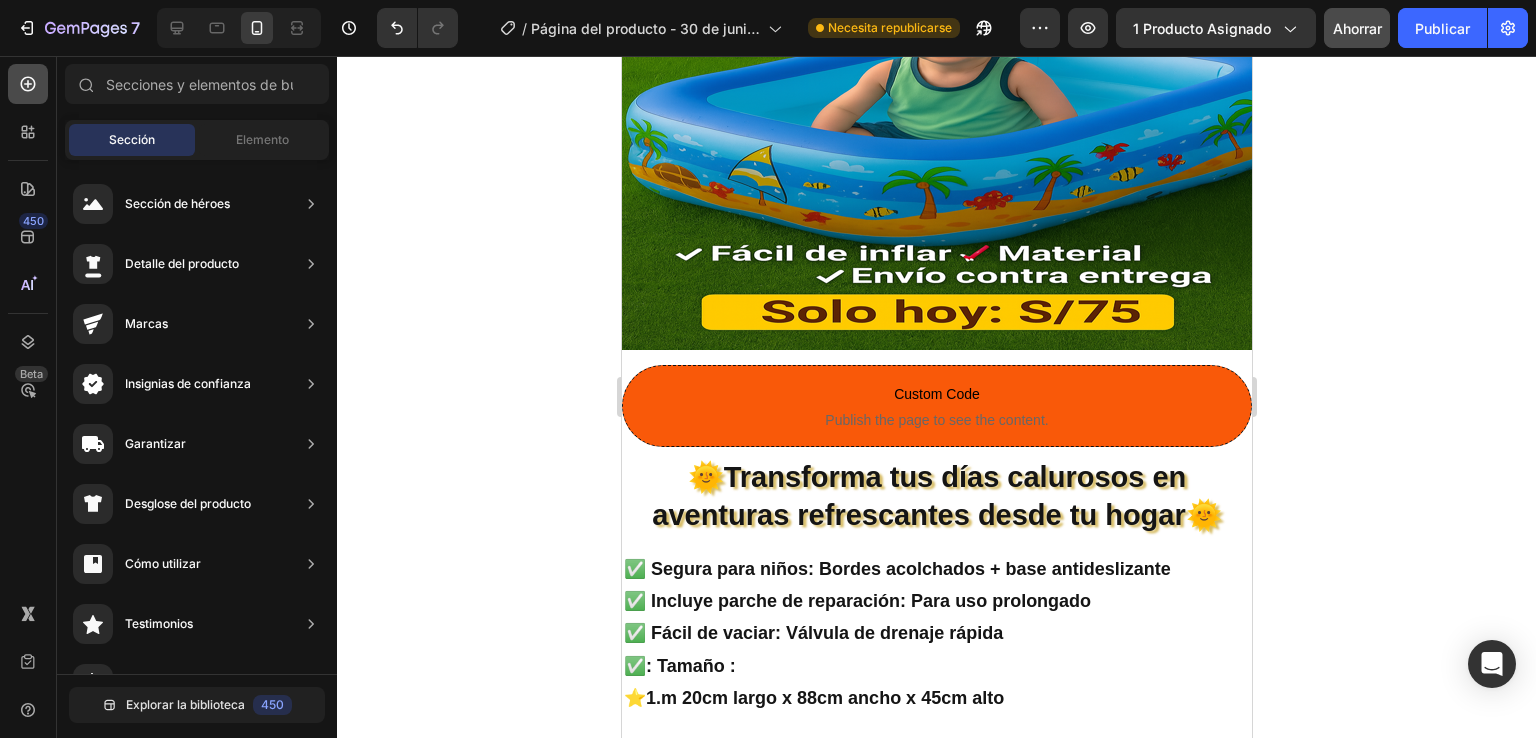 click 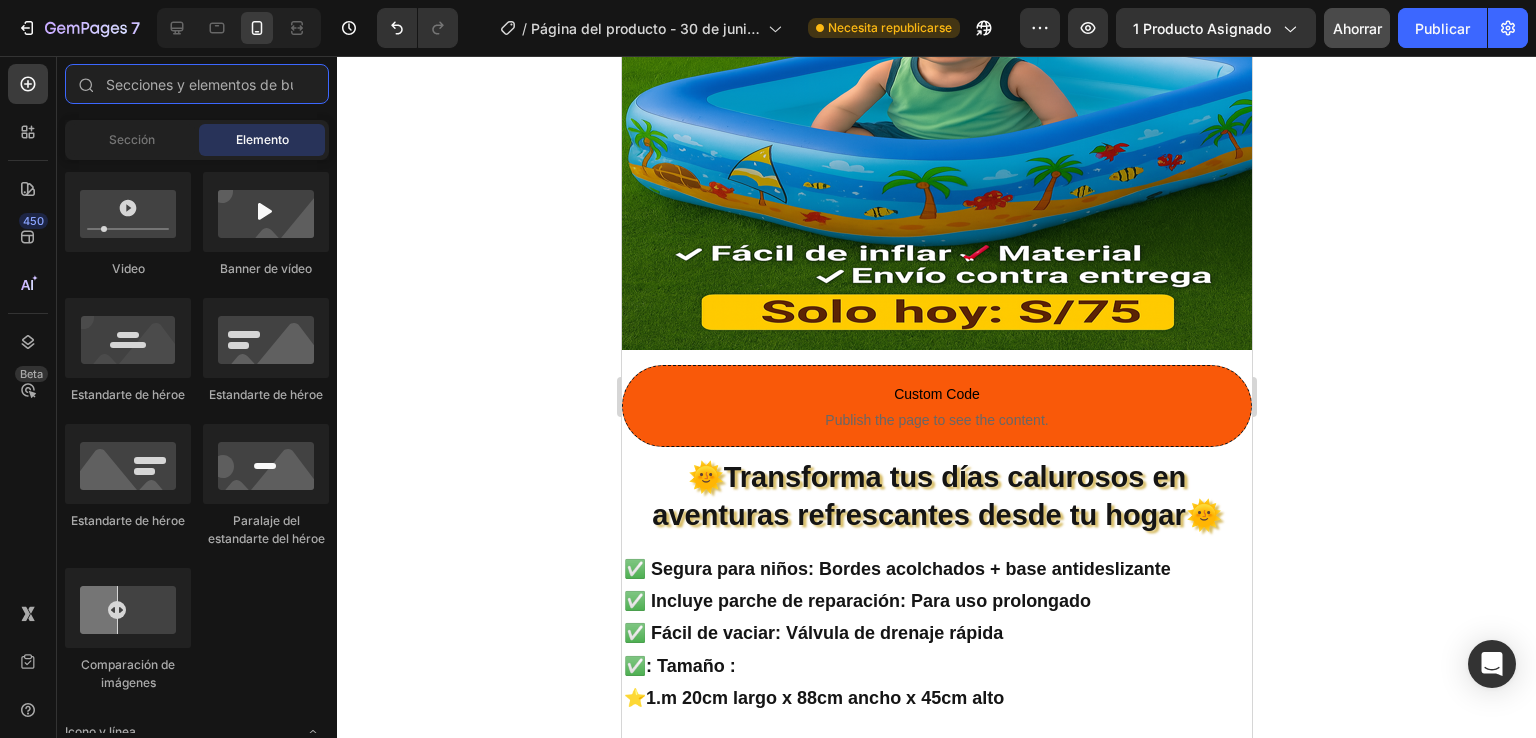 scroll, scrollTop: 0, scrollLeft: 0, axis: both 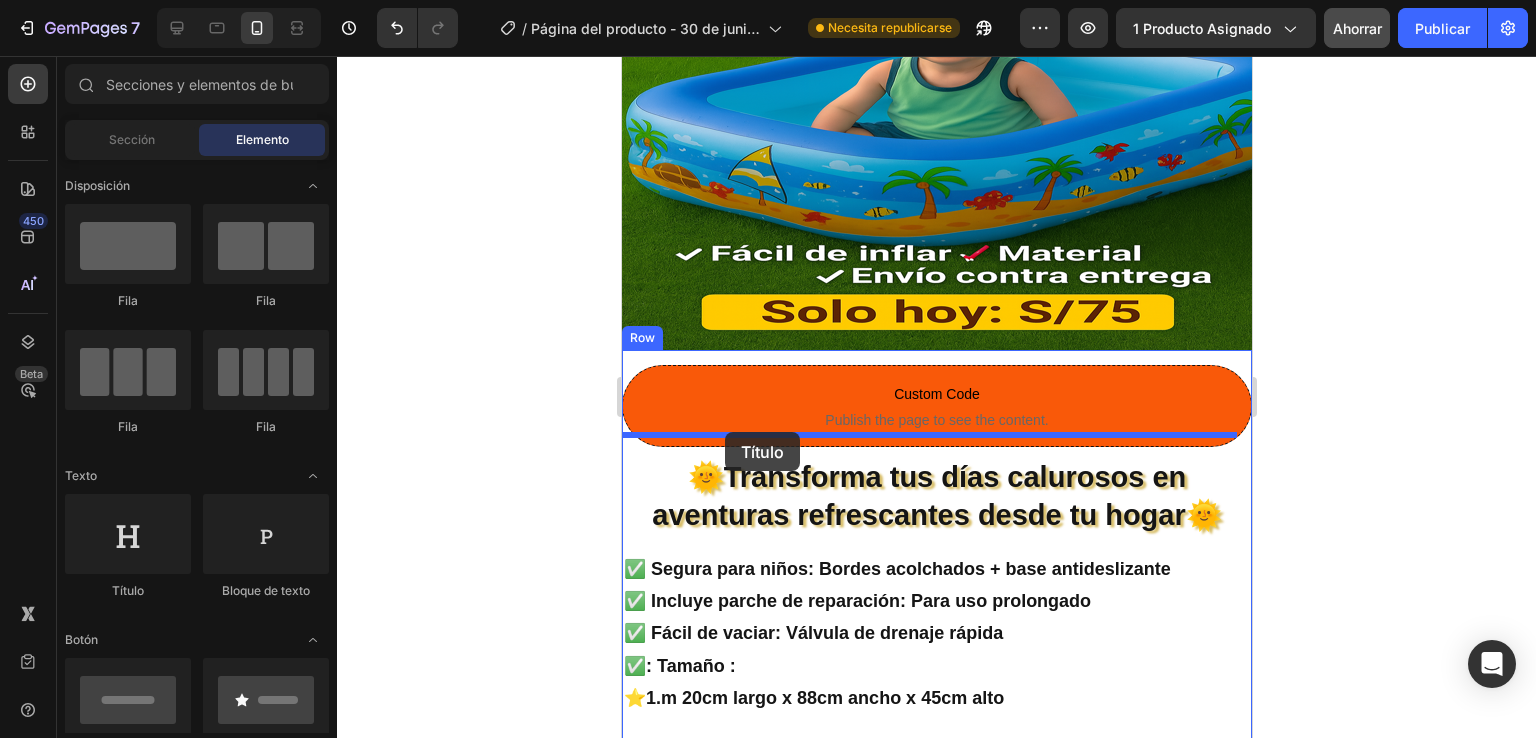drag, startPoint x: 773, startPoint y: 593, endPoint x: 724, endPoint y: 432, distance: 168.29141 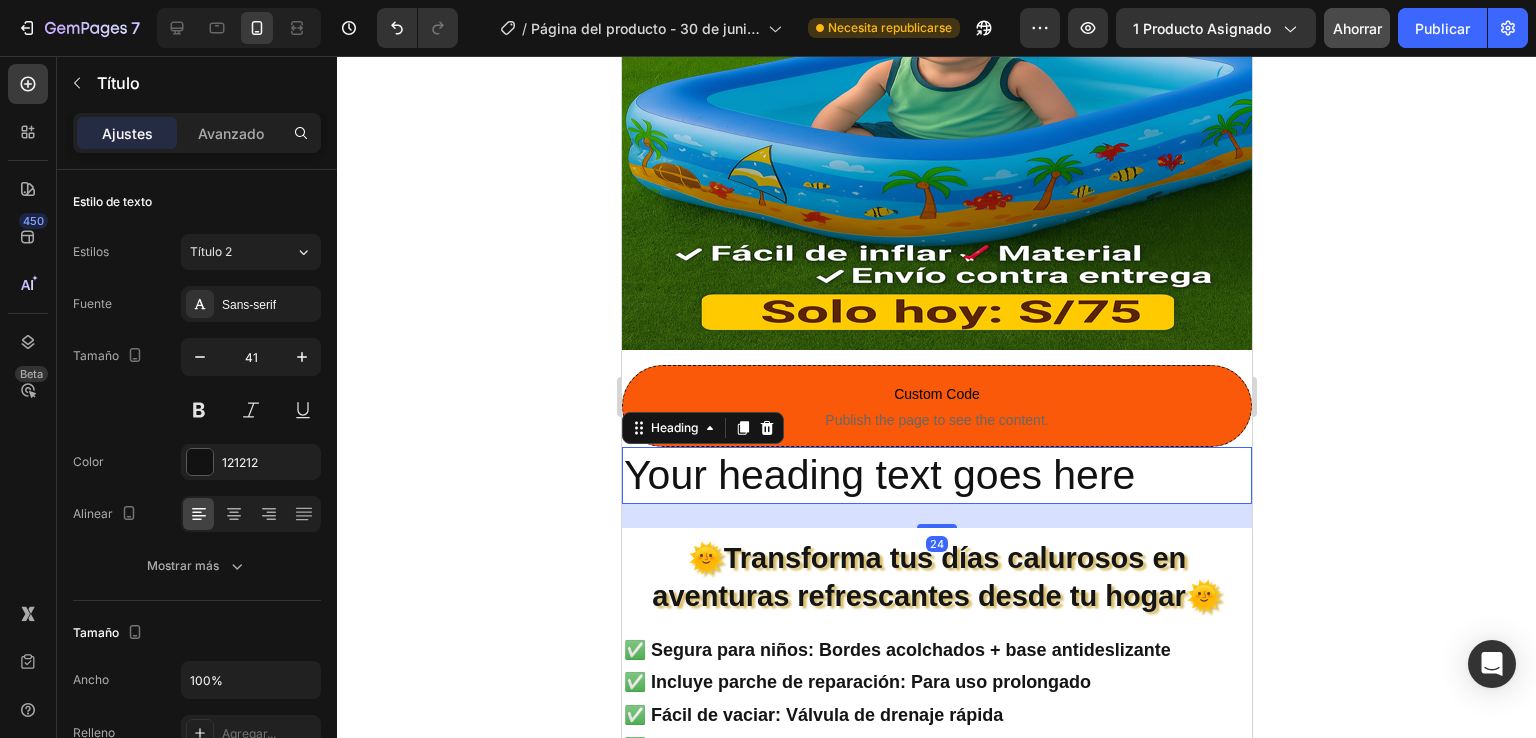 click on "Your heading text goes here" at bounding box center [936, 475] 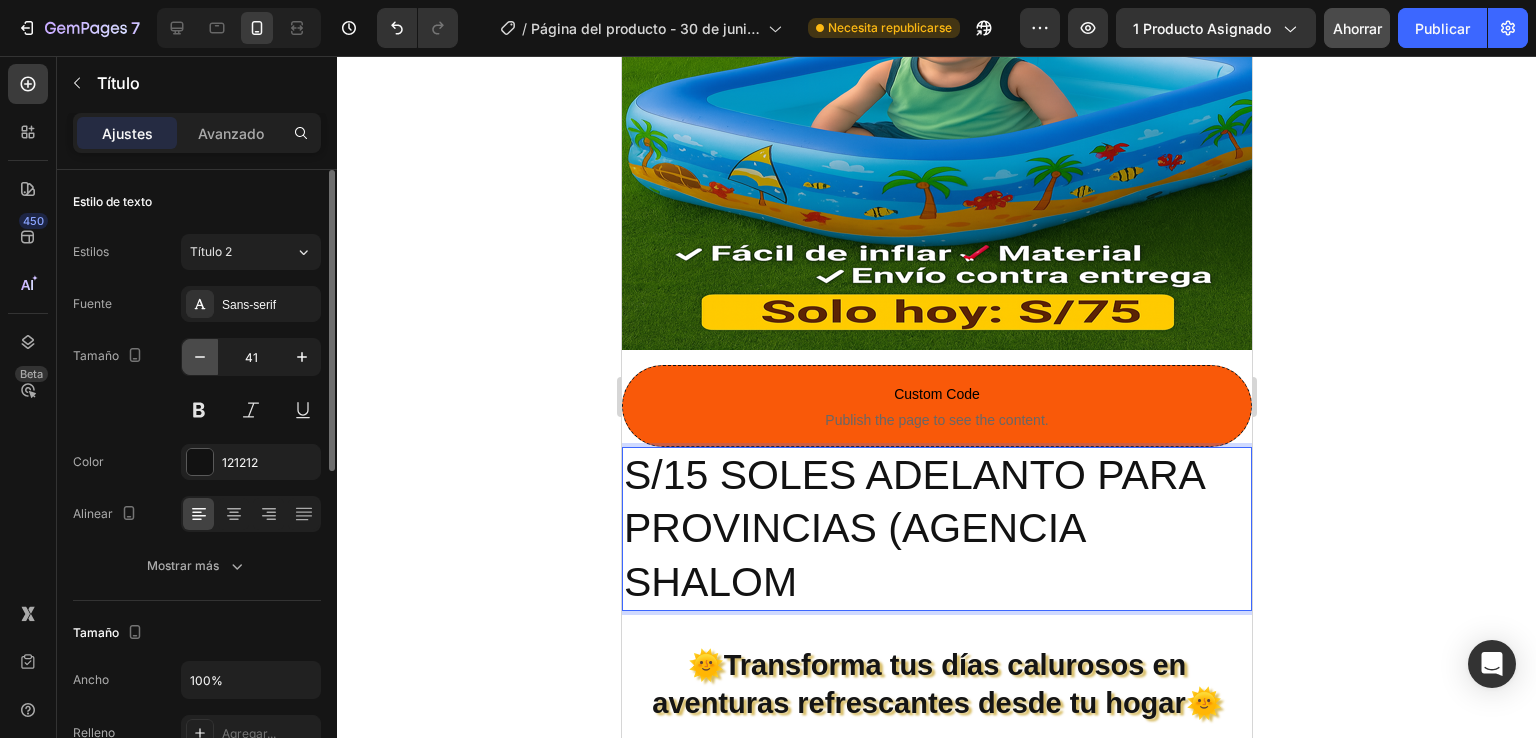 click 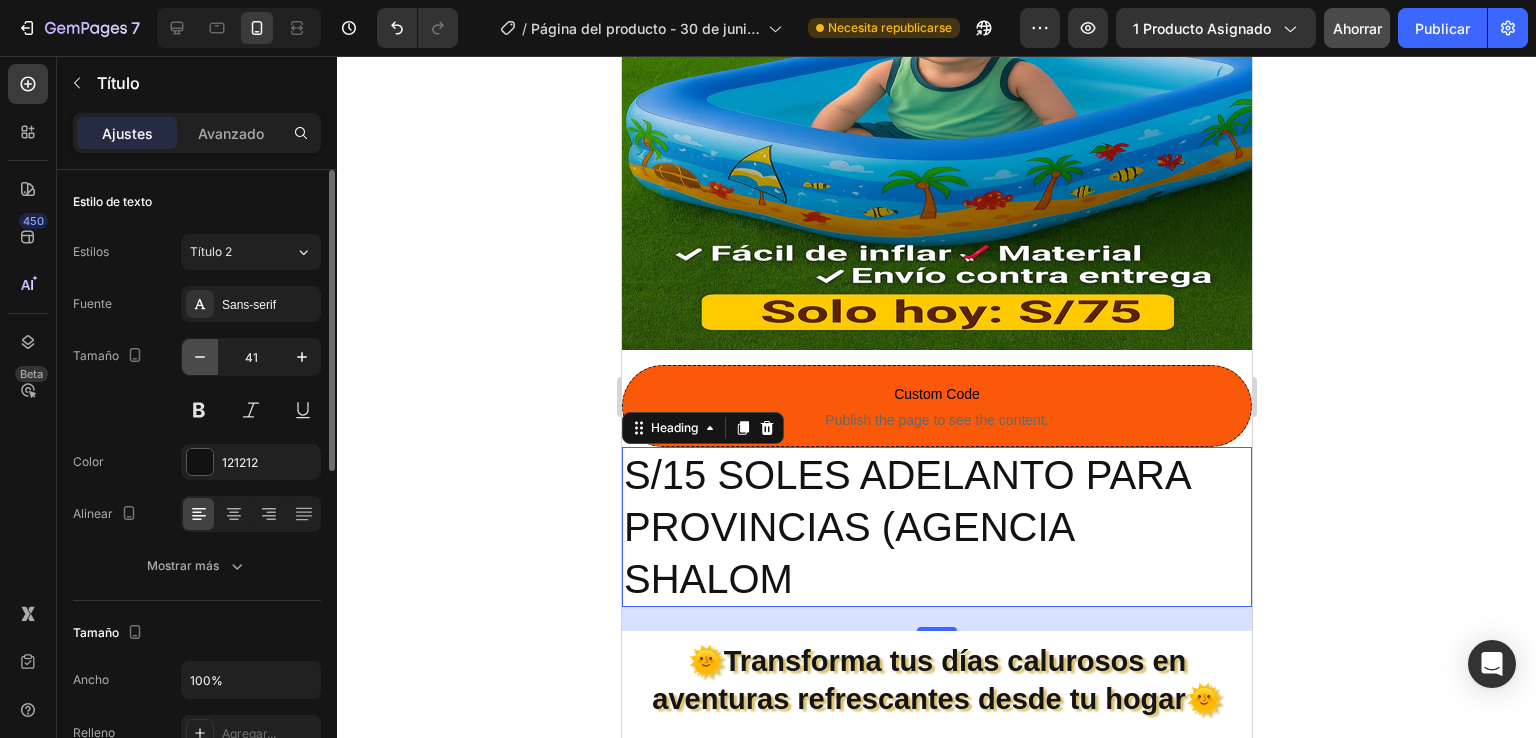 click 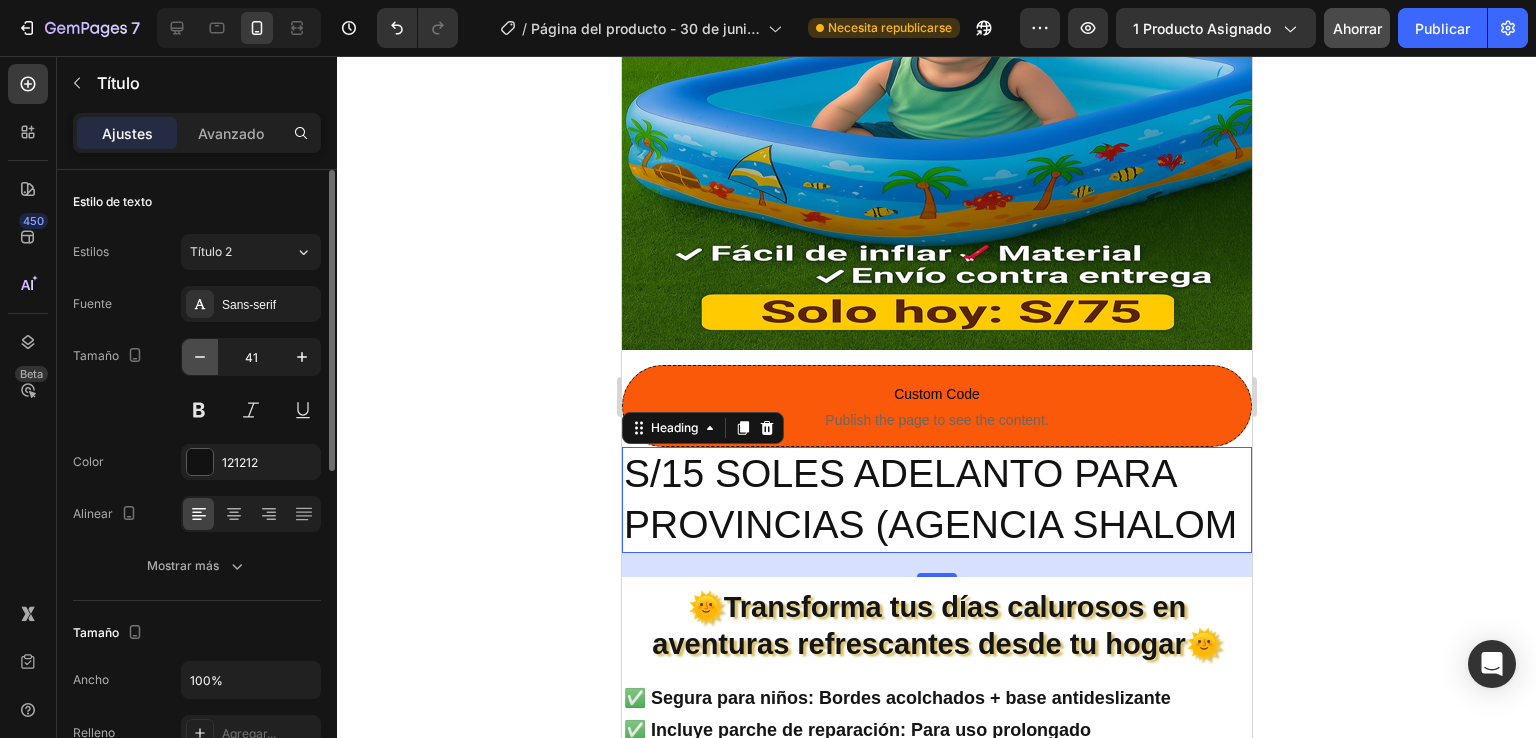 click 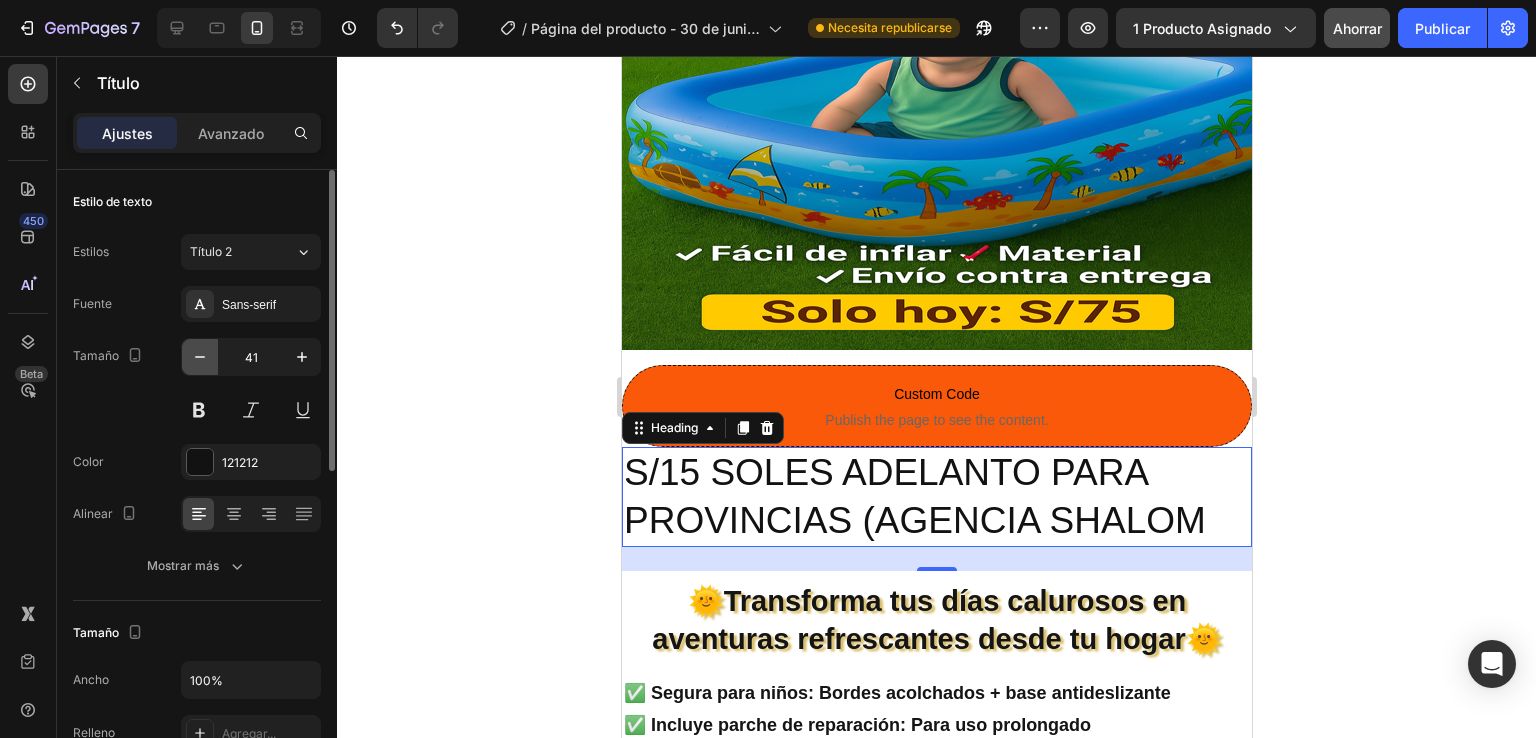 click 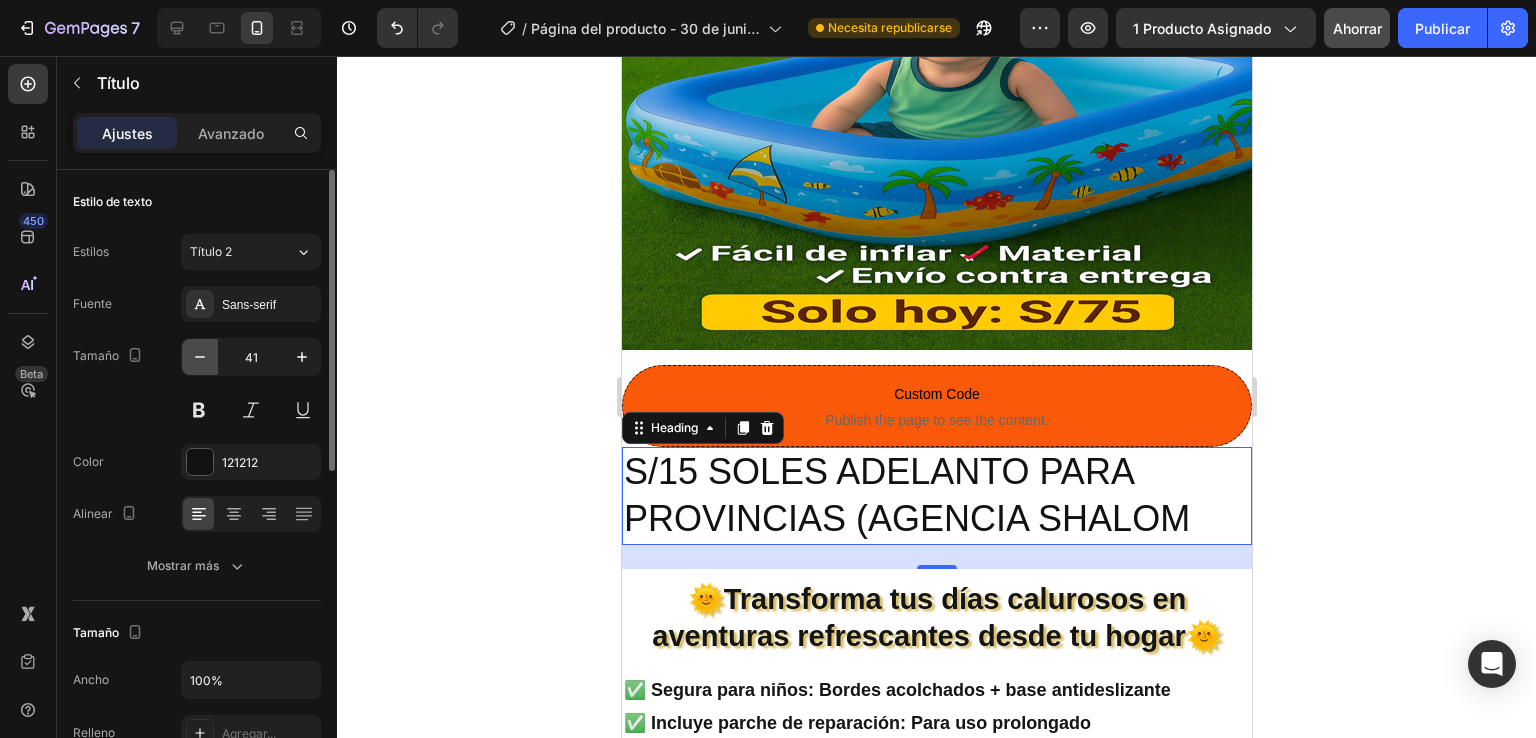 click 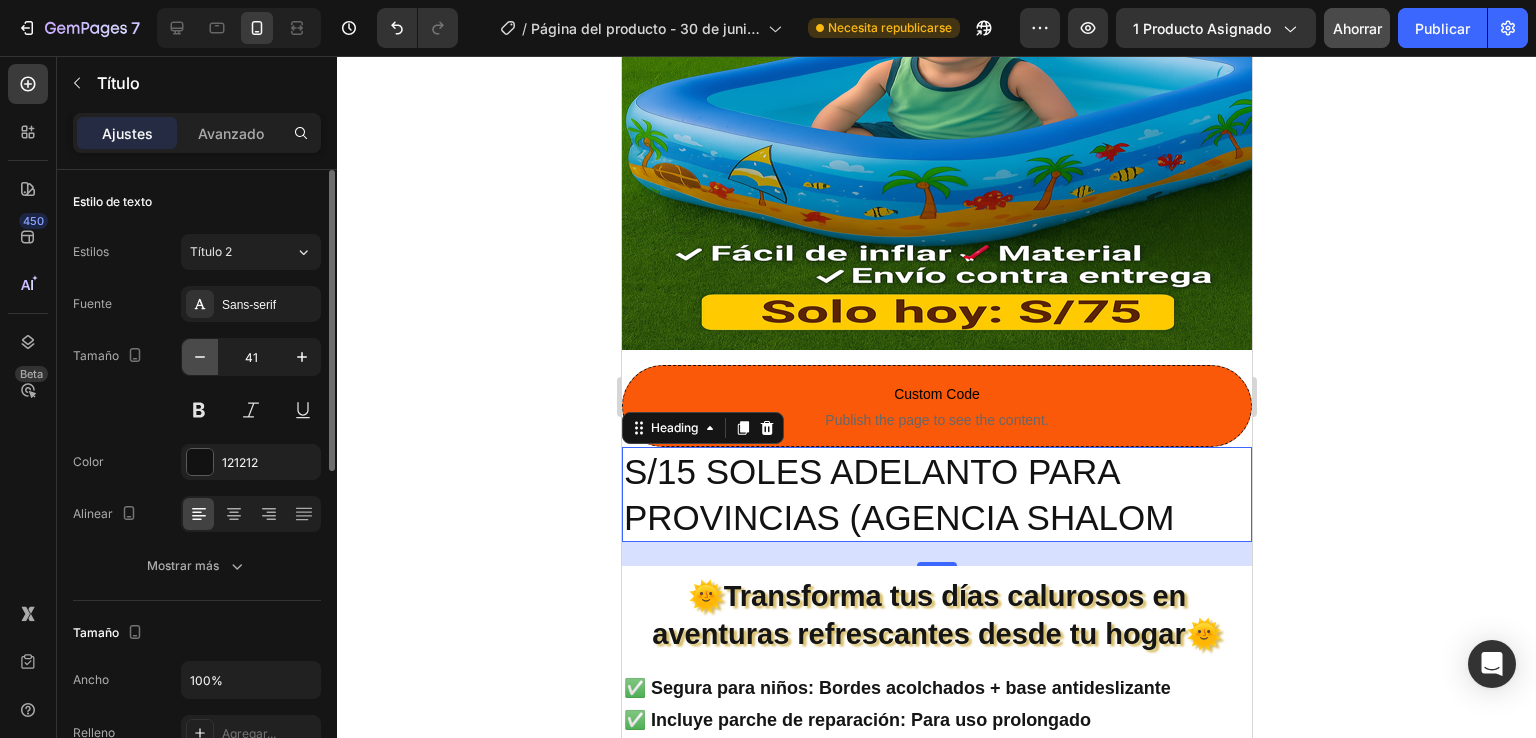 click 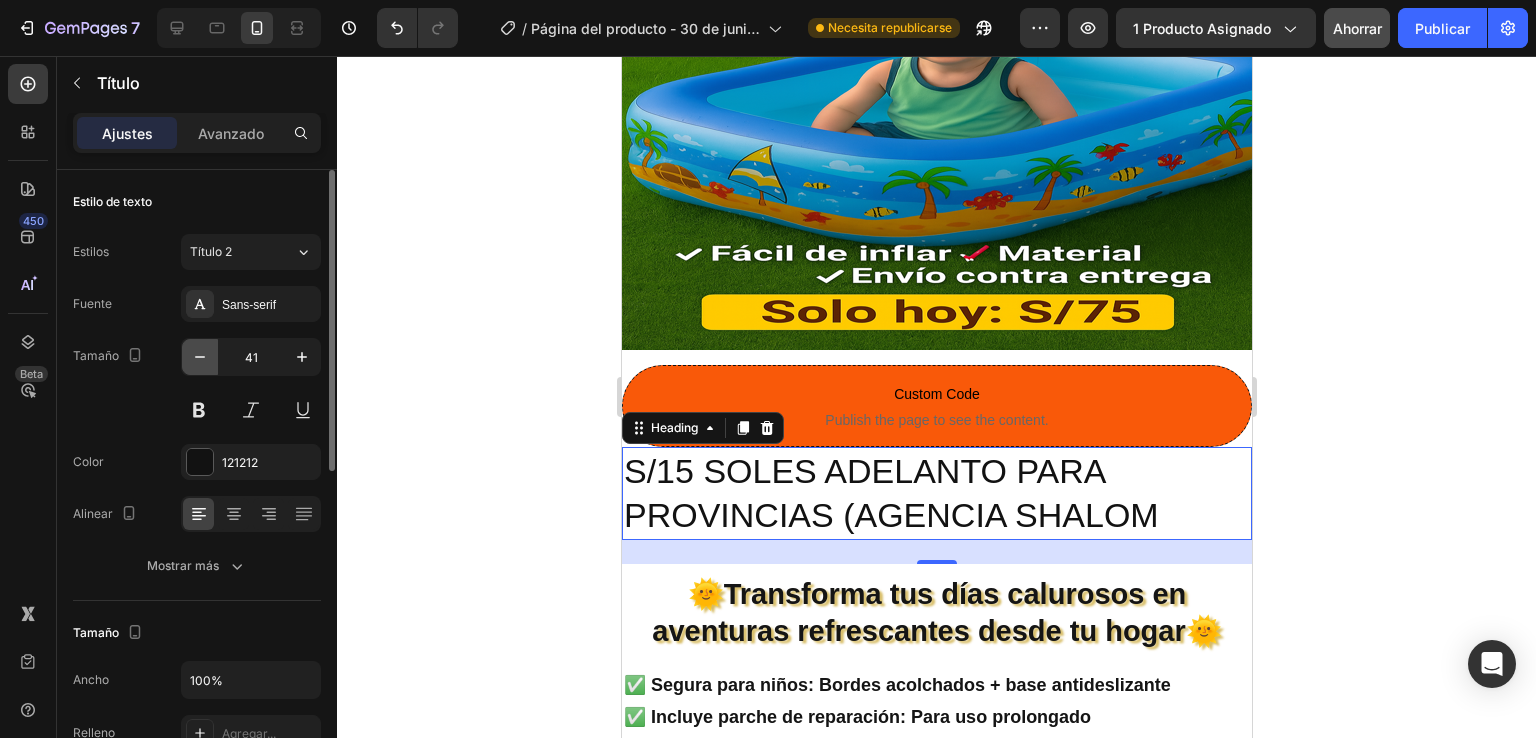 click 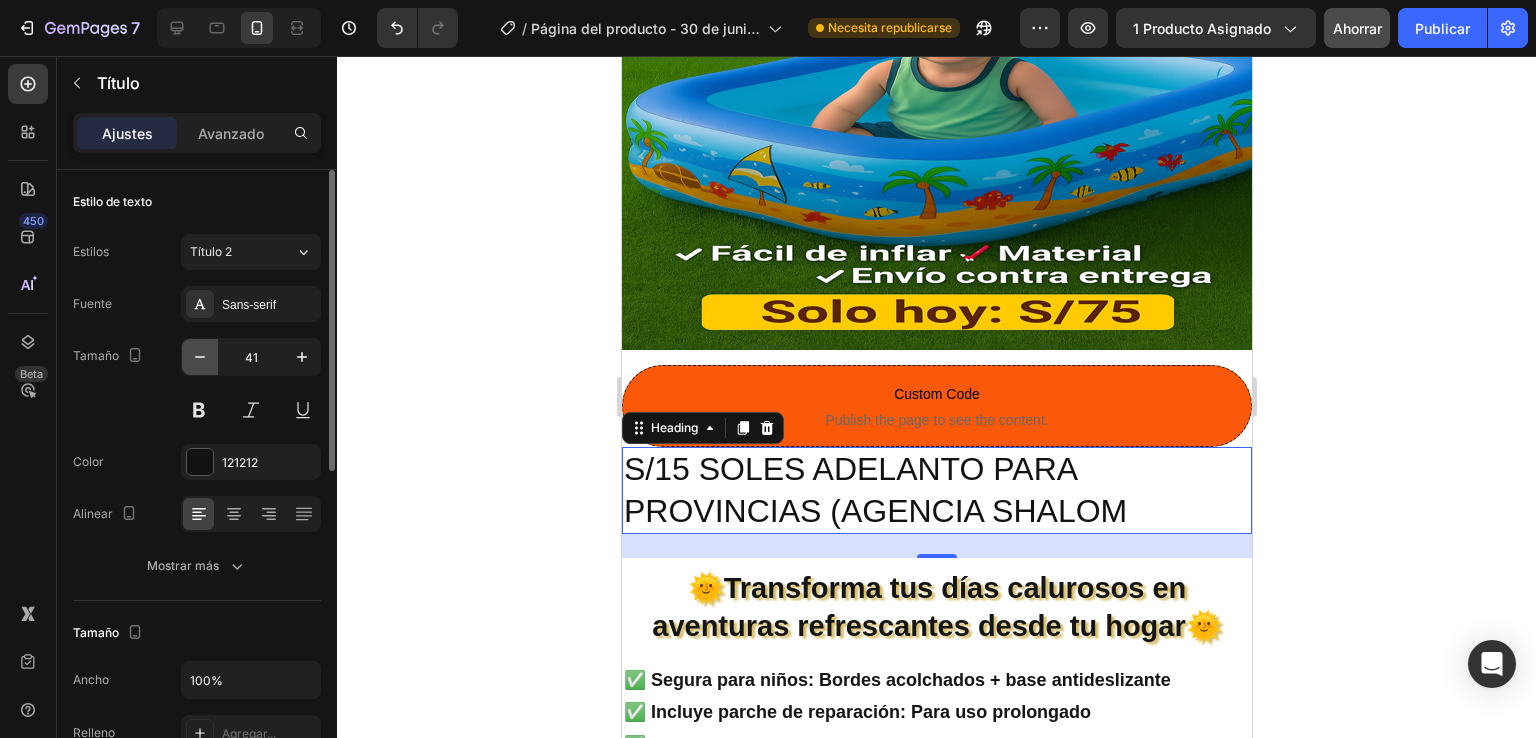 click 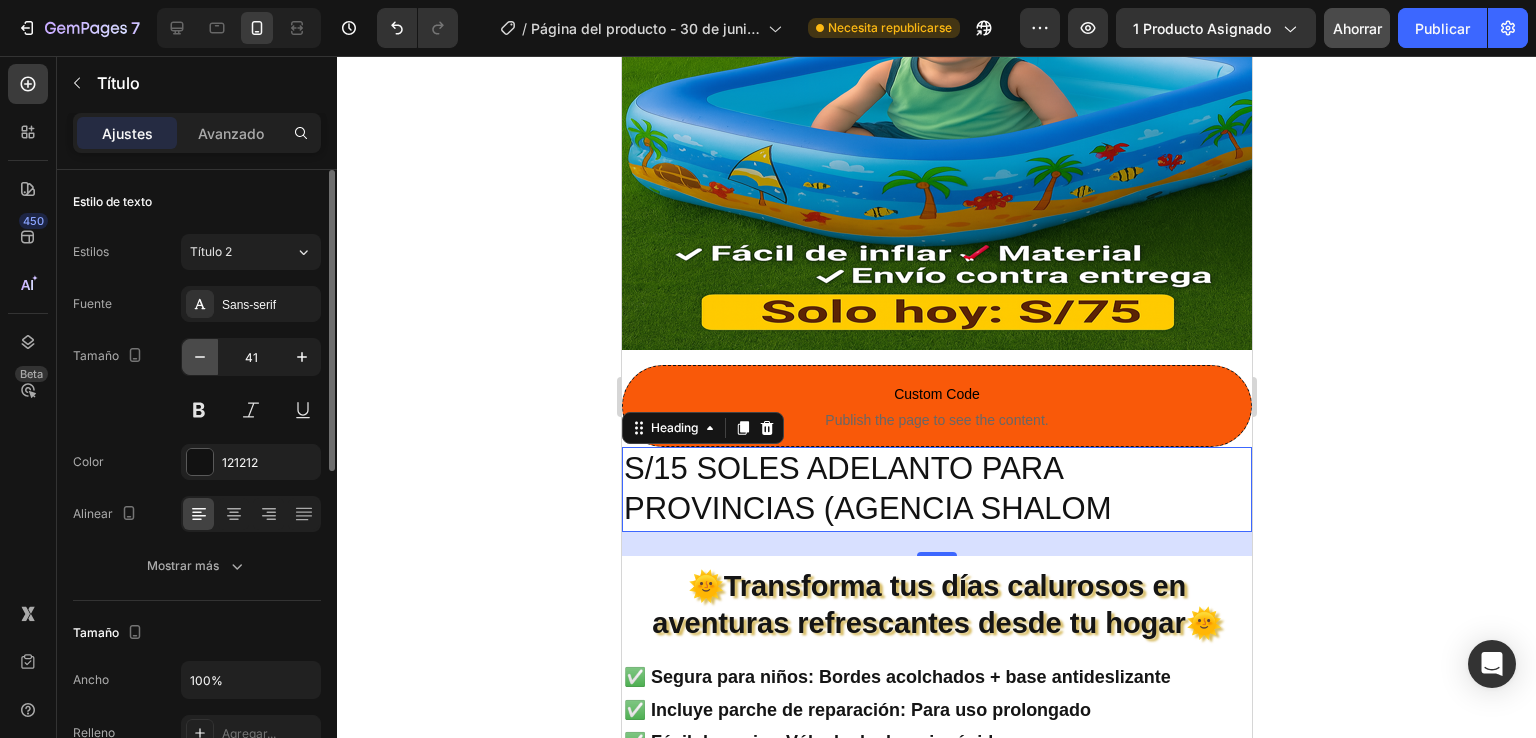 click 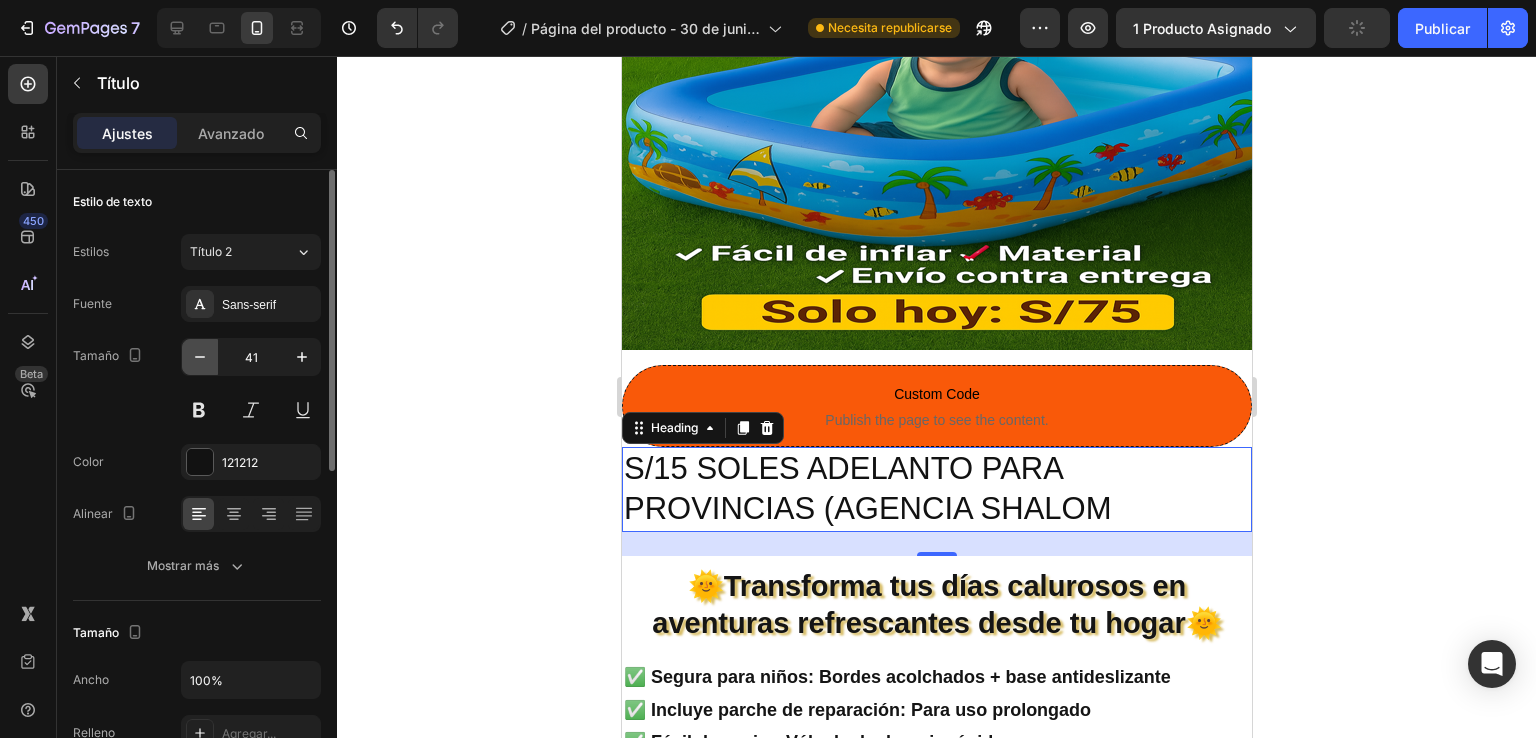 click 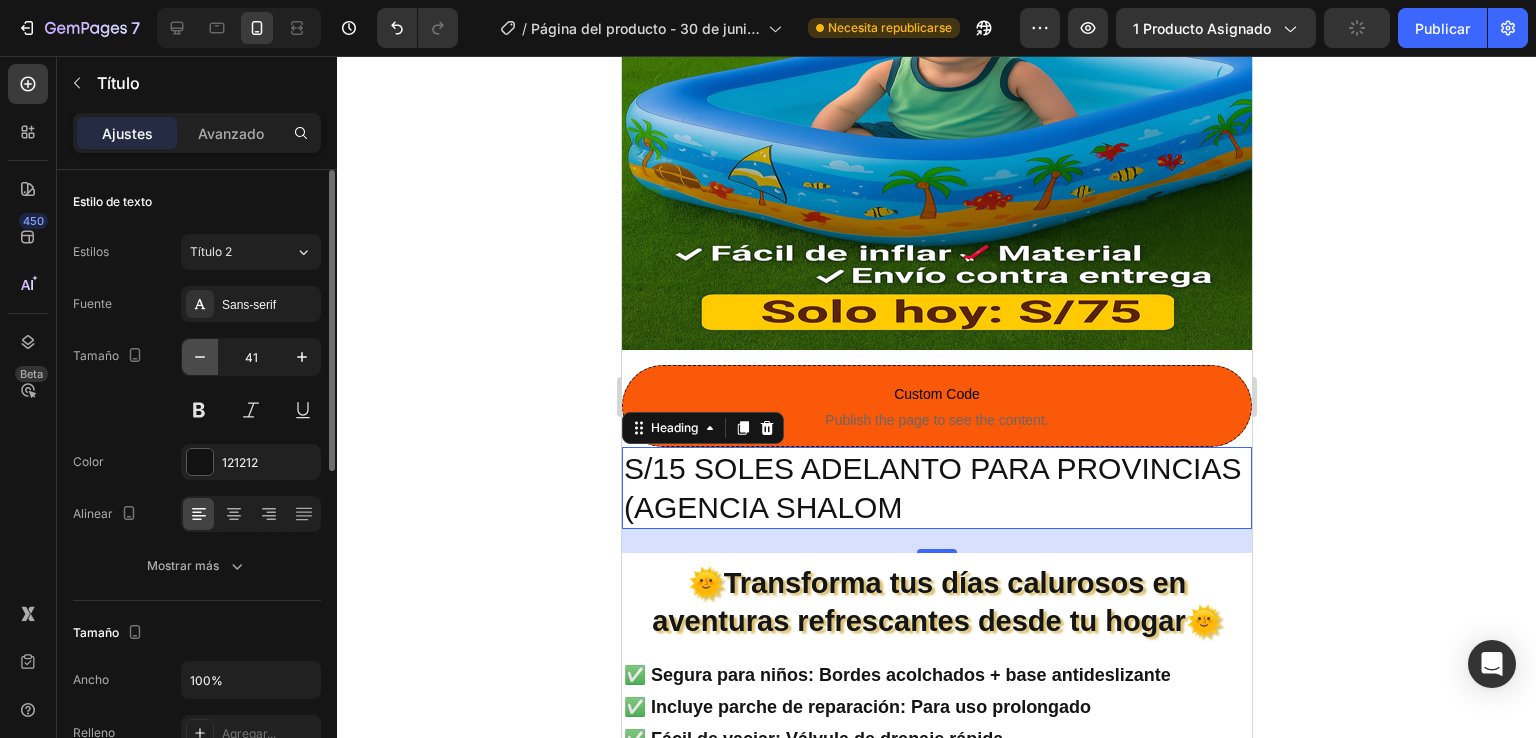 click 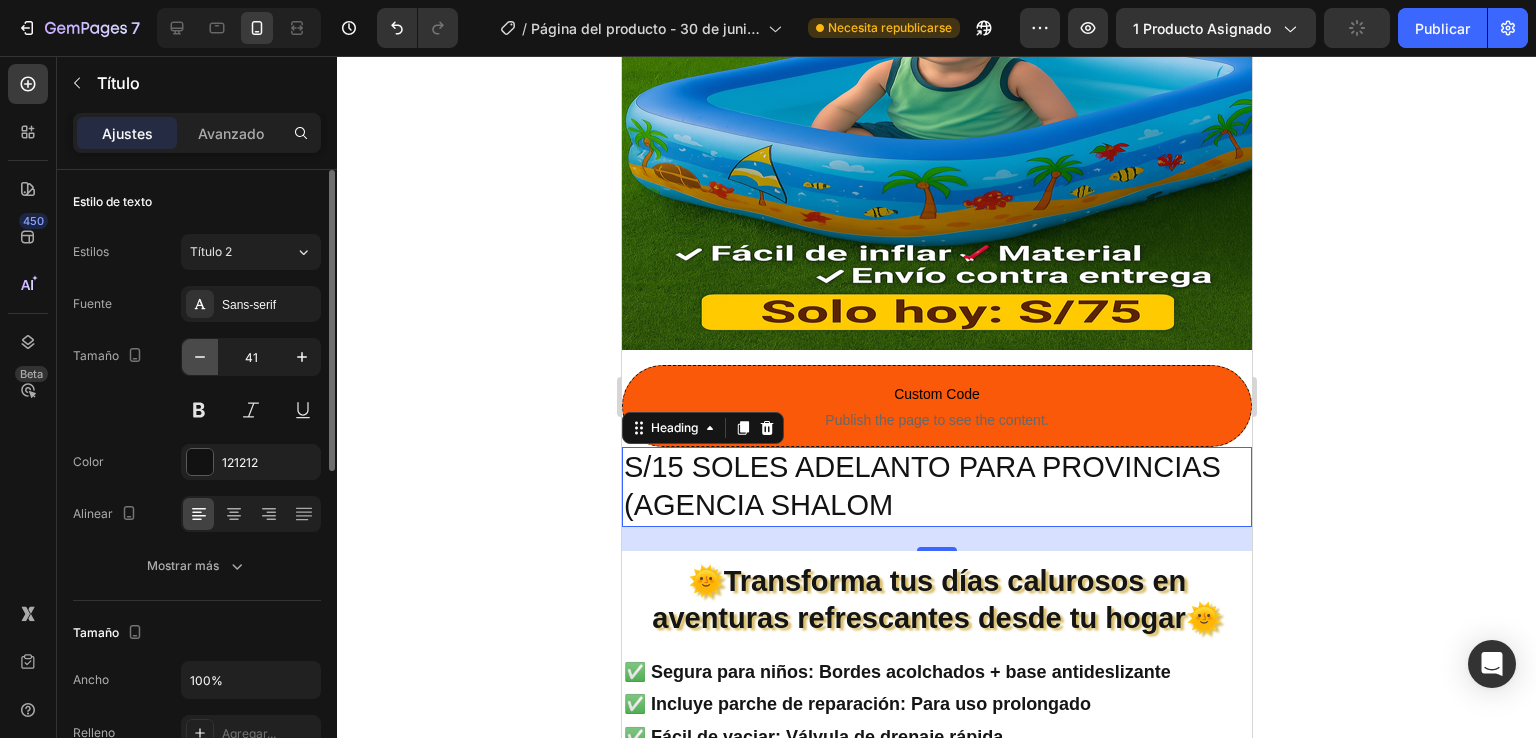 click 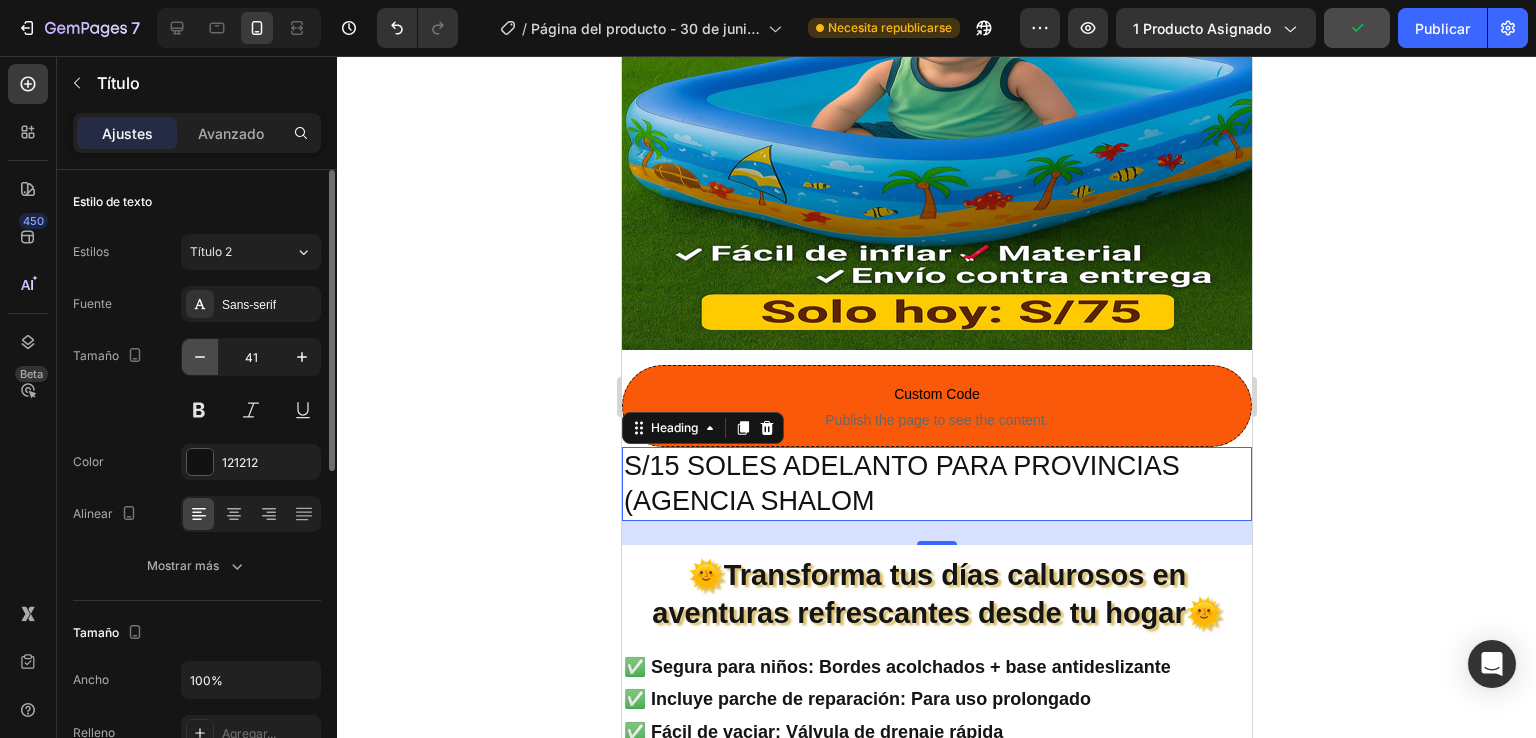 click 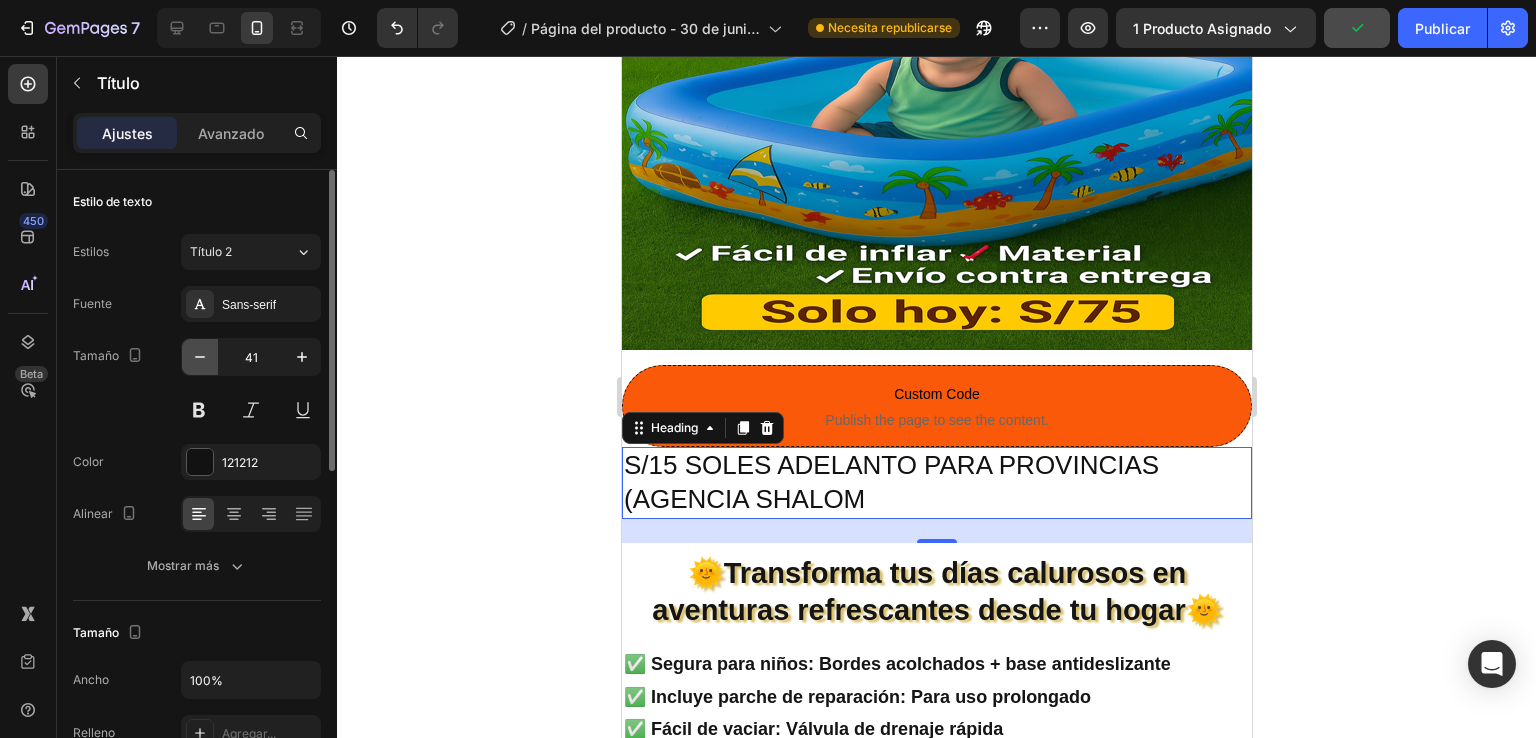 click 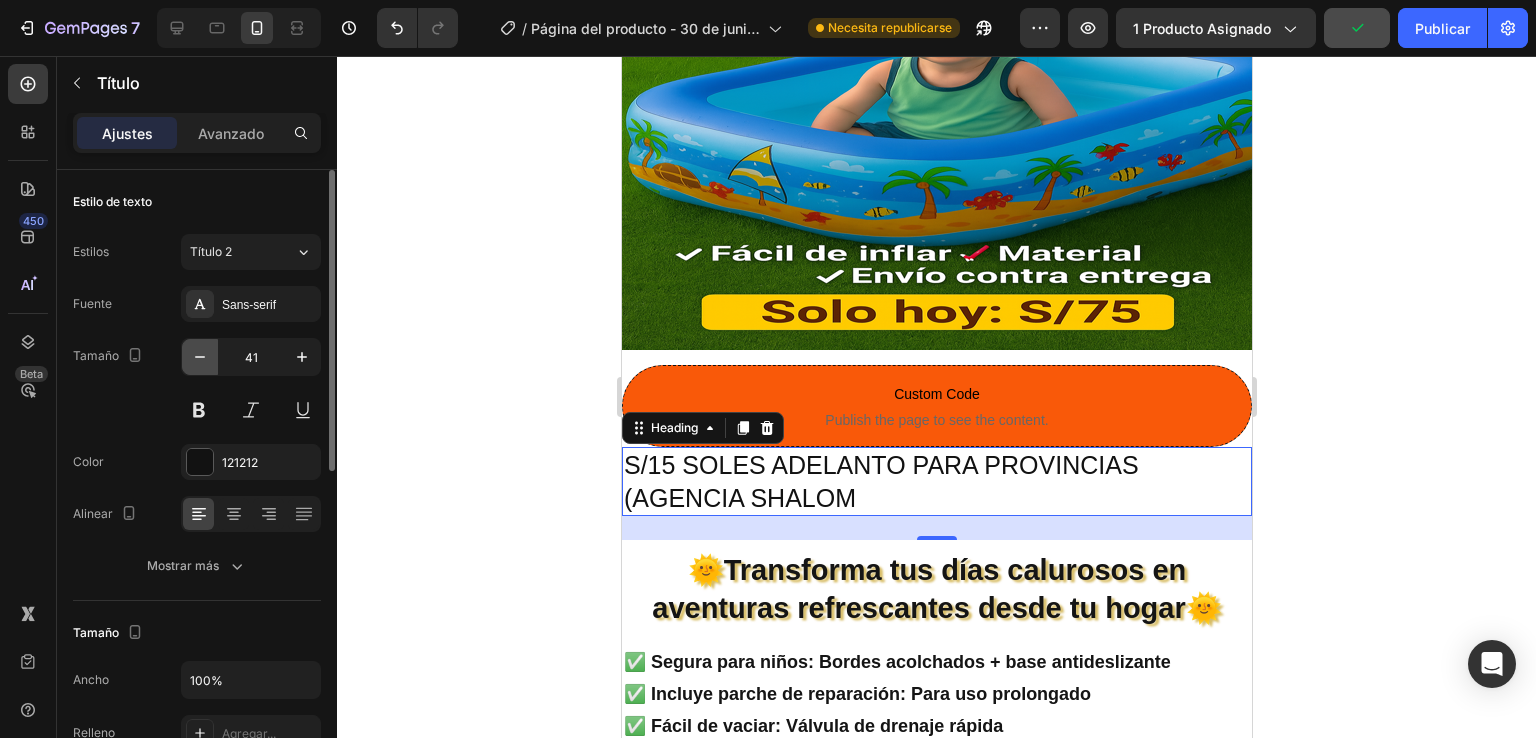 click 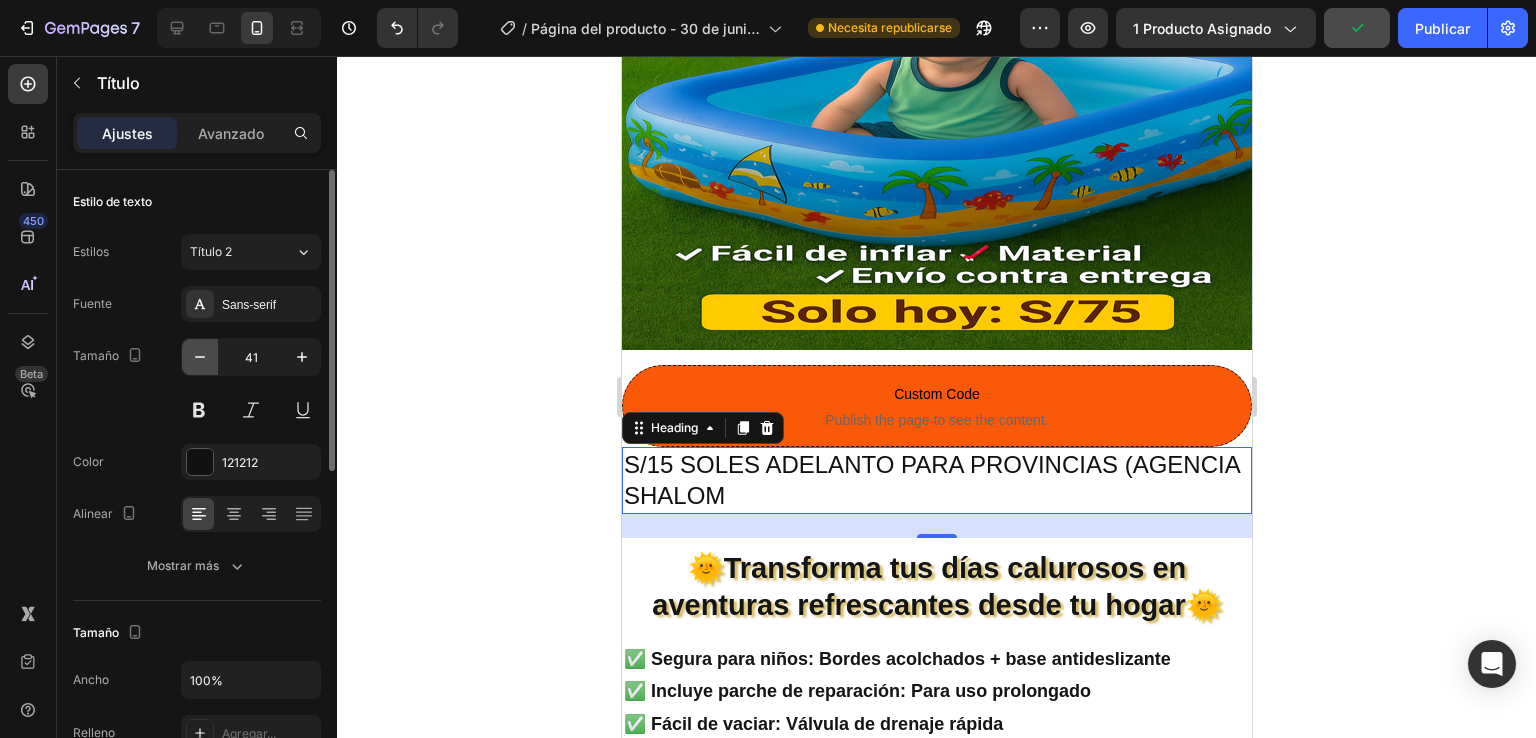 click 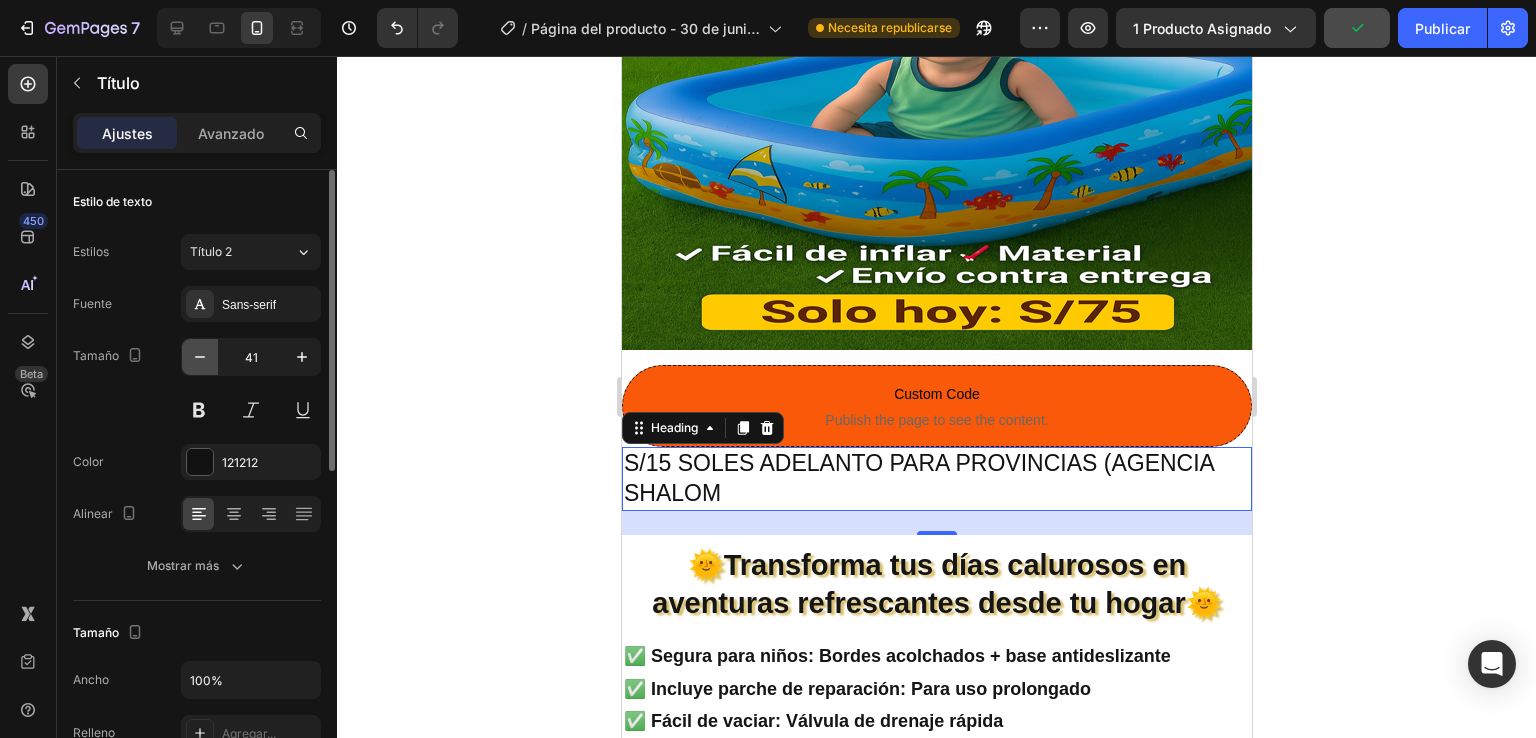 click 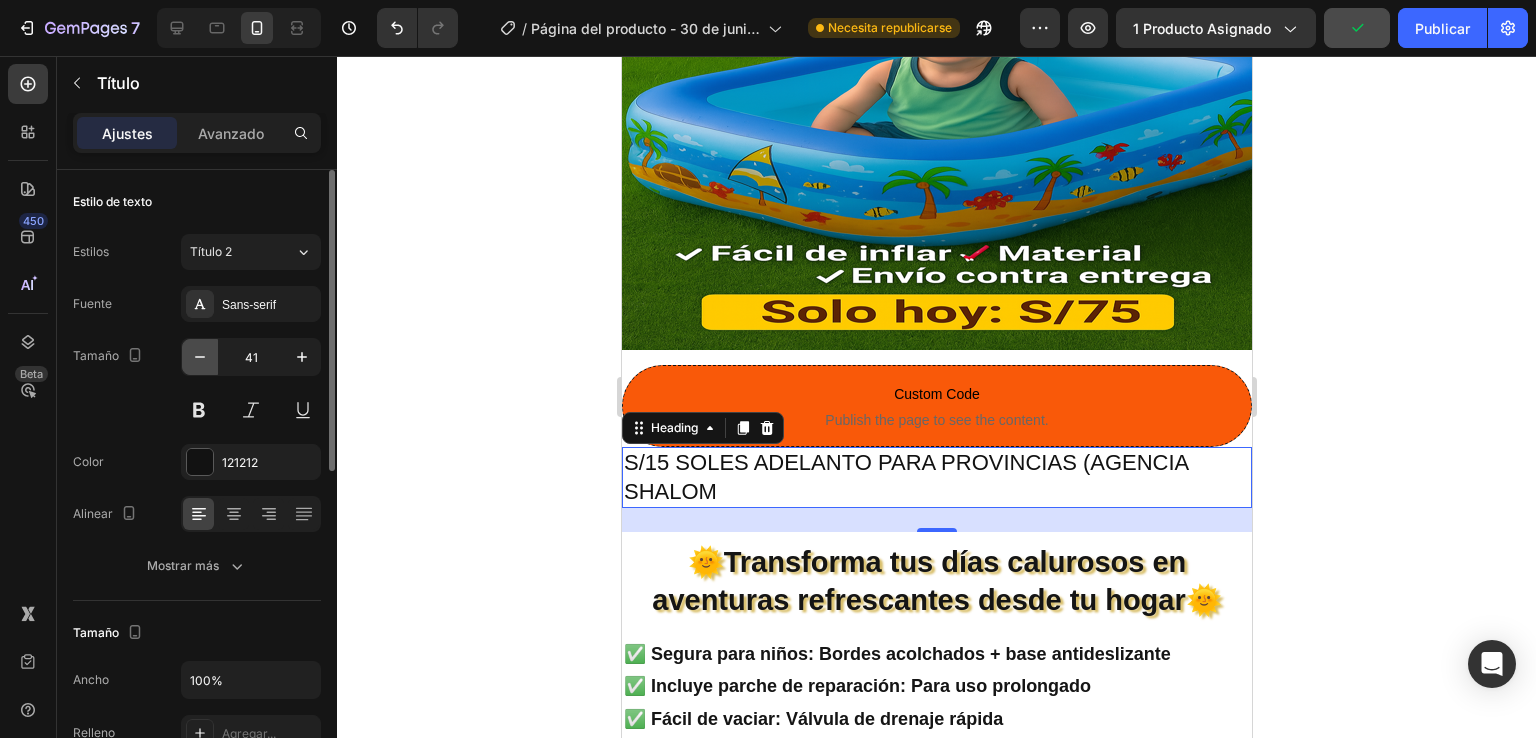 click 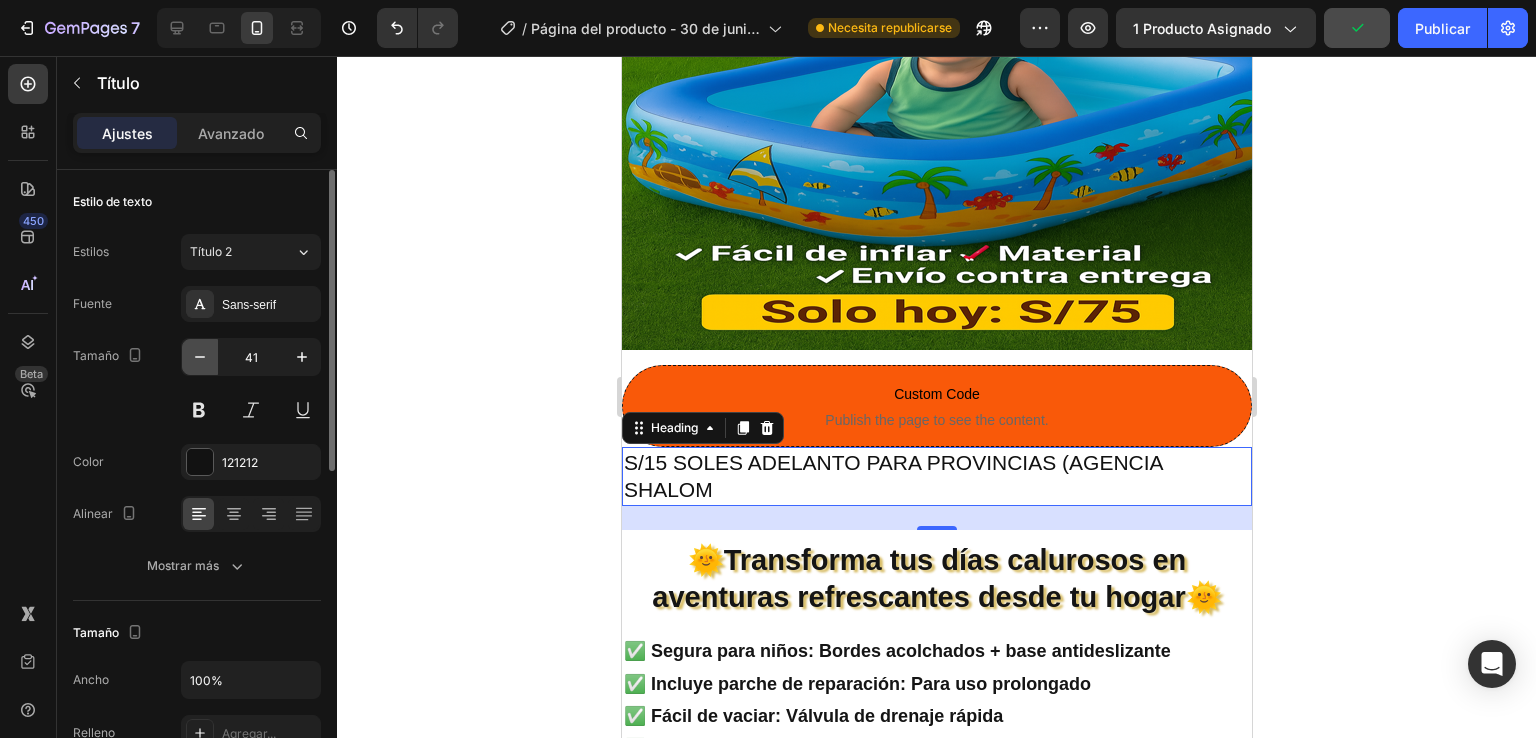 click 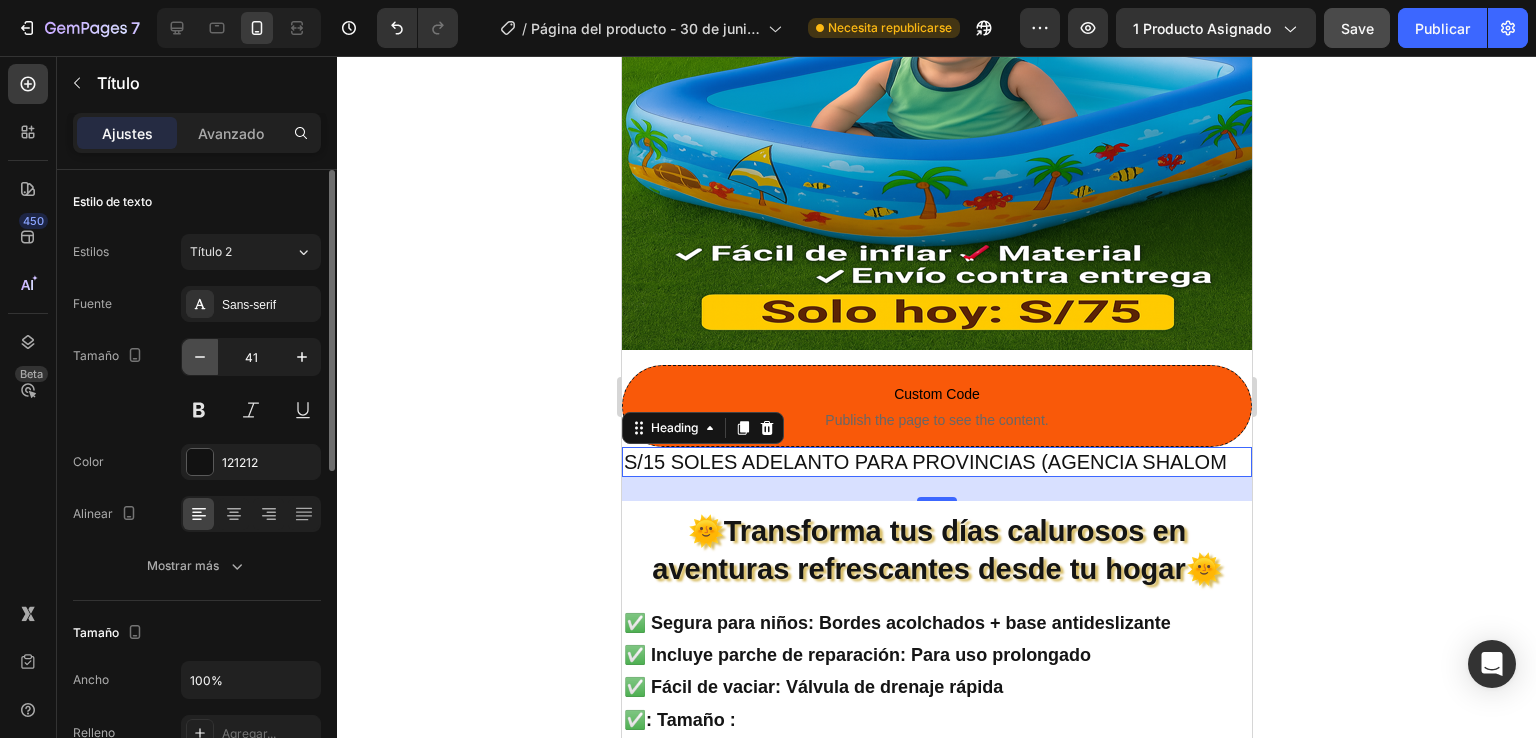 click 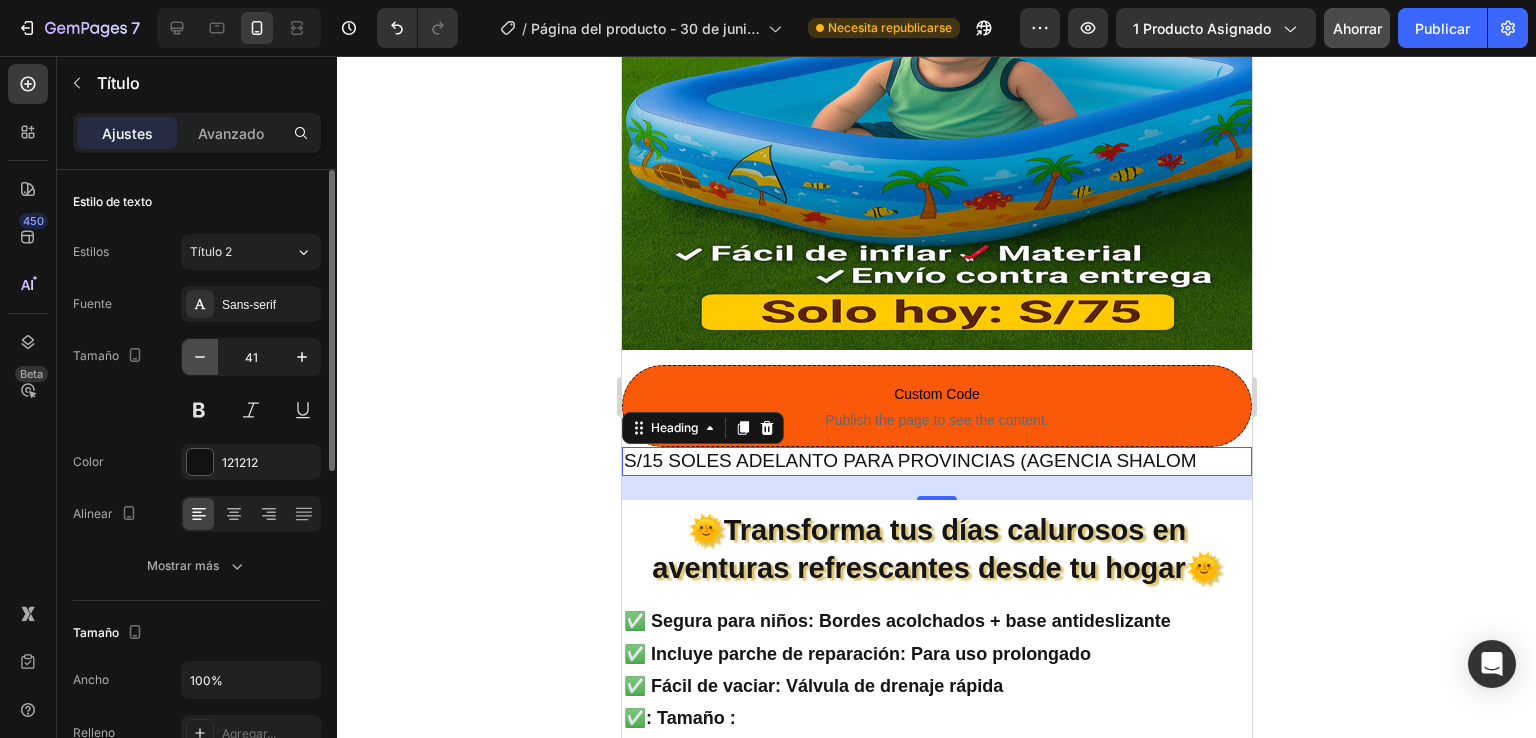 click 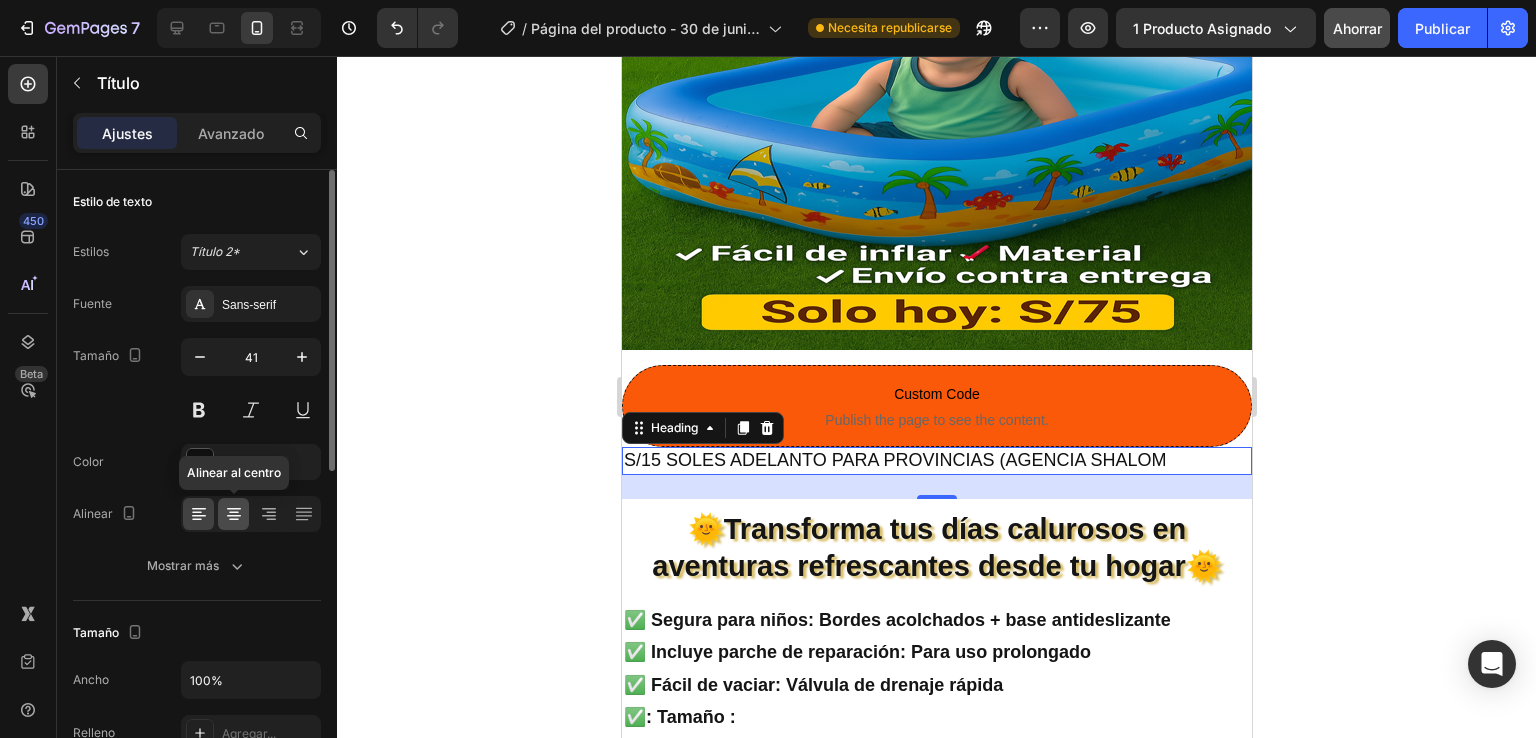click 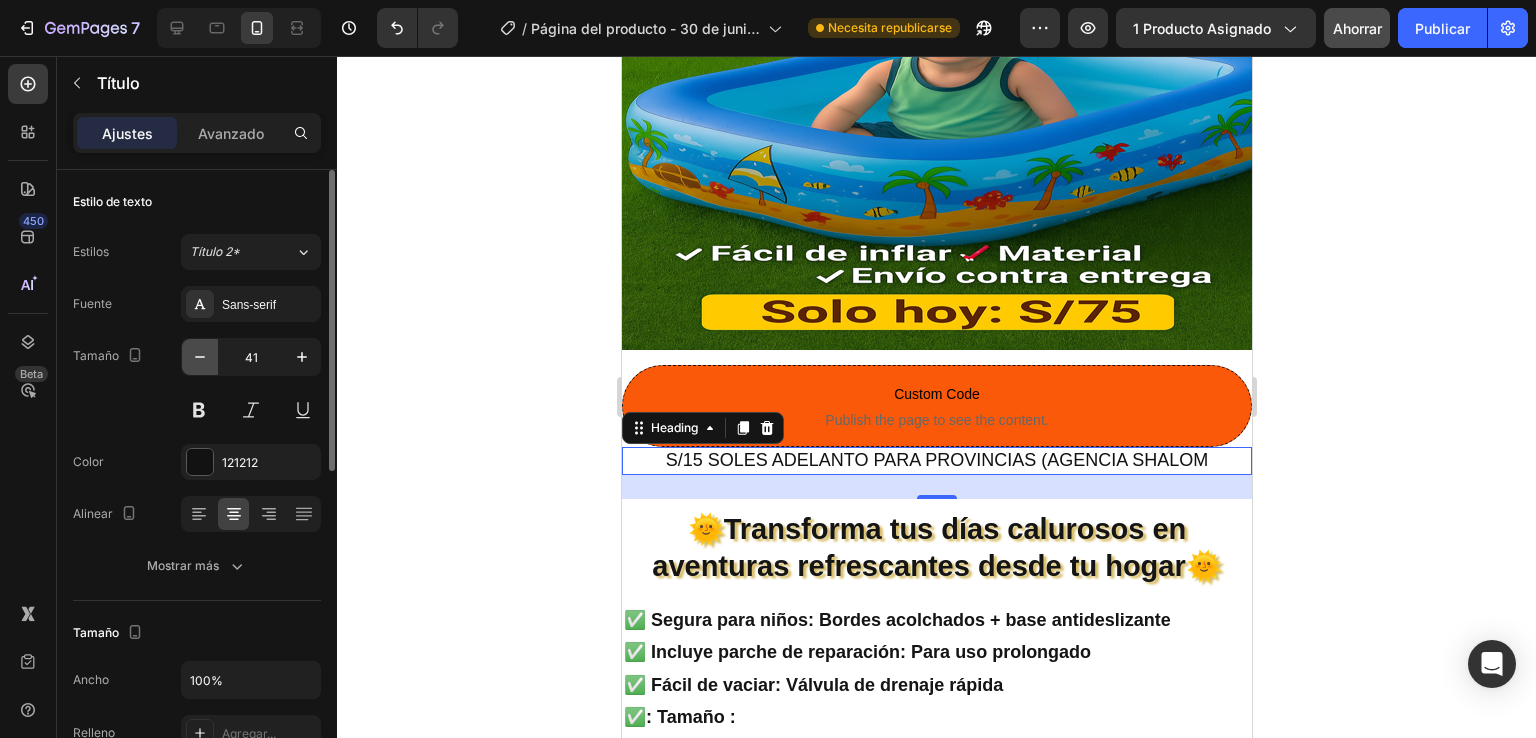 click 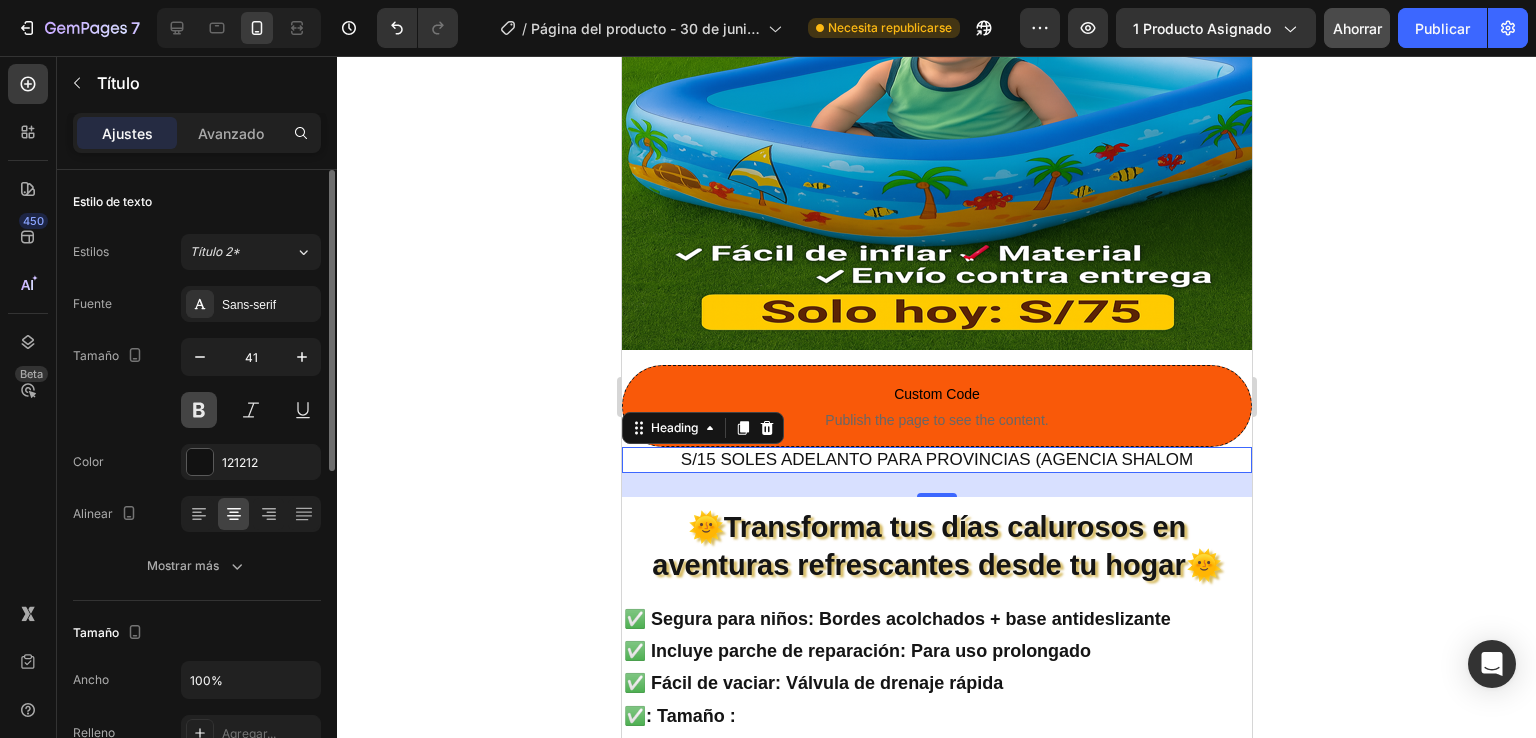 click at bounding box center (199, 410) 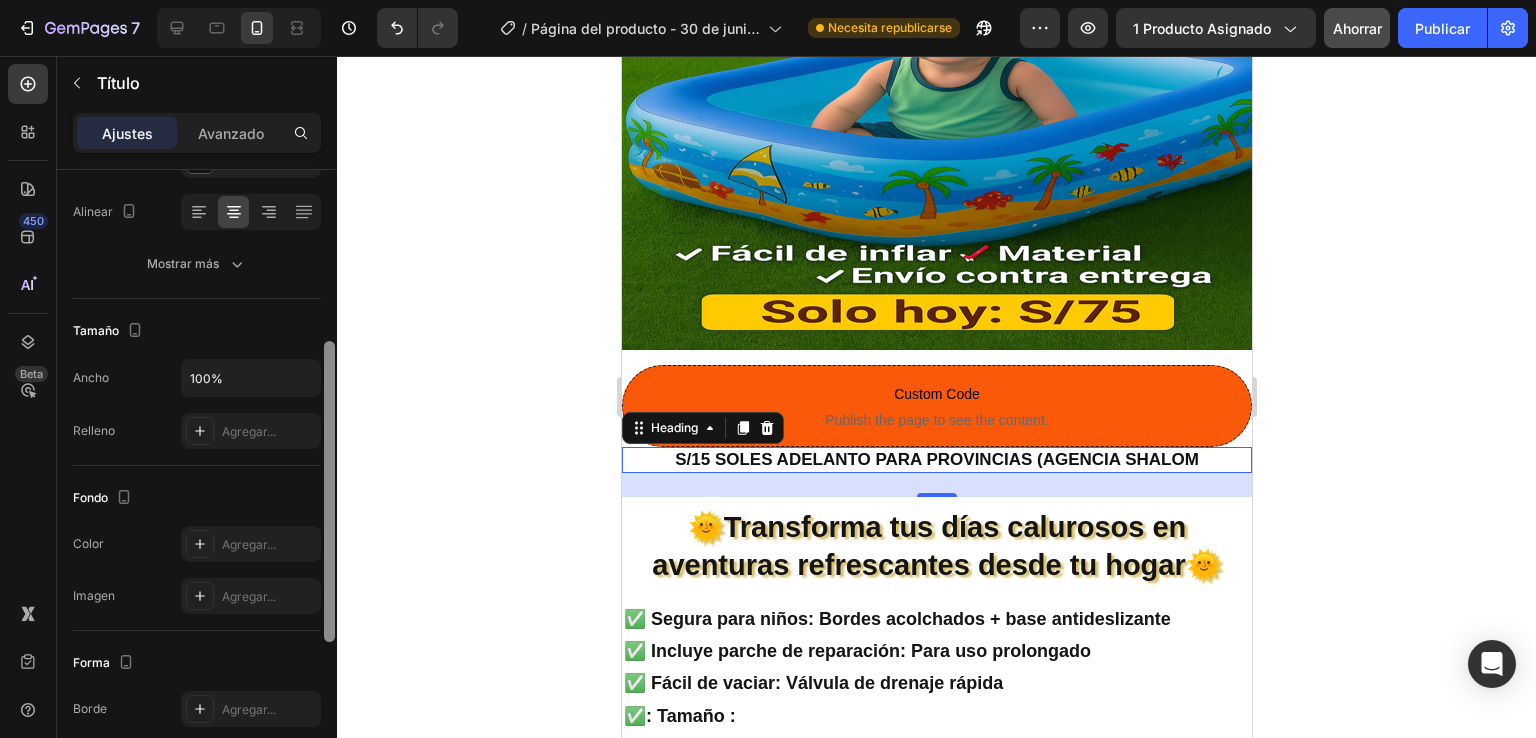 scroll, scrollTop: 323, scrollLeft: 0, axis: vertical 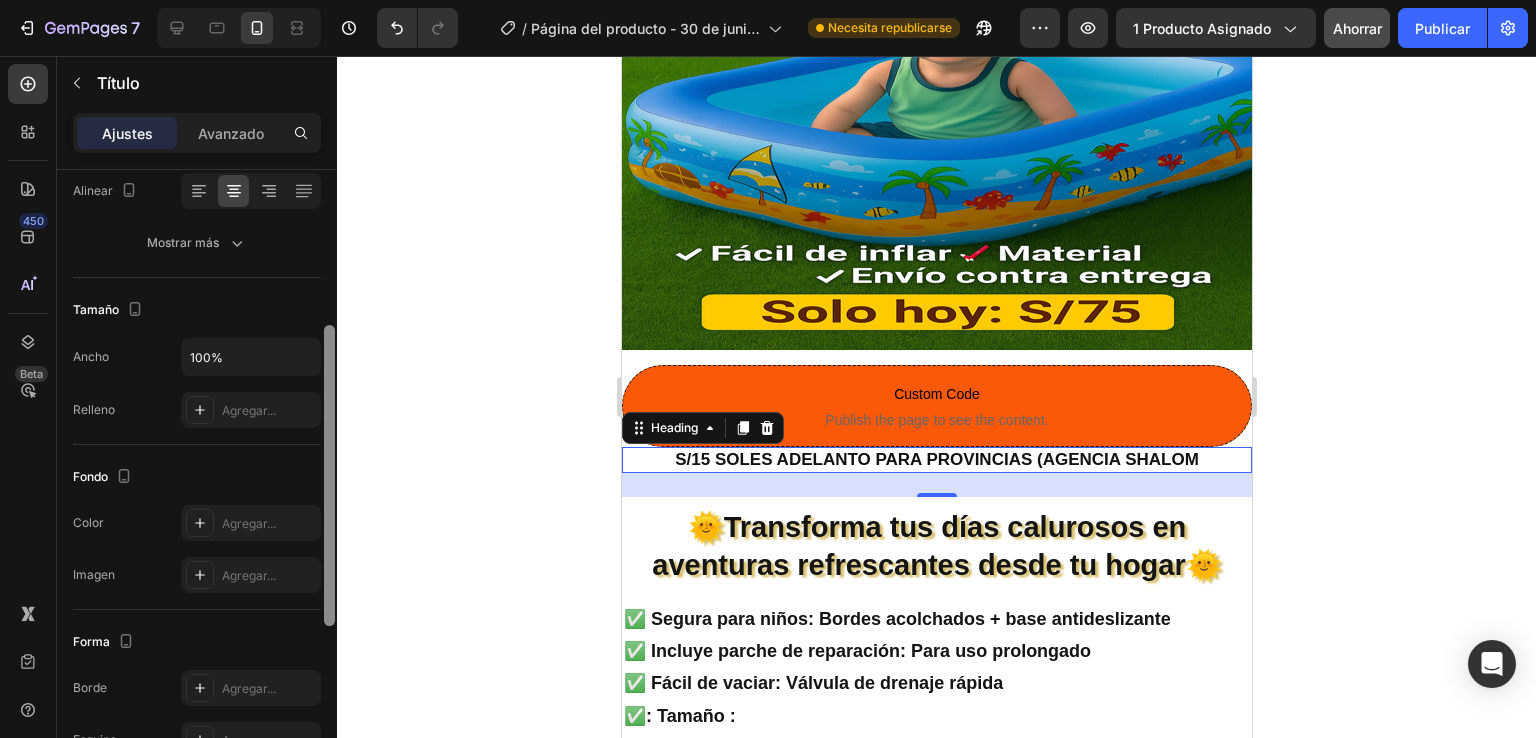 drag, startPoint x: 332, startPoint y: 417, endPoint x: 368, endPoint y: 573, distance: 160.09998 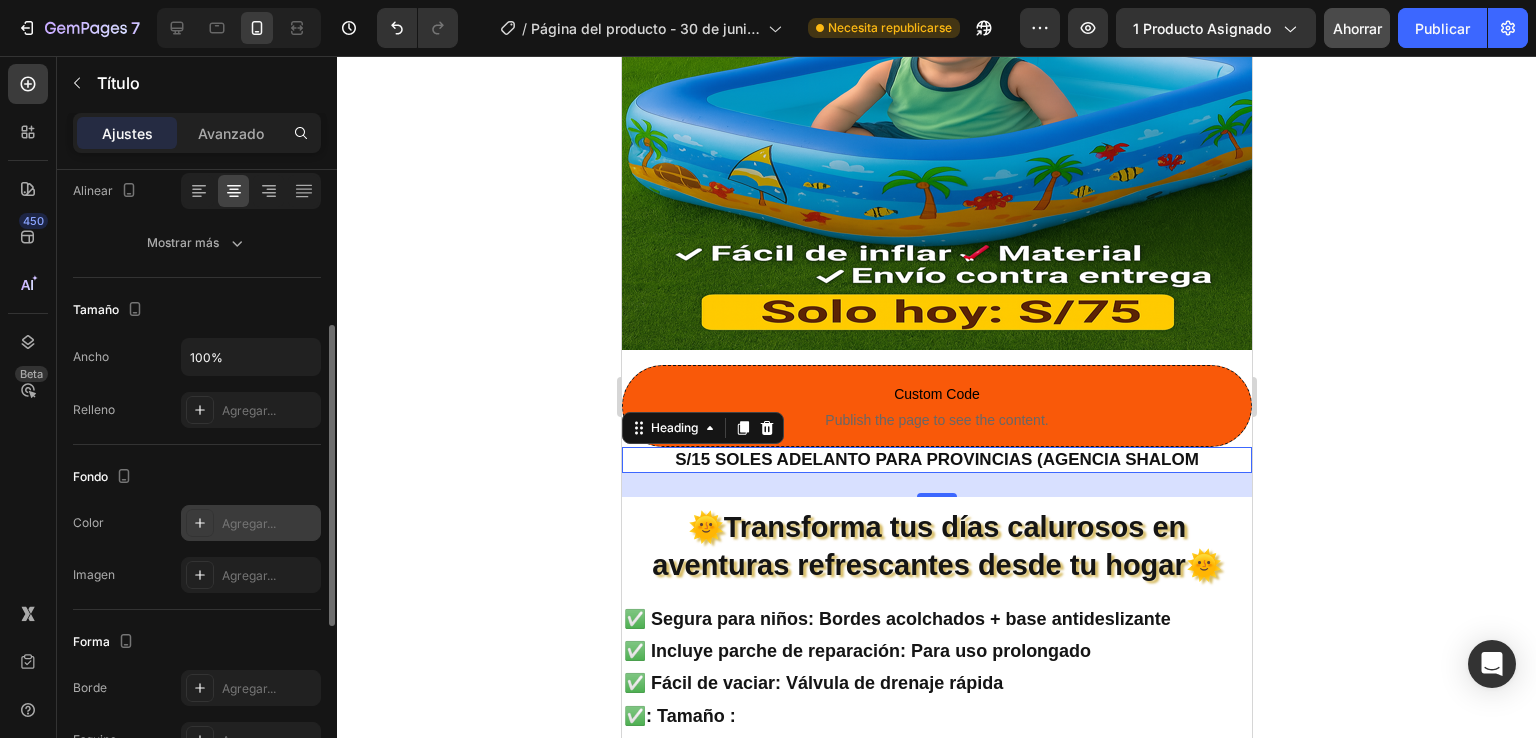 click 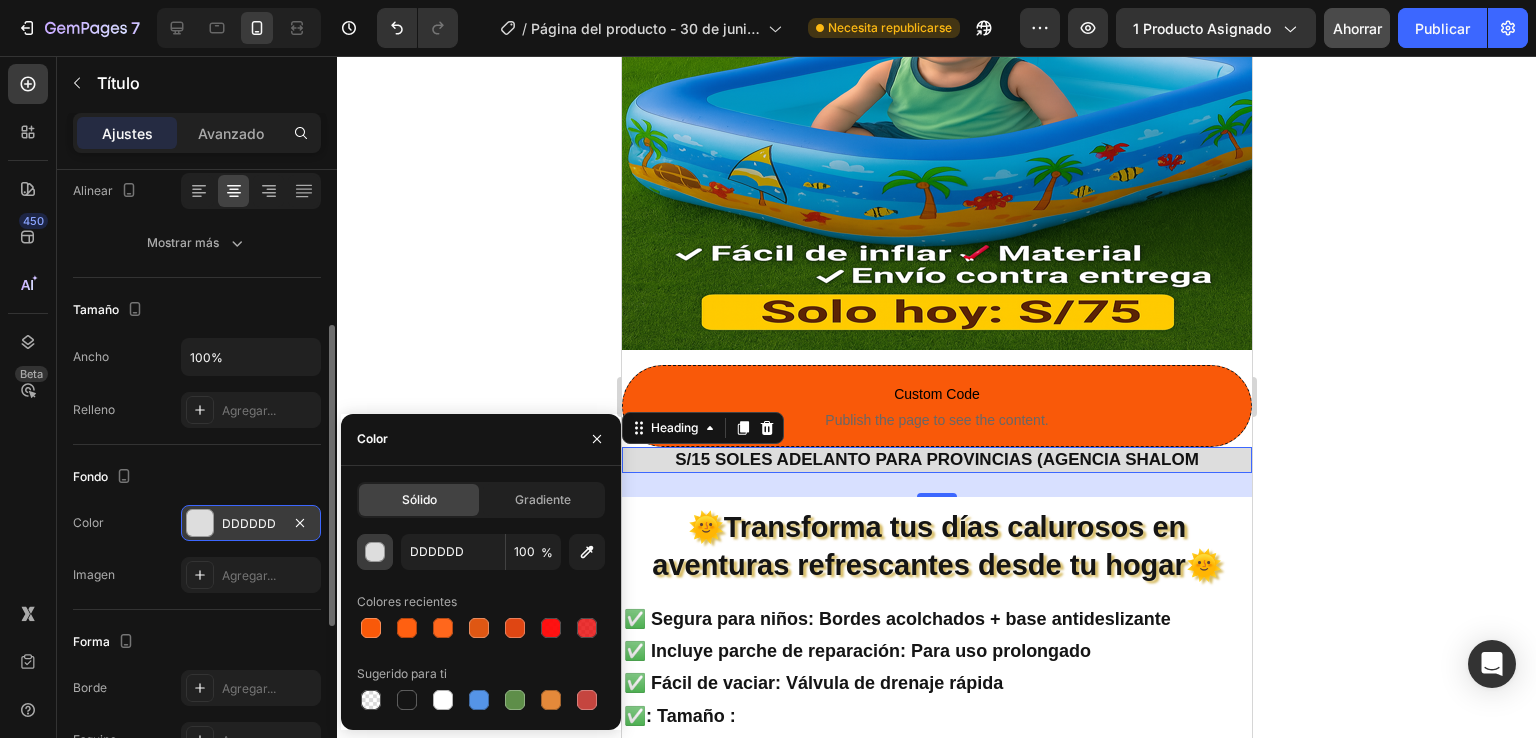 click at bounding box center (375, 552) 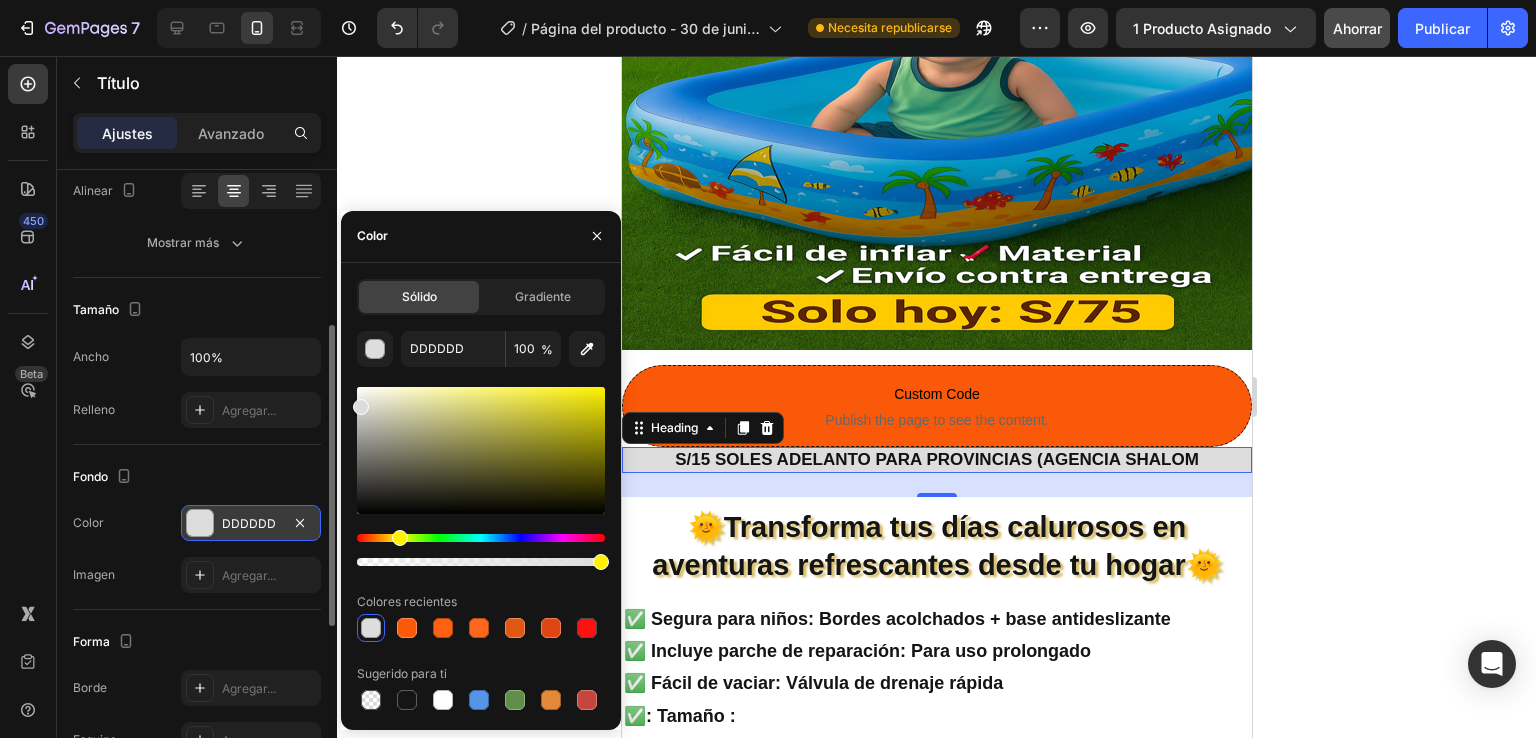 drag, startPoint x: 365, startPoint y: 536, endPoint x: 397, endPoint y: 537, distance: 32.01562 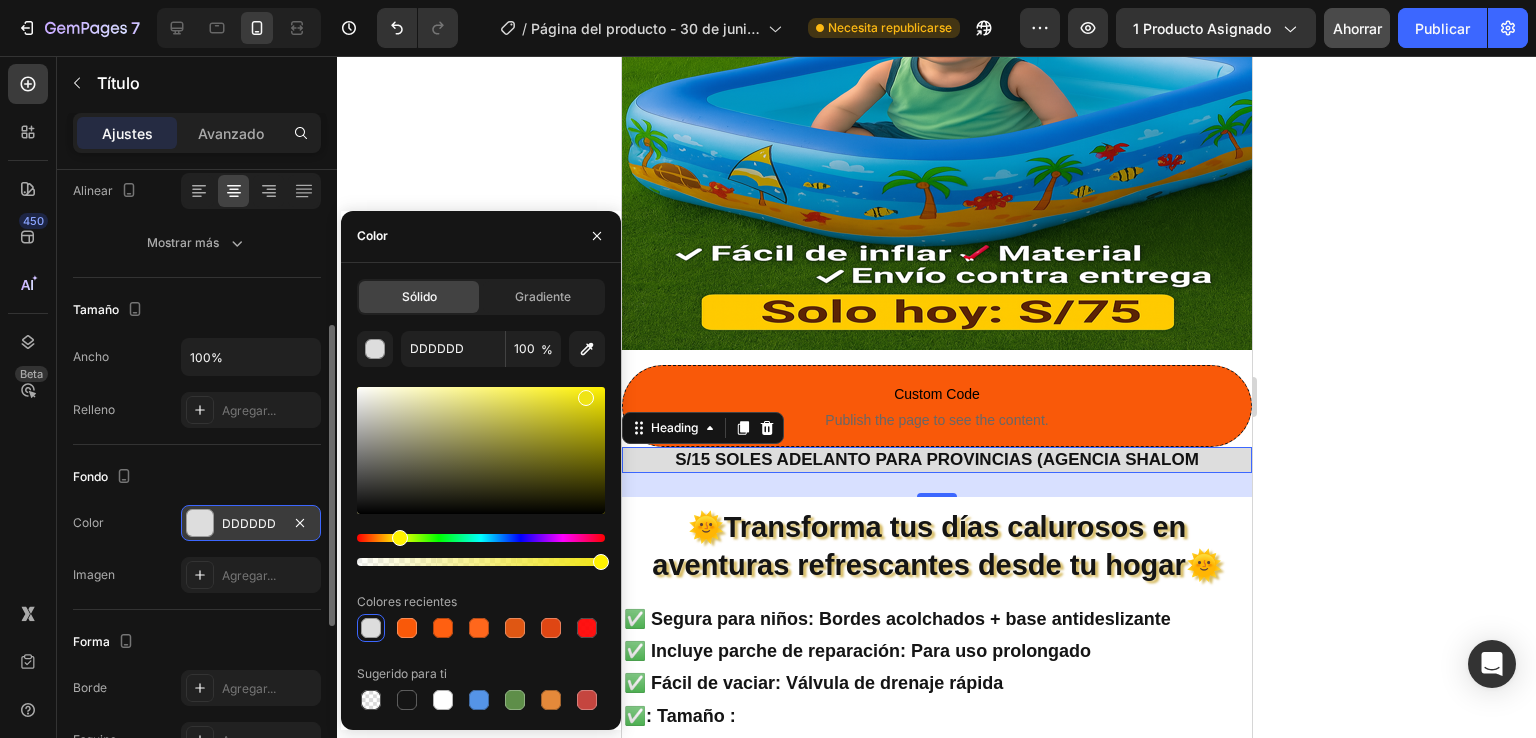 click at bounding box center (481, 450) 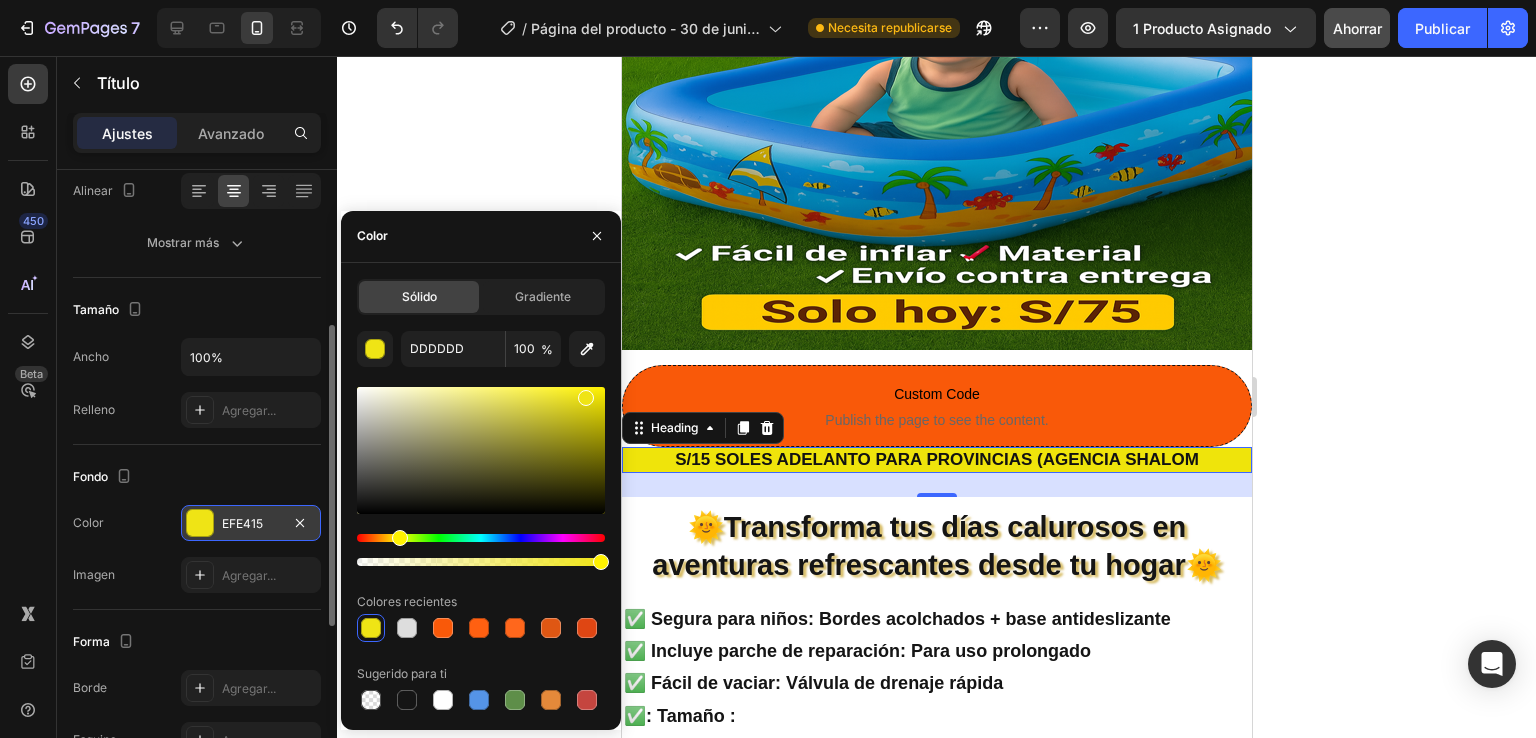 click at bounding box center [481, 450] 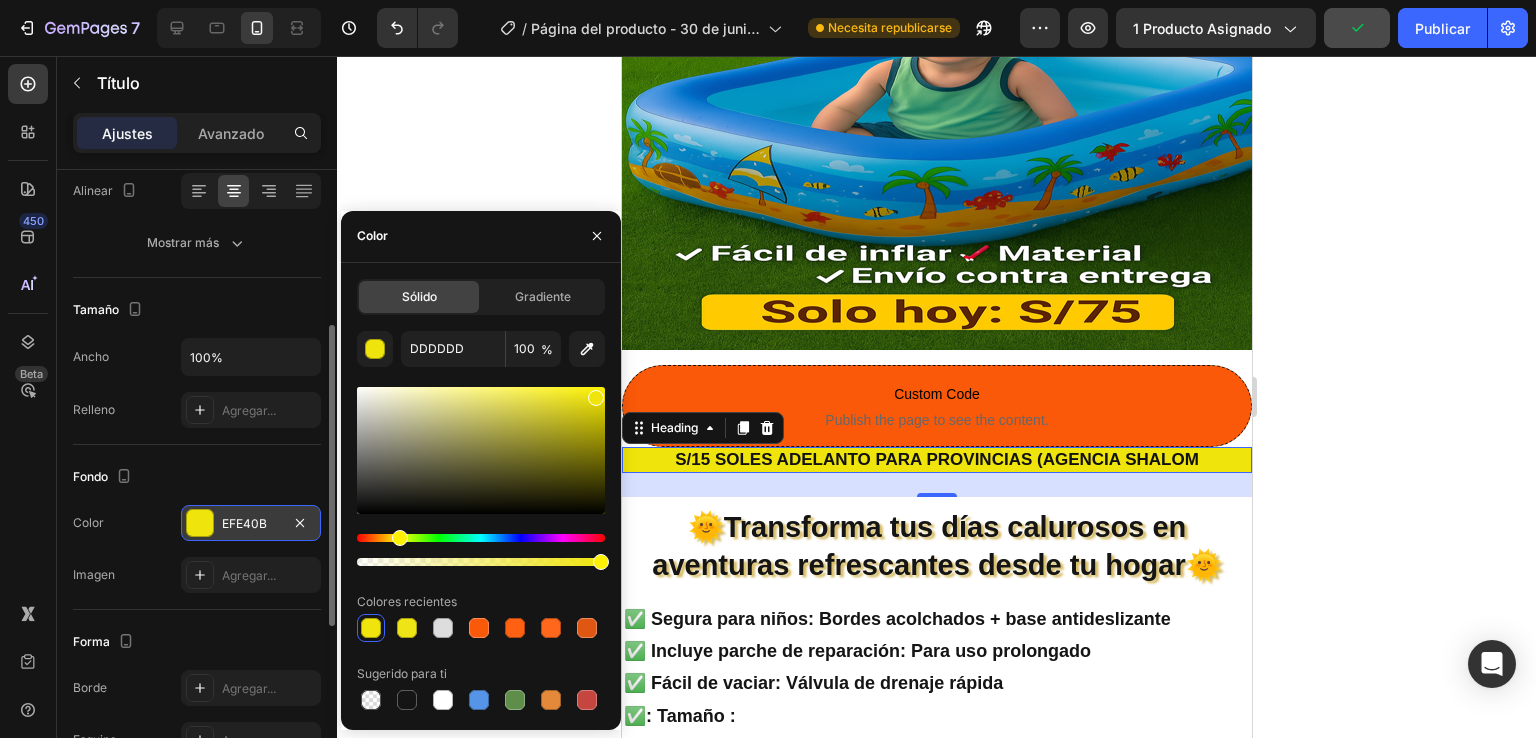 click 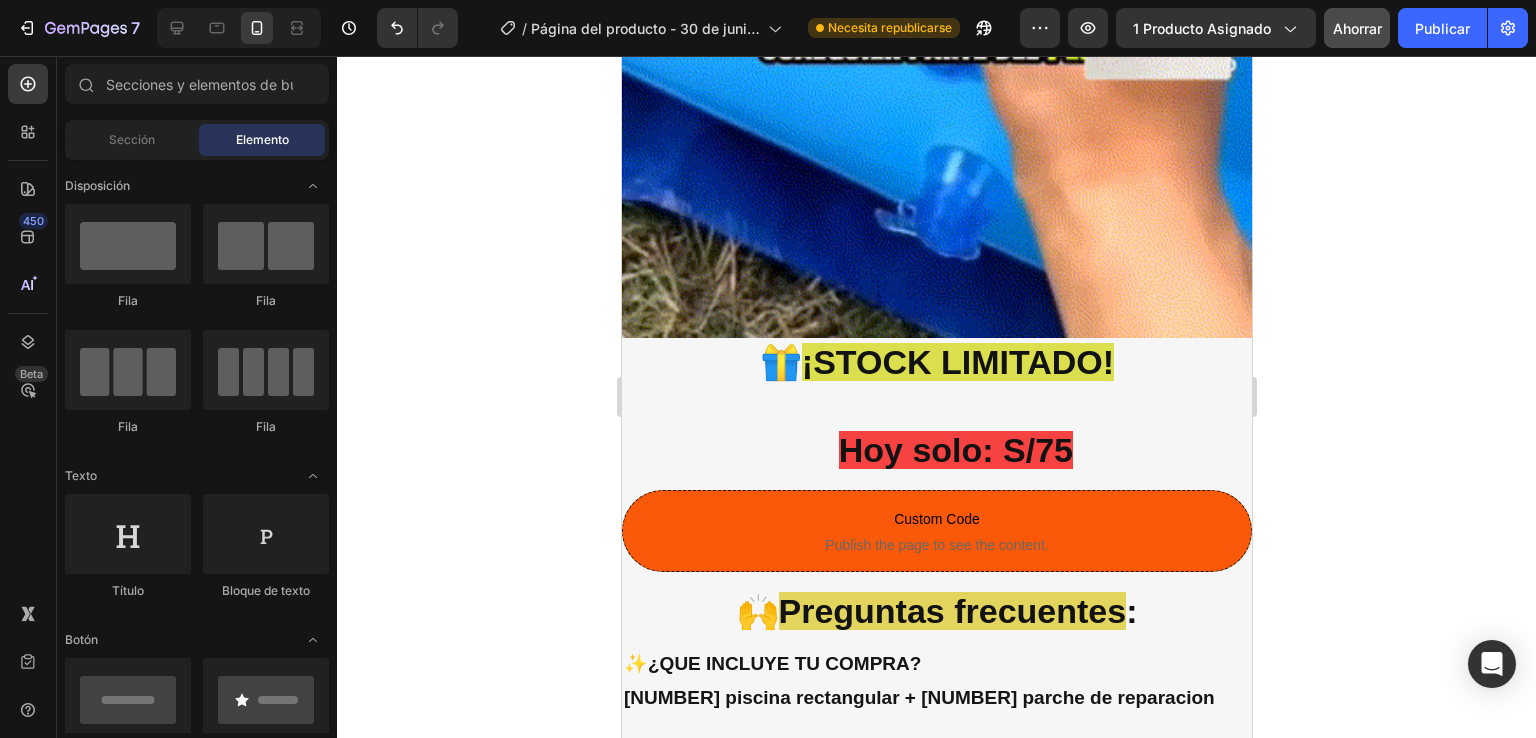 scroll, scrollTop: 2164, scrollLeft: 0, axis: vertical 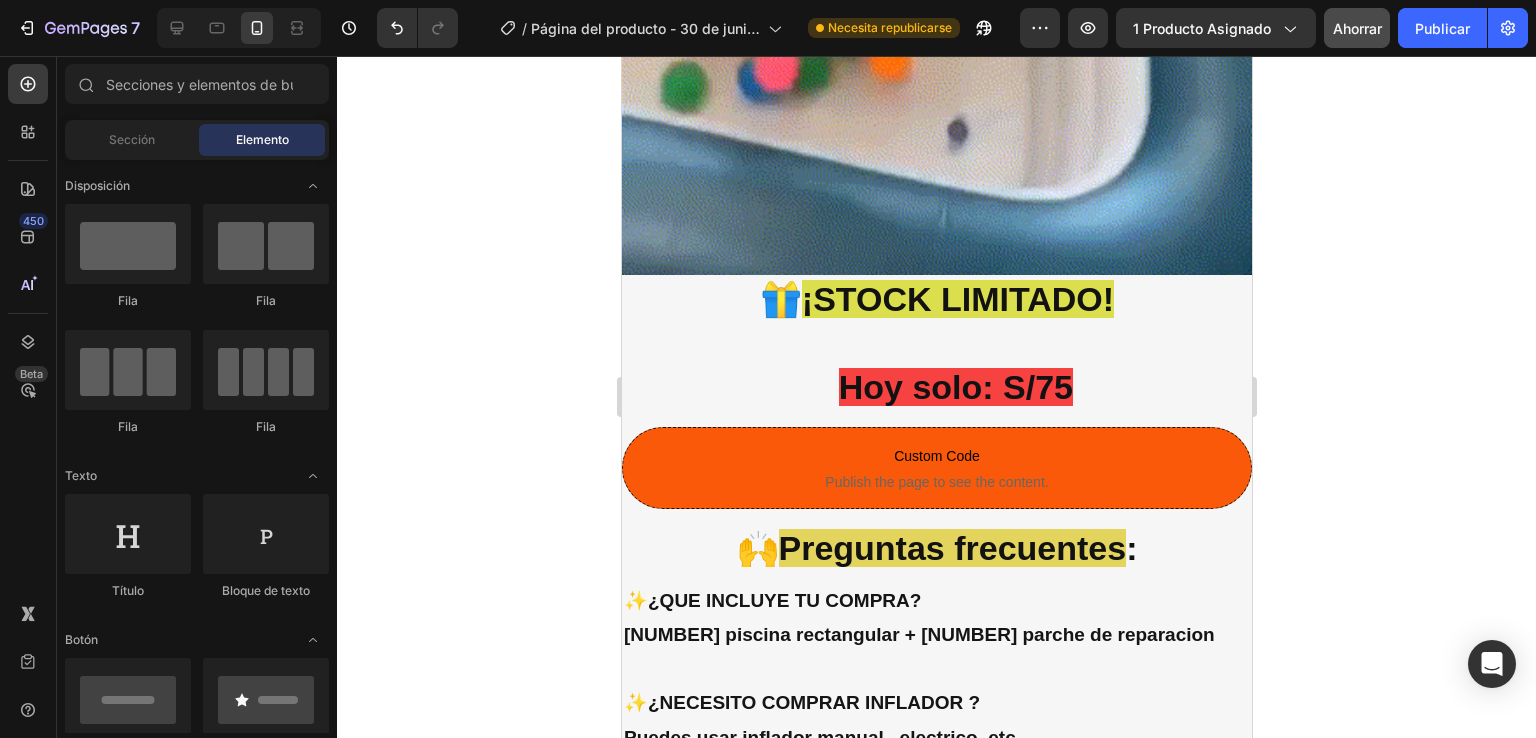 drag, startPoint x: 1241, startPoint y: 195, endPoint x: 1875, endPoint y: 508, distance: 707.0538 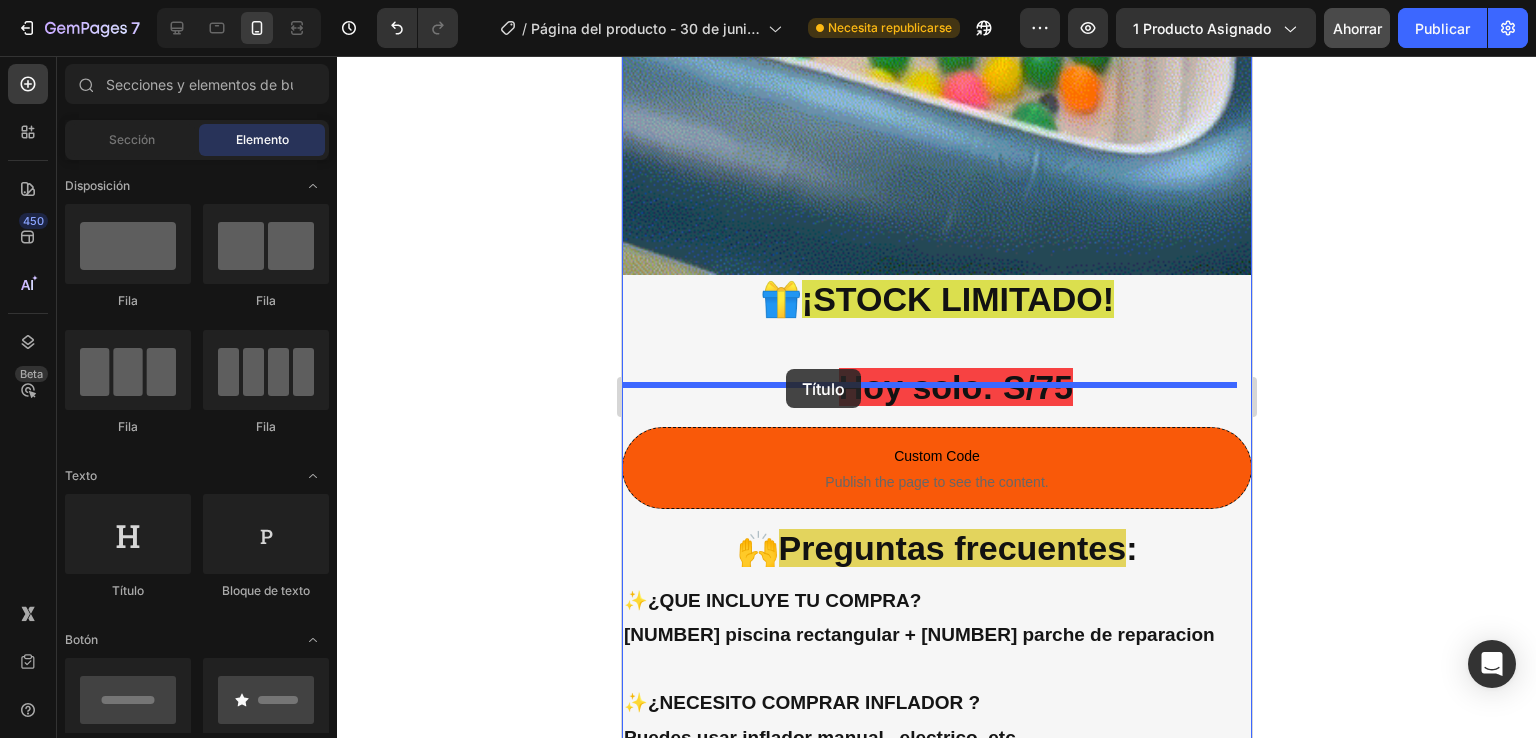 drag, startPoint x: 729, startPoint y: 581, endPoint x: 785, endPoint y: 369, distance: 219.27151 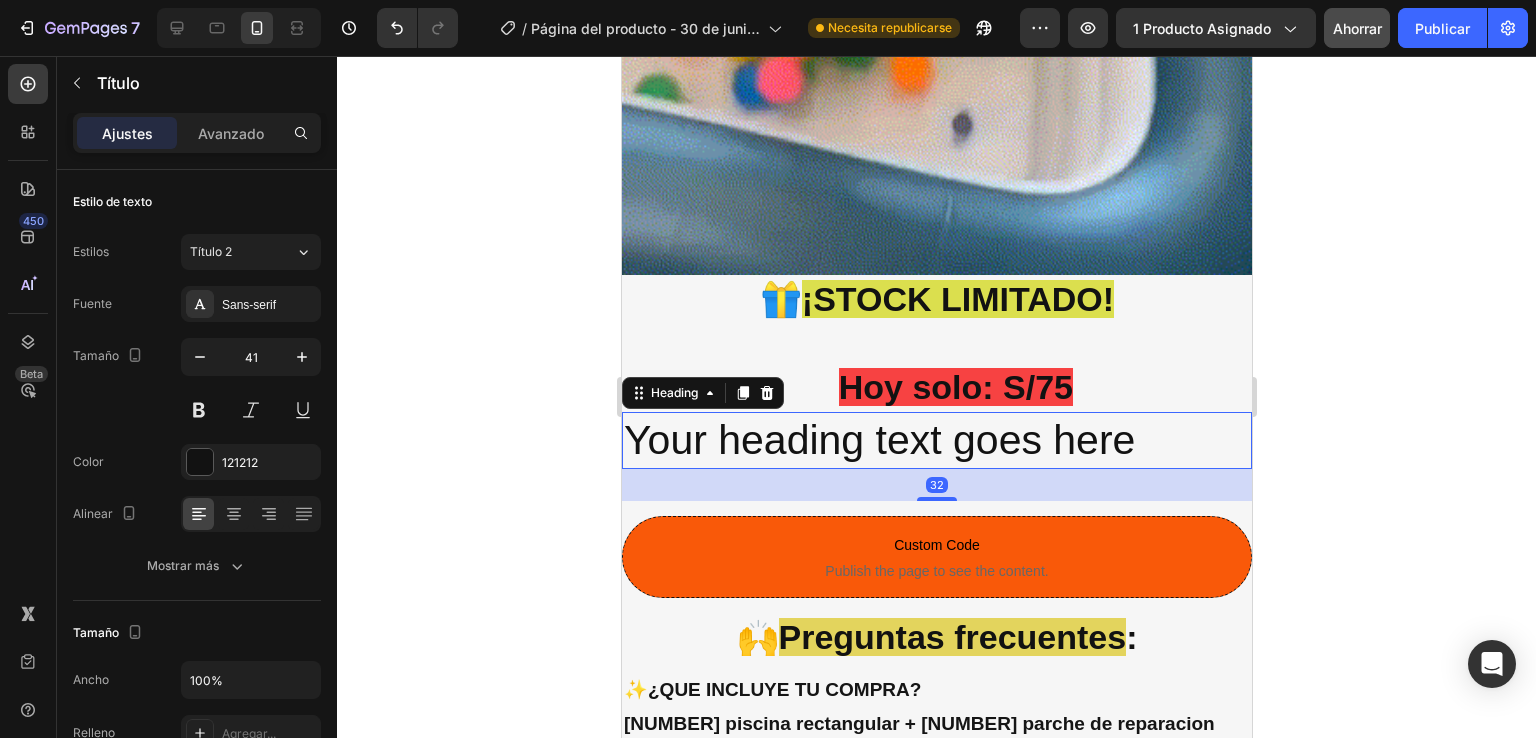 click on "Your heading text goes here" at bounding box center (936, 440) 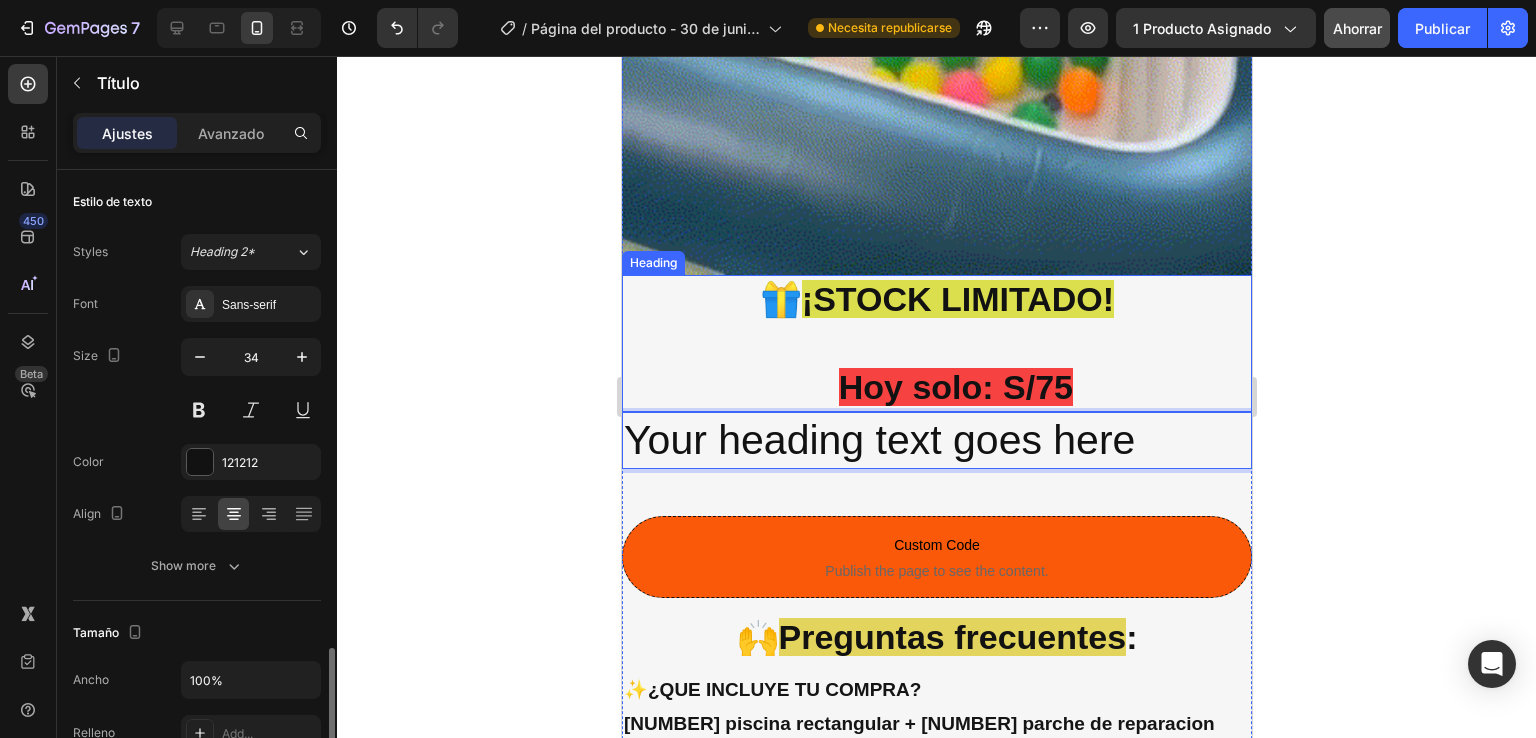 scroll, scrollTop: 323, scrollLeft: 0, axis: vertical 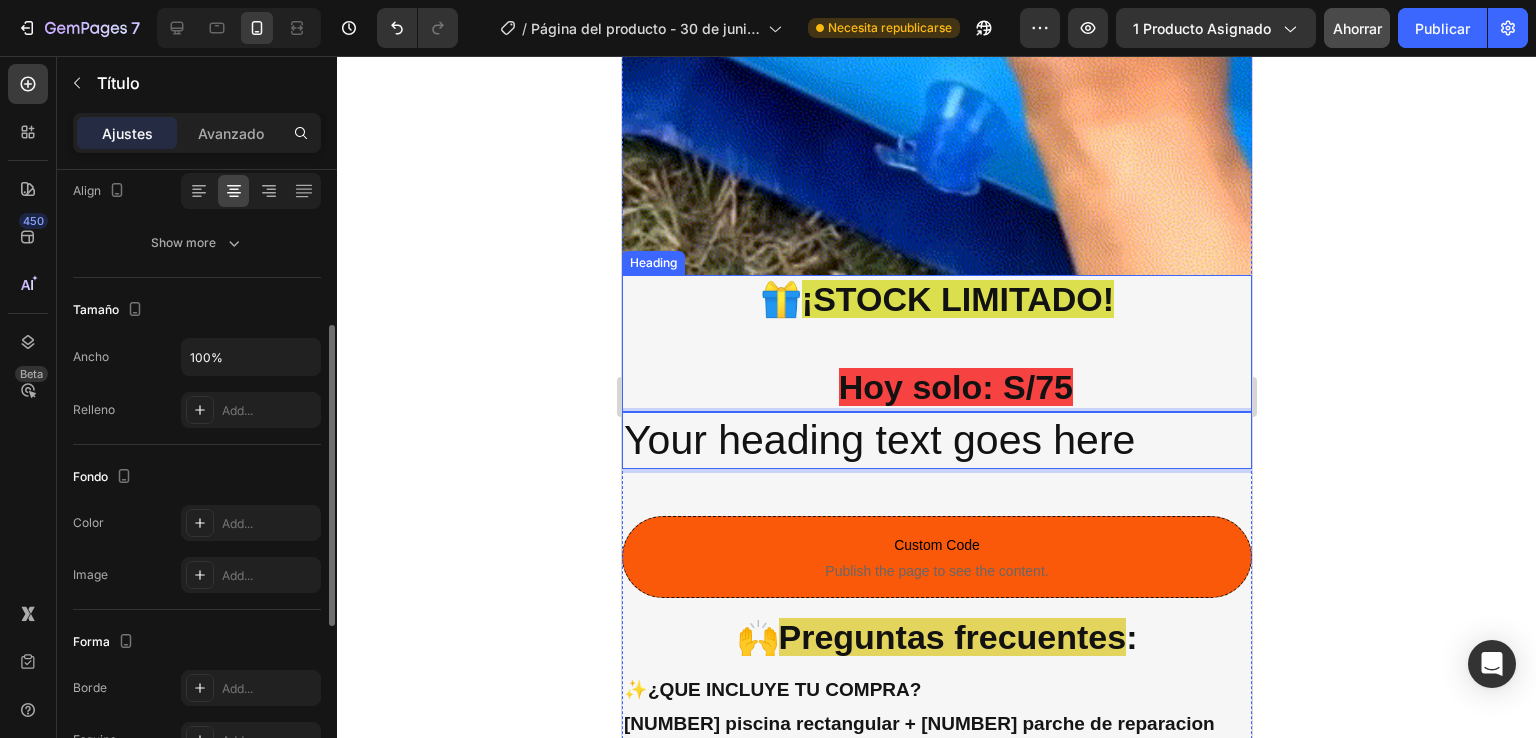 click on "🎁  ¡STOCK LIMITADO!       Hoy solo: S/[NUMBER]" at bounding box center (936, 343) 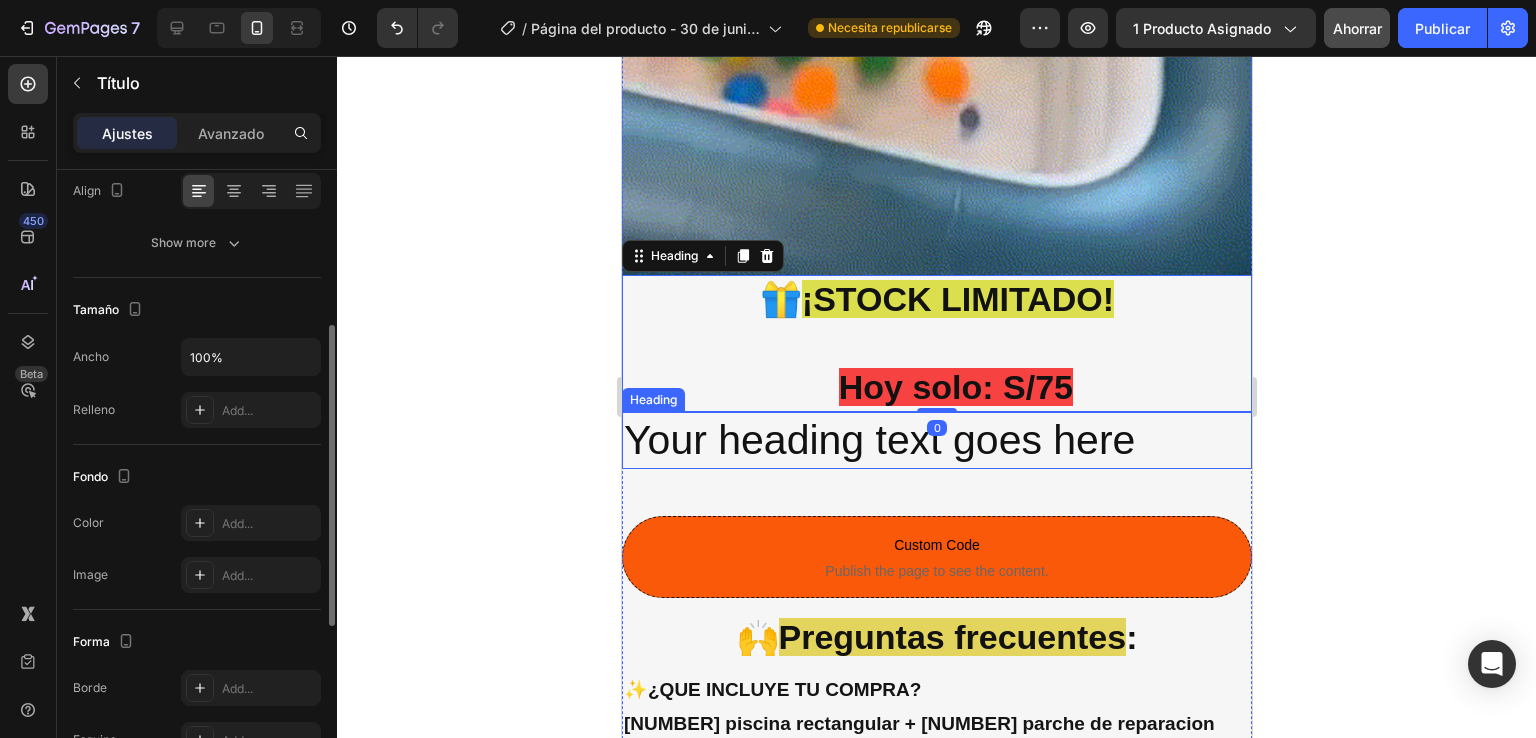 click on "Your heading text goes here" at bounding box center [936, 440] 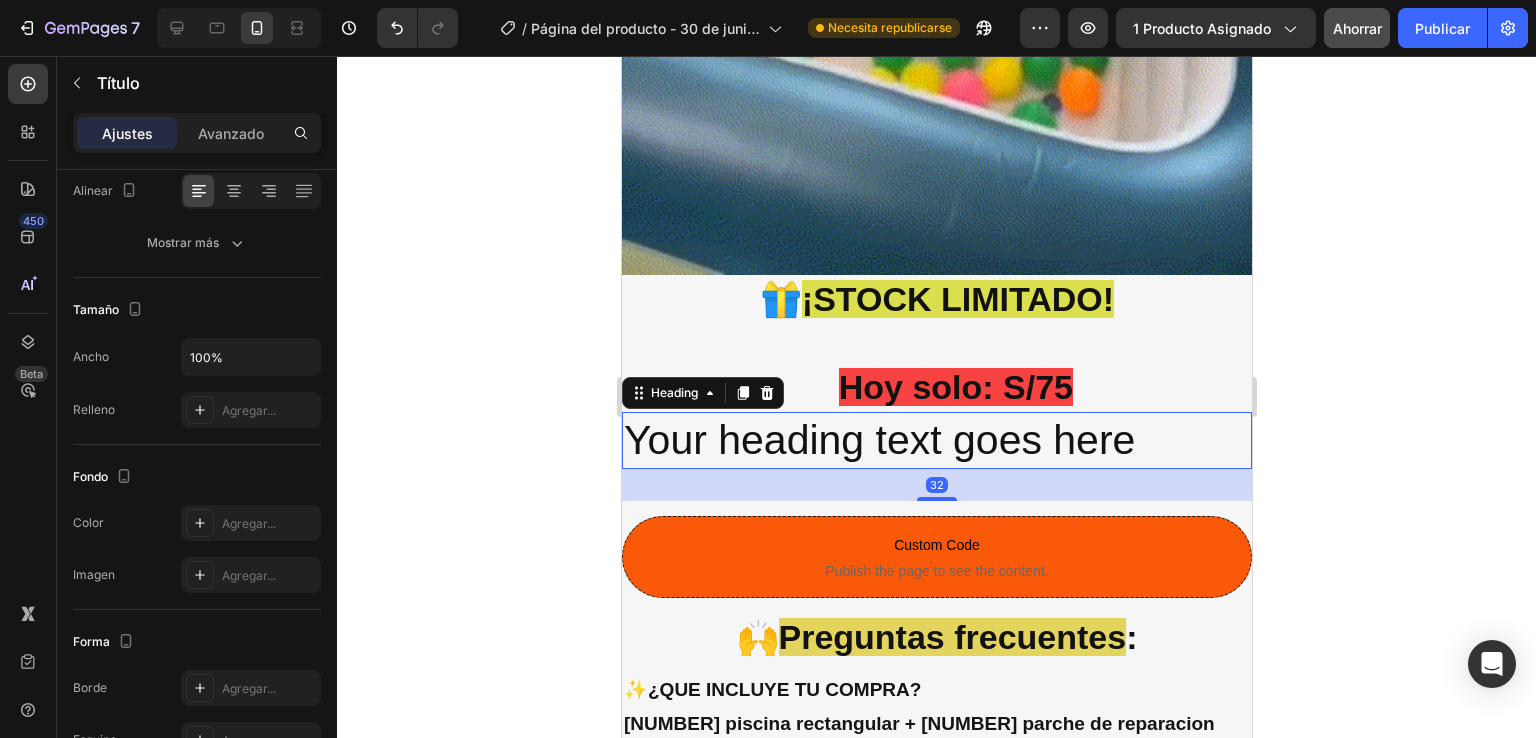 click on "Heading" at bounding box center (702, 393) 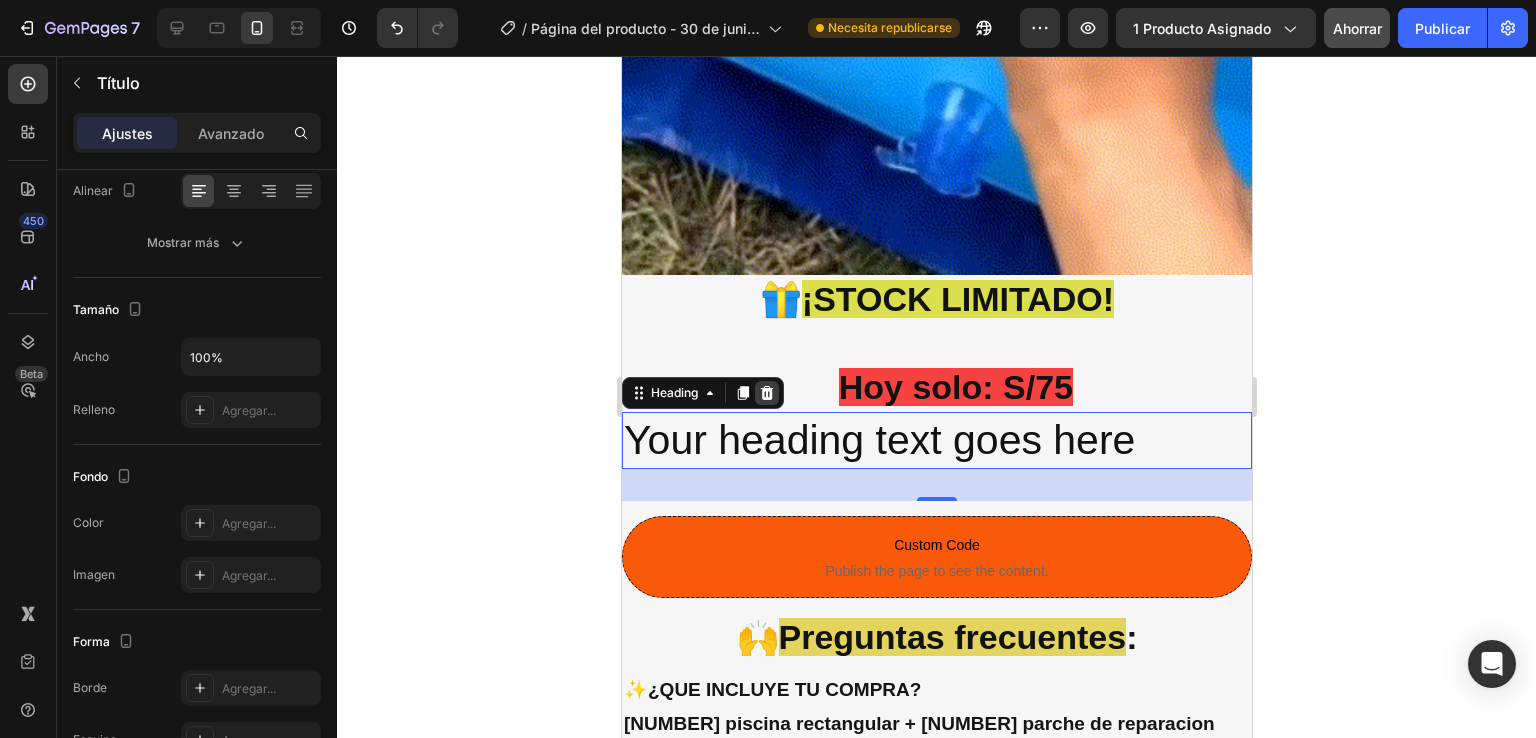 click 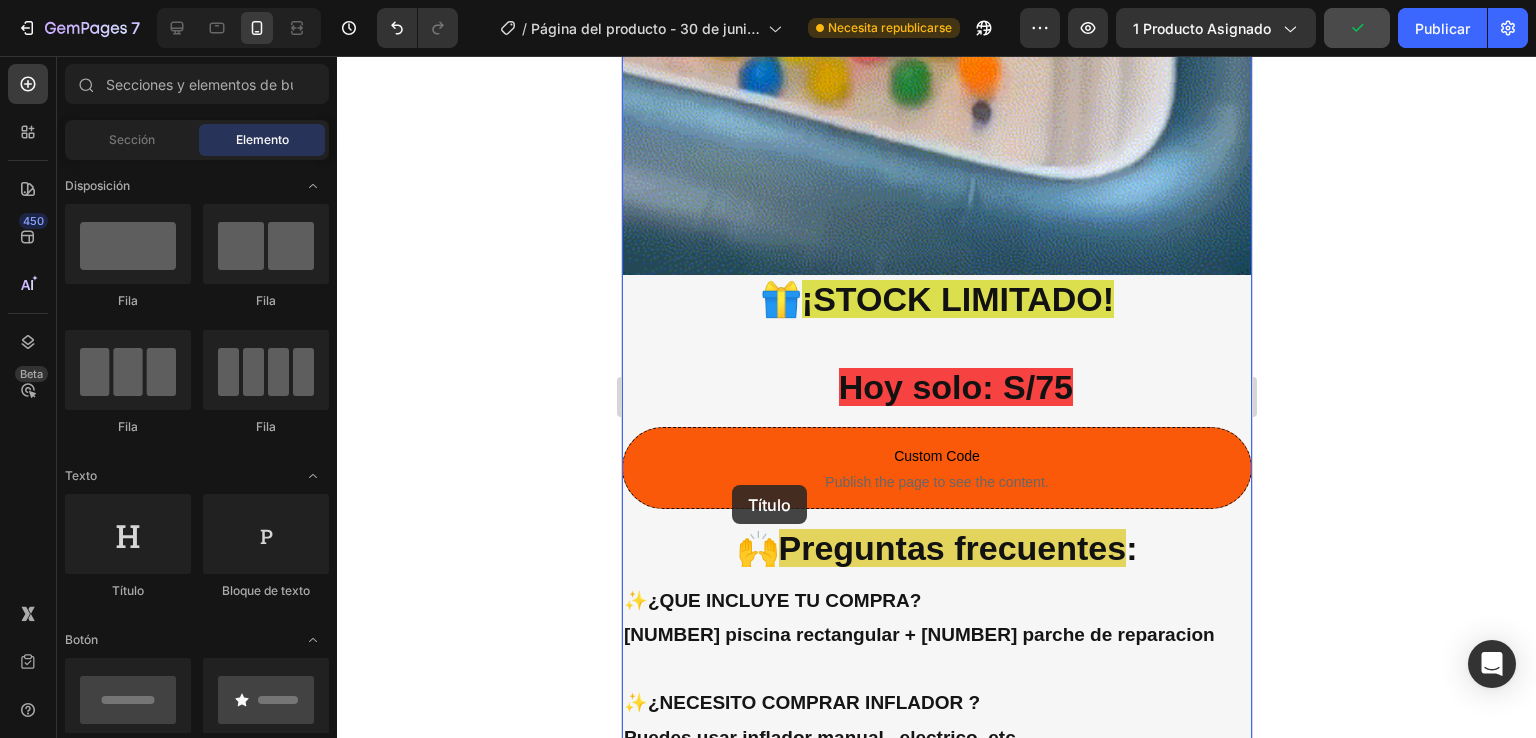 drag, startPoint x: 761, startPoint y: 562, endPoint x: 731, endPoint y: 485, distance: 82.637764 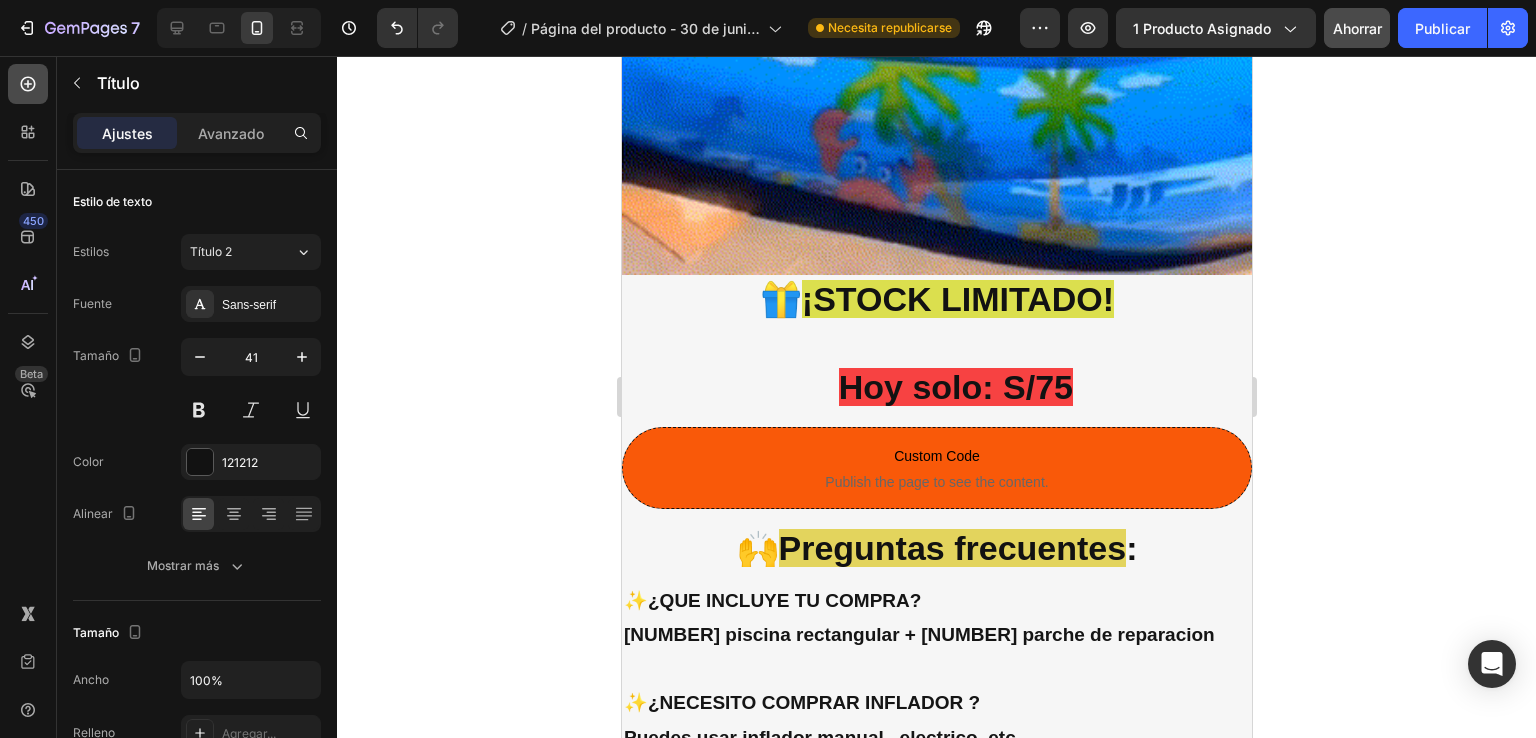 click 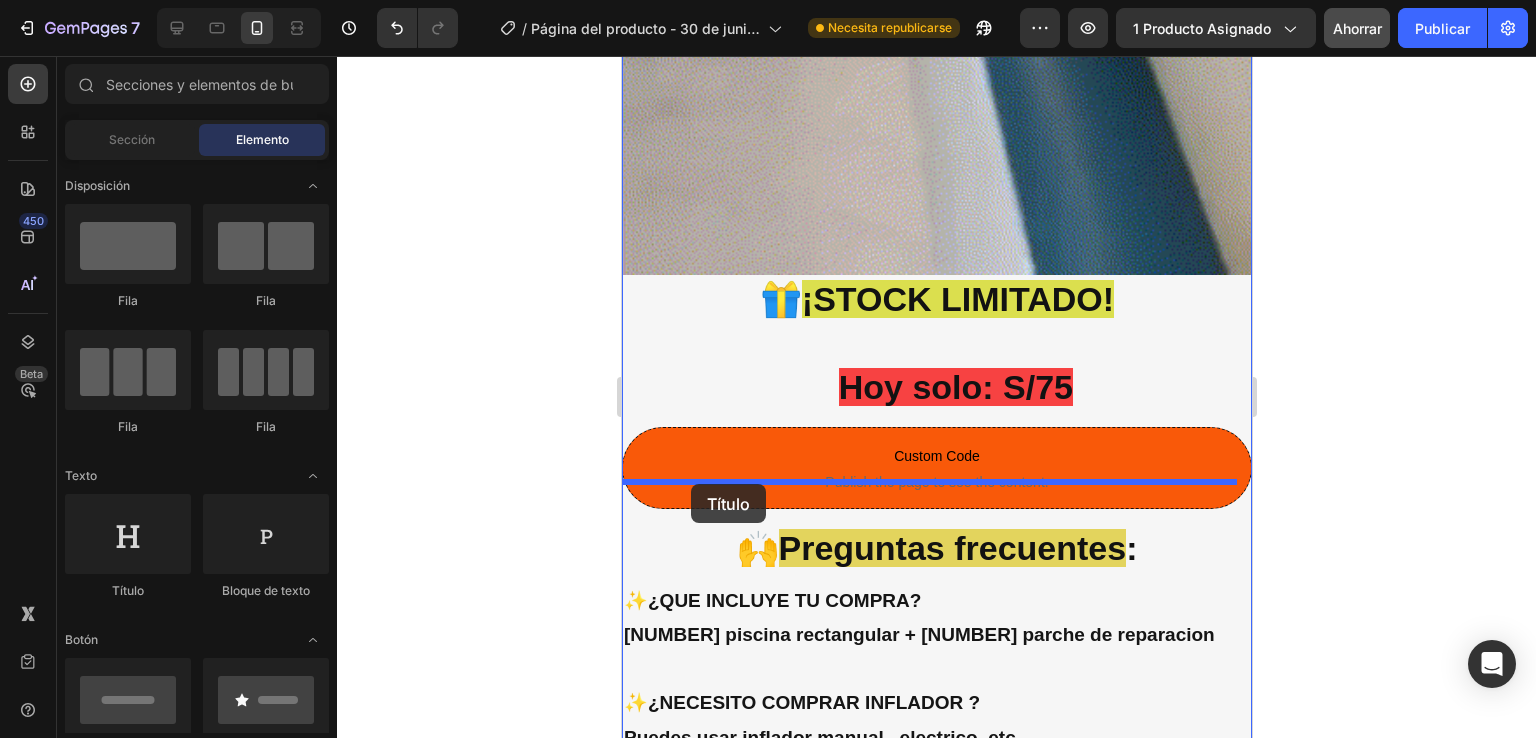 drag, startPoint x: 767, startPoint y: 571, endPoint x: 690, endPoint y: 484, distance: 116.18089 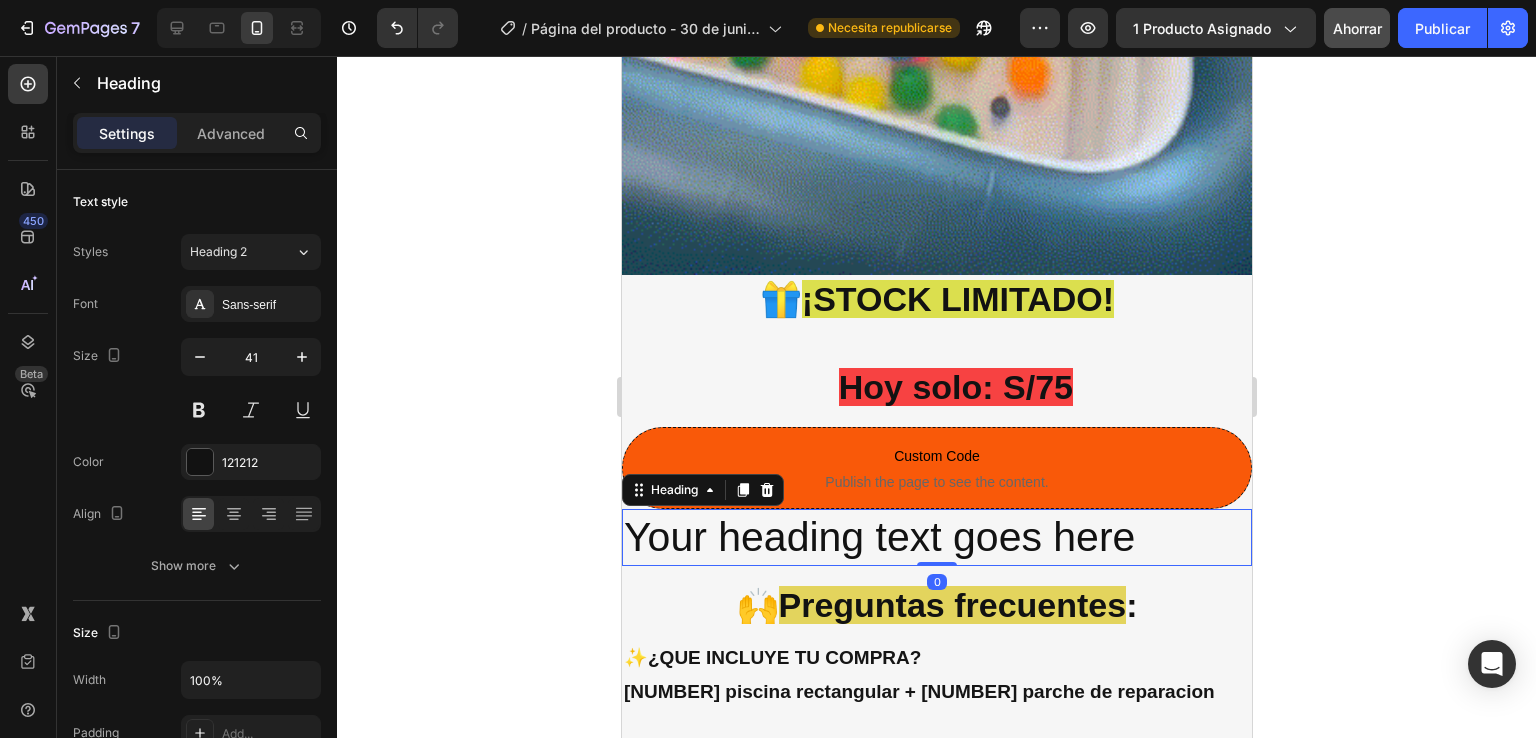 click on "Your heading text goes here" at bounding box center [936, 537] 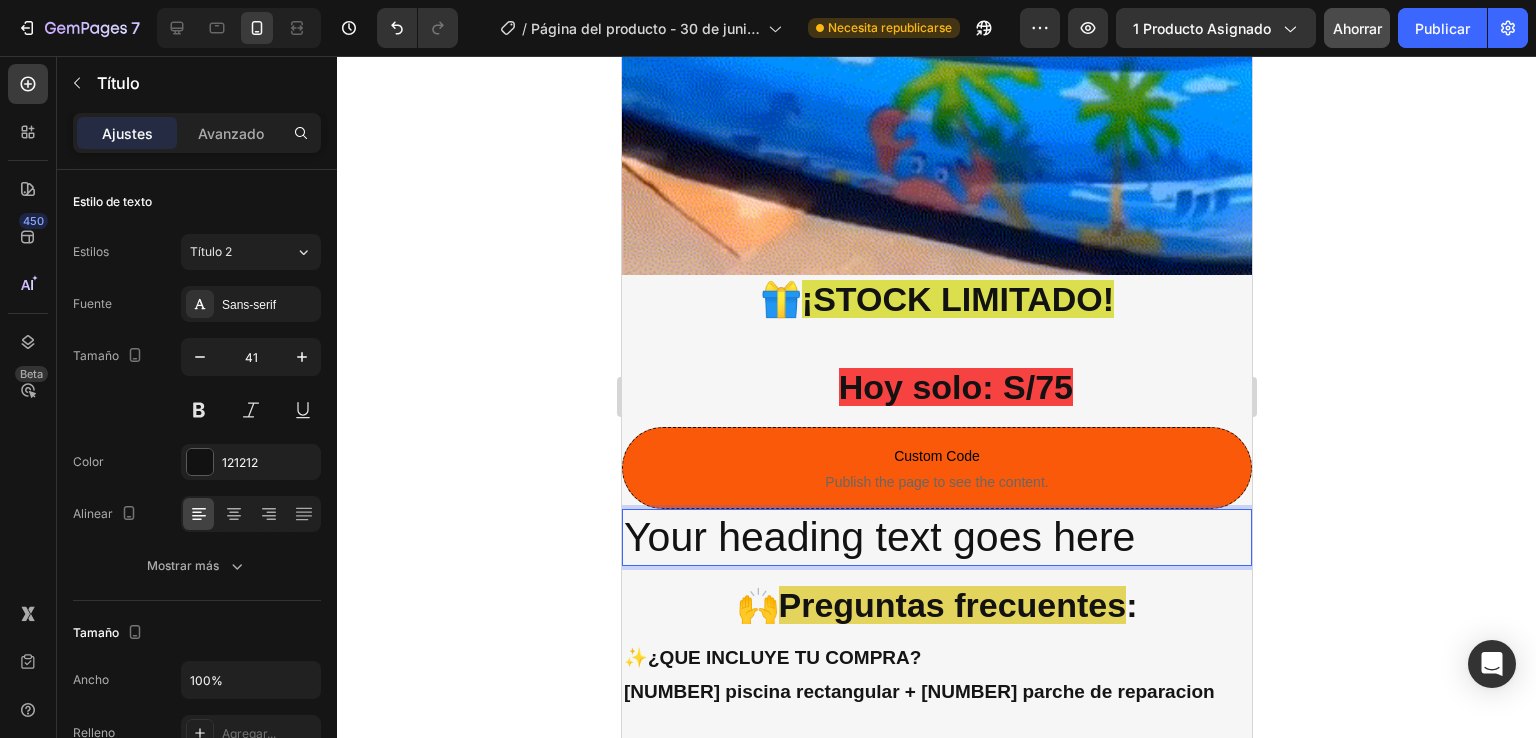 click on "Your heading text goes here" at bounding box center [936, 537] 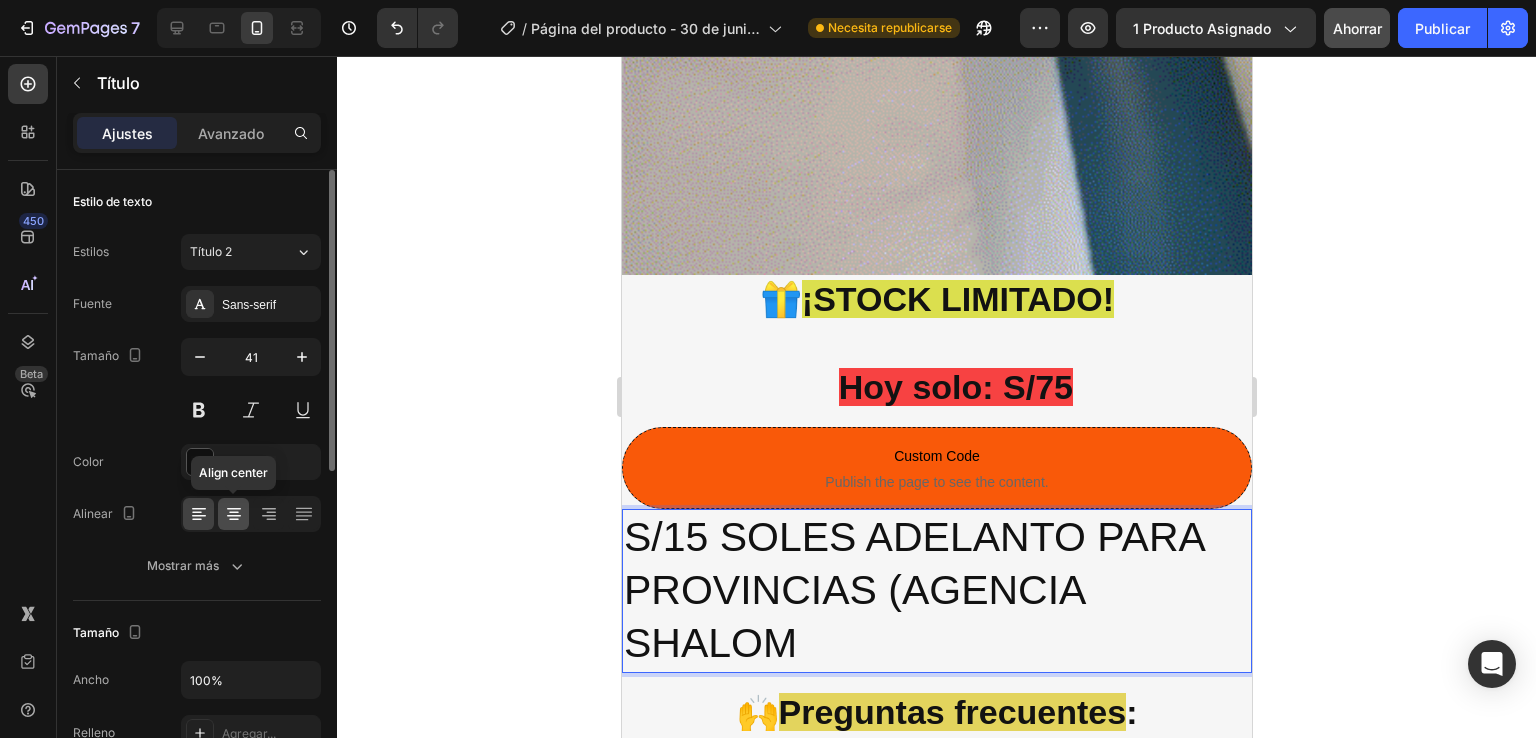 click 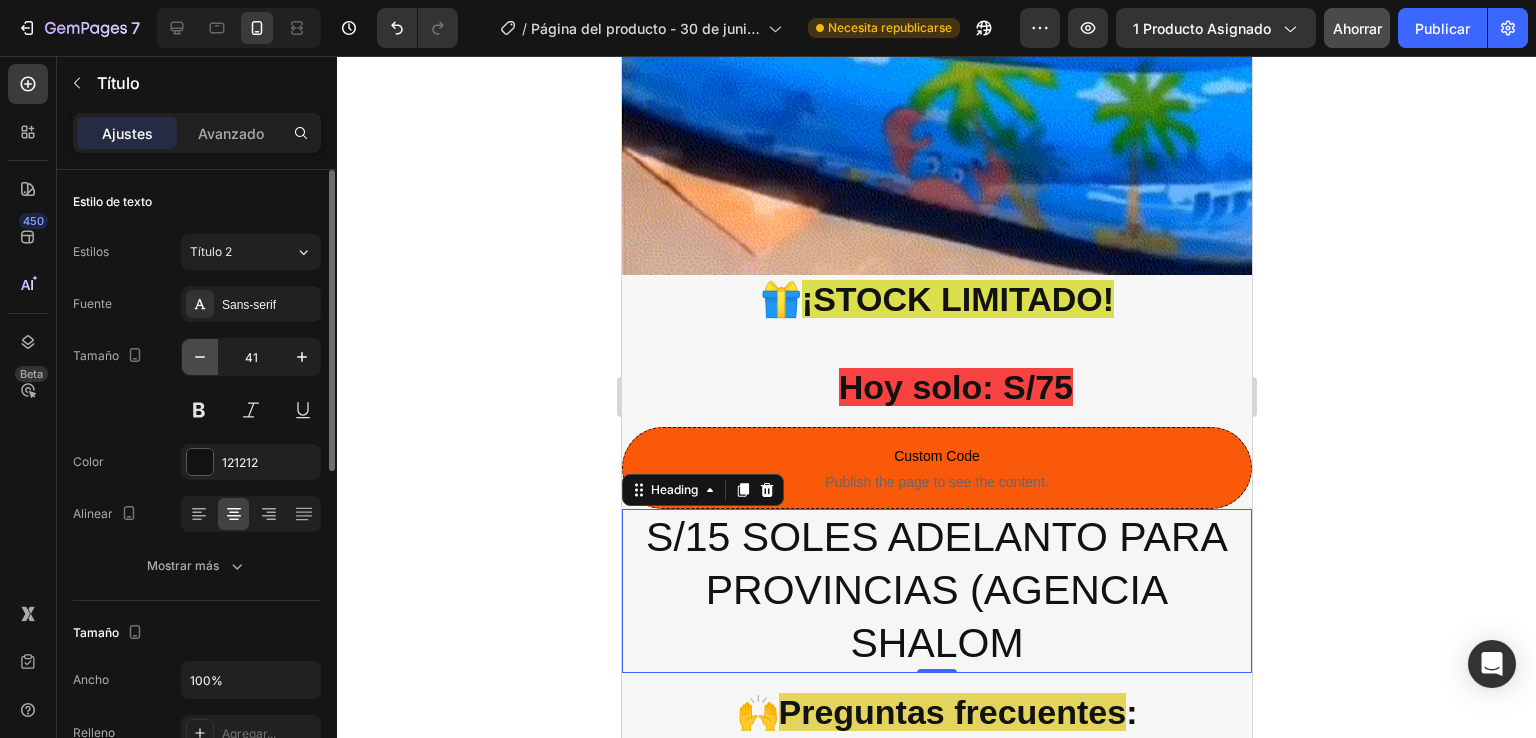 click 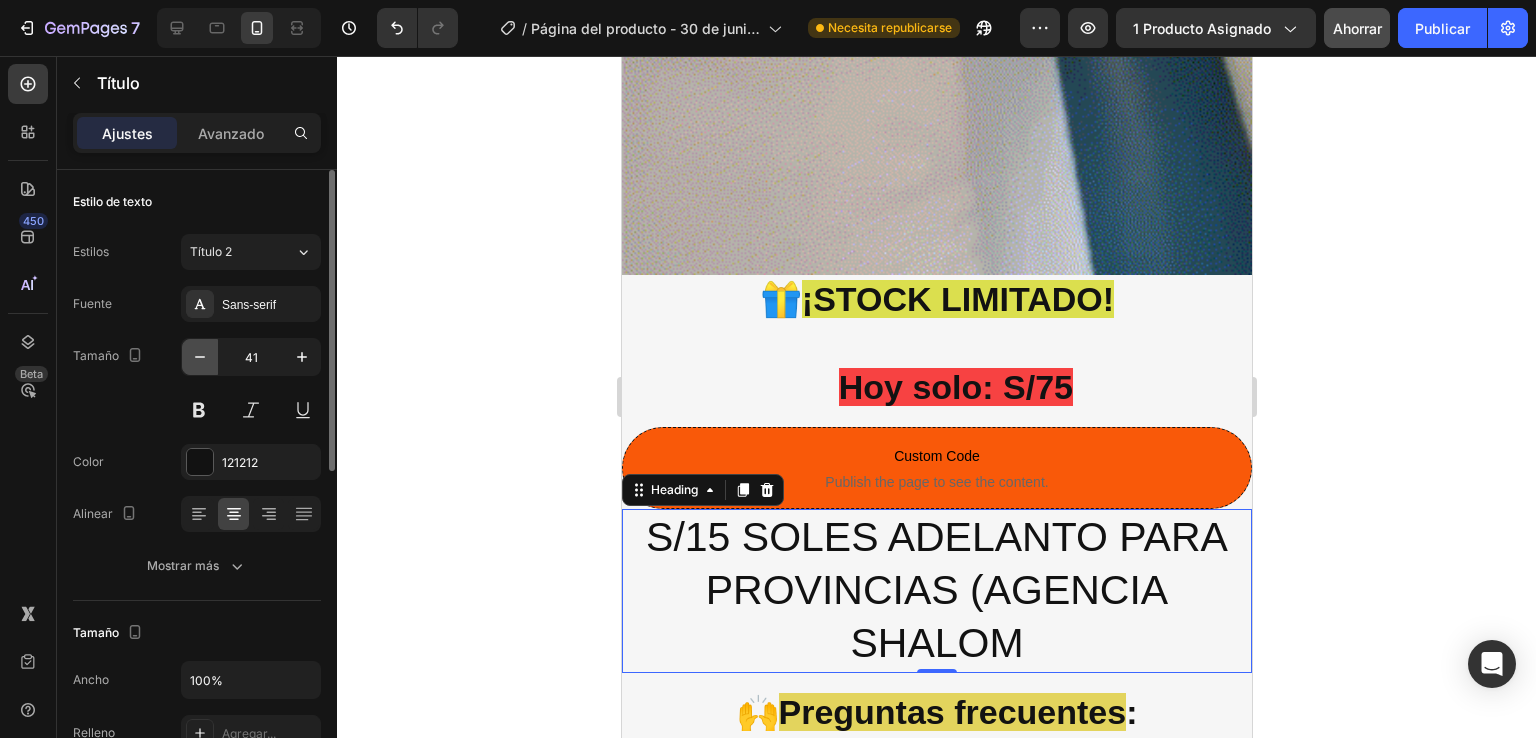 click 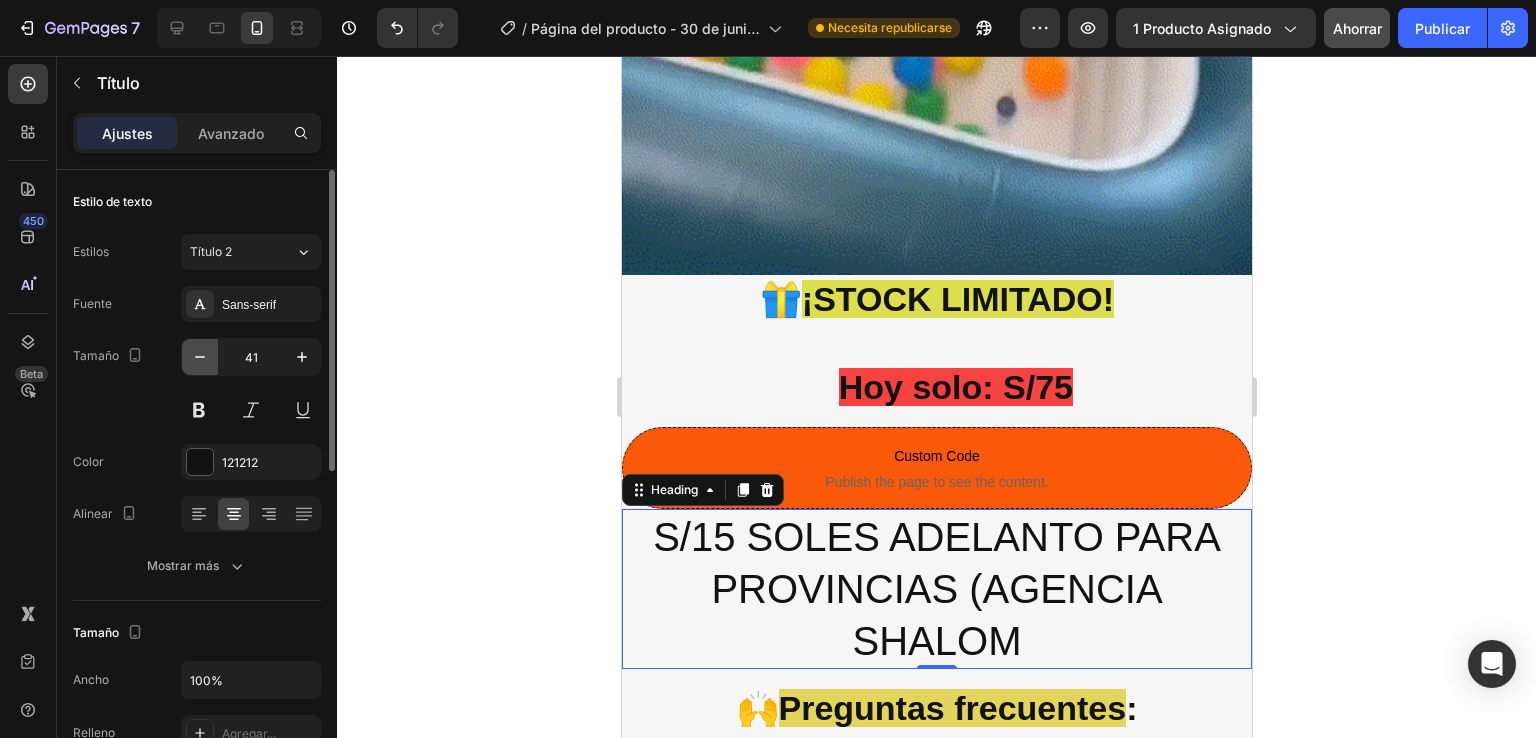 click 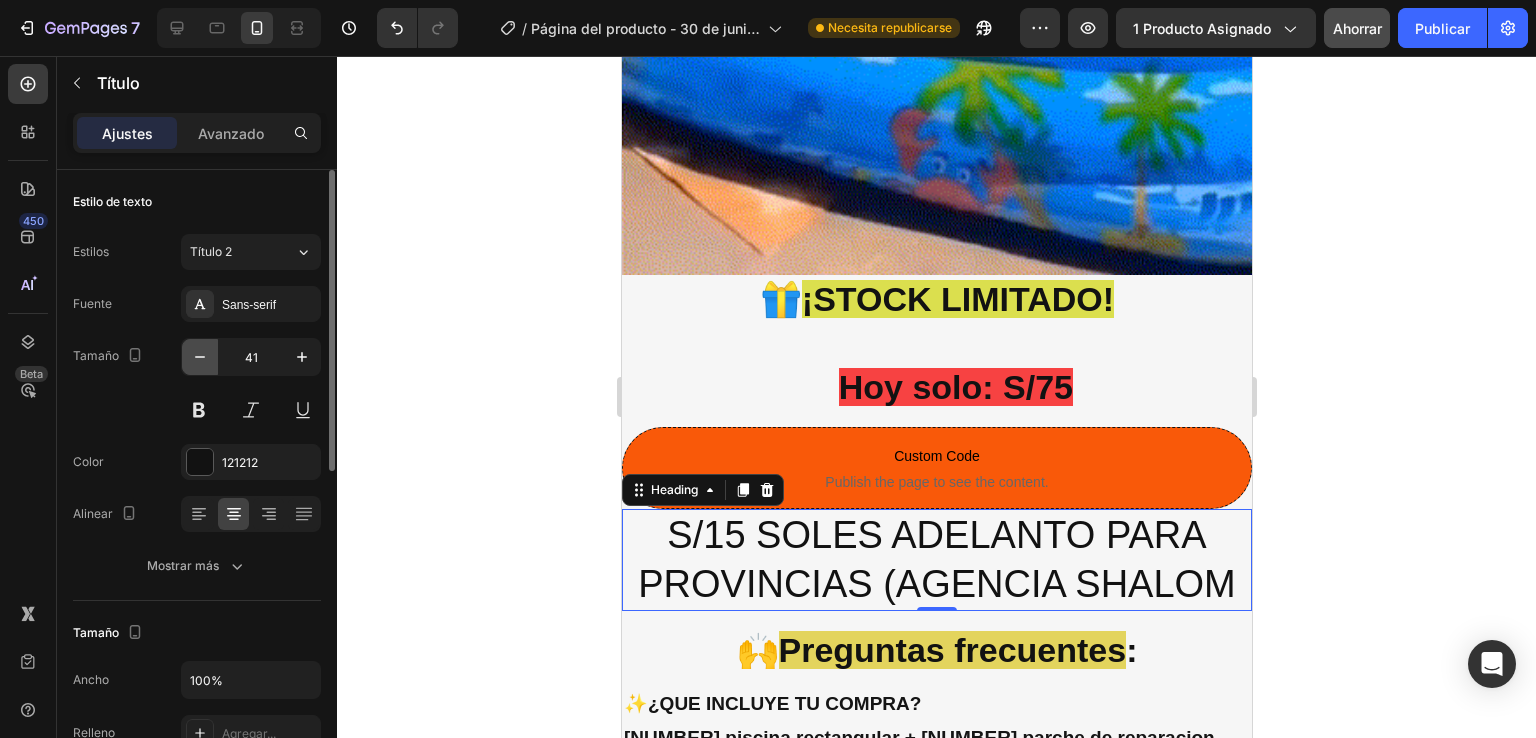 click 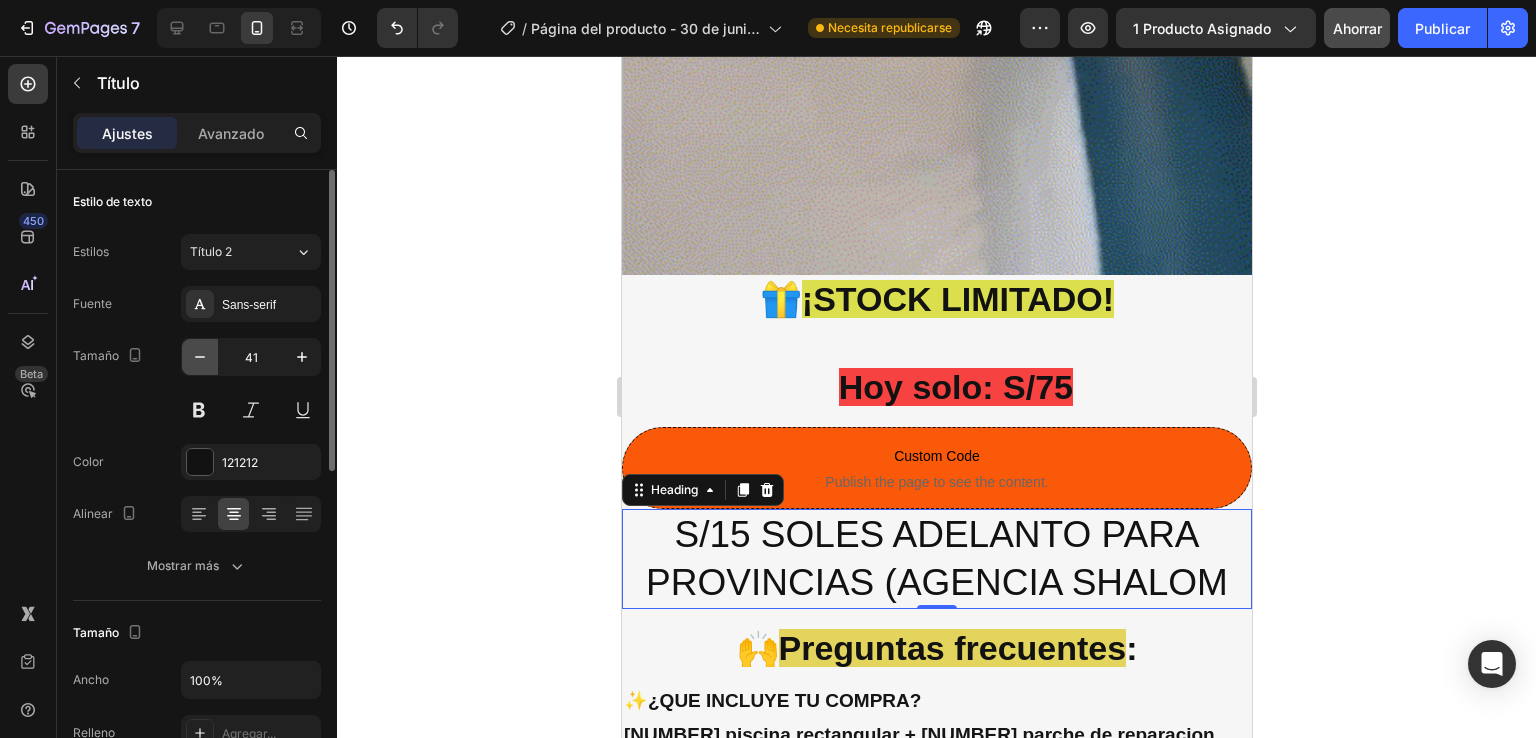 click 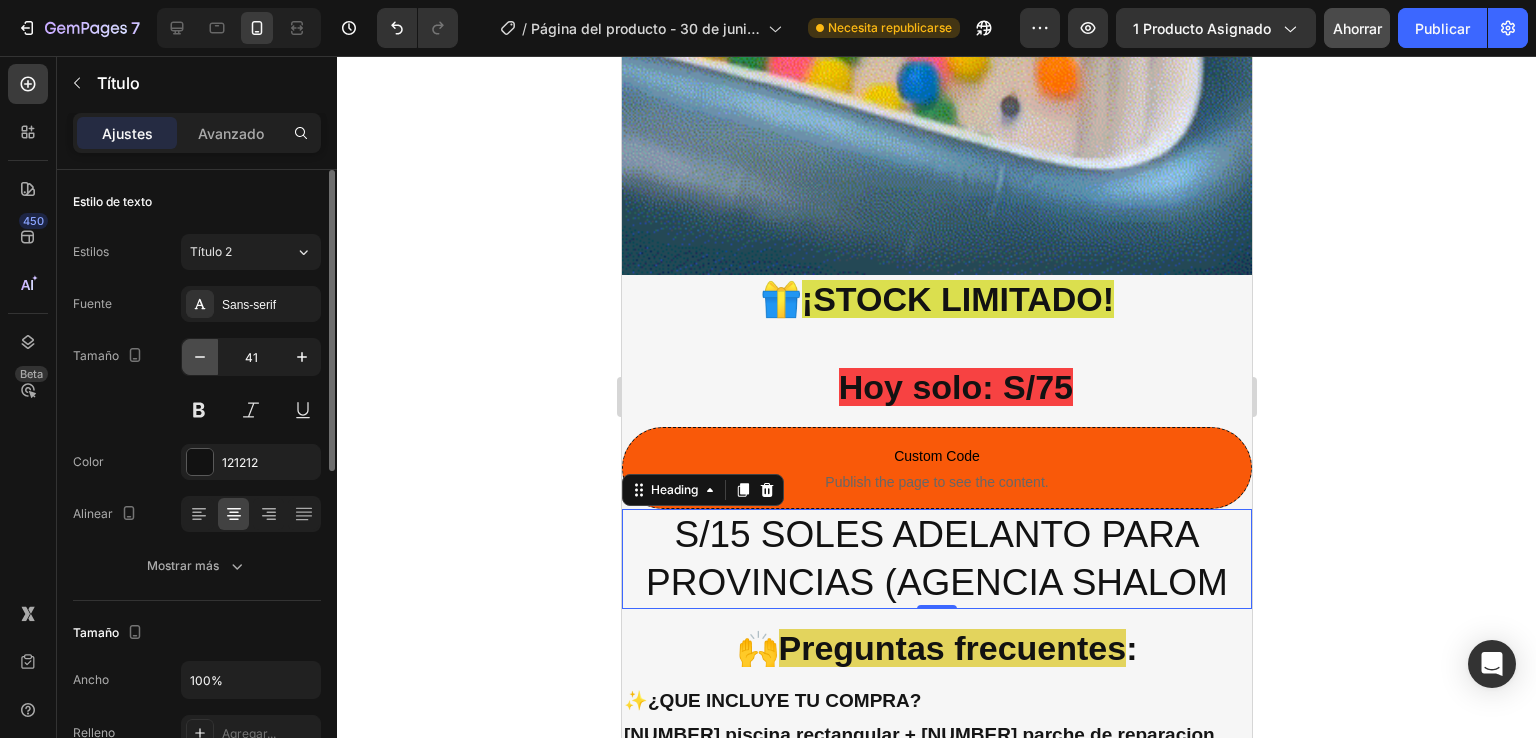click 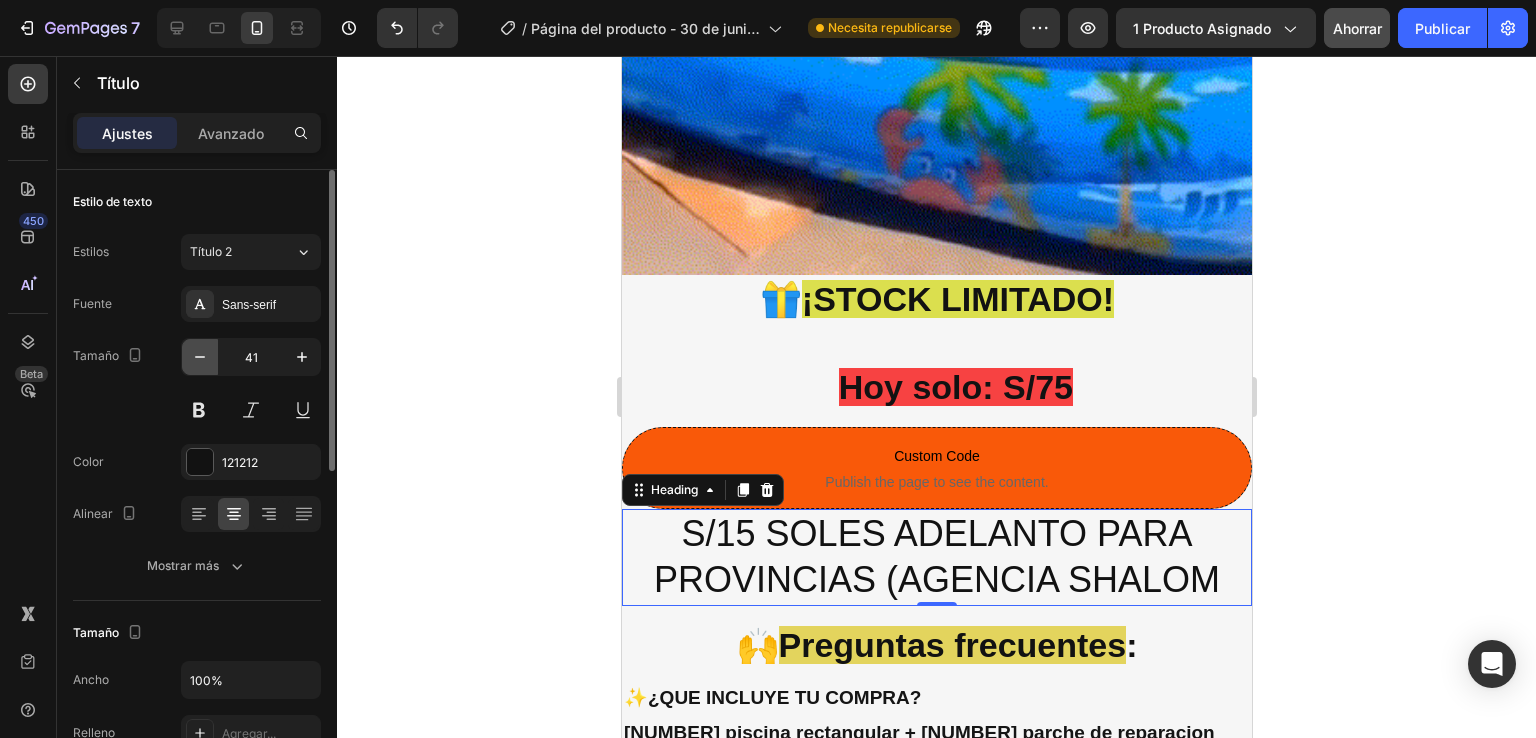 click 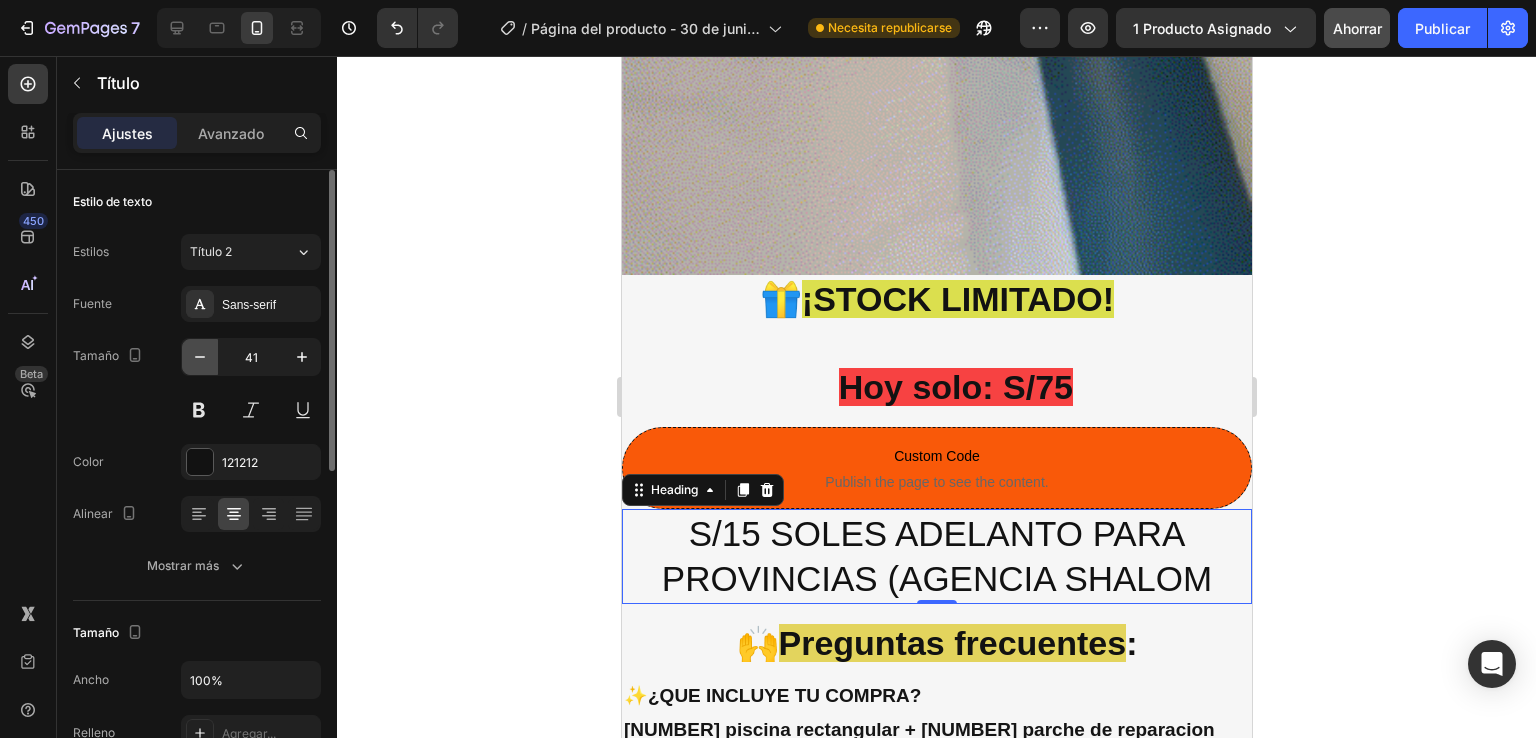 click 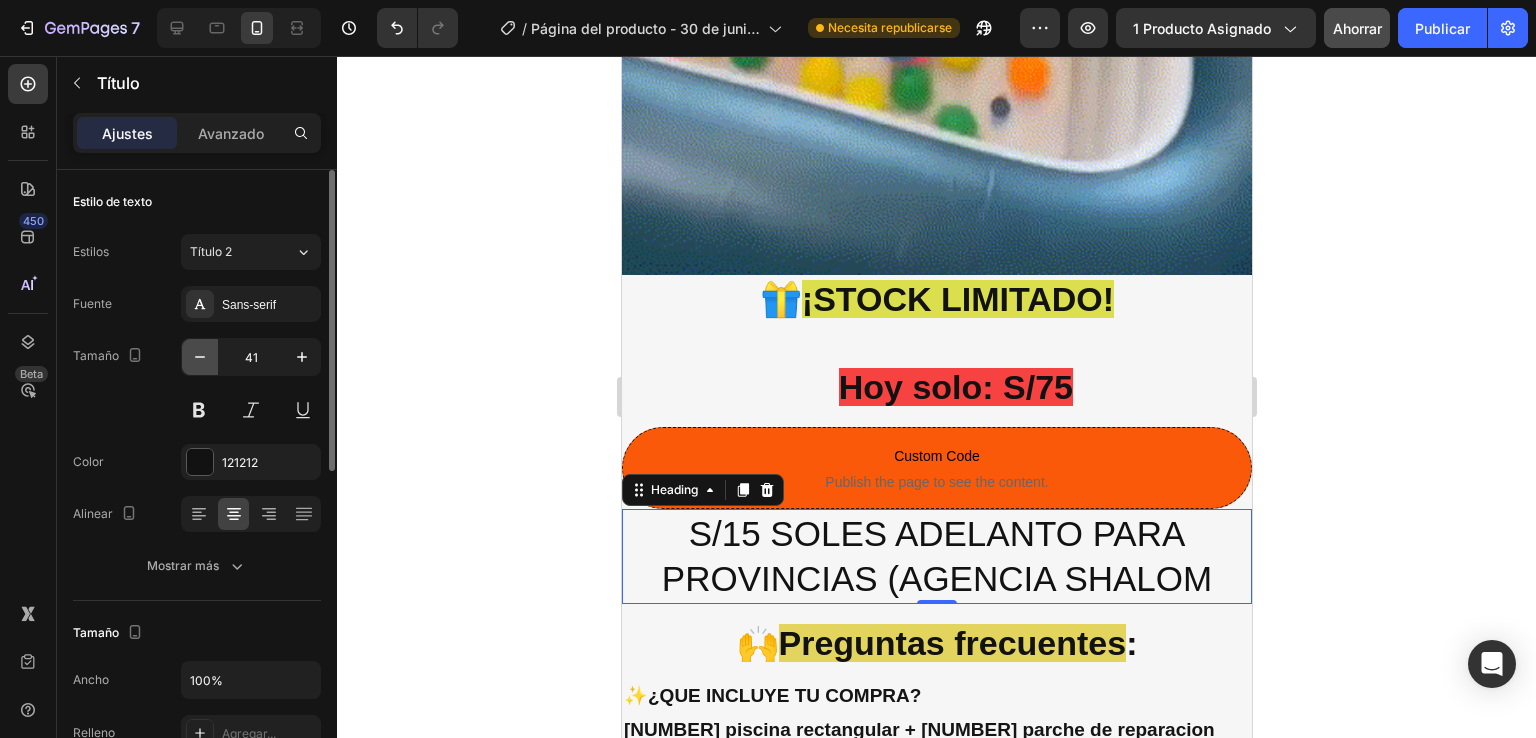 click 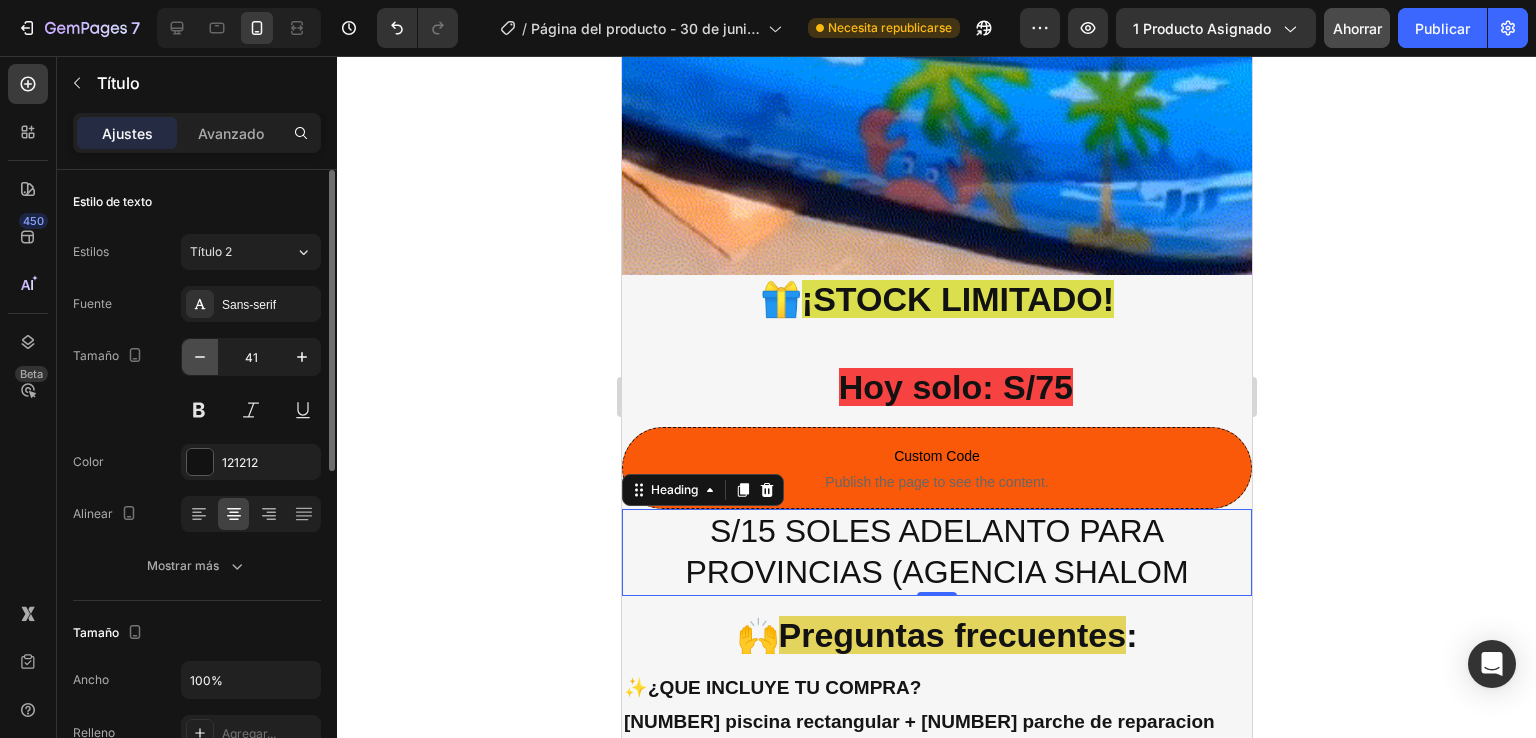 click 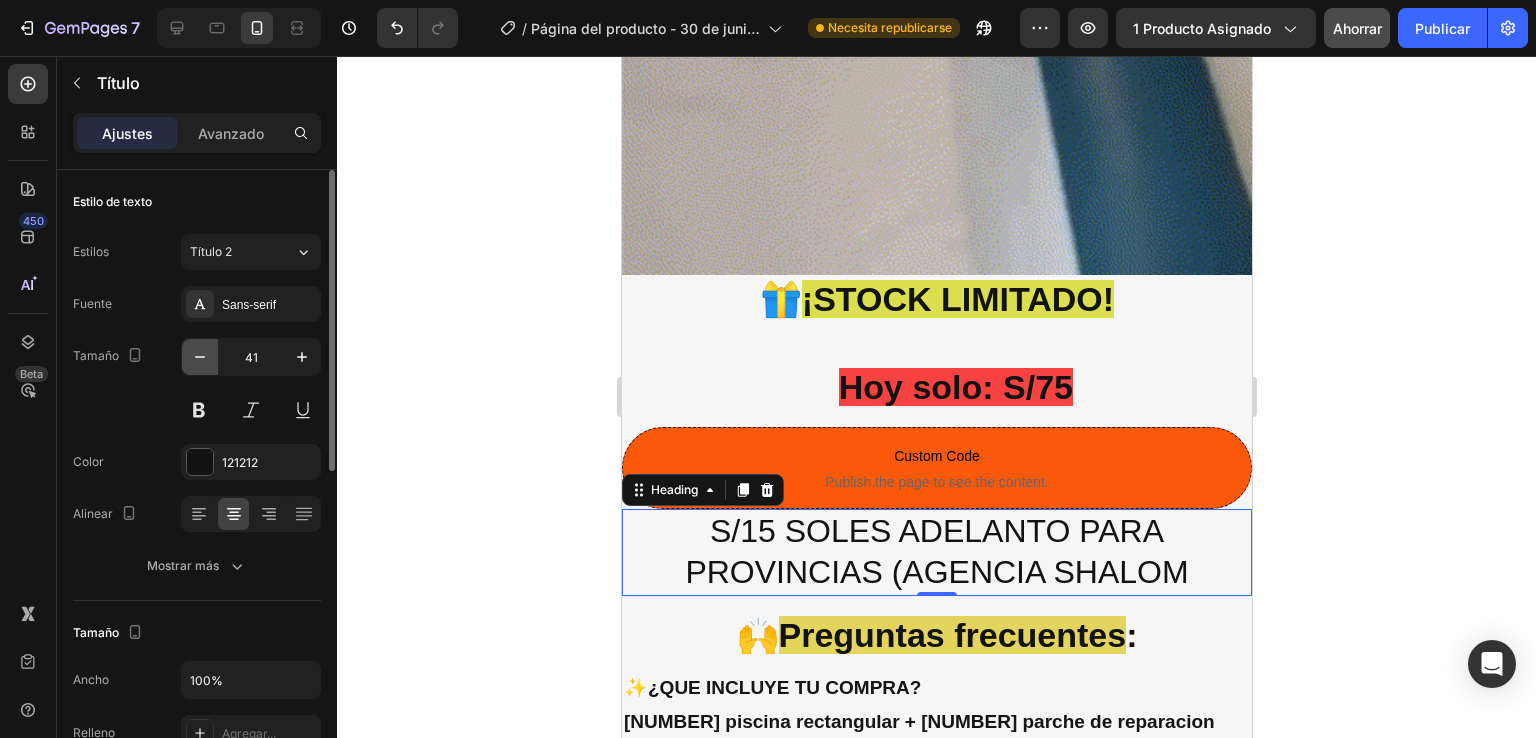 click 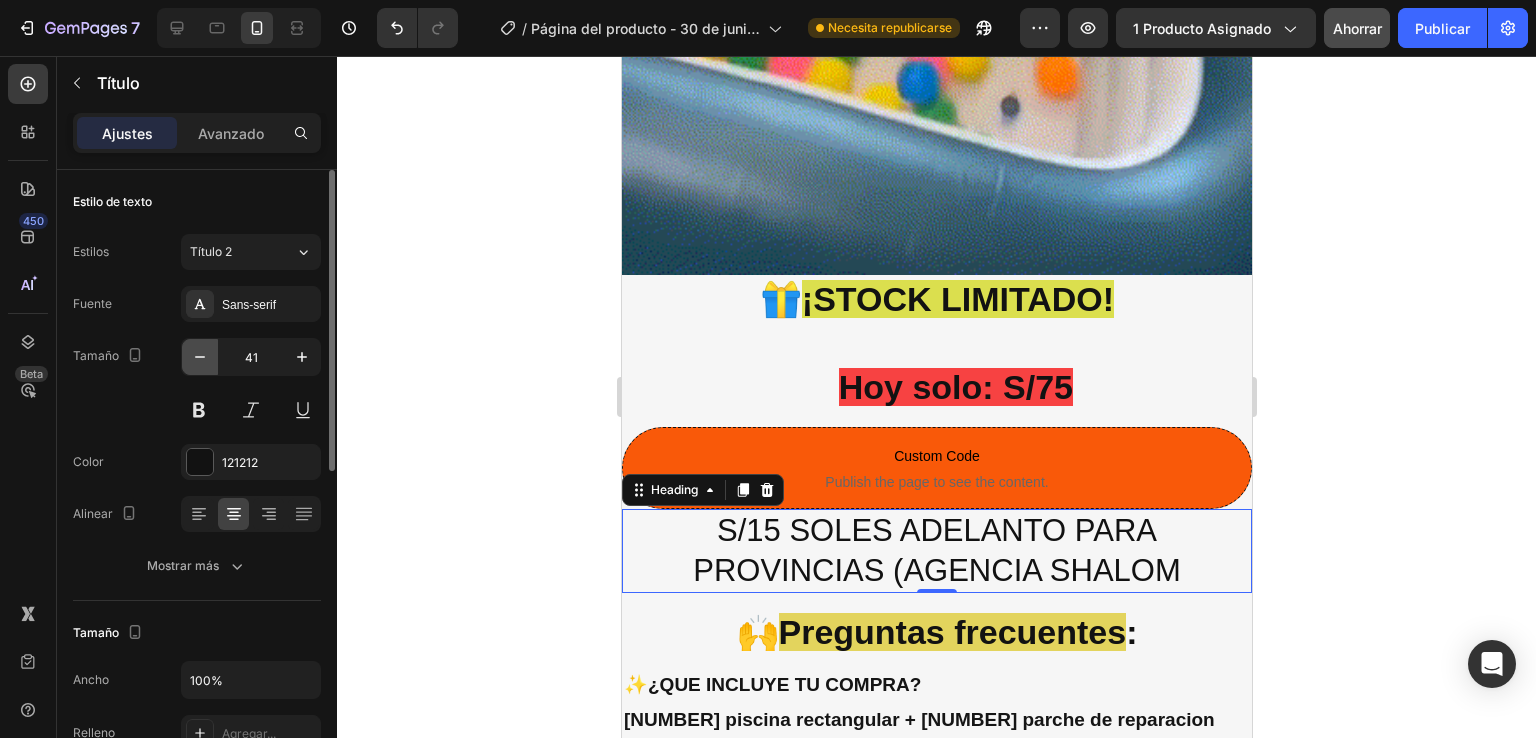click 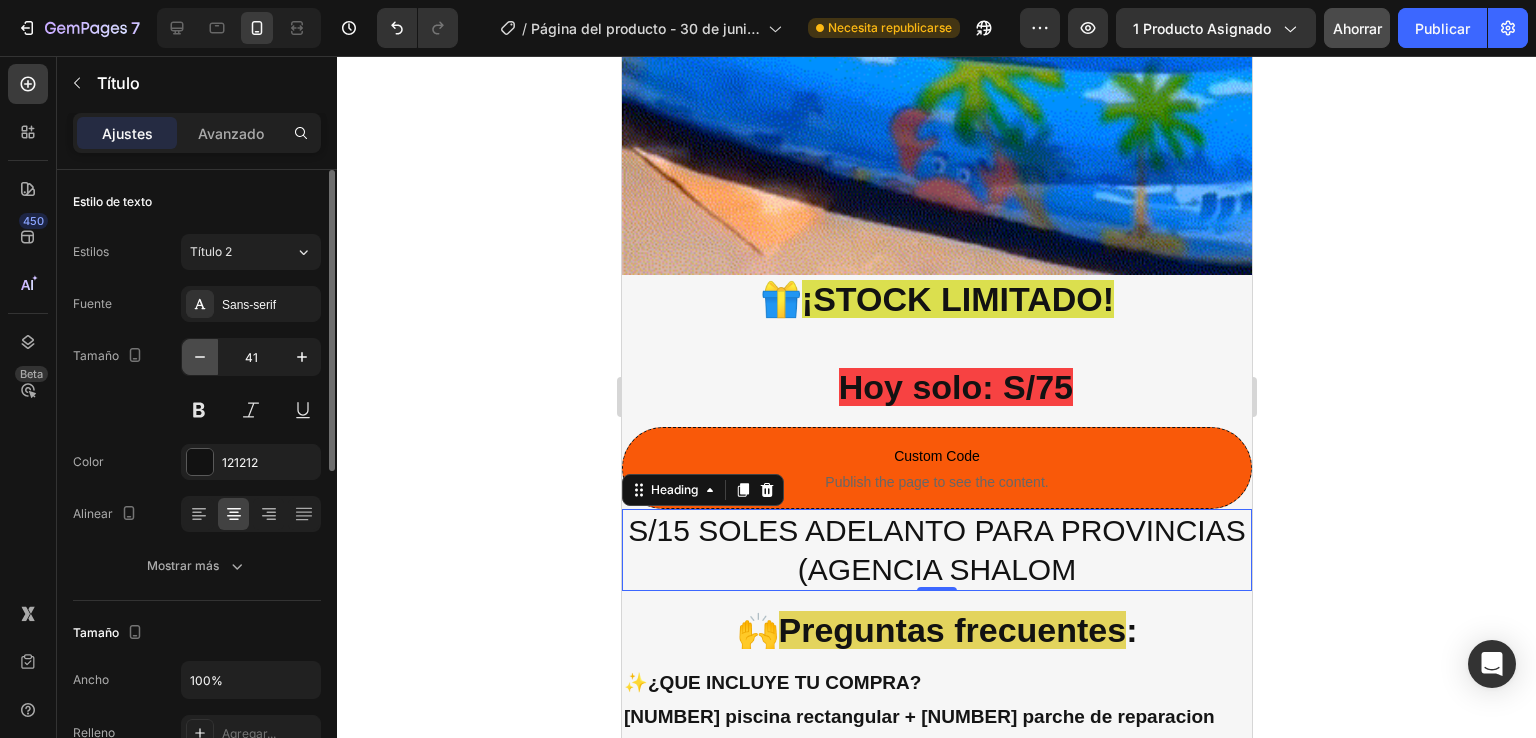 click 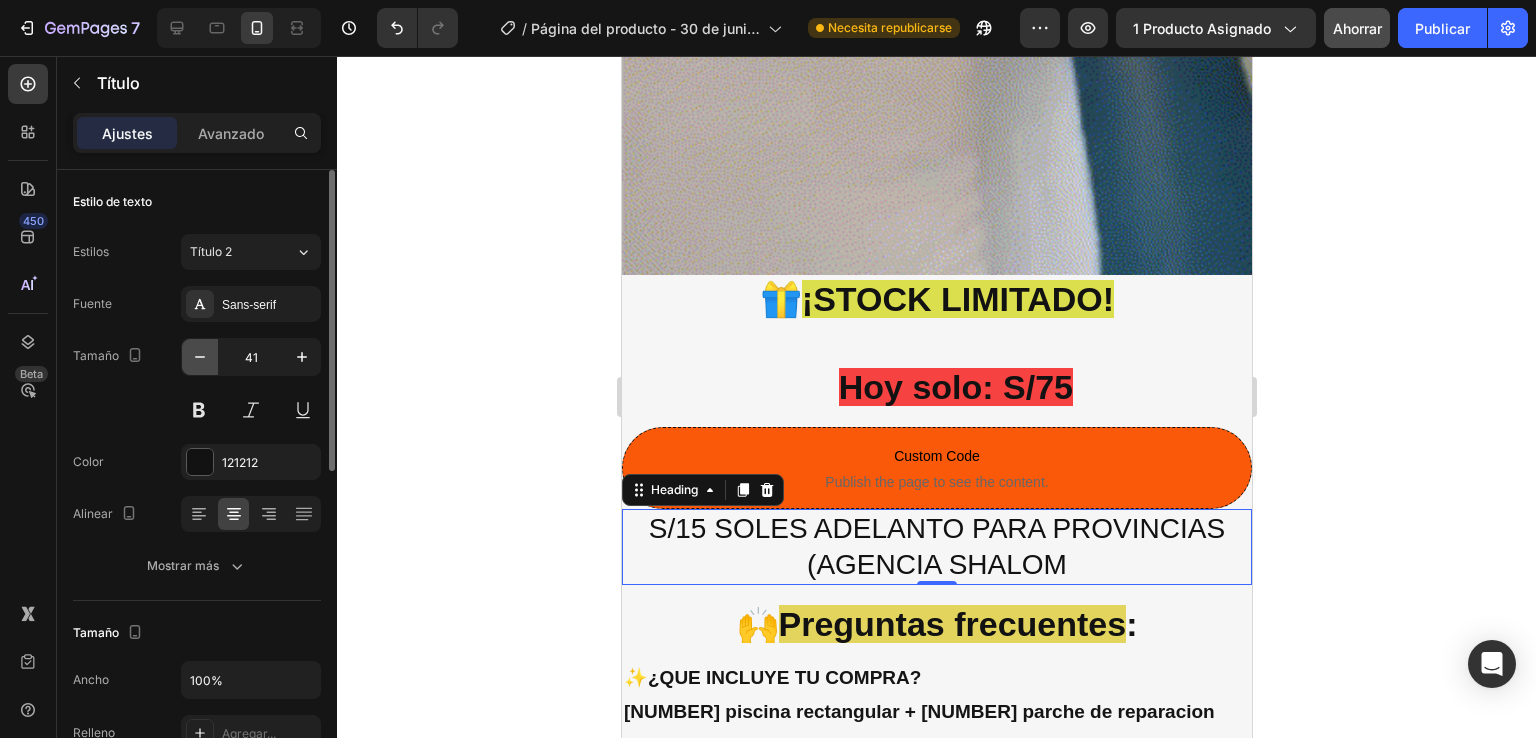 click 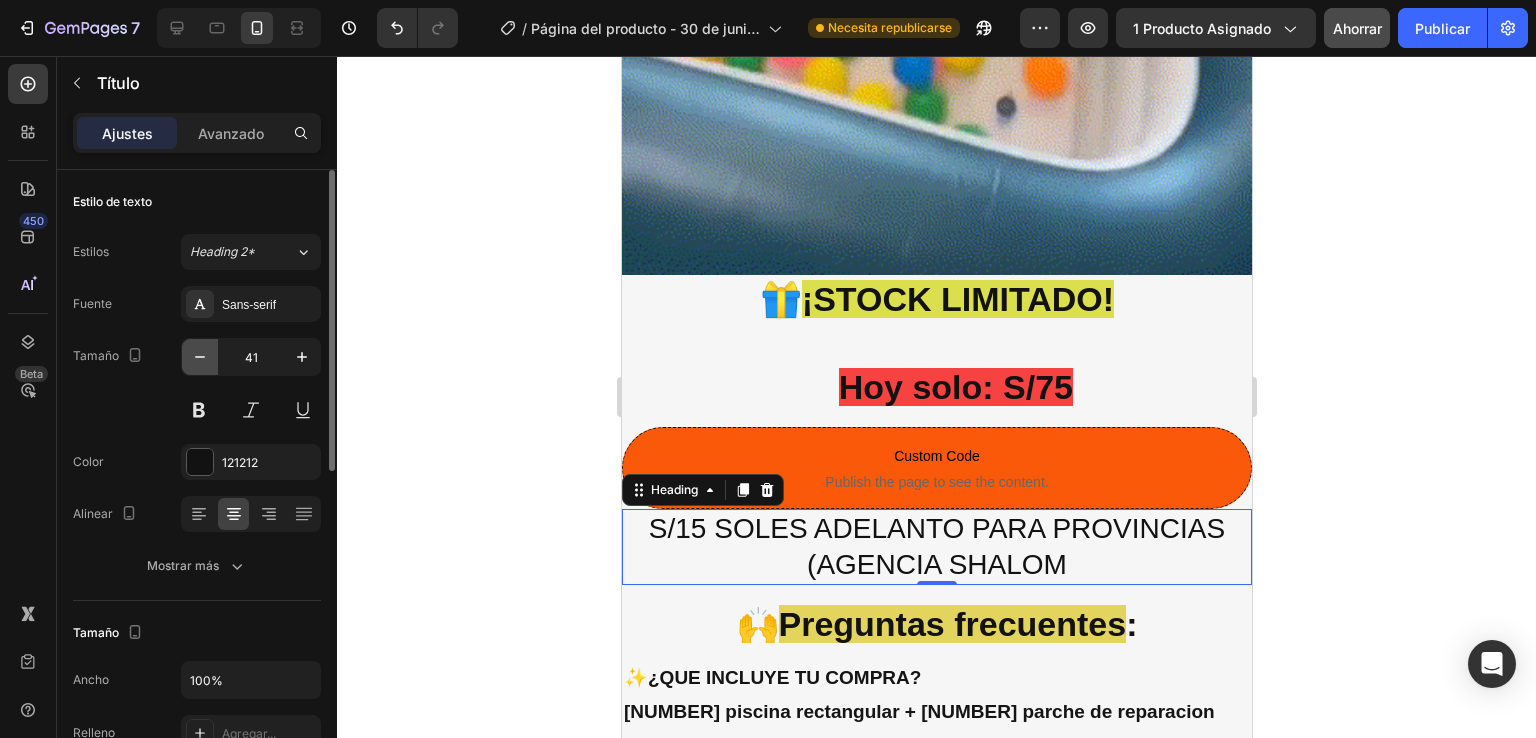 click 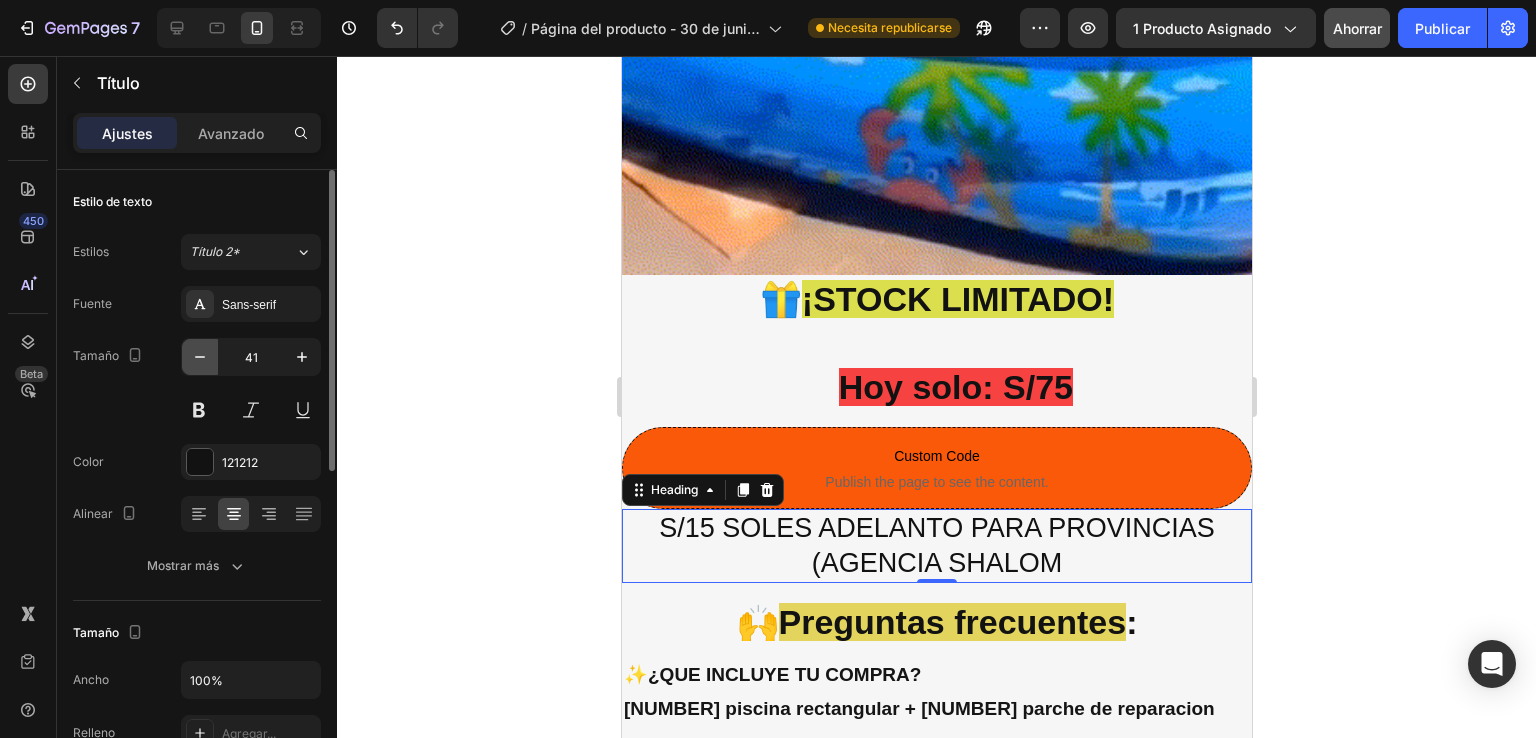 click 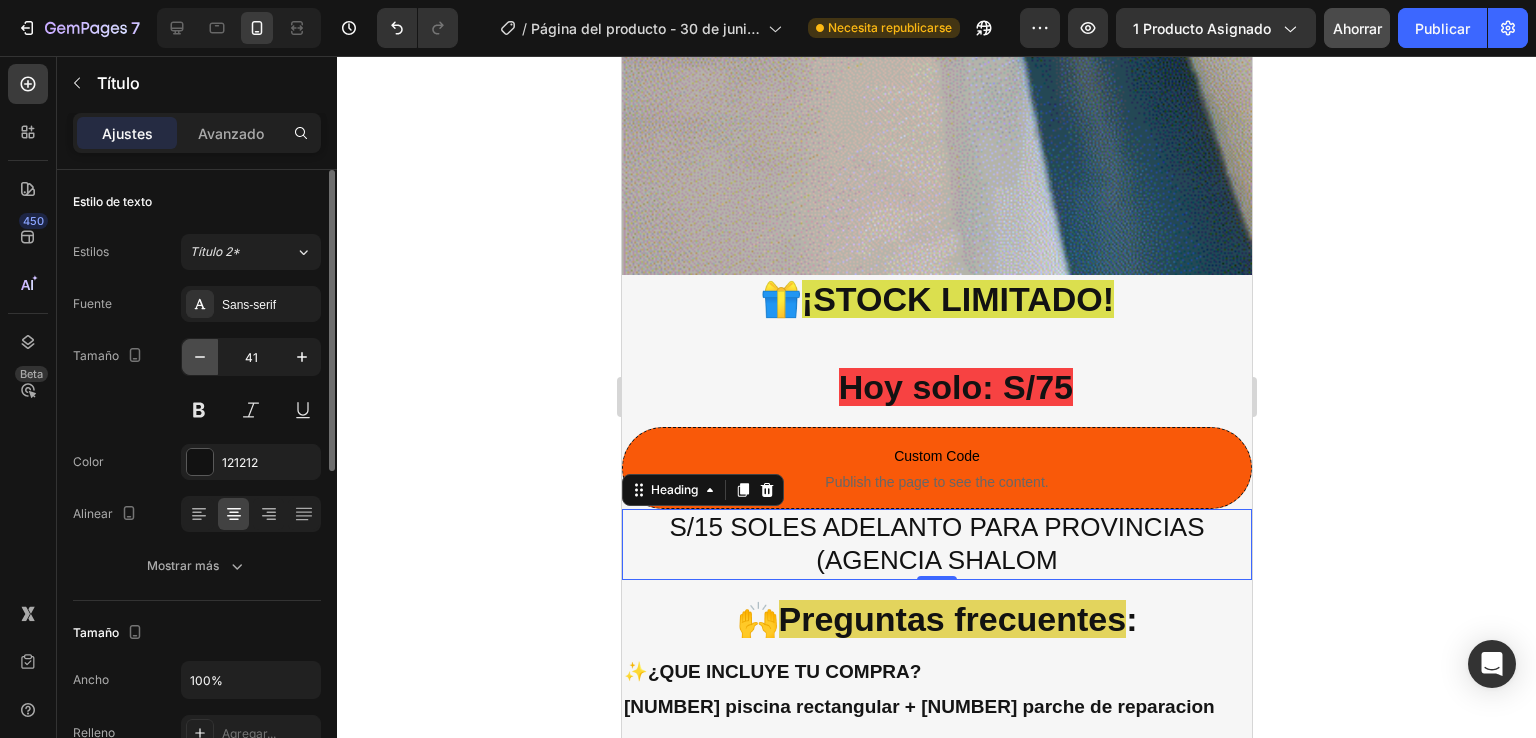 click 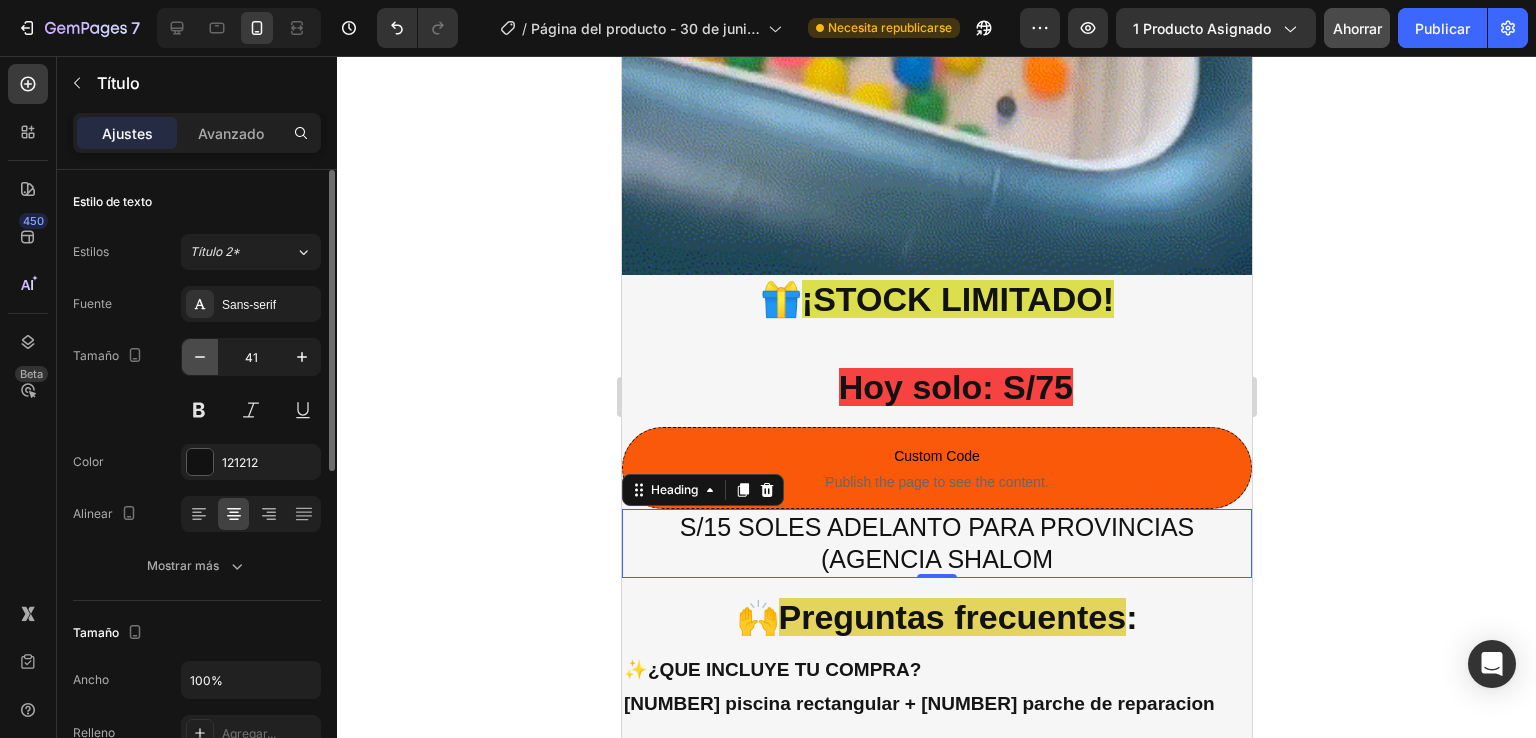 click 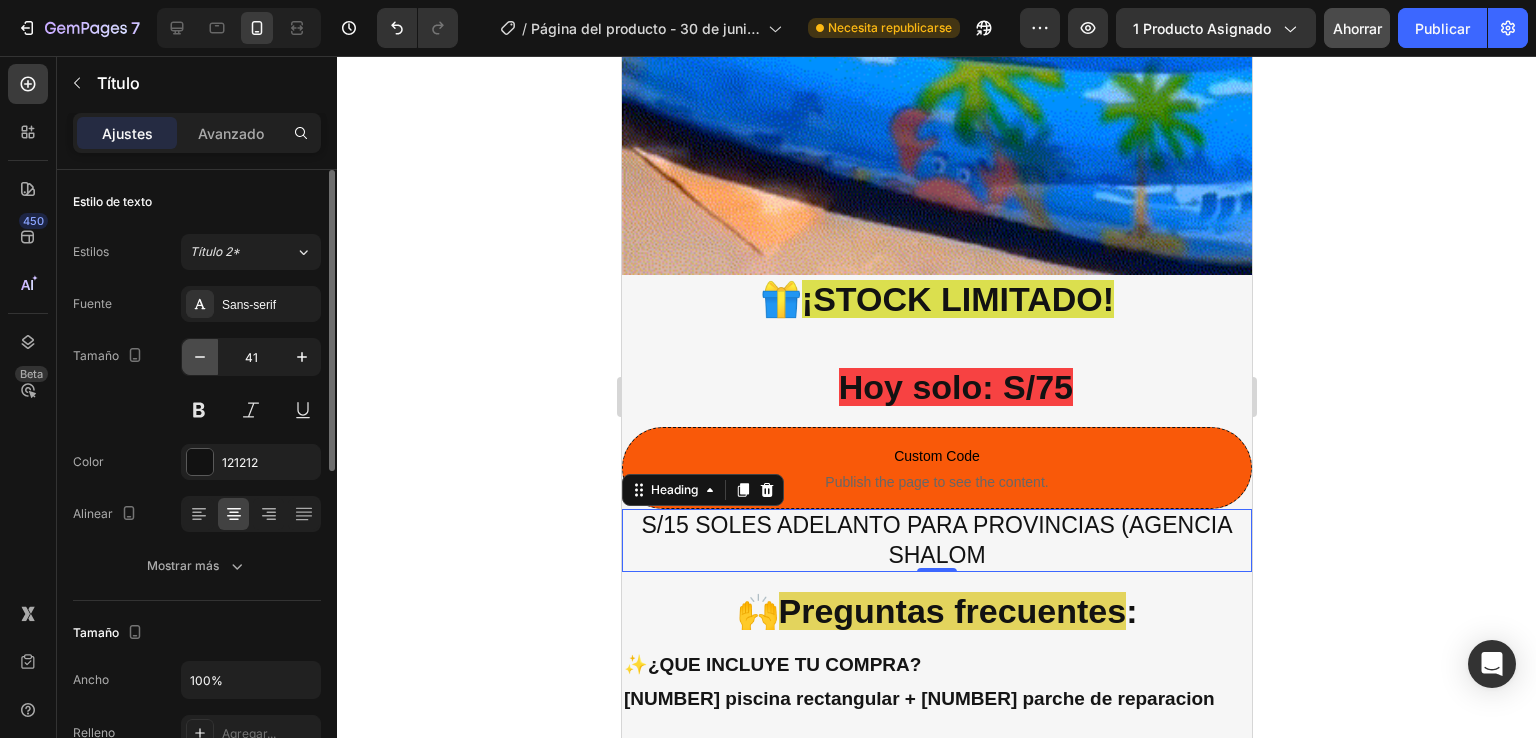 click 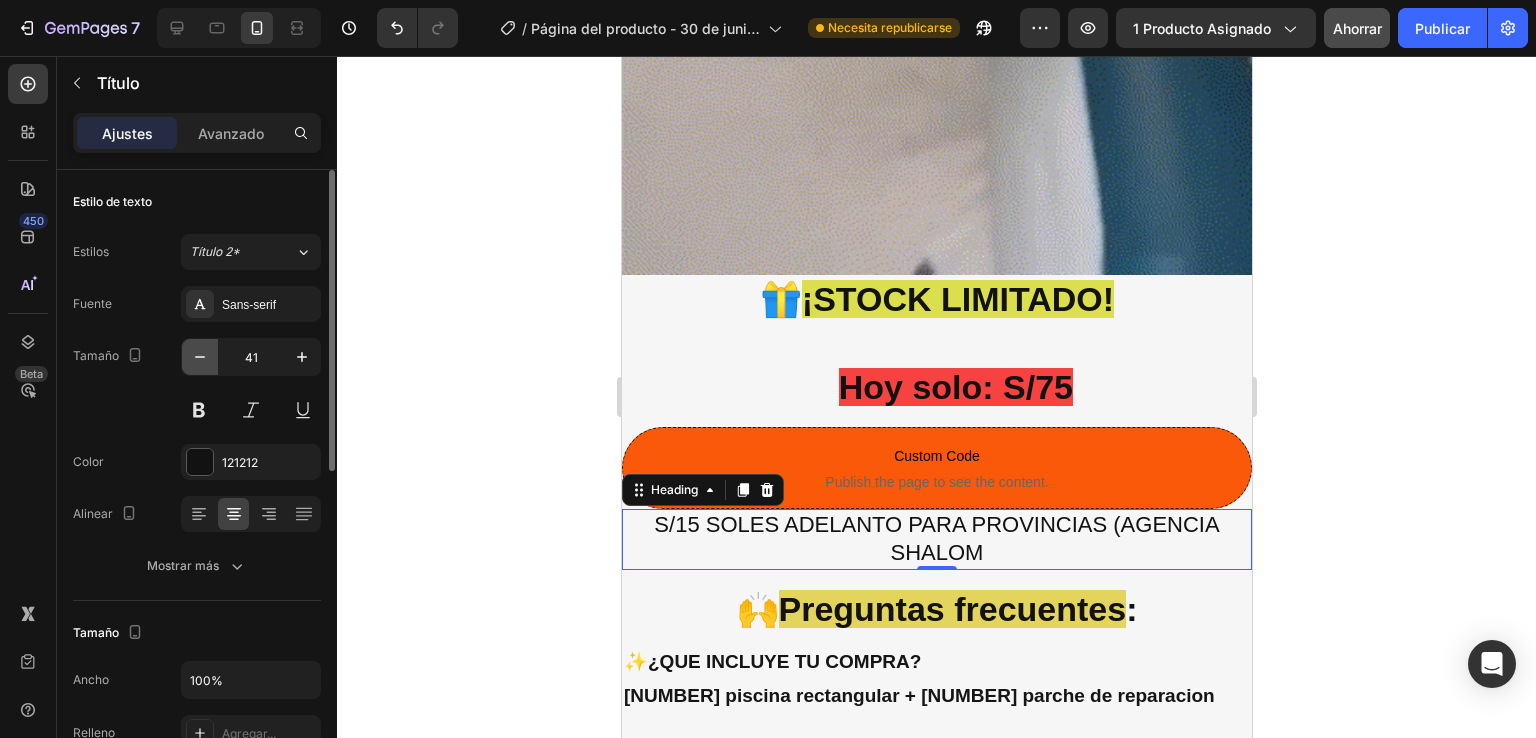 click 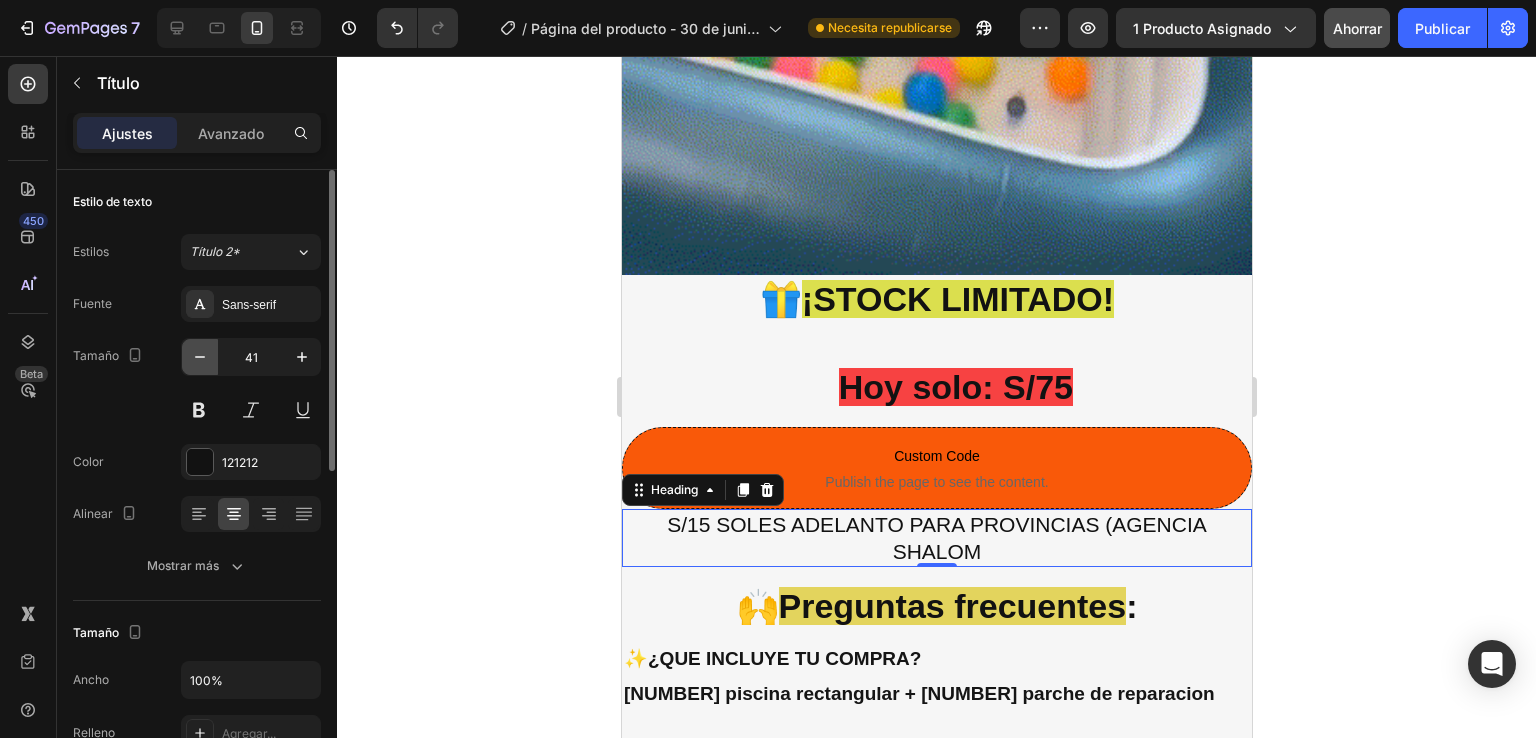 click 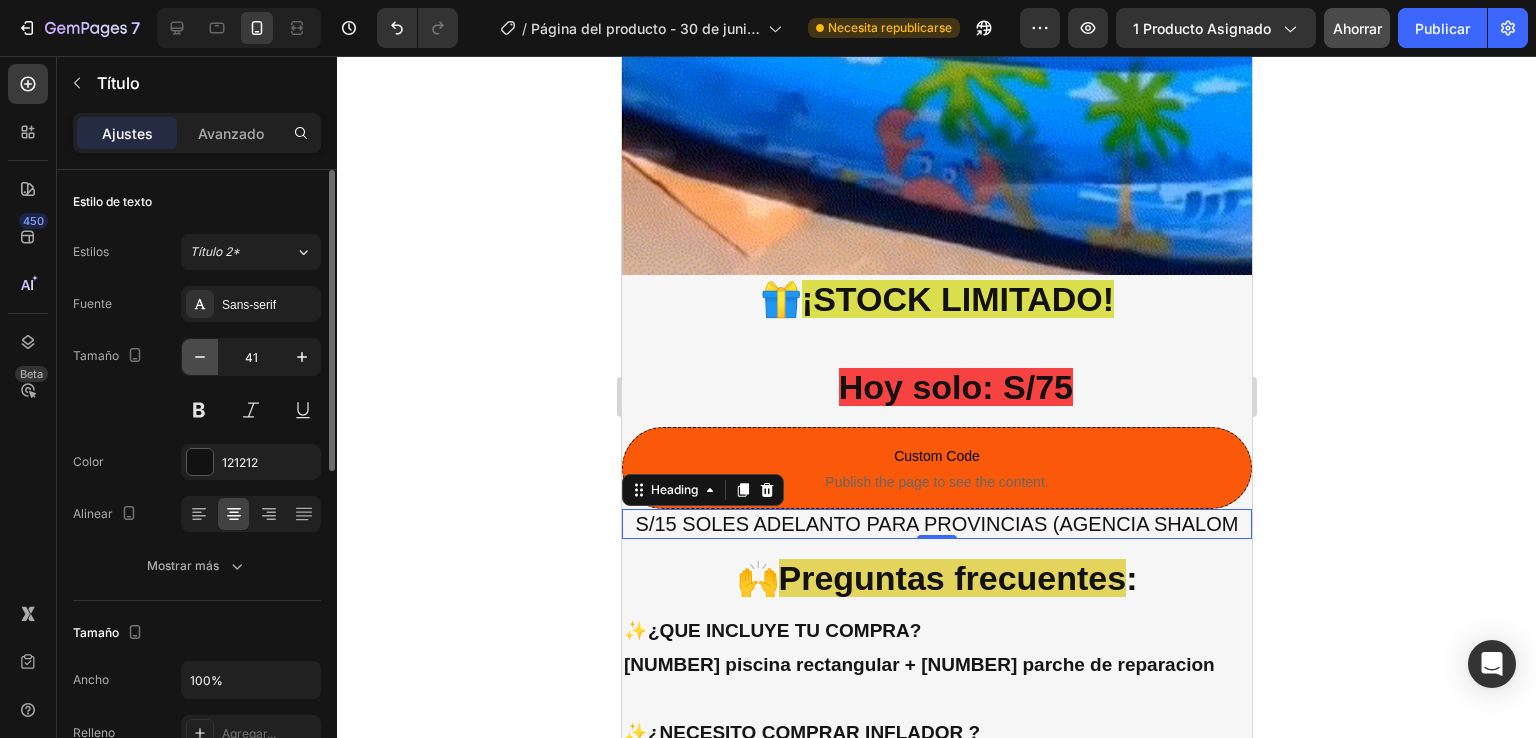 click 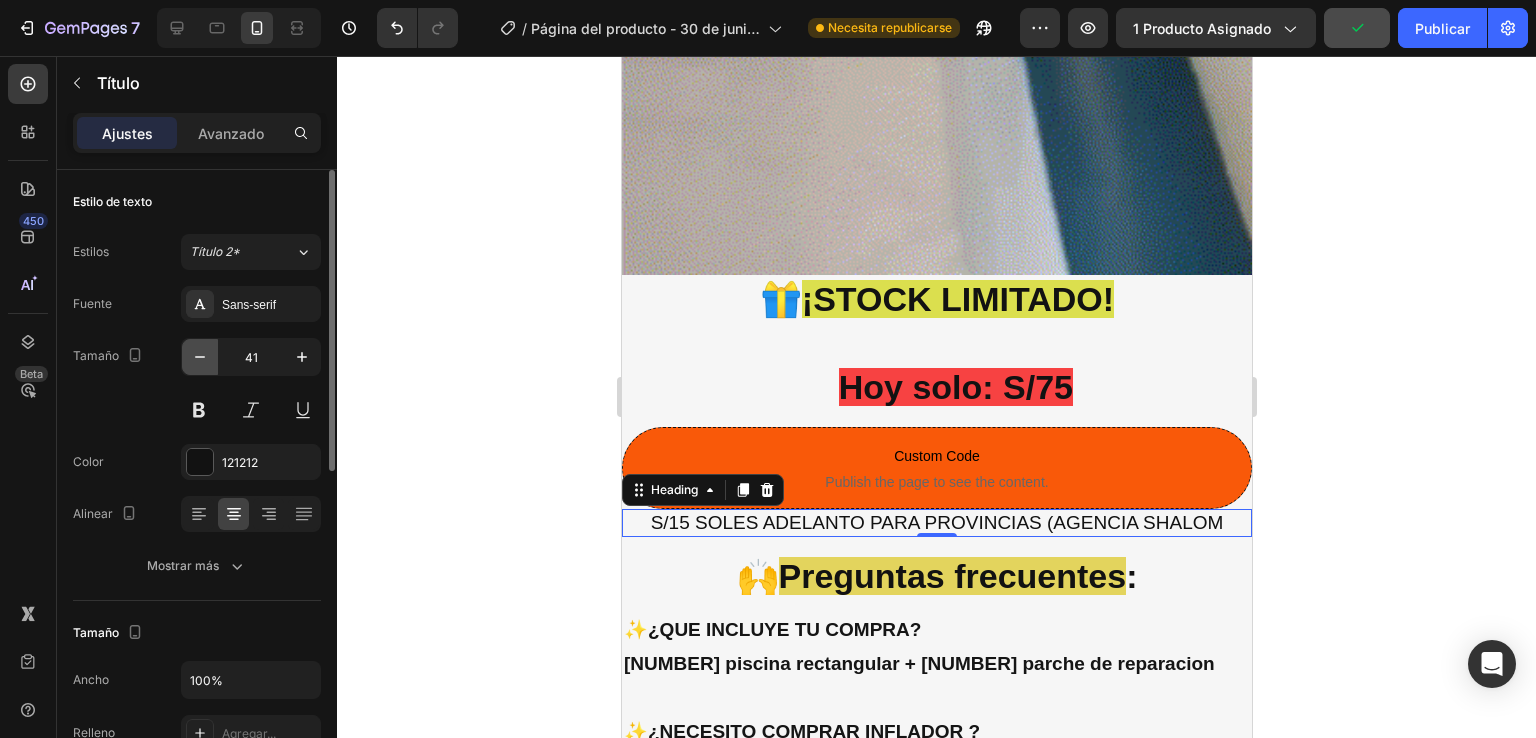 click 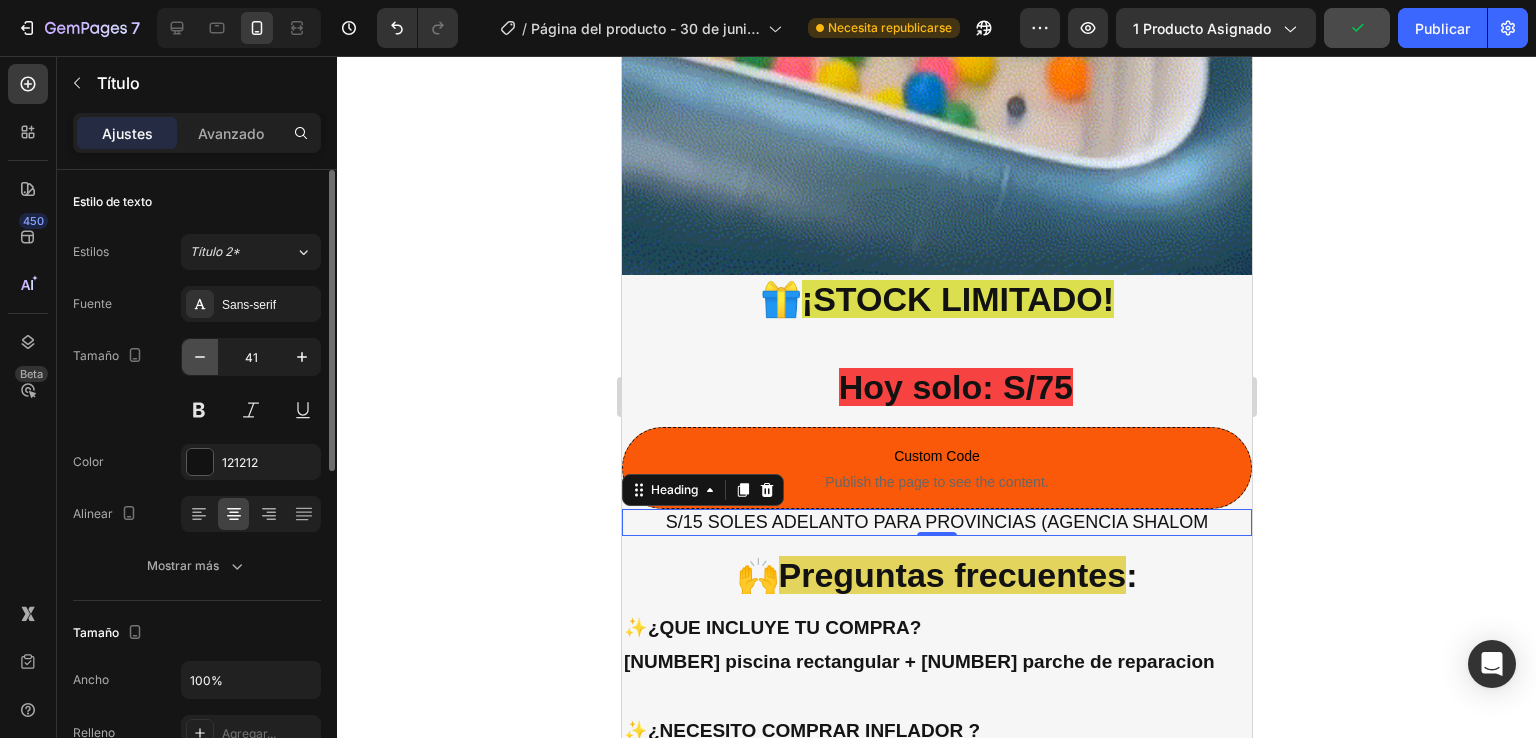 click 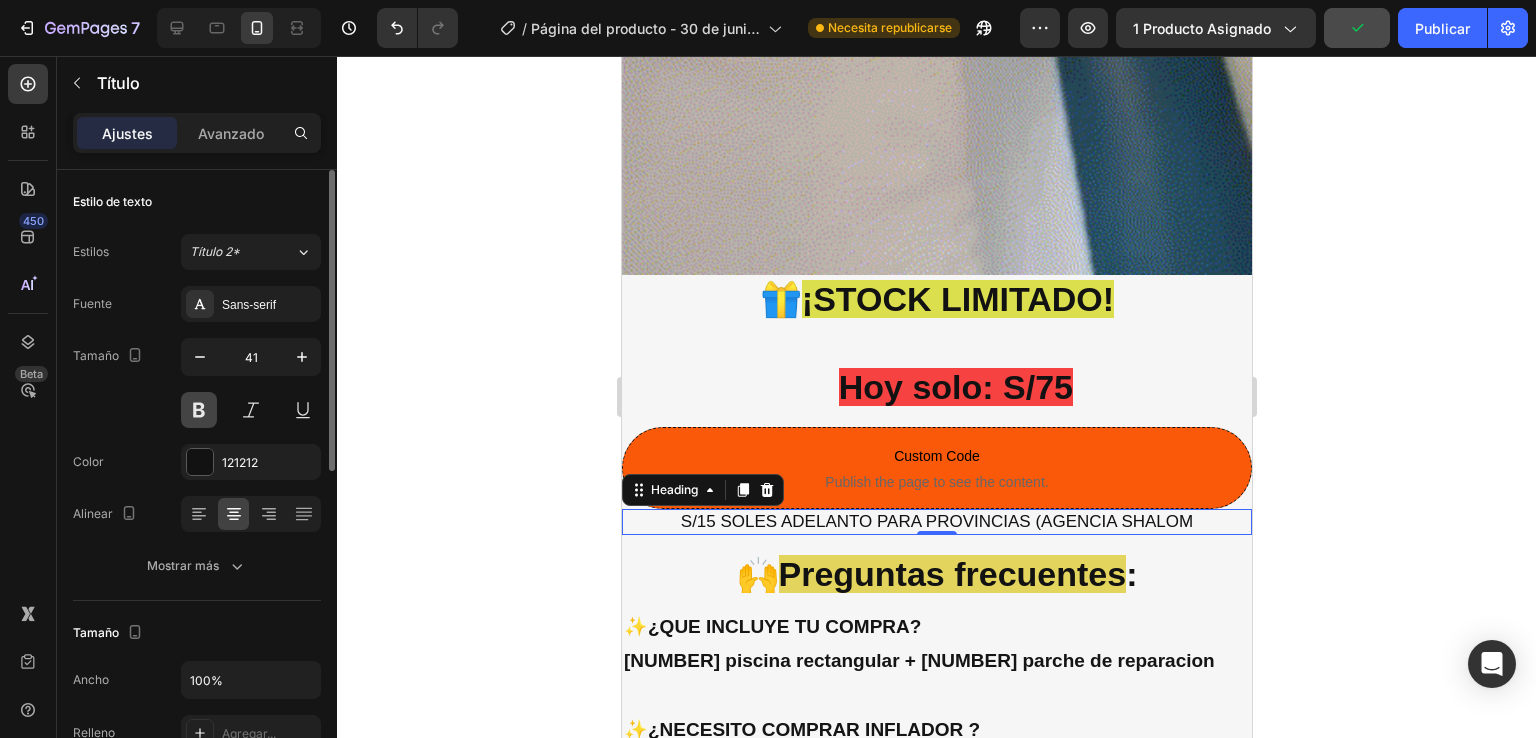click at bounding box center (199, 410) 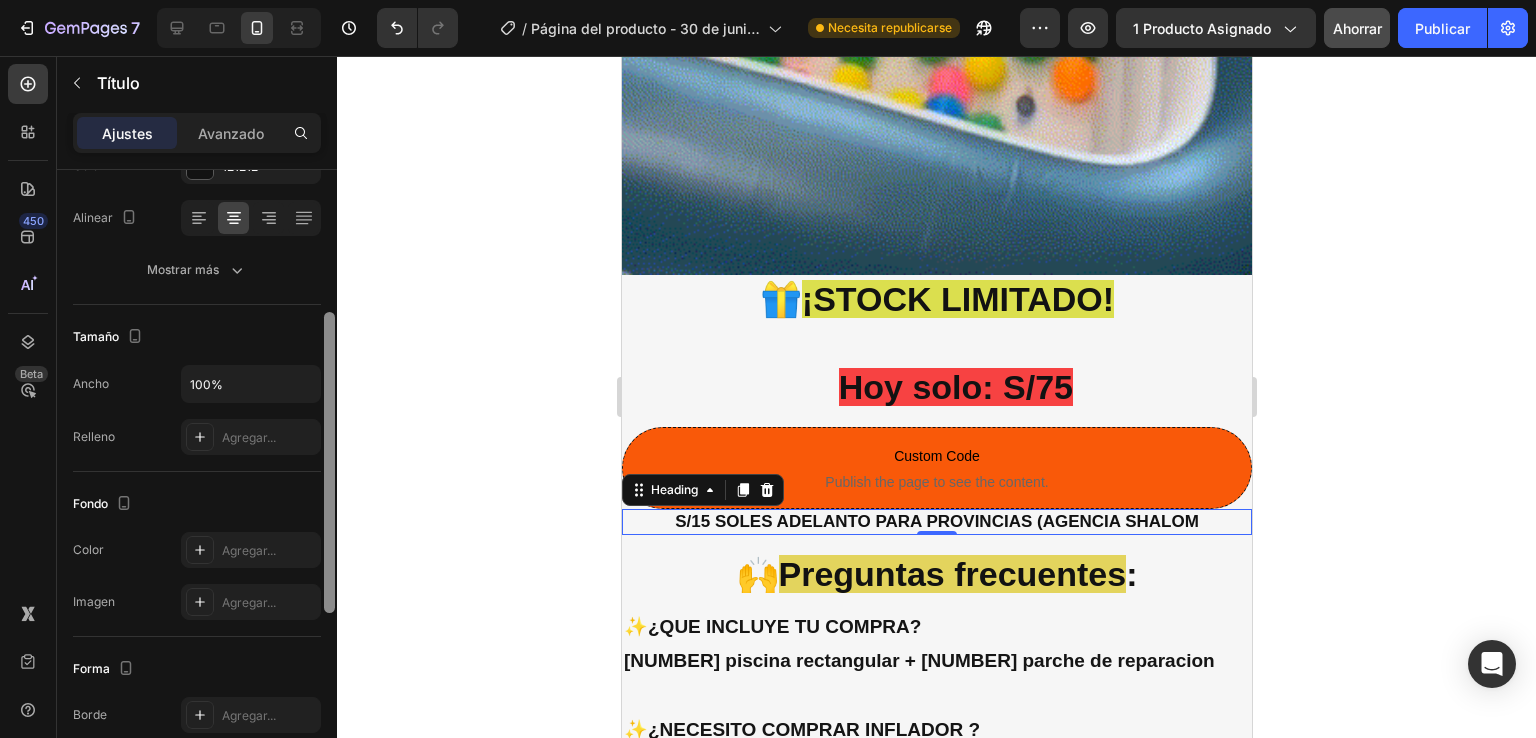 drag, startPoint x: 332, startPoint y: 461, endPoint x: 336, endPoint y: 604, distance: 143.05594 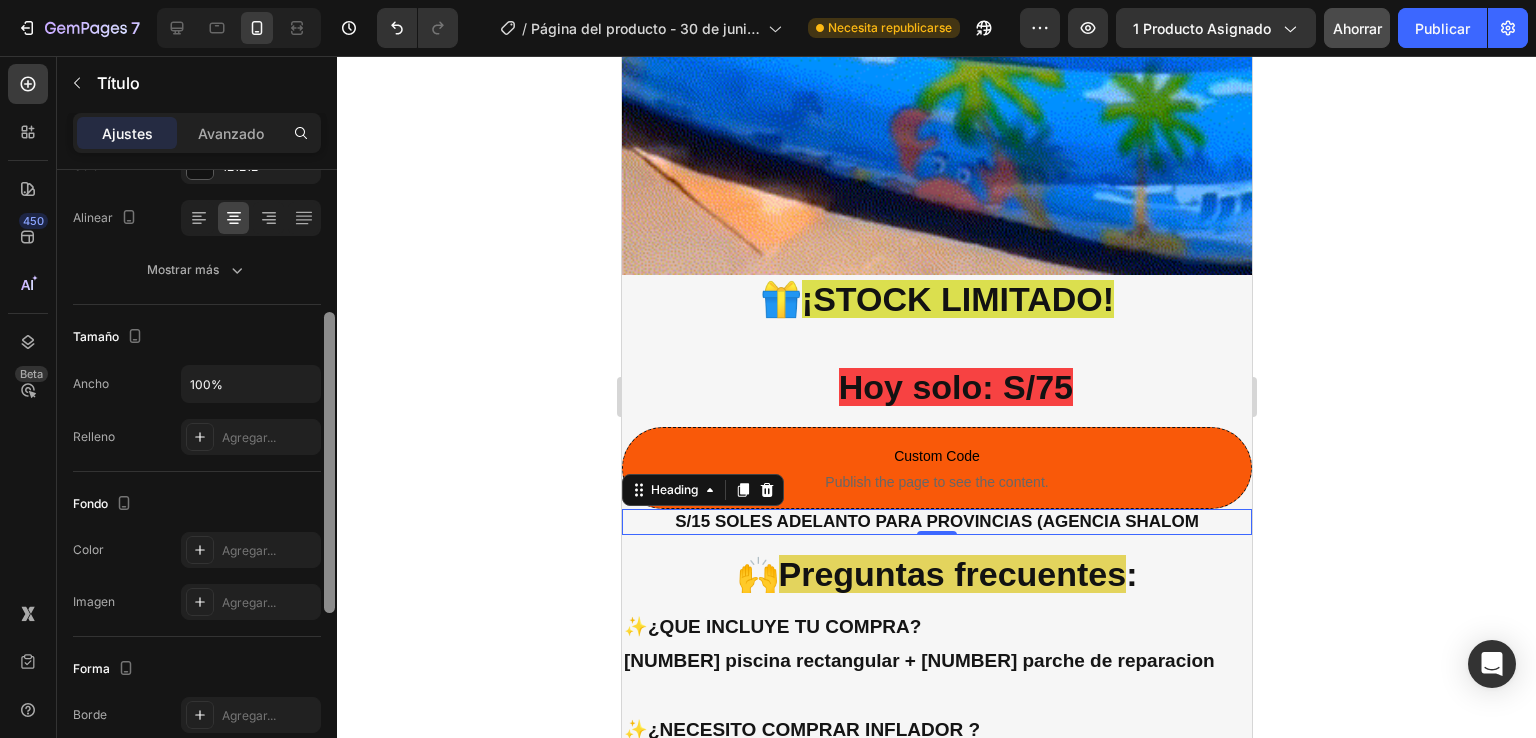 click at bounding box center (329, 482) 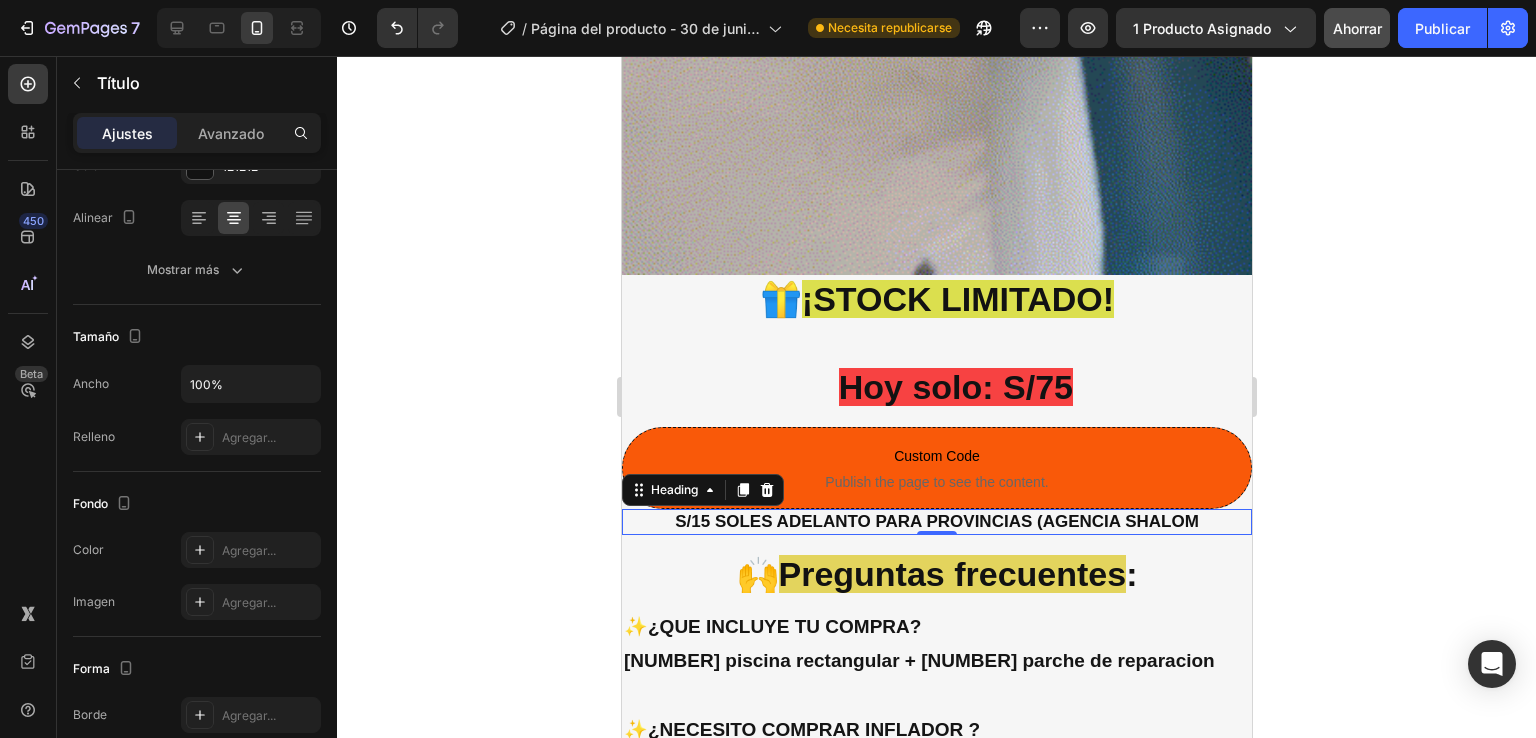 scroll, scrollTop: 671, scrollLeft: 0, axis: vertical 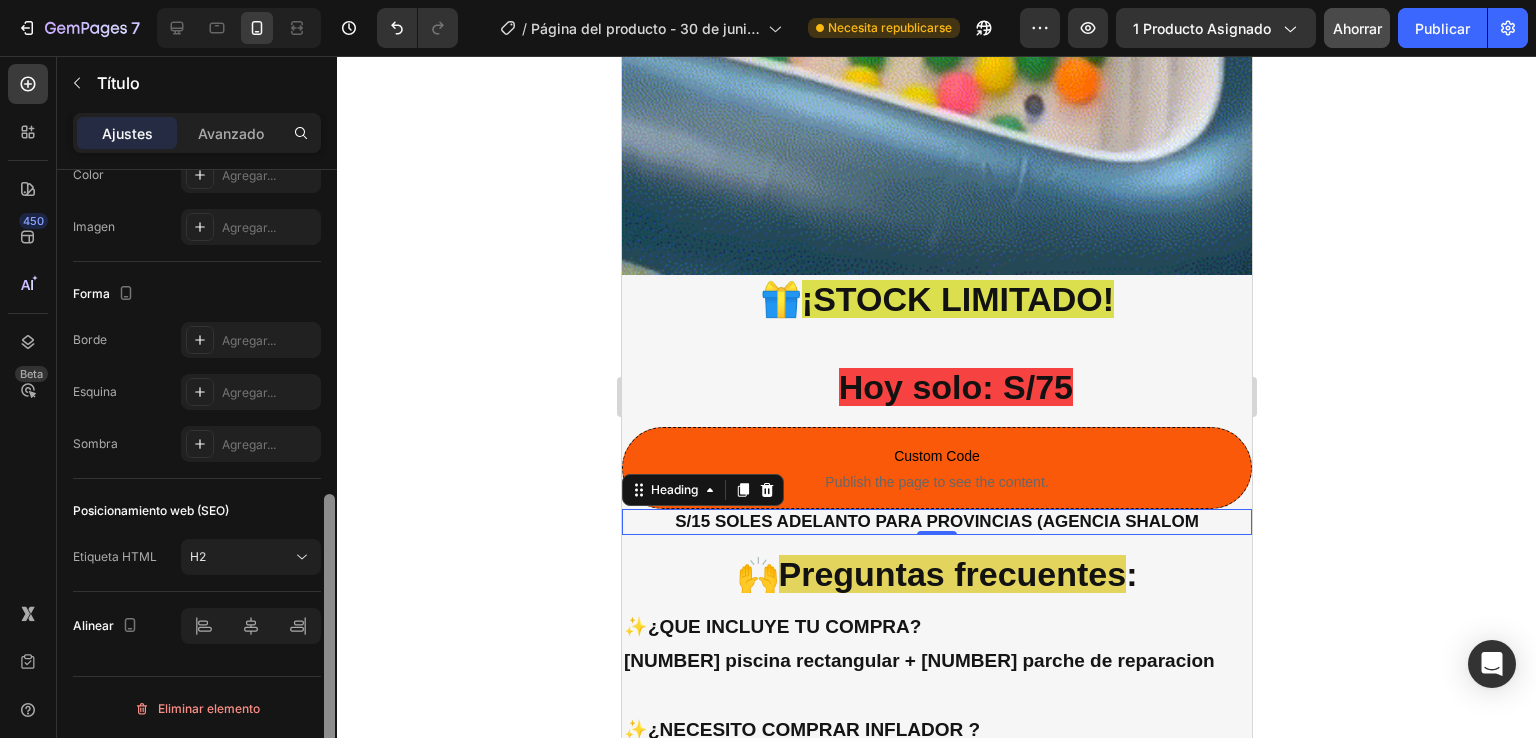 click at bounding box center (329, 482) 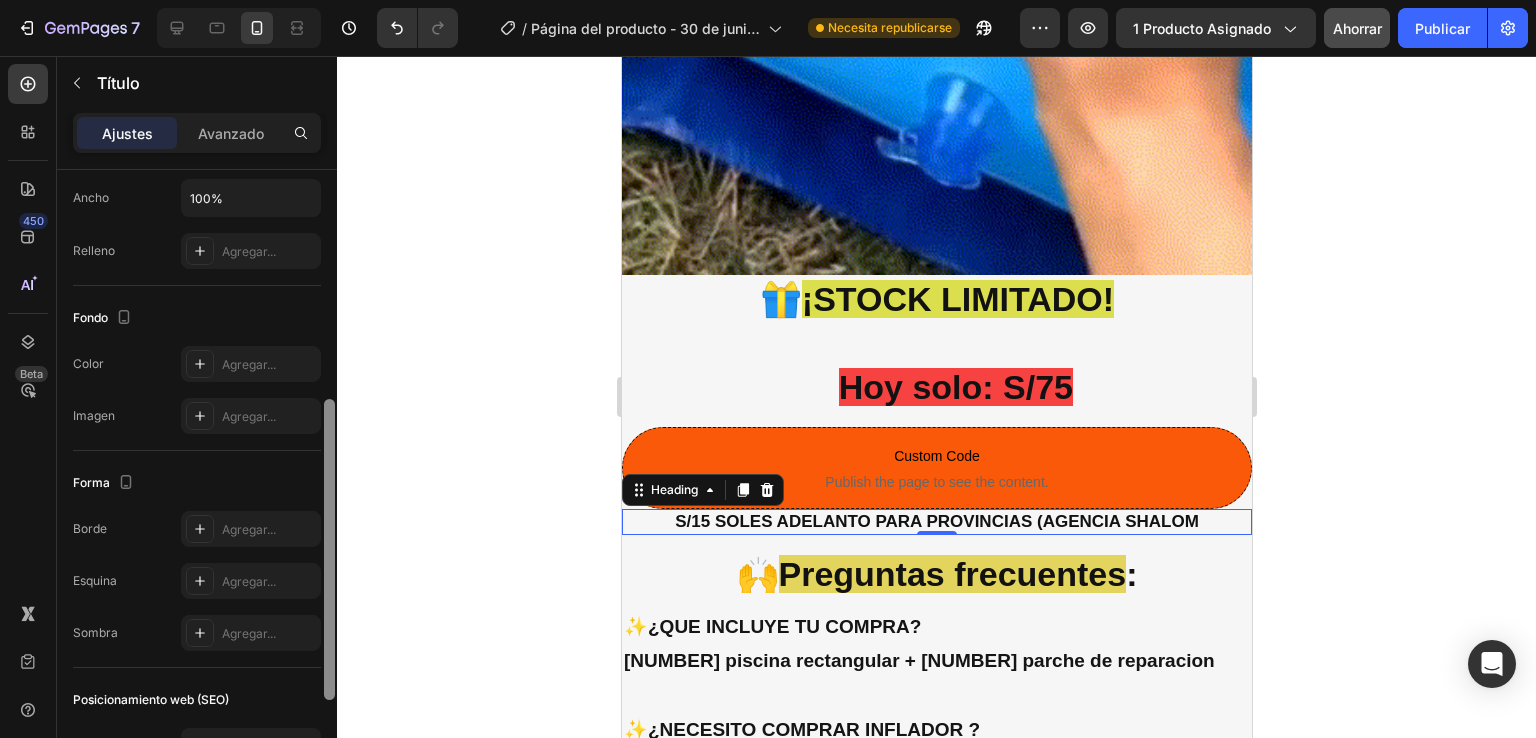 scroll, scrollTop: 466, scrollLeft: 0, axis: vertical 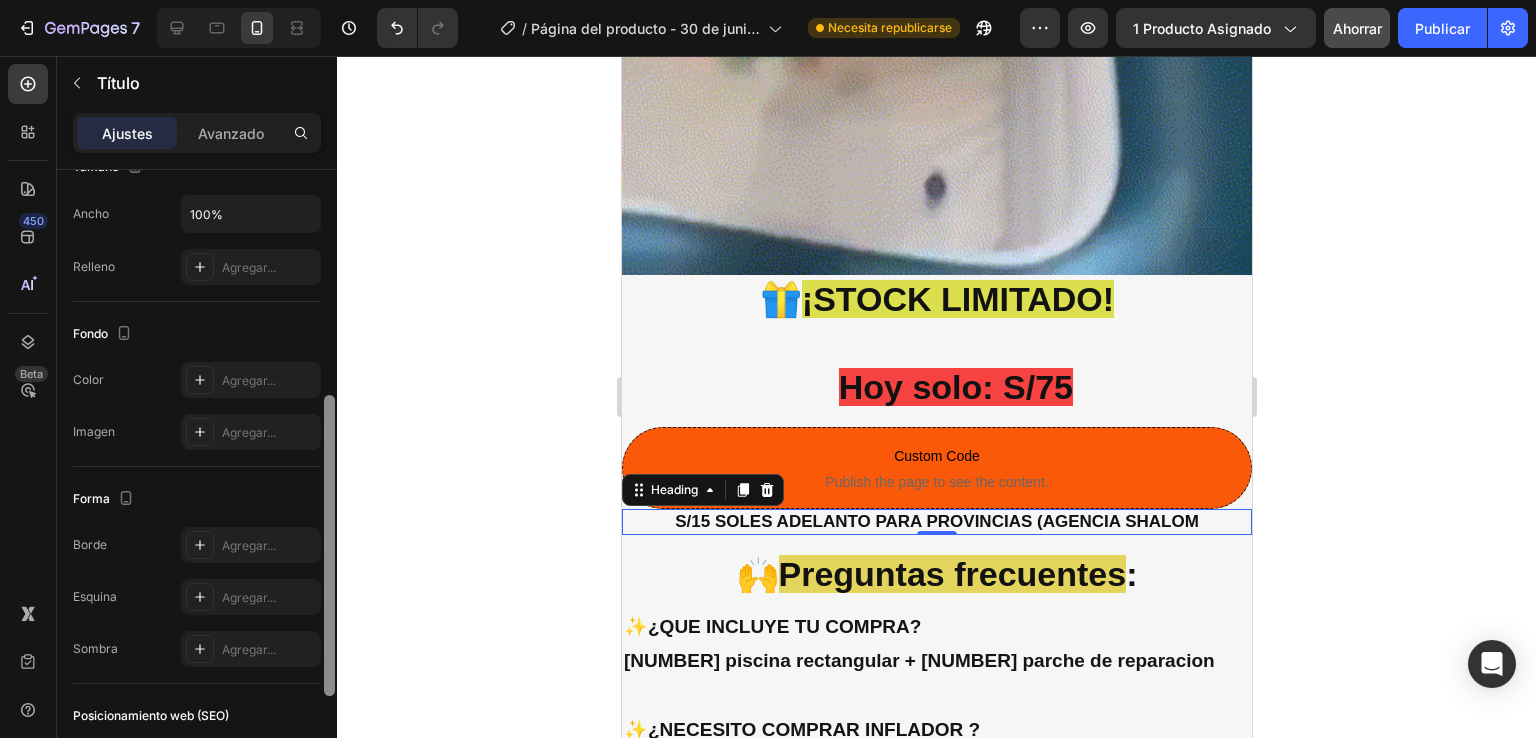 drag, startPoint x: 330, startPoint y: 529, endPoint x: 341, endPoint y: 430, distance: 99.60924 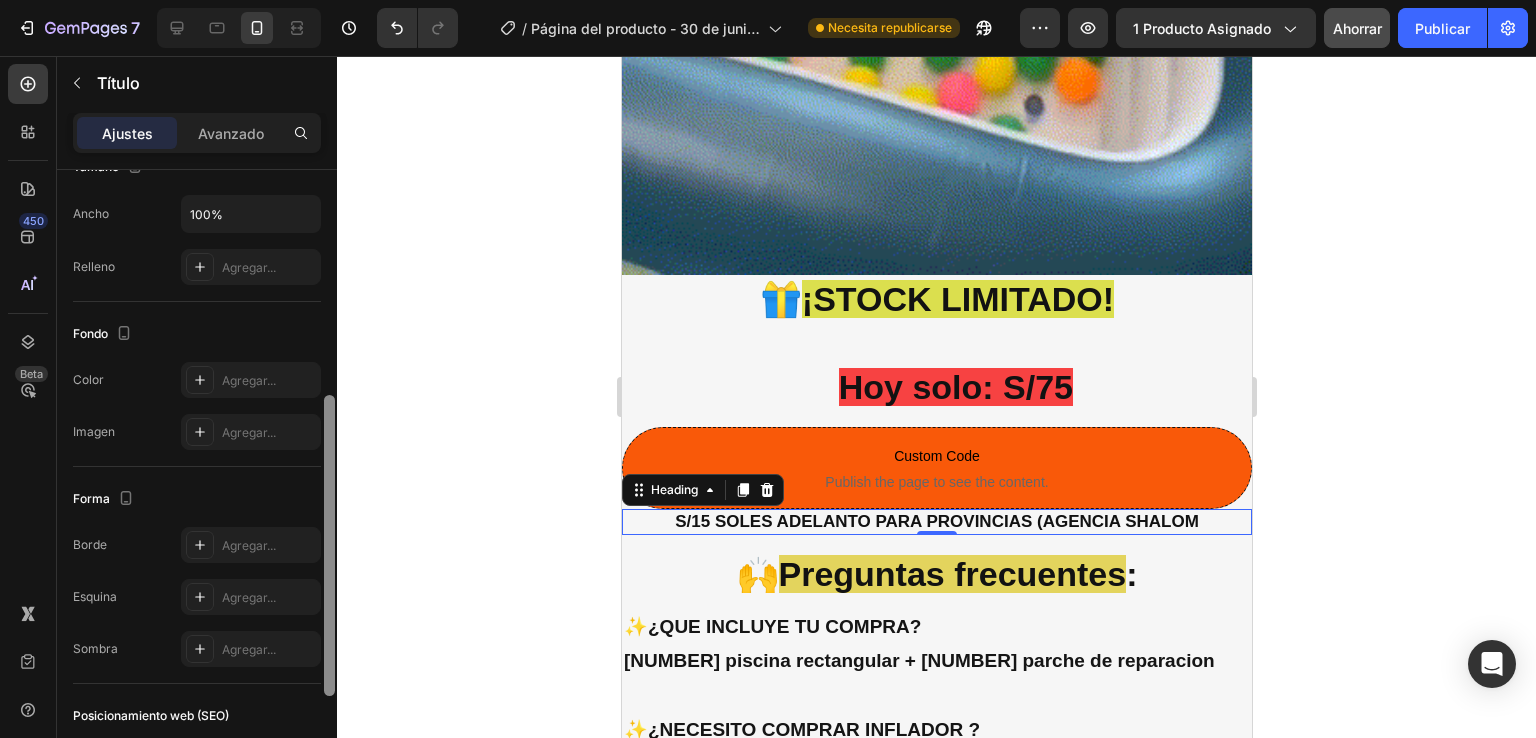 click on "7 Historial de versiones / Página del producto - [DATE], [TIME] Necesita republicarse Avance [NUMBER] producto asignado Ahorrar Publicar [NUMBER] Beta Secciones([NUMBER]) Elementos([NUMBER]) Sección Elemento Sección de héroes Detalle del producto Marcas Insignias de confianza Garantizar Desglose del producto Cómo utilizar Testimonios Comparar Manojo Preguntas frecuentes Prueba social Historia de la marca Lista de productos Recopilación Lista de blogs Contacto Sticky Añadir al carrito Pie de página personalizado Explorar la biblioteca [NUMBER] Disposición
Fila
Fila
Fila
Fila Texto
Título
Bloque de texto Botón
Botón
Botón Medios de comunicación" 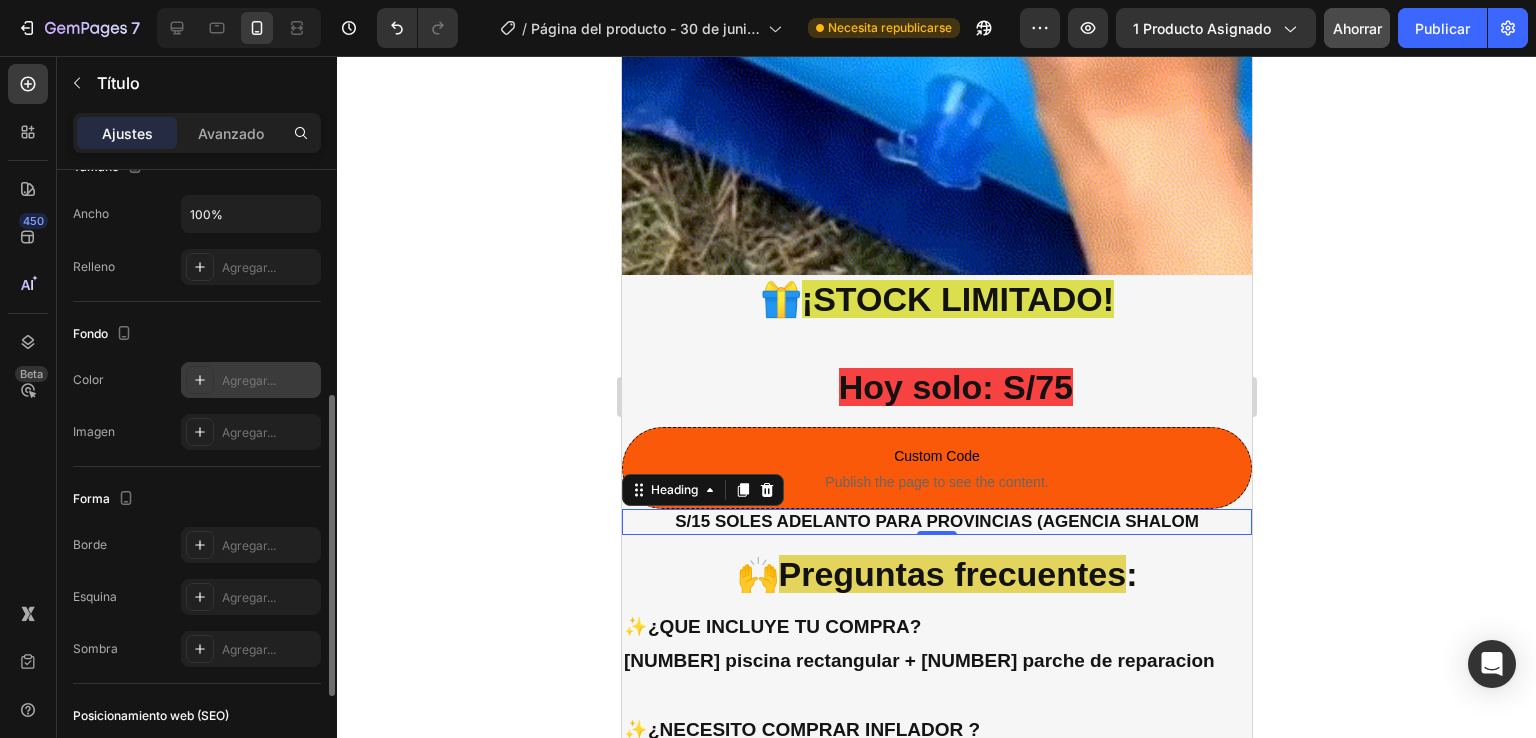 click on "Agregar..." at bounding box center [251, 380] 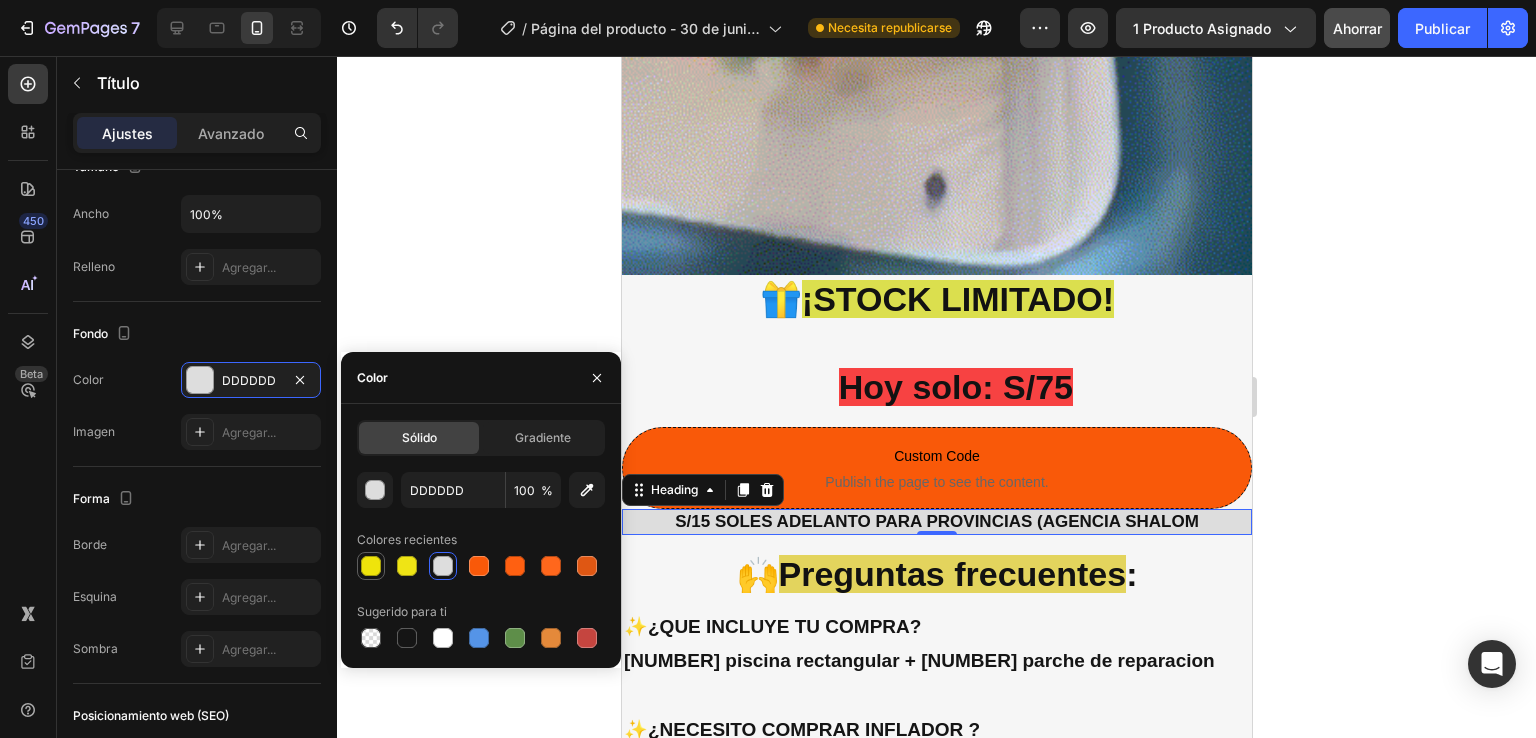 click at bounding box center (371, 566) 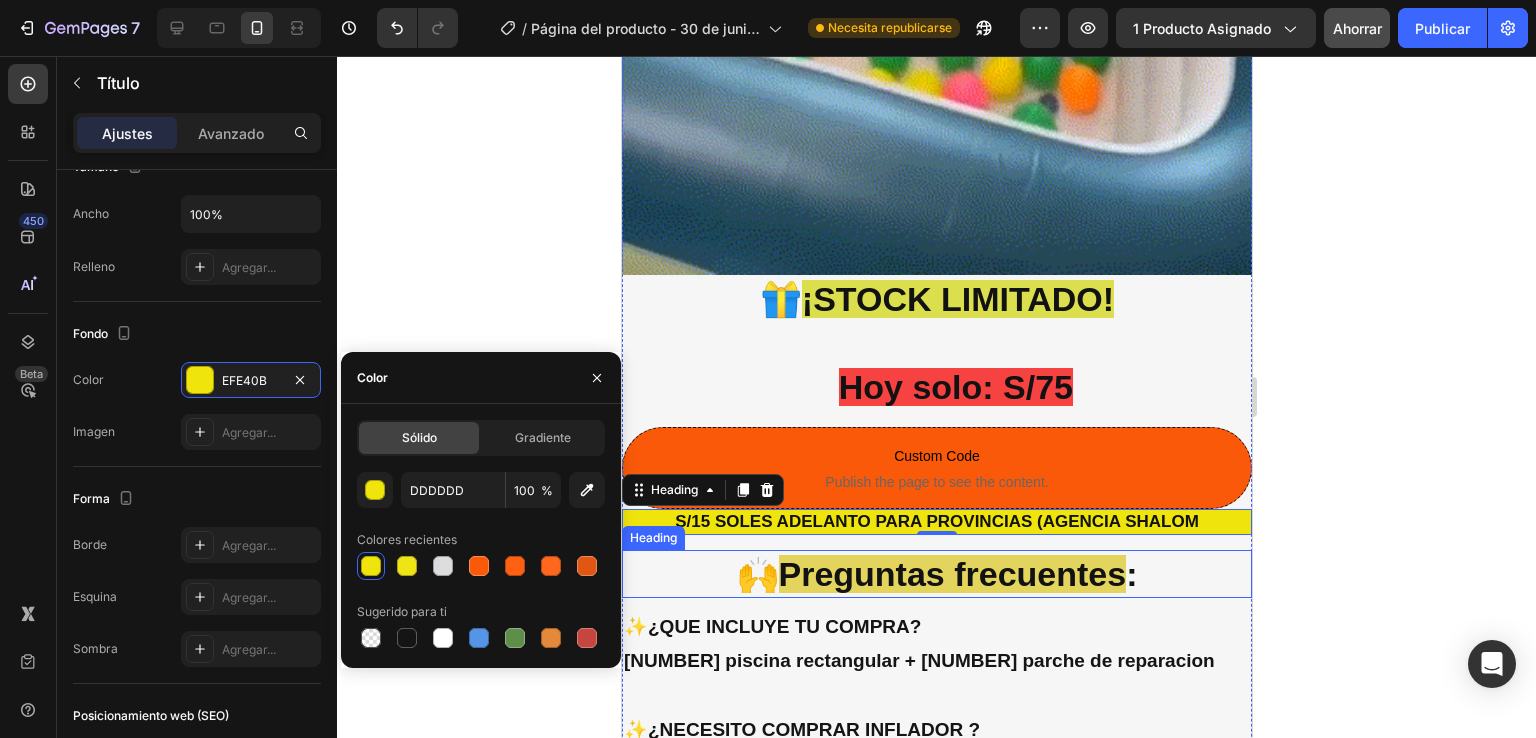 click 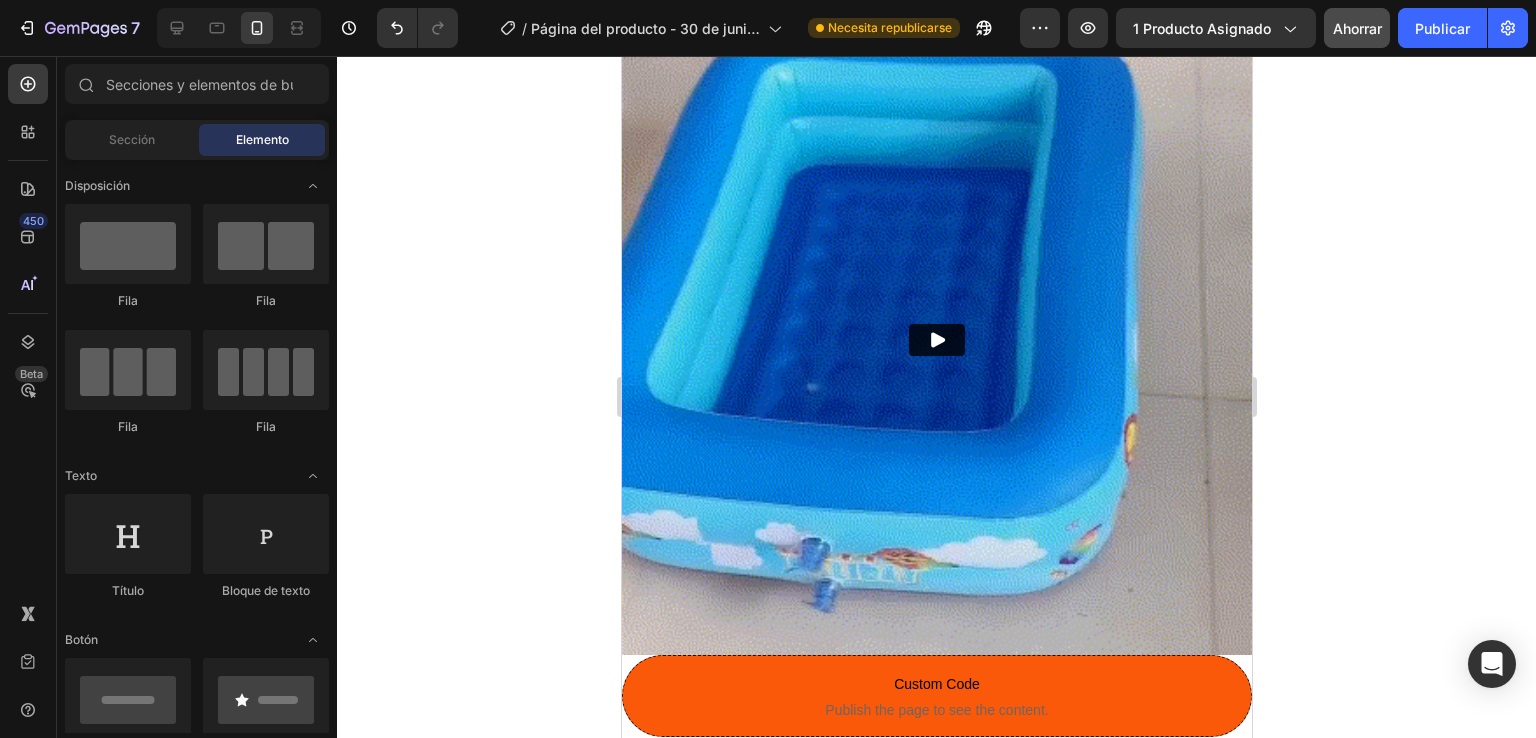 scroll, scrollTop: 3935, scrollLeft: 0, axis: vertical 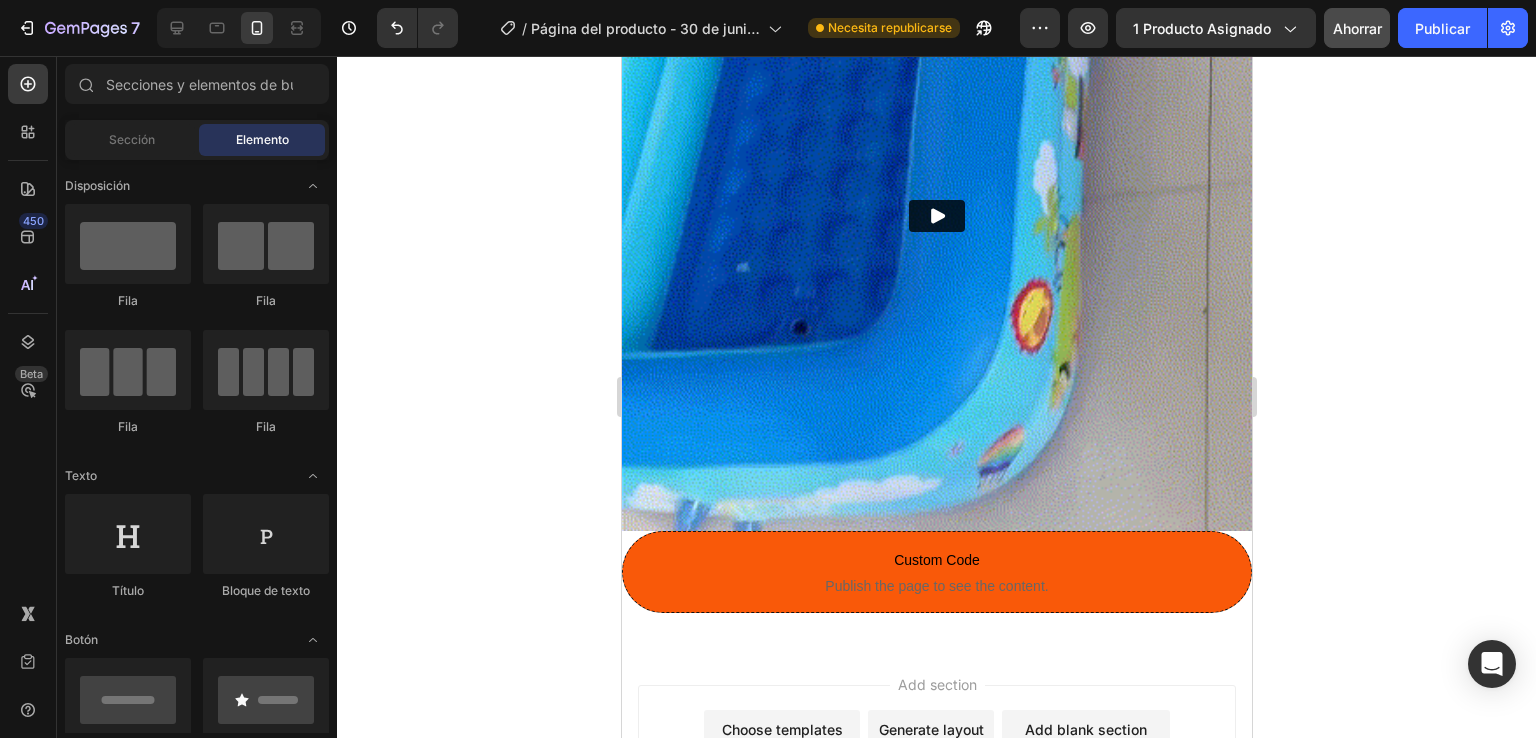 drag, startPoint x: 1245, startPoint y: 445, endPoint x: 1893, endPoint y: 745, distance: 714.0756 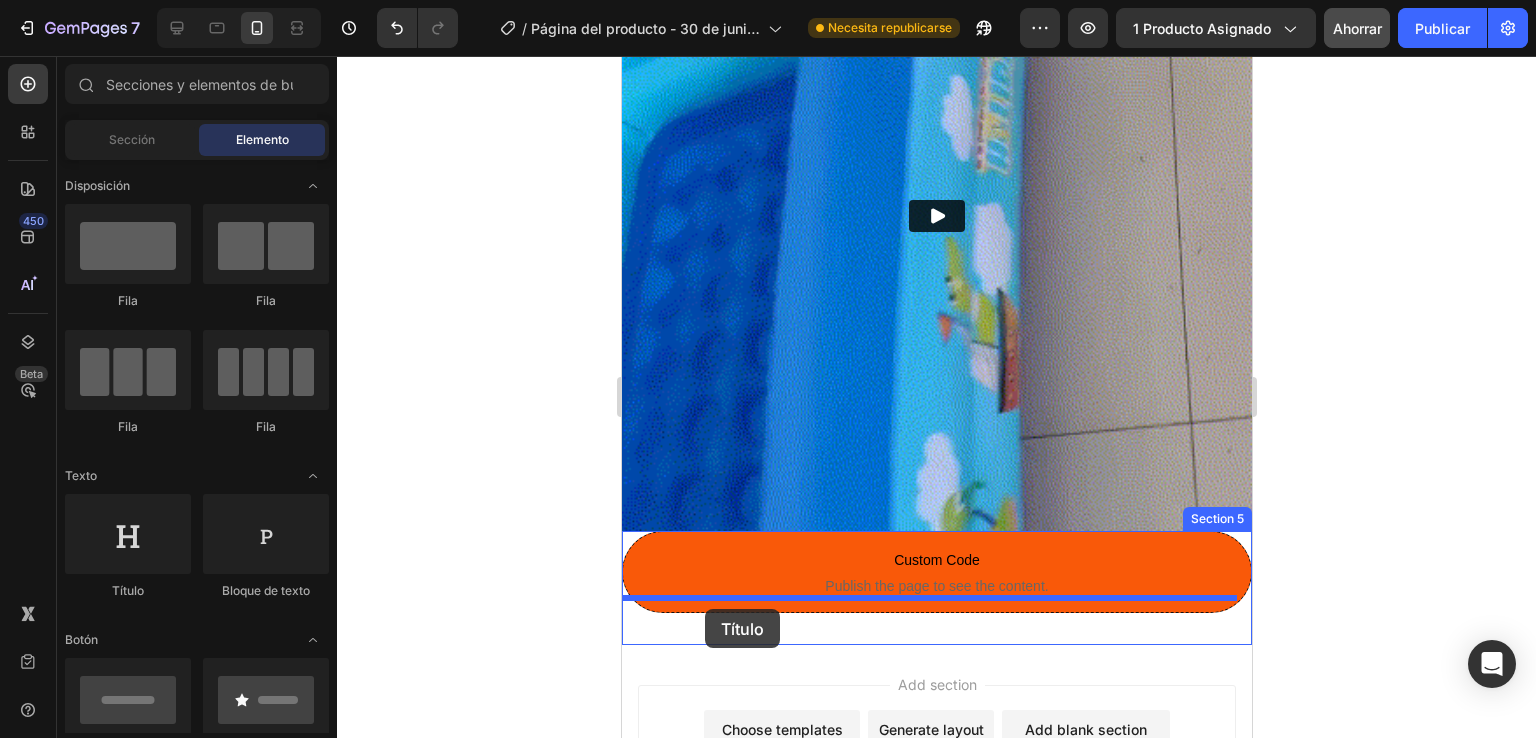 drag, startPoint x: 778, startPoint y: 593, endPoint x: 709, endPoint y: 606, distance: 70.21396 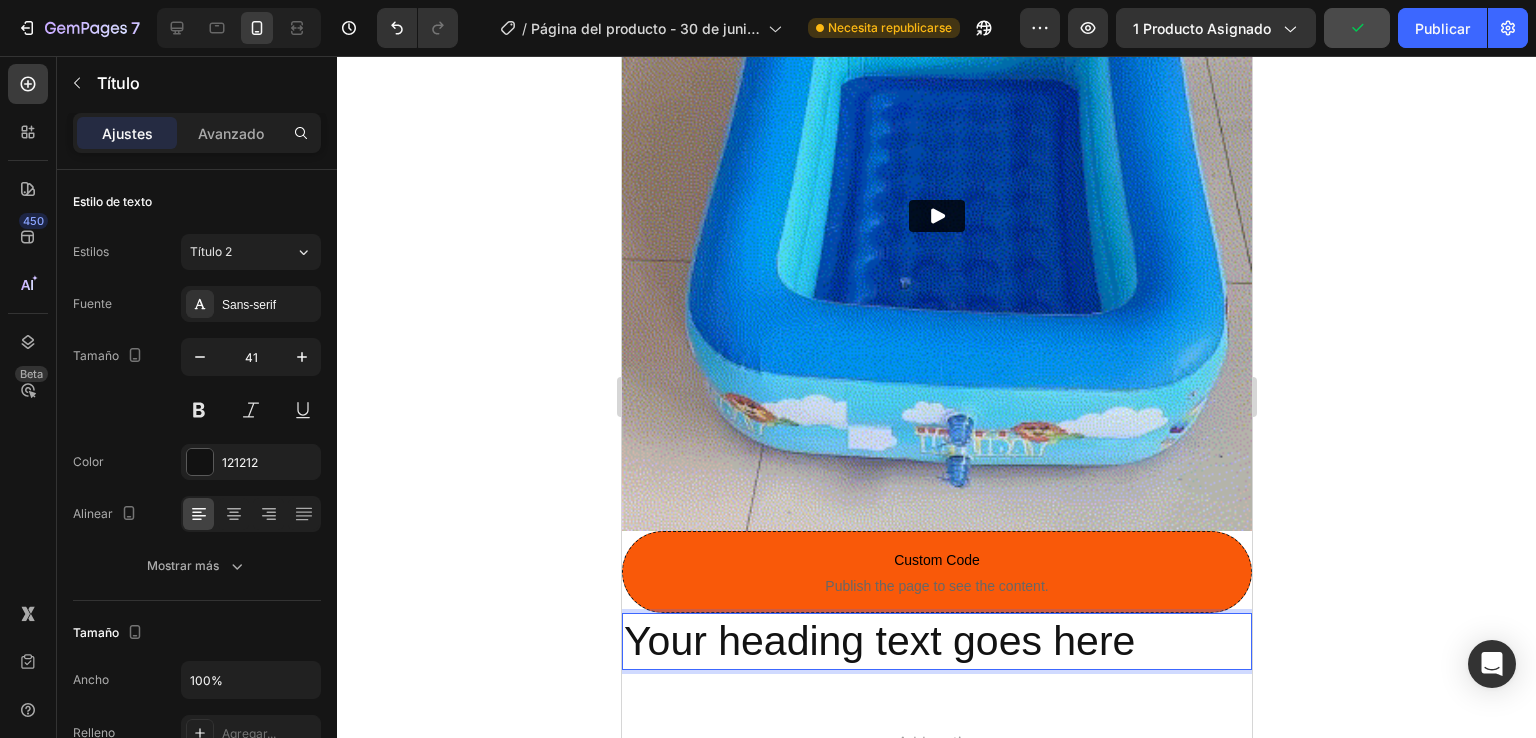 click on "Your heading text goes here" at bounding box center (936, 641) 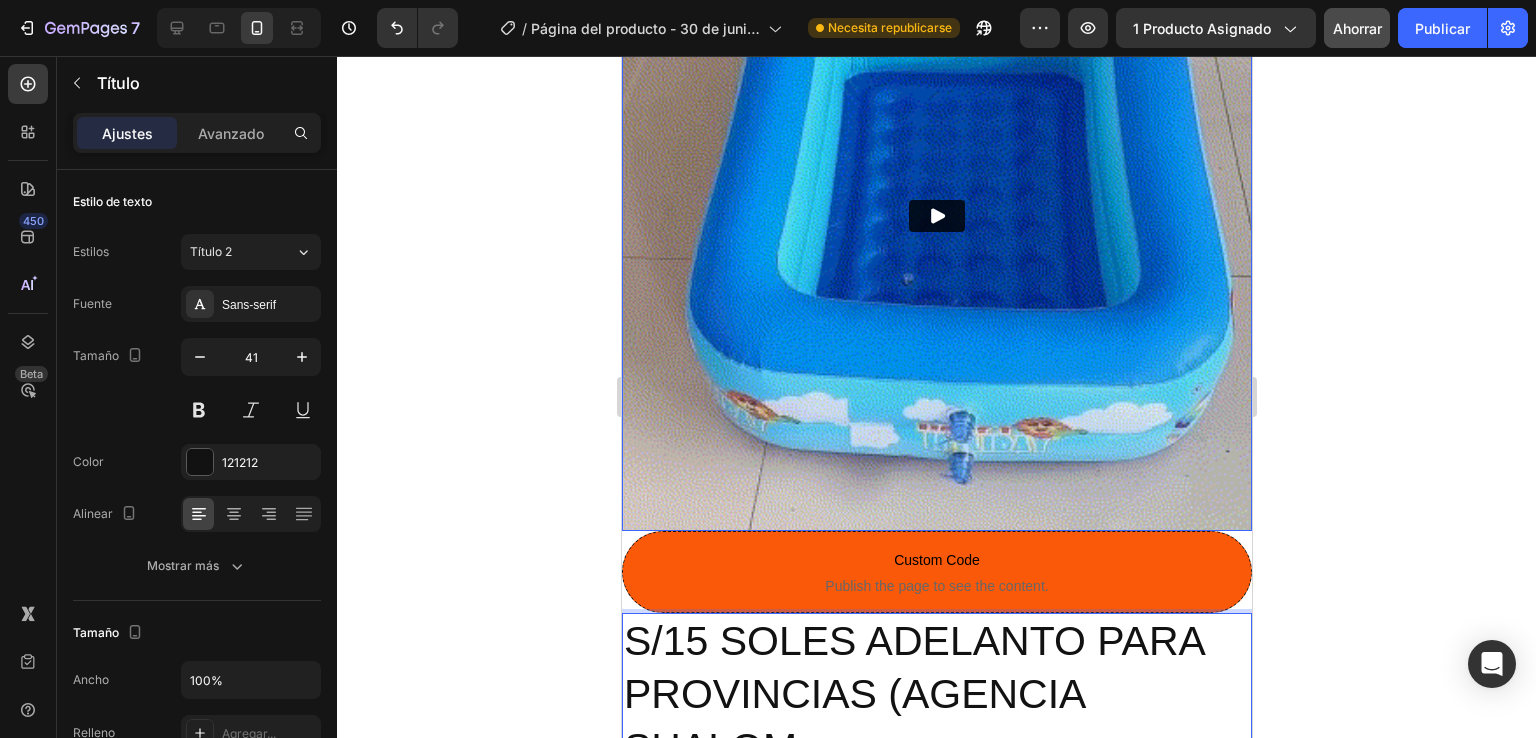 scroll, scrollTop: 3972, scrollLeft: 0, axis: vertical 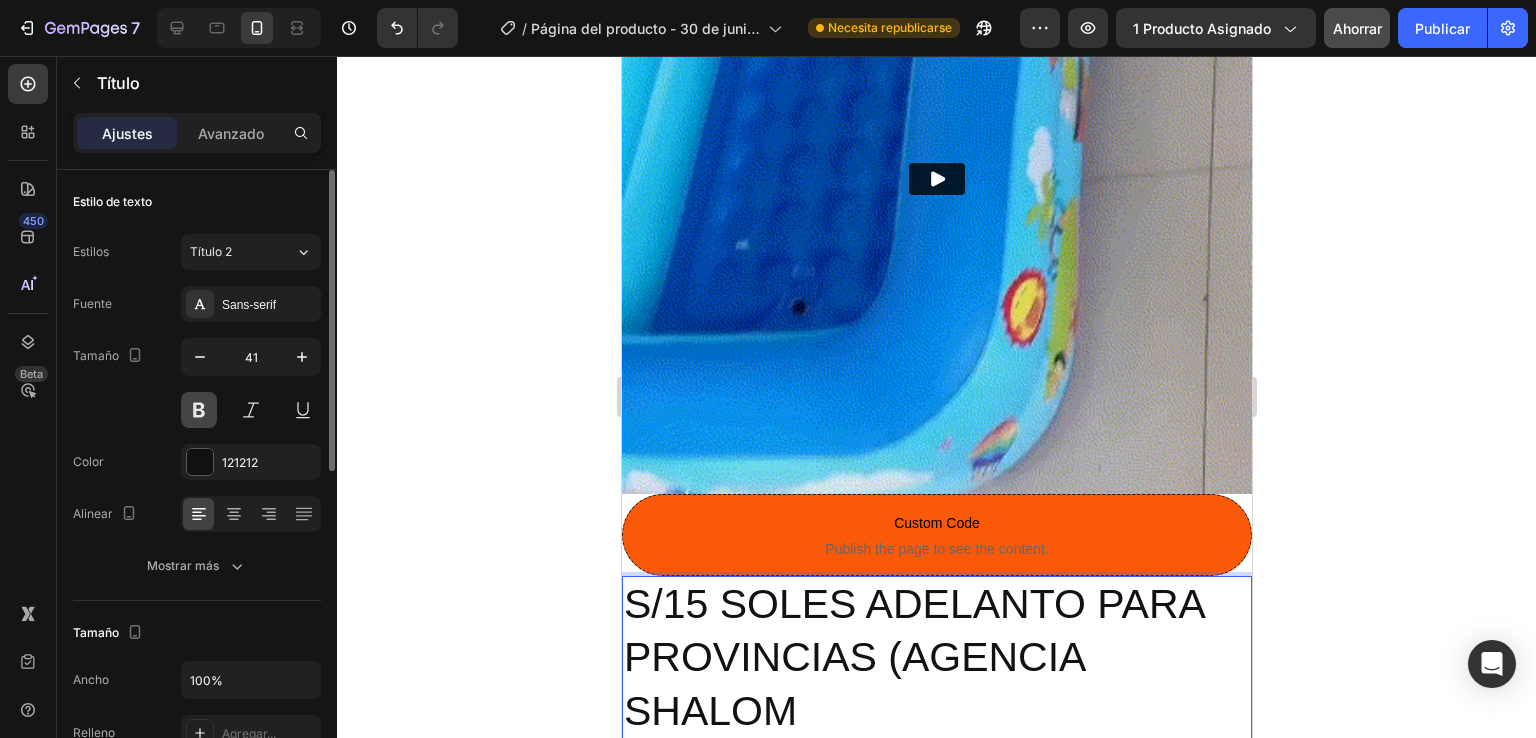 click at bounding box center (199, 410) 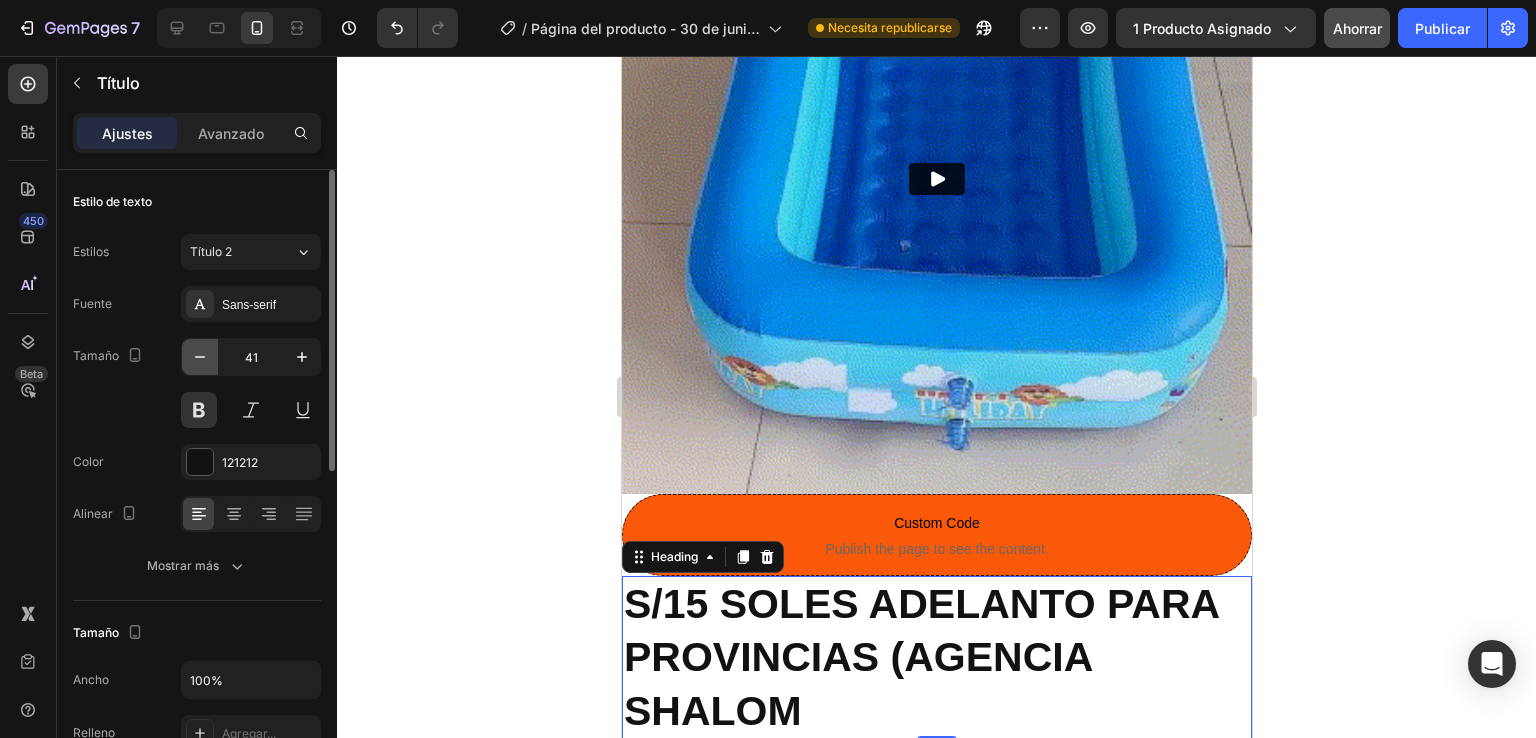 click 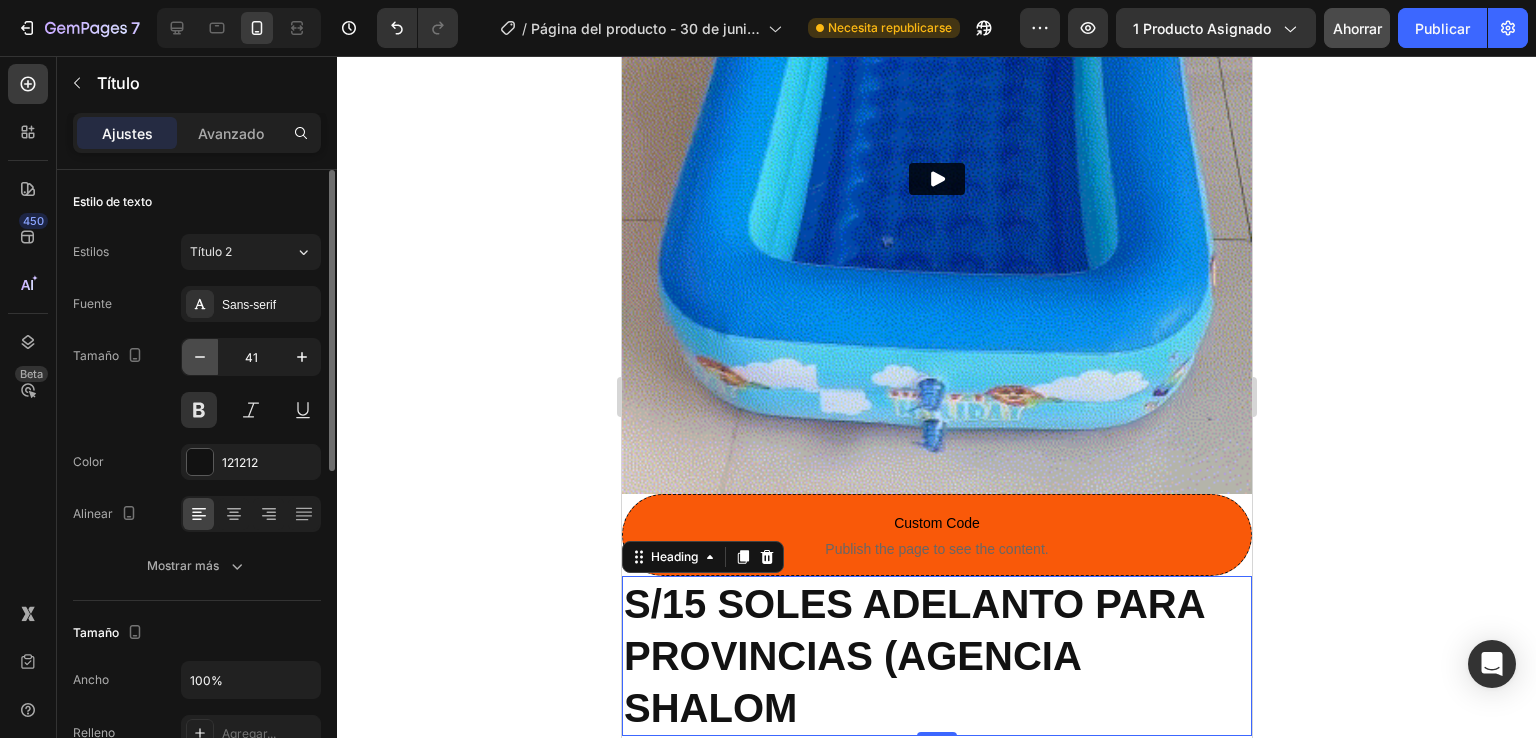 click 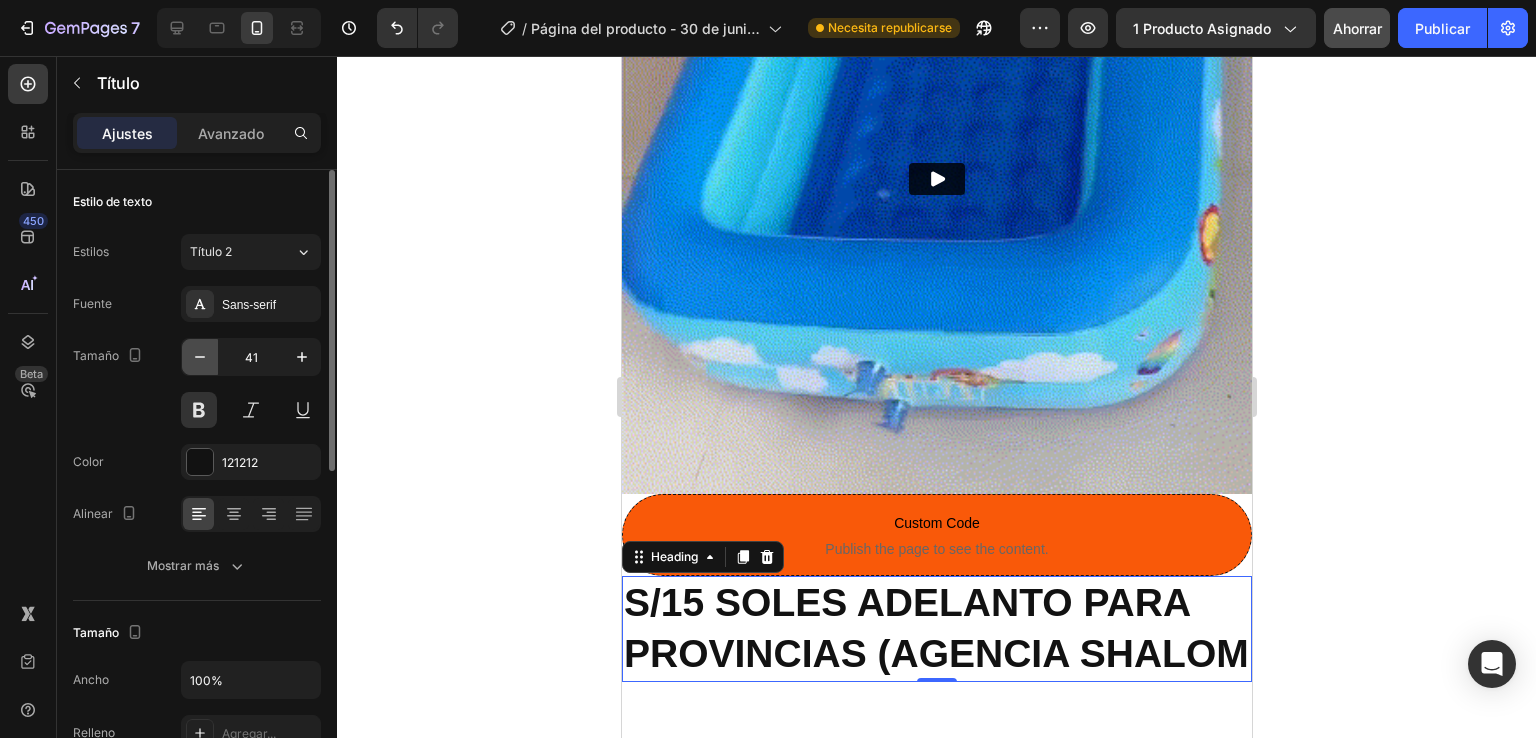 click 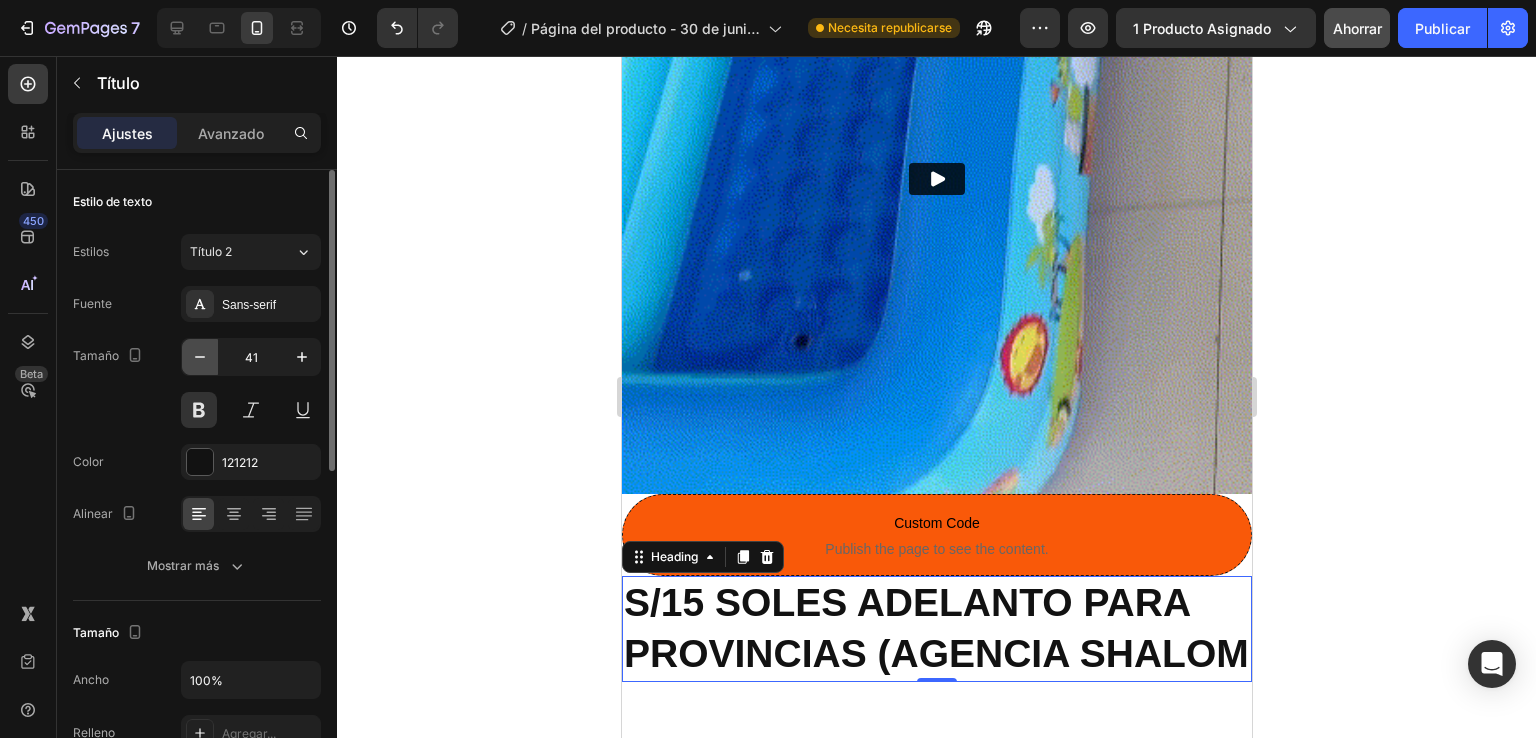 click 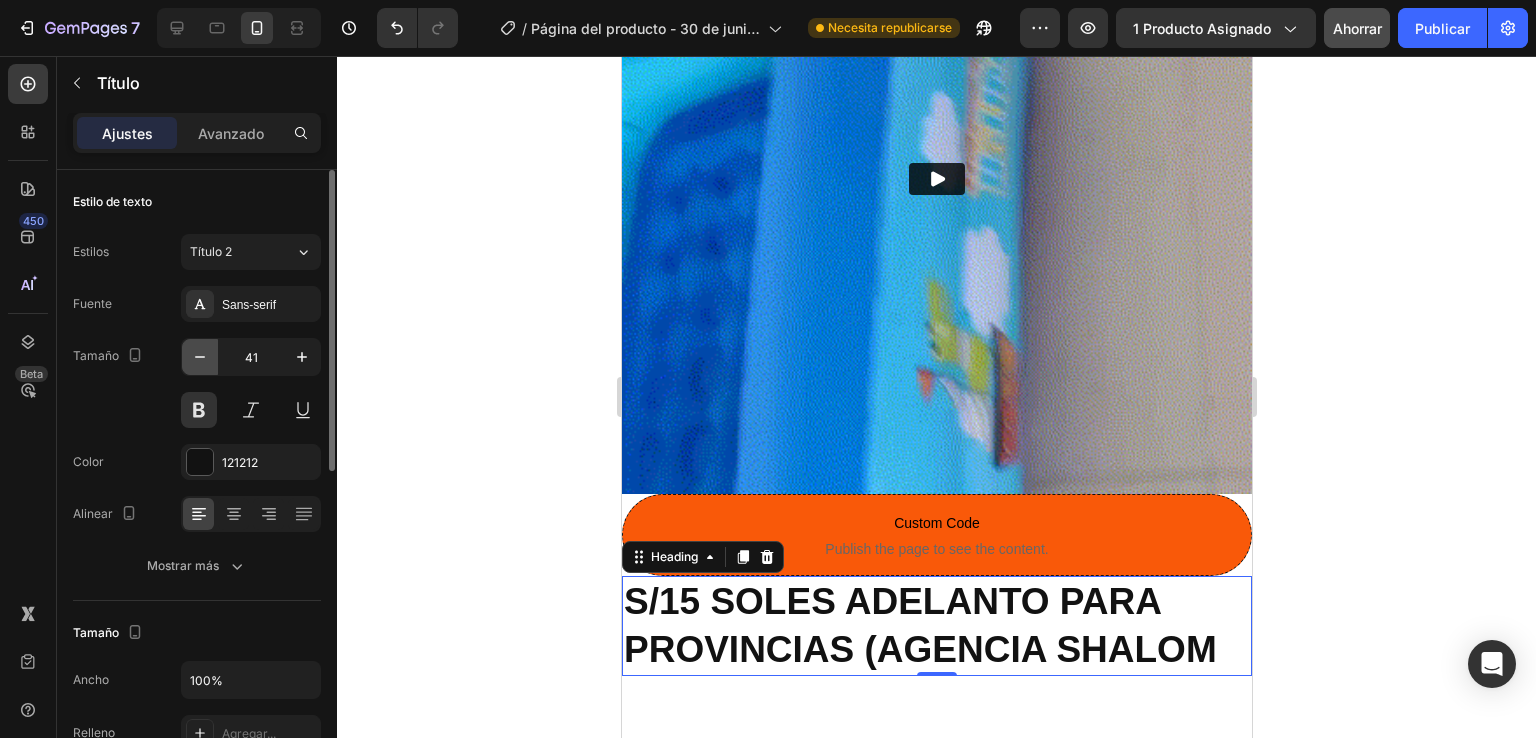 click 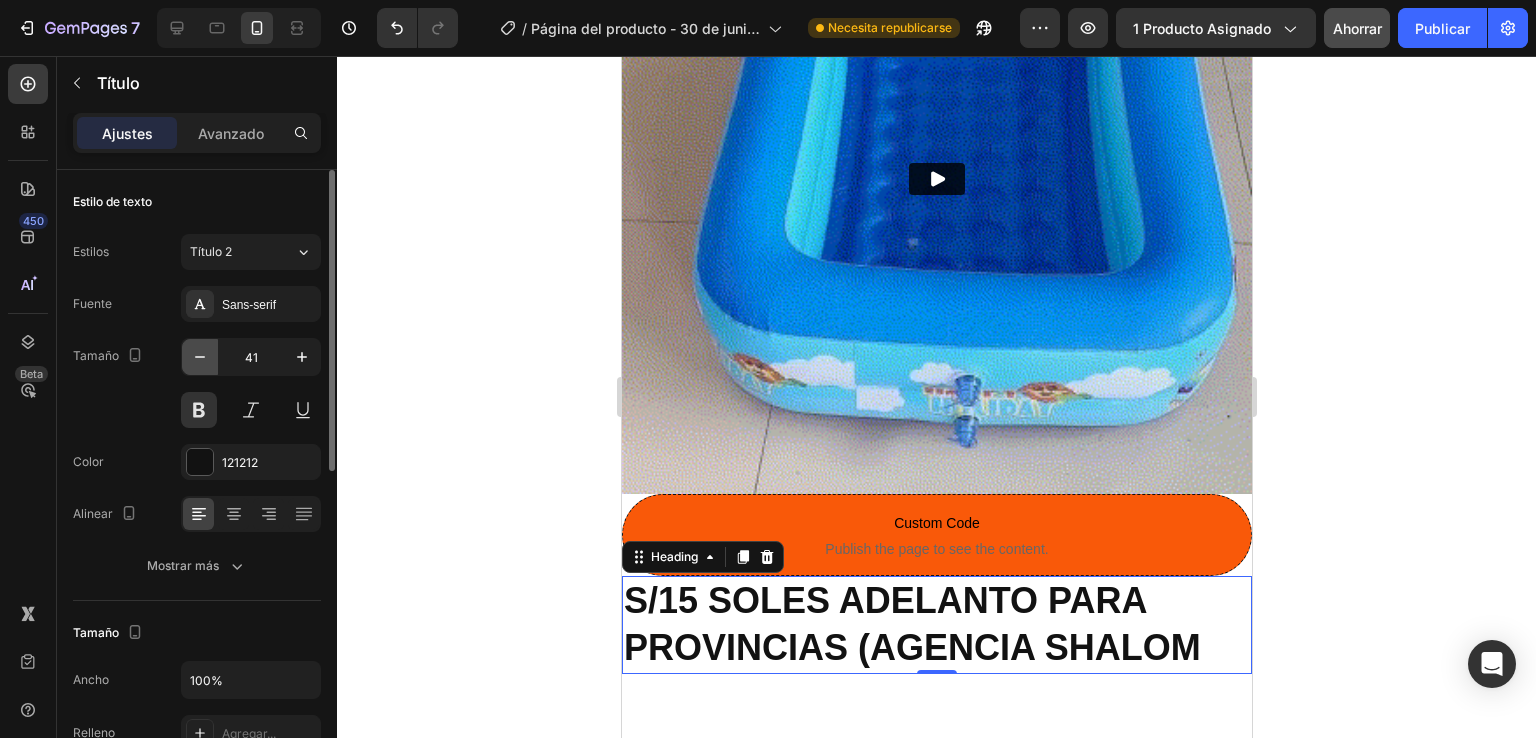 click 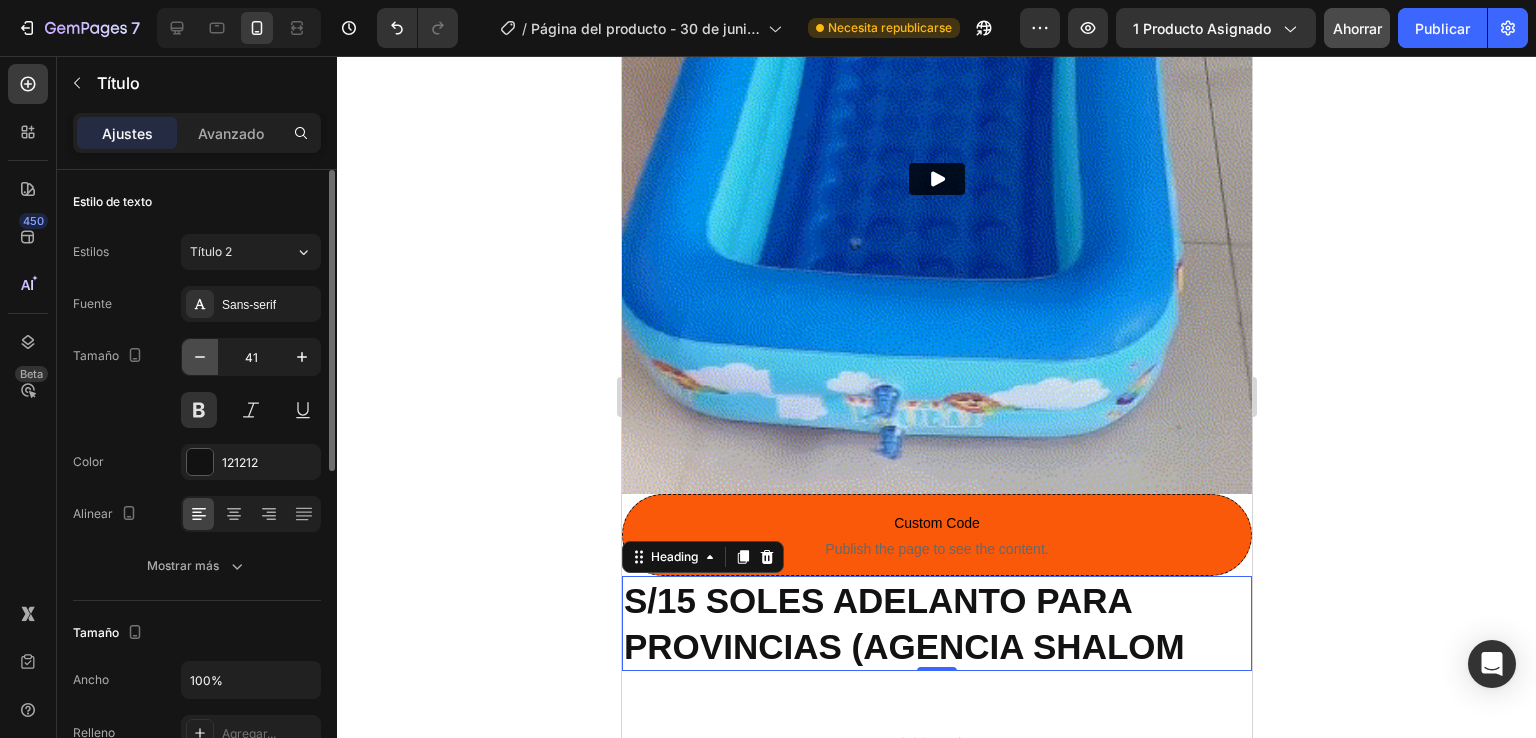 click 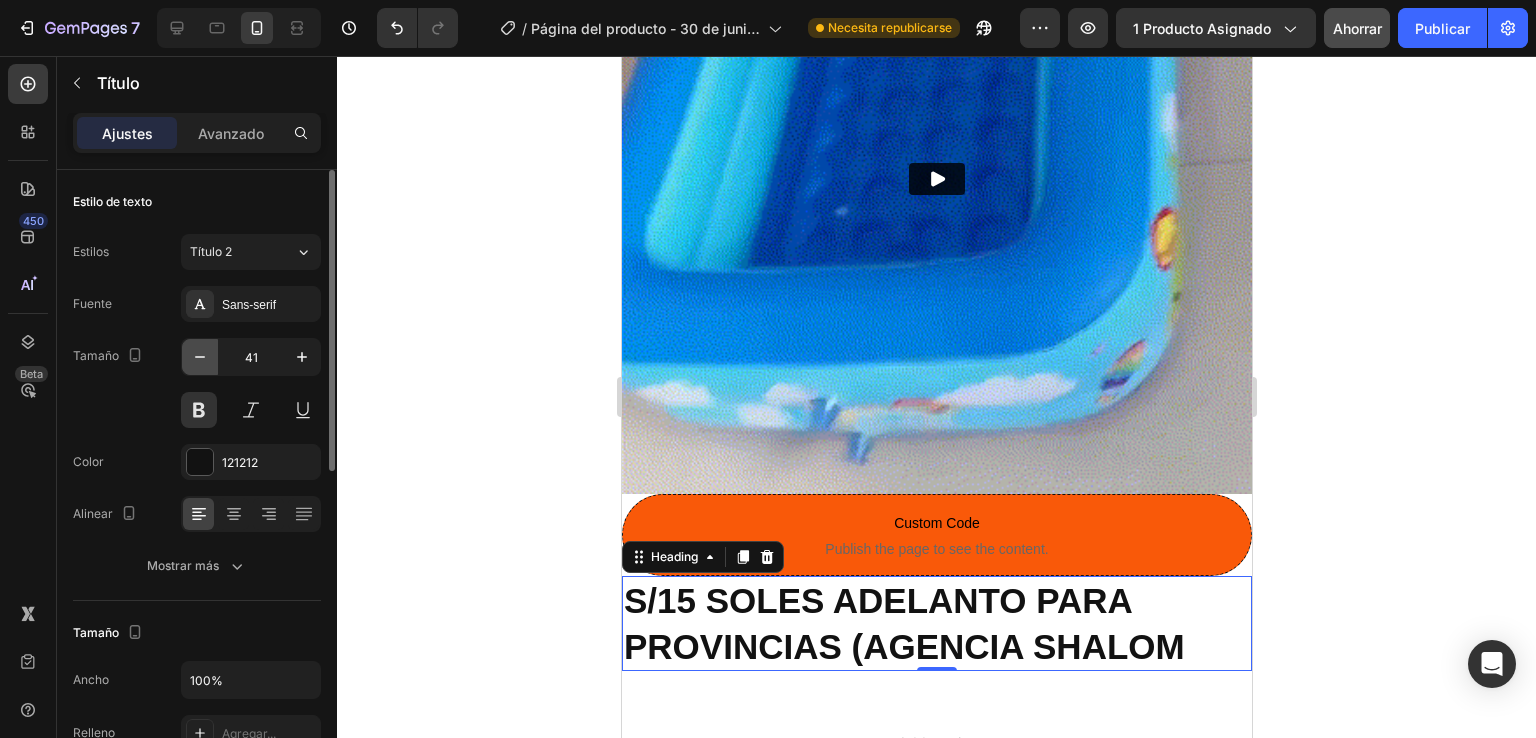 click 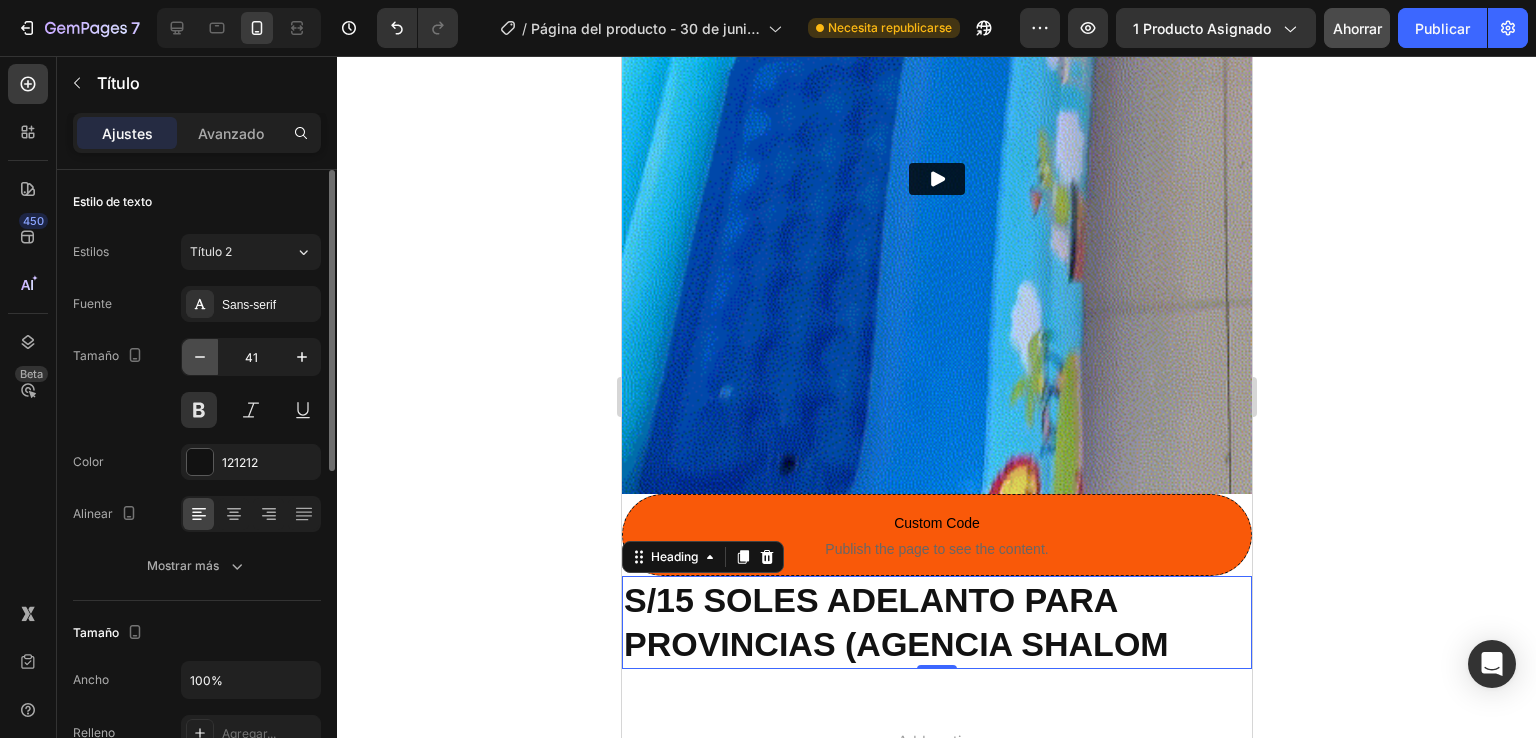 click 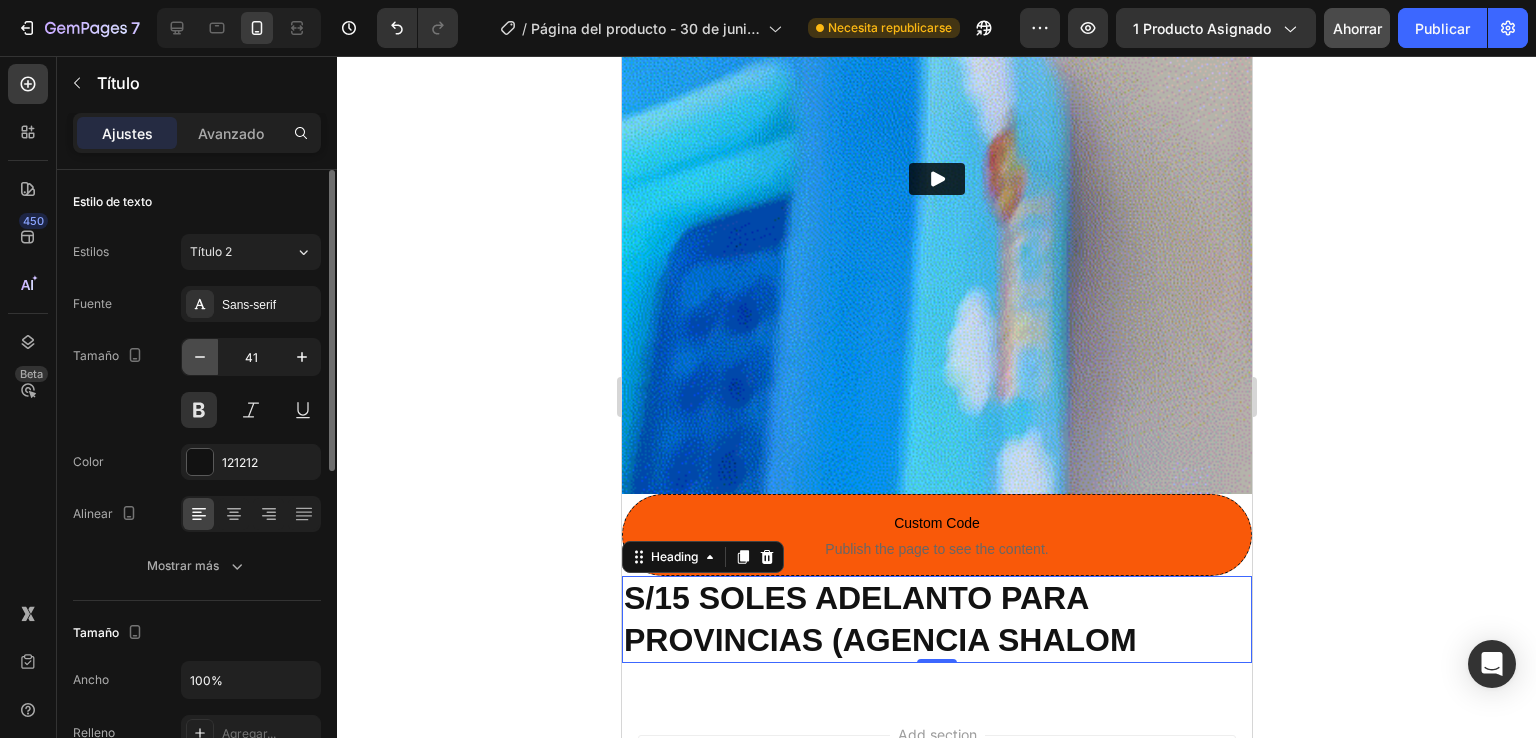 click 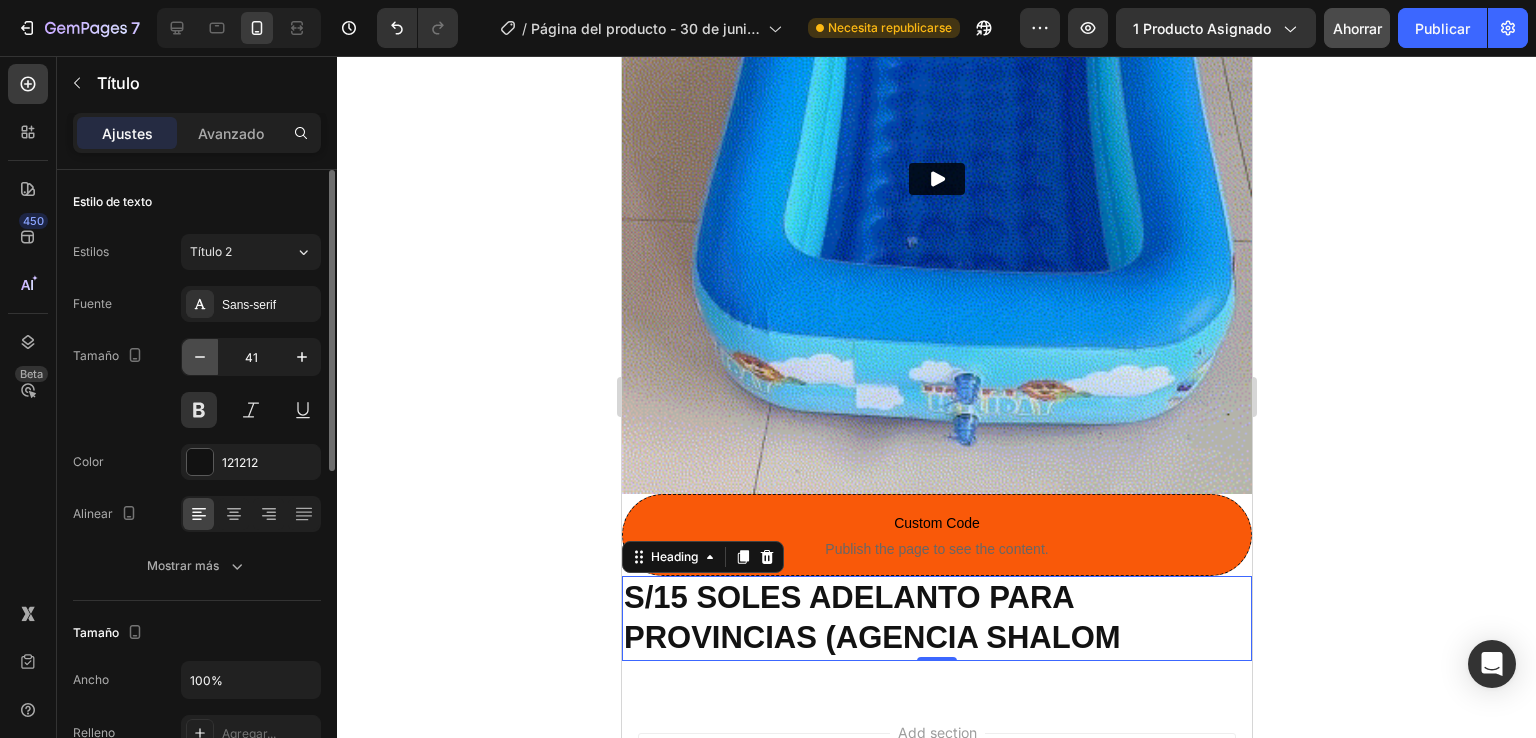 click 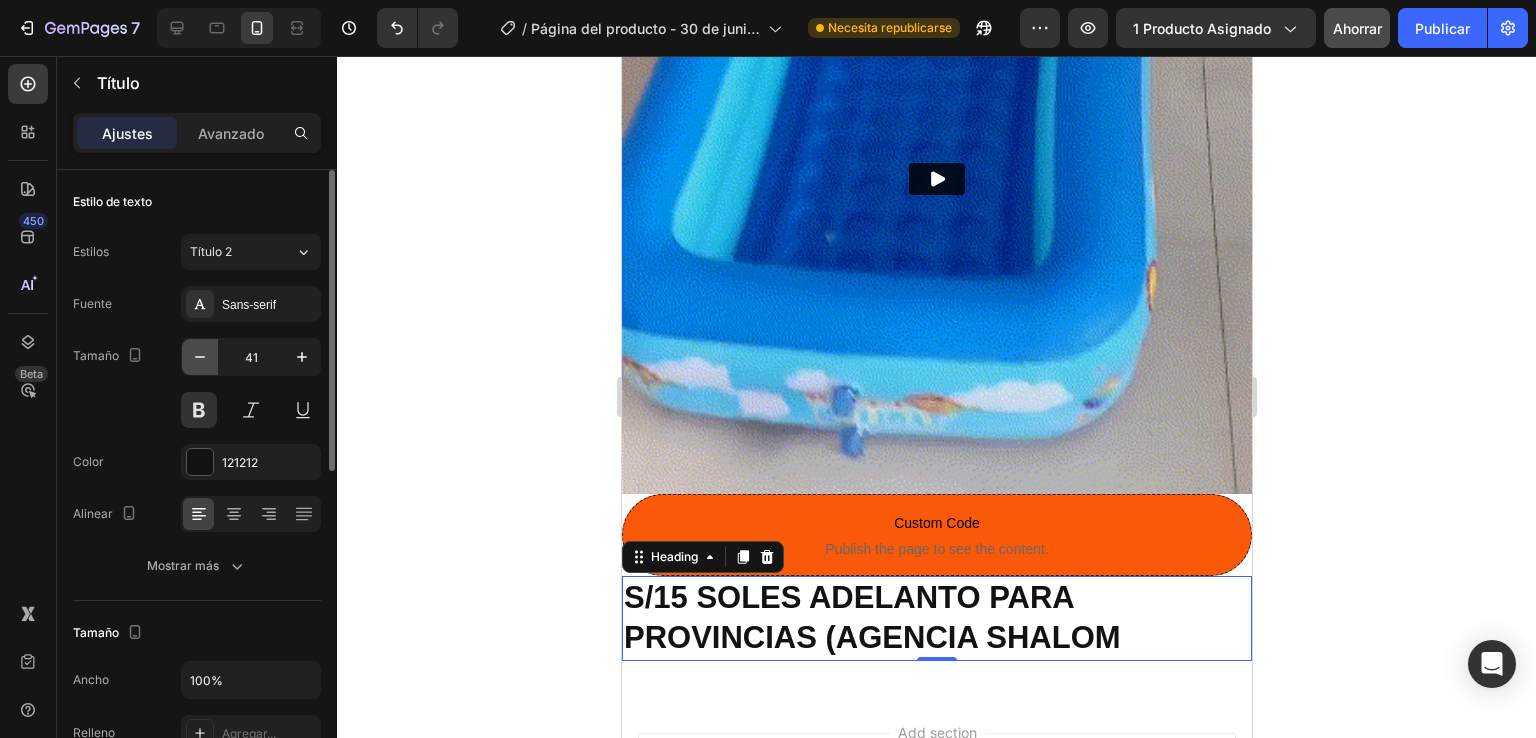 click 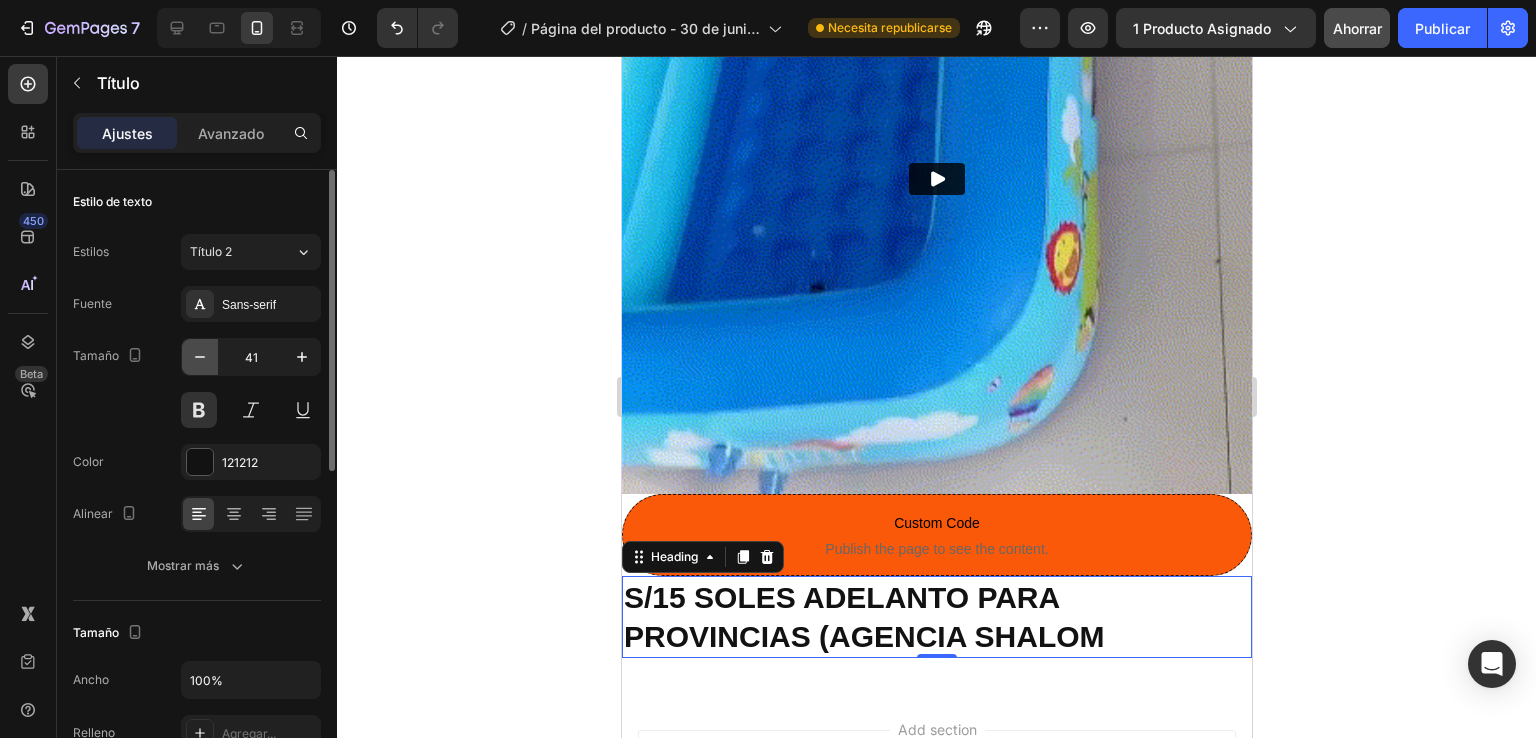click 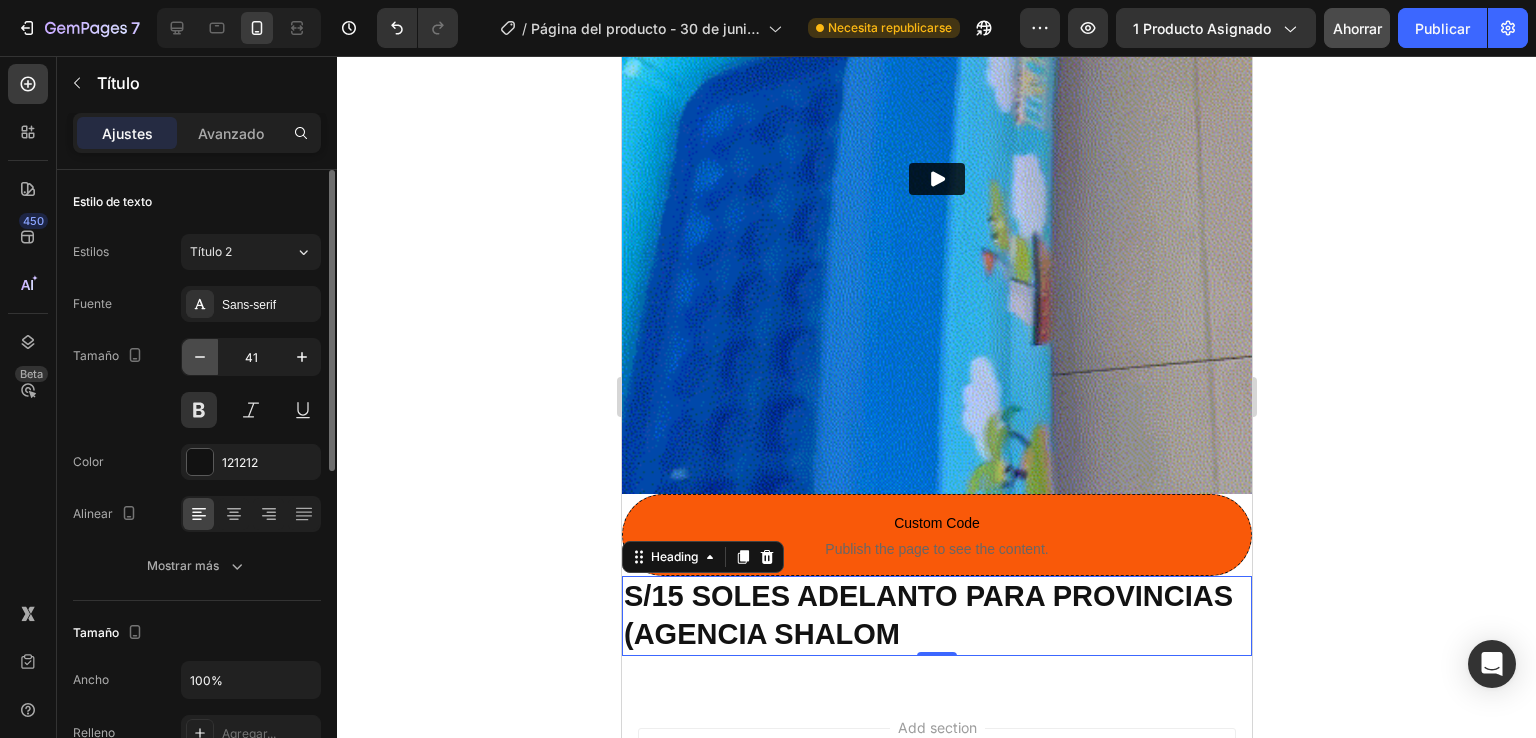 click 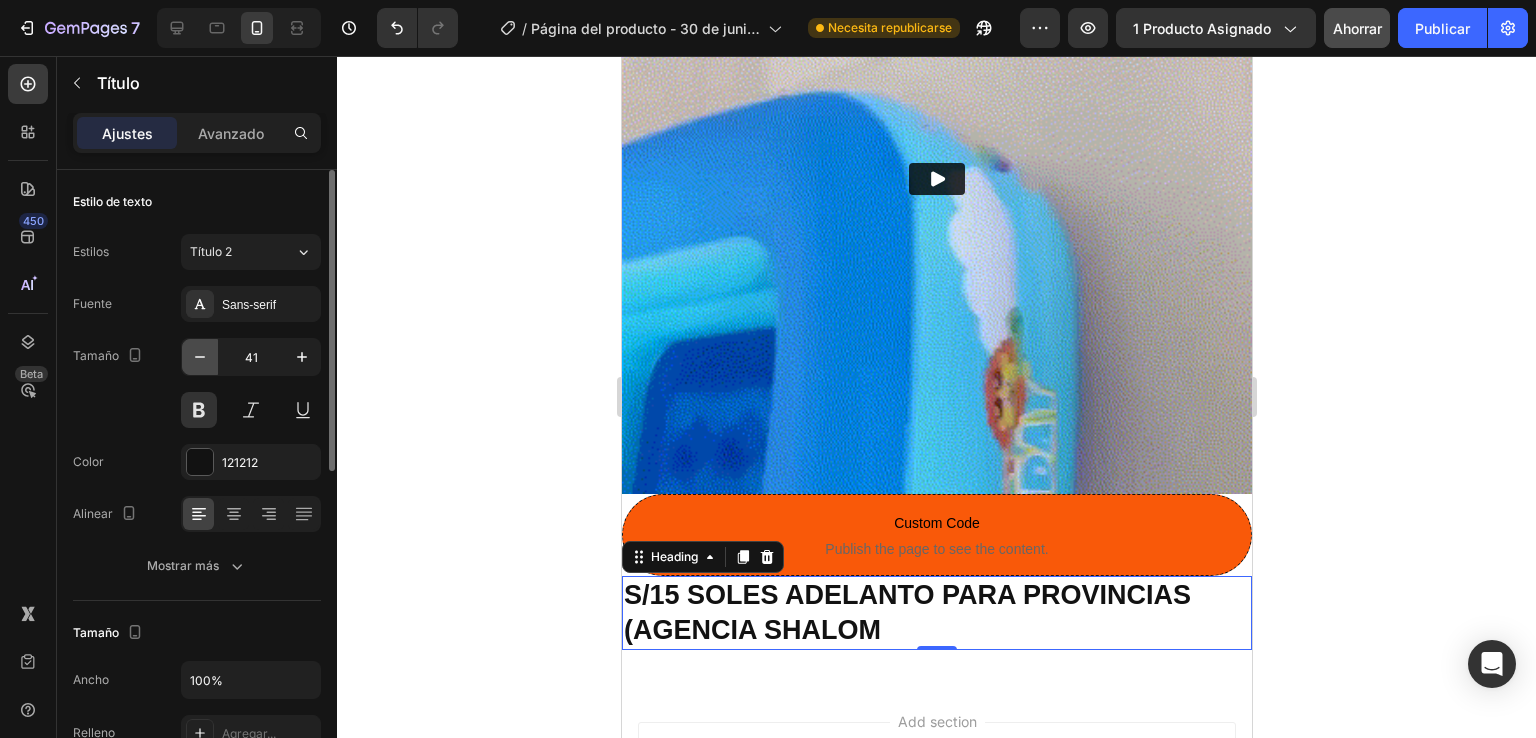 click 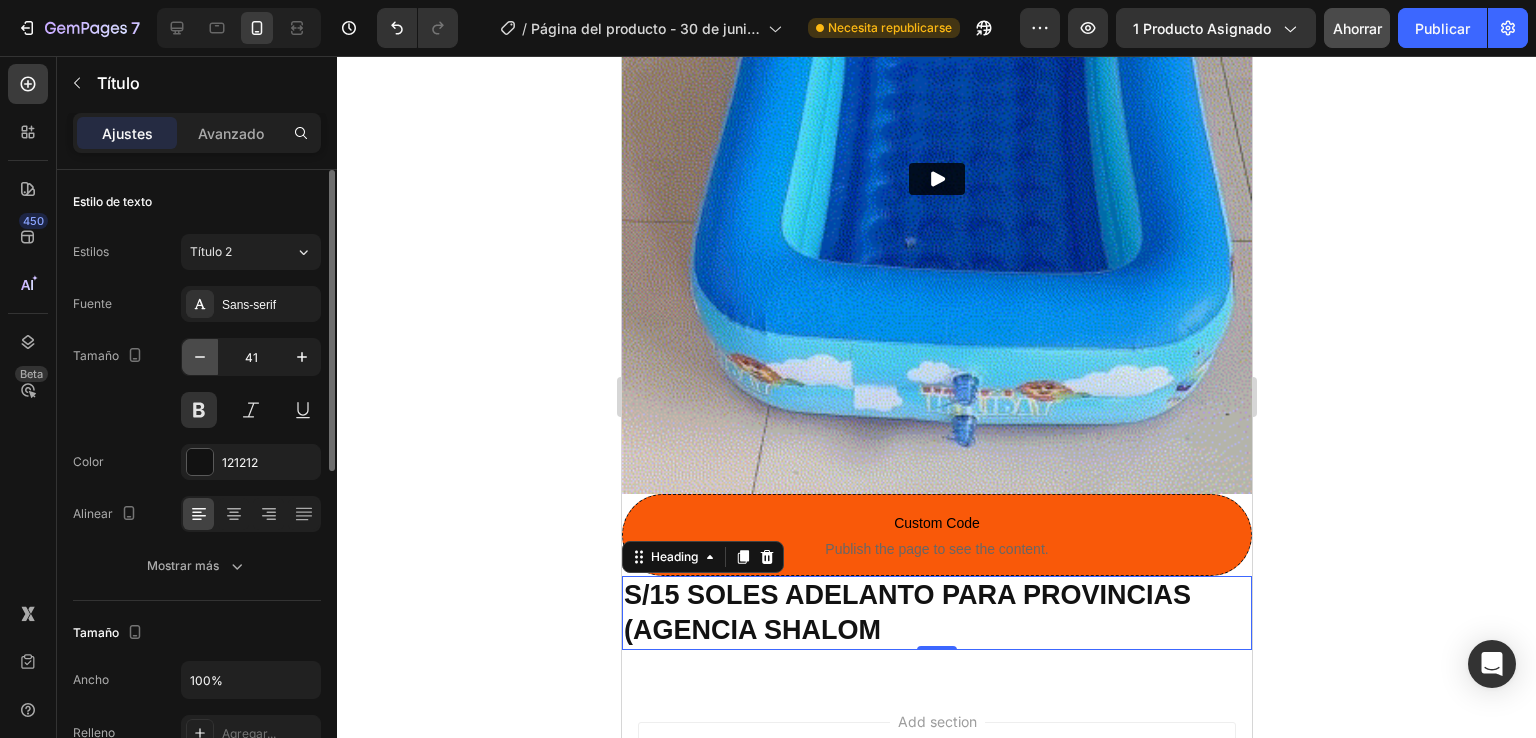 click 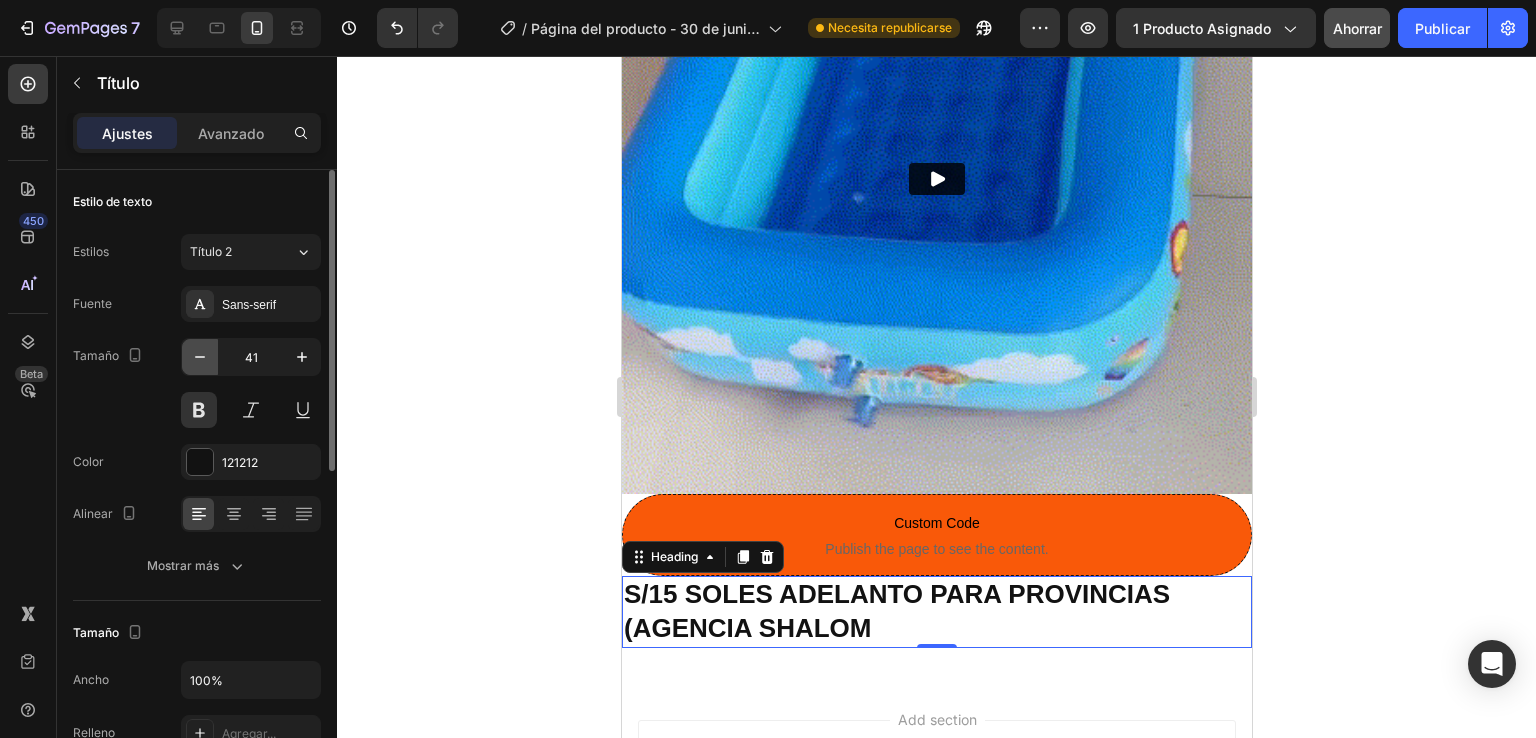click 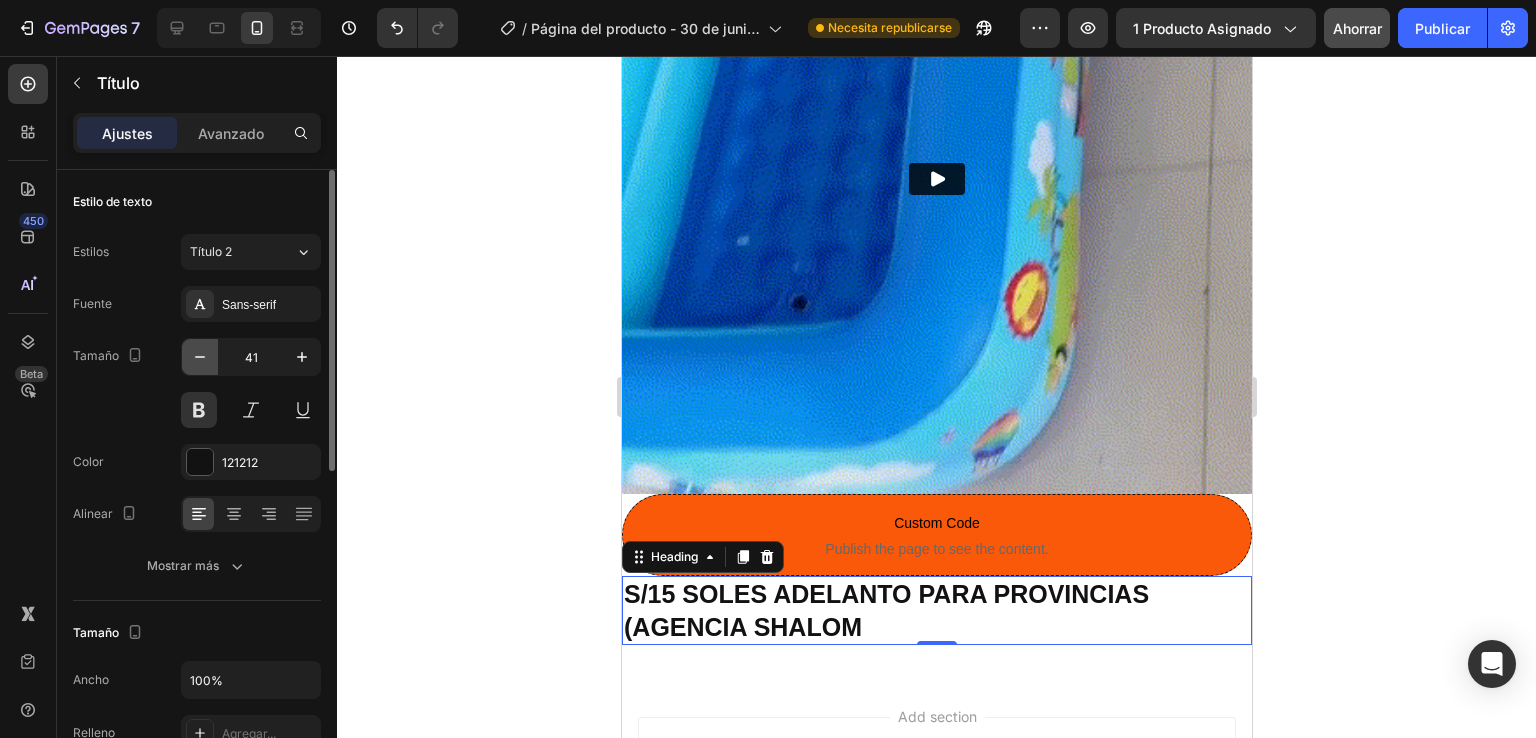 click 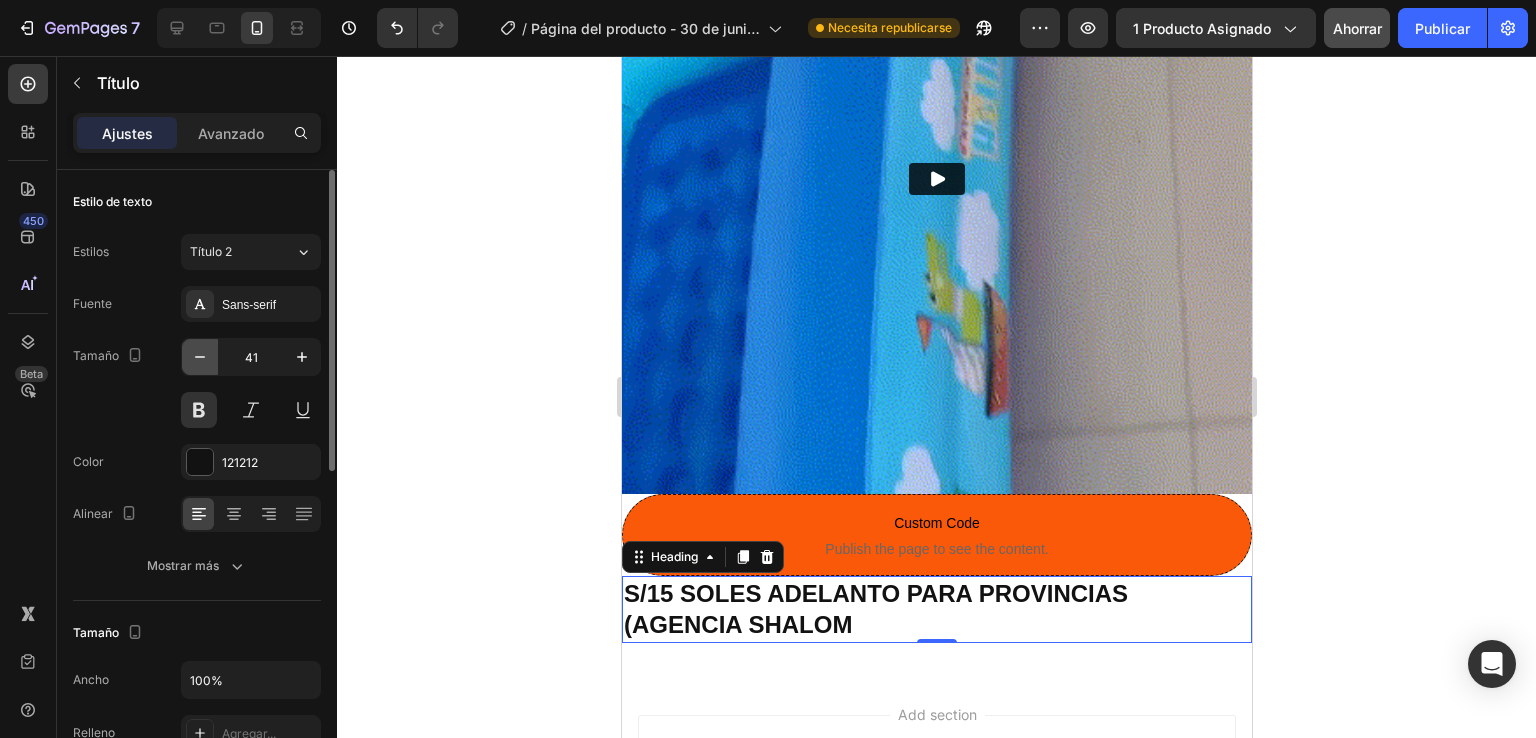 click 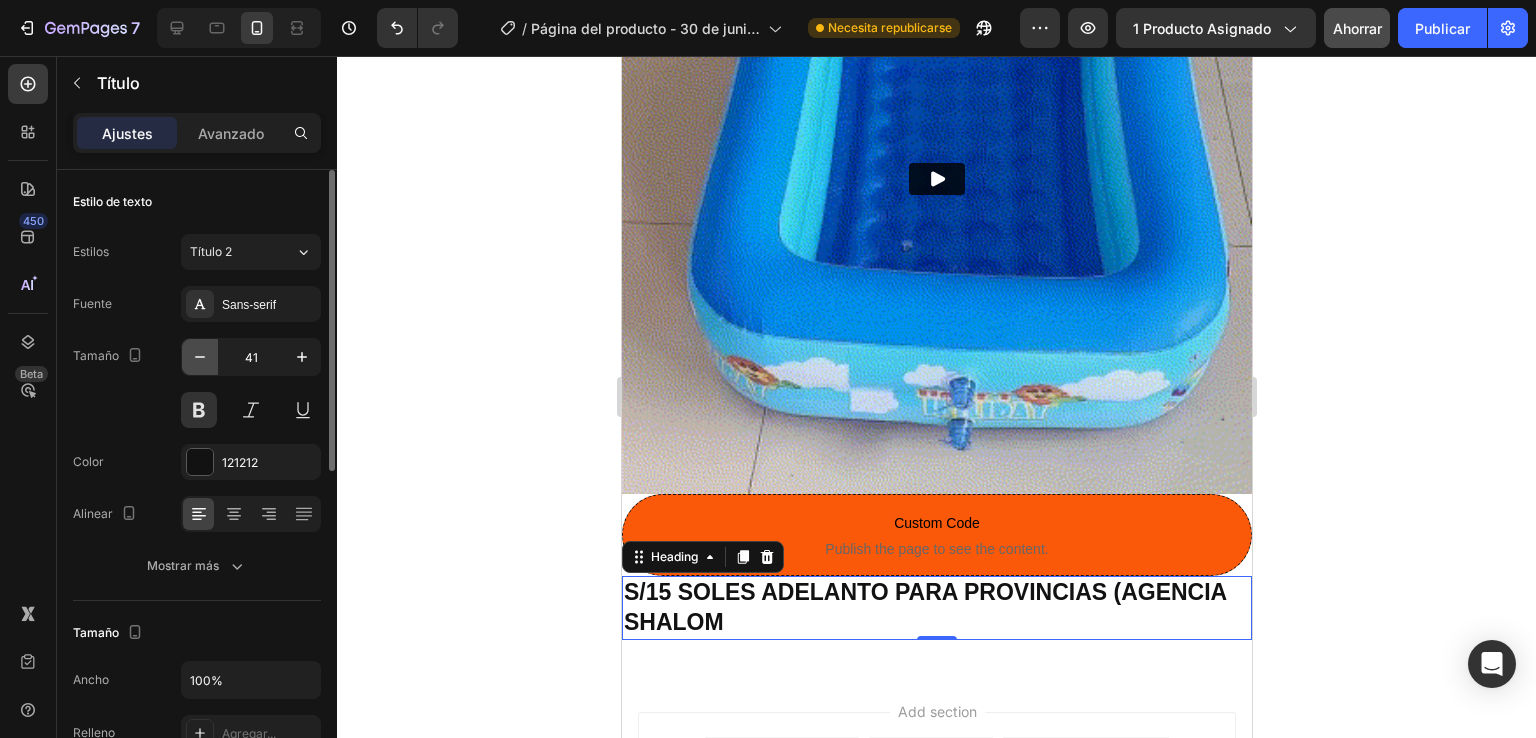 click 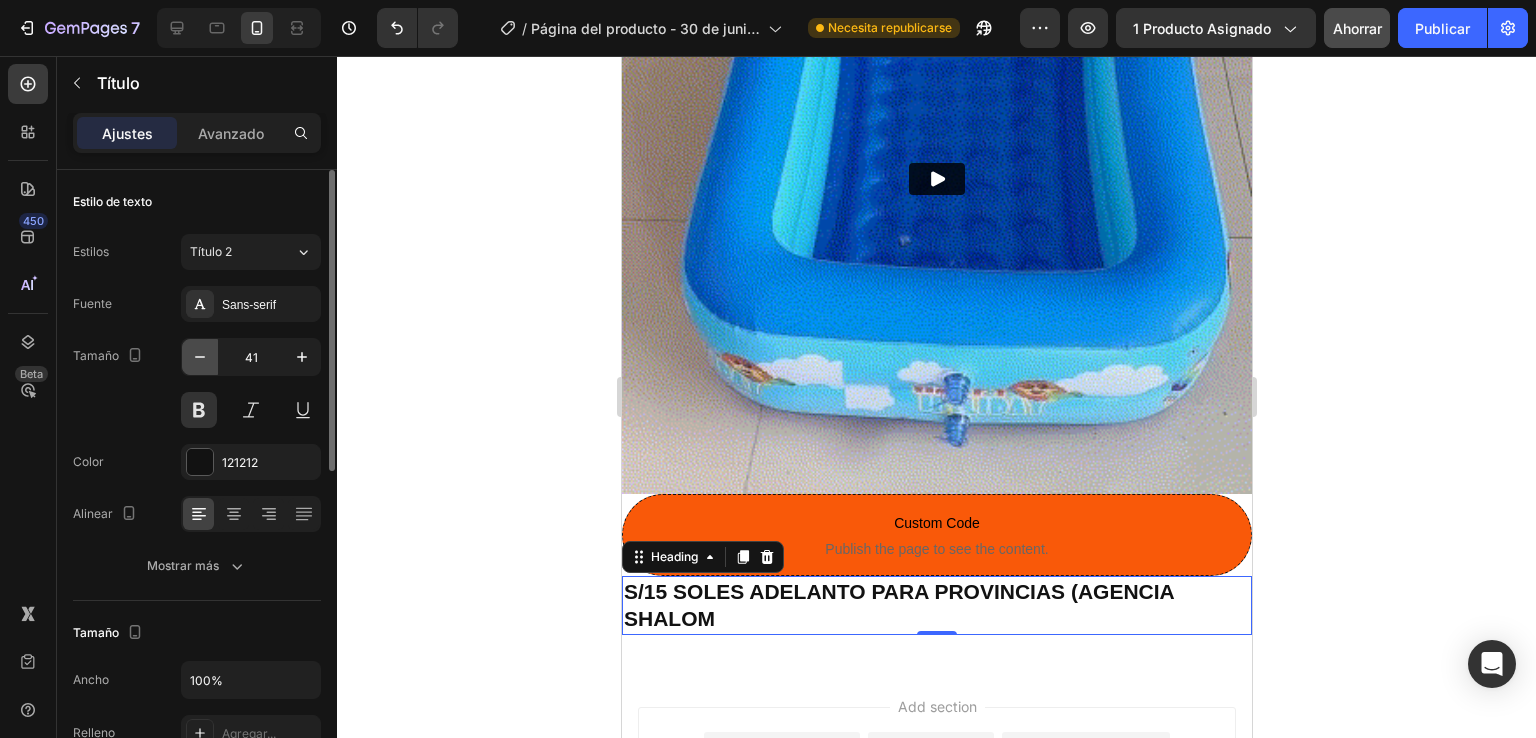 click 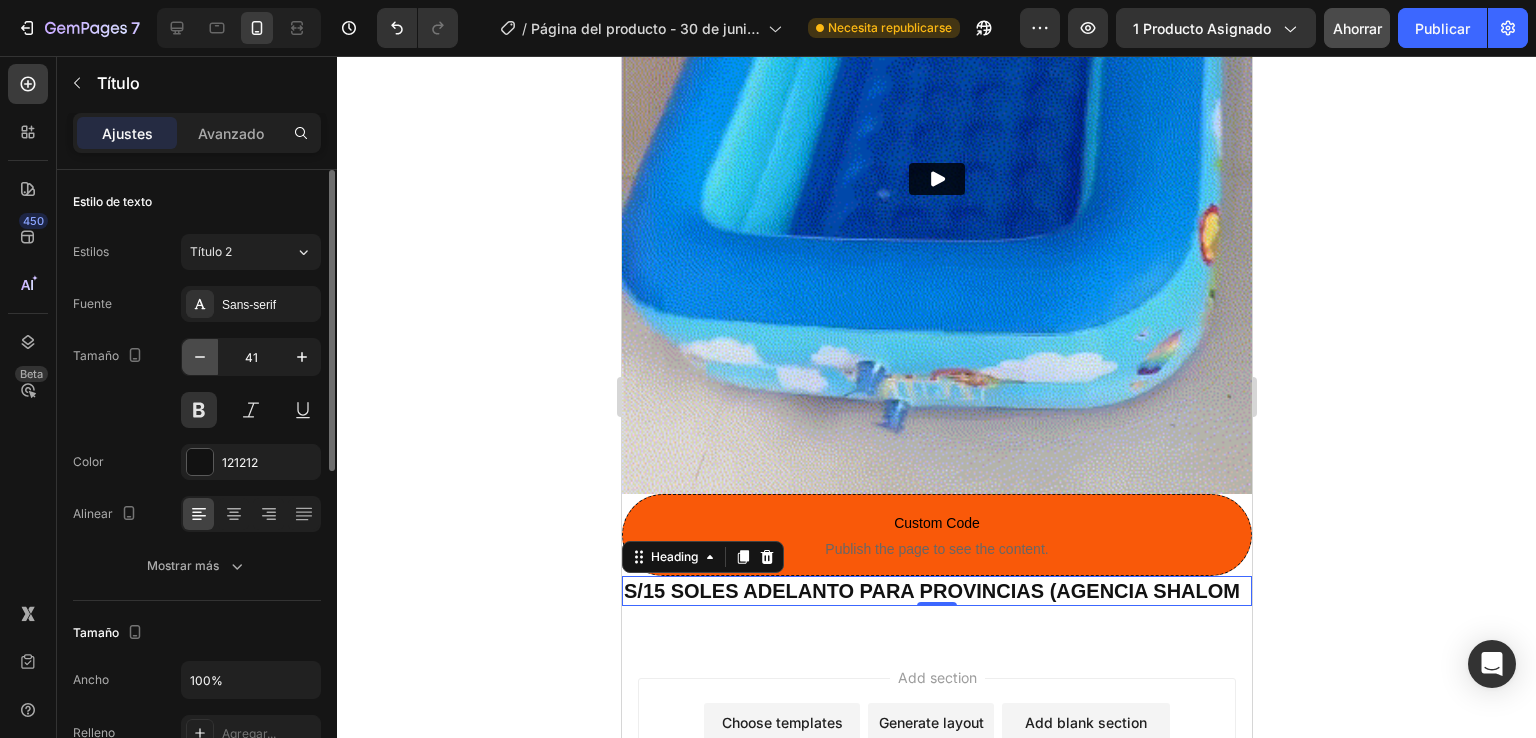click 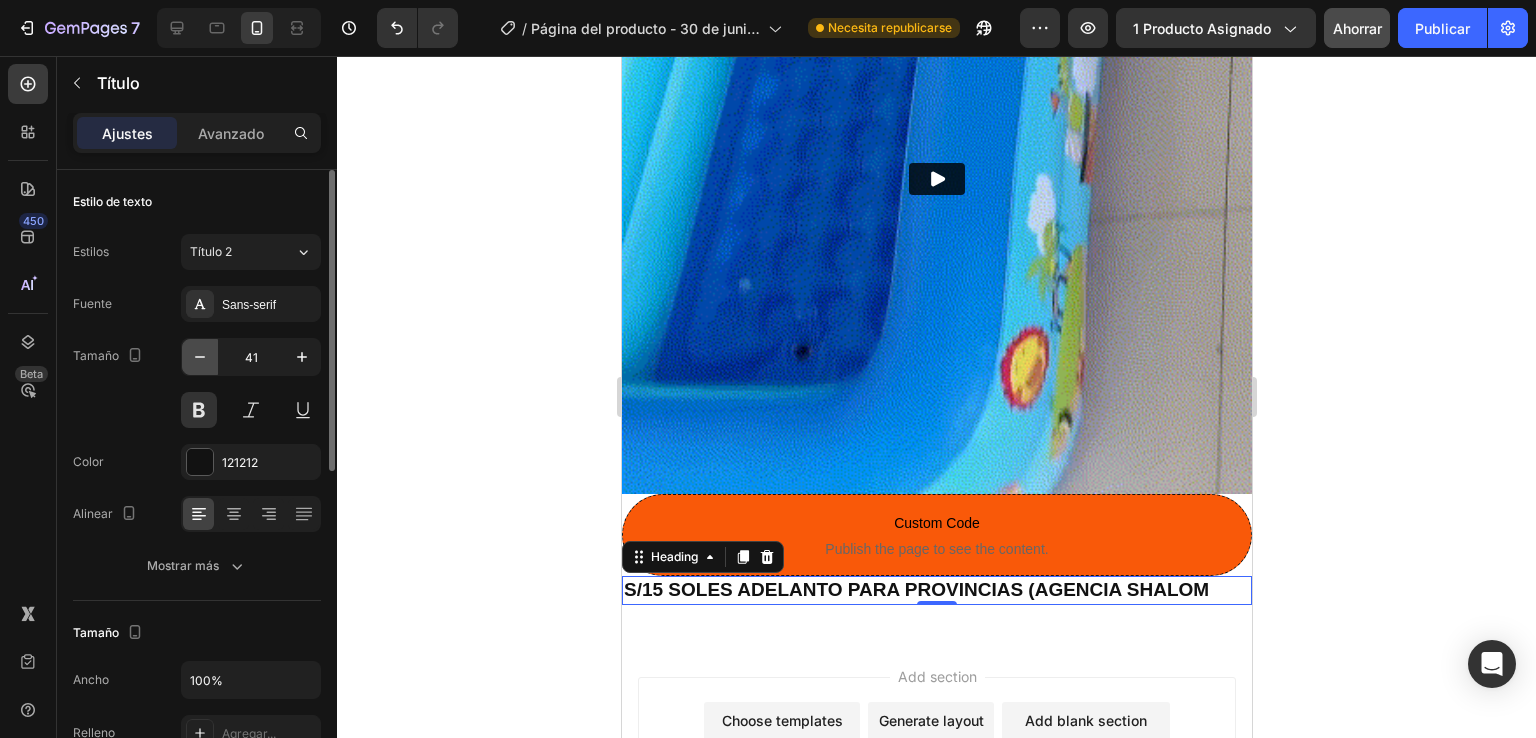 click 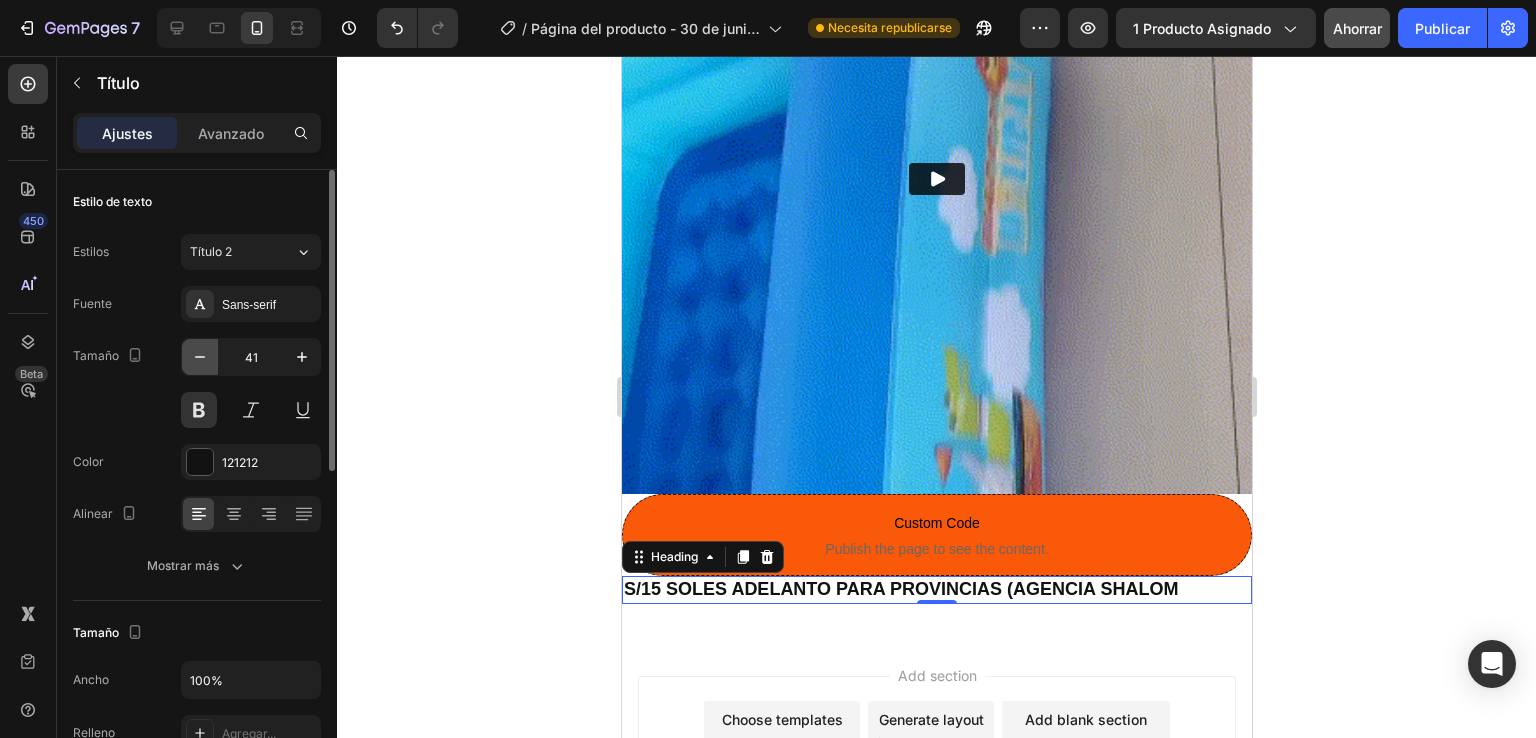 click 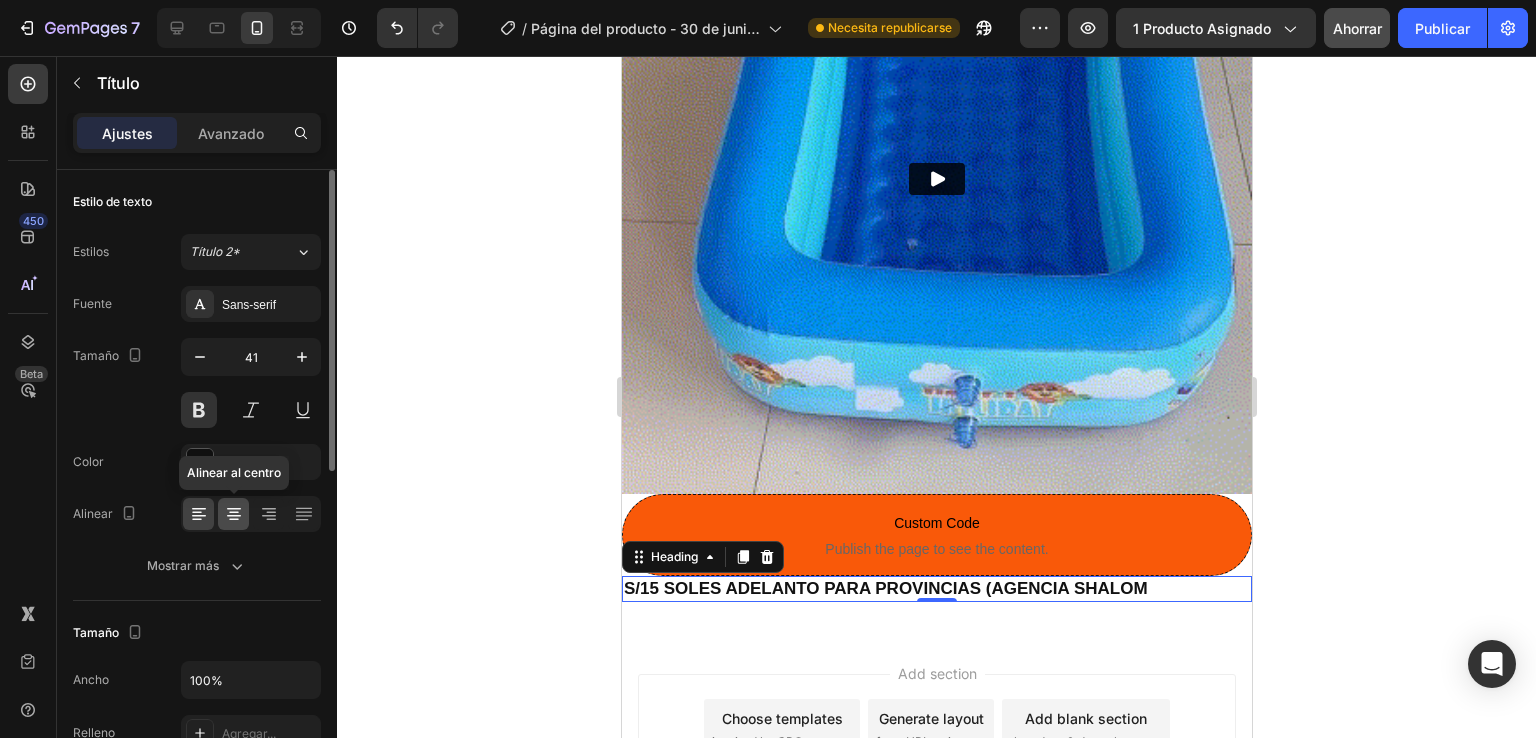 click 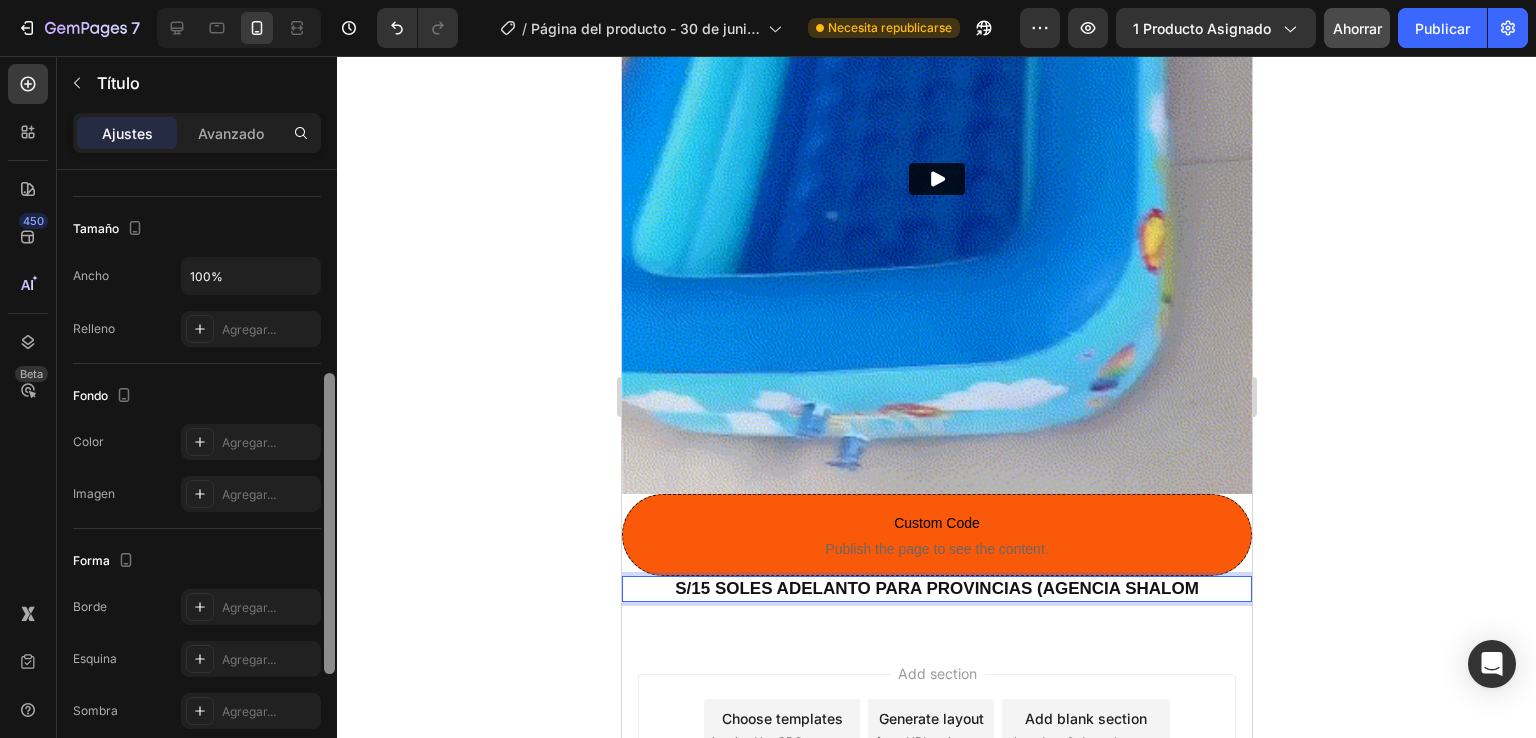 scroll, scrollTop: 410, scrollLeft: 0, axis: vertical 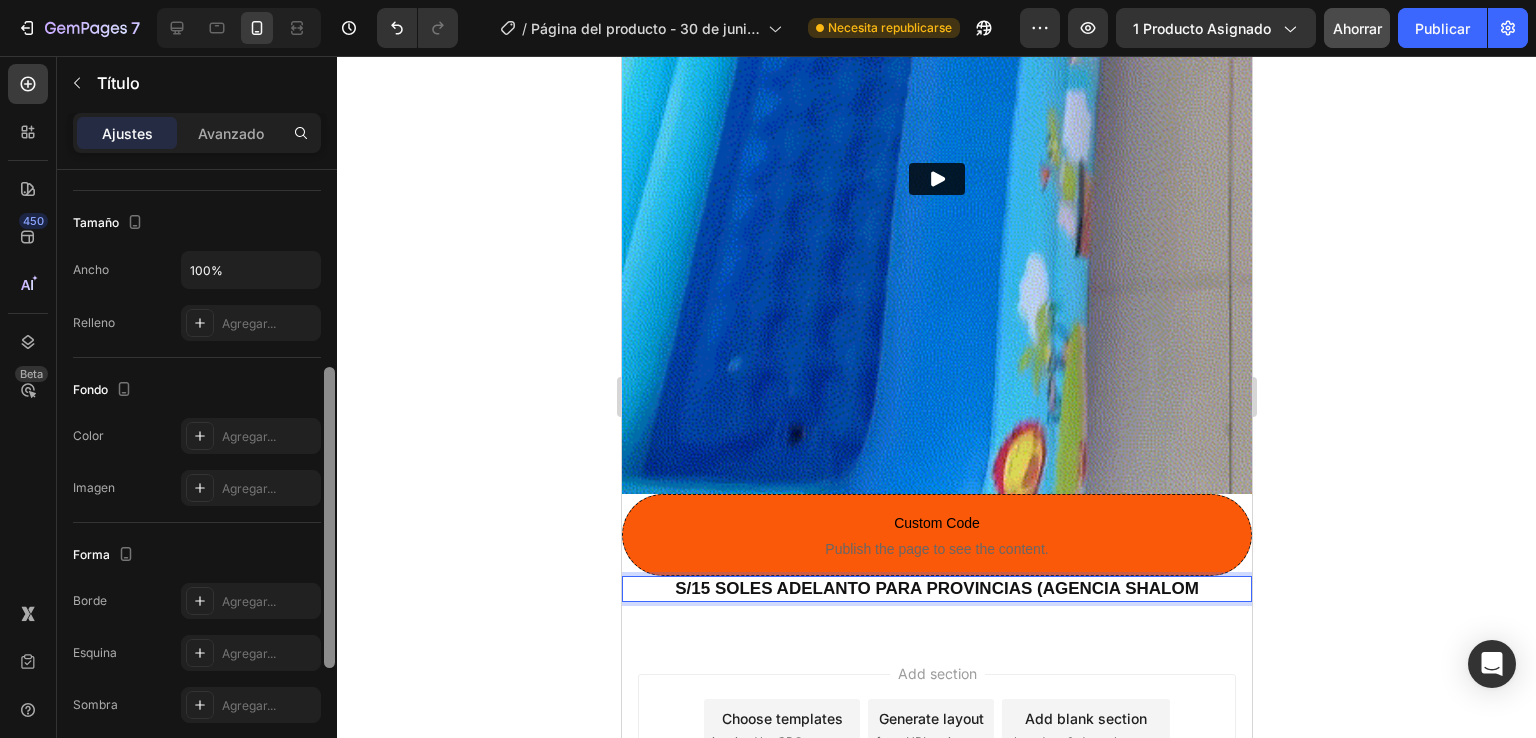 drag, startPoint x: 328, startPoint y: 395, endPoint x: 368, endPoint y: 593, distance: 202 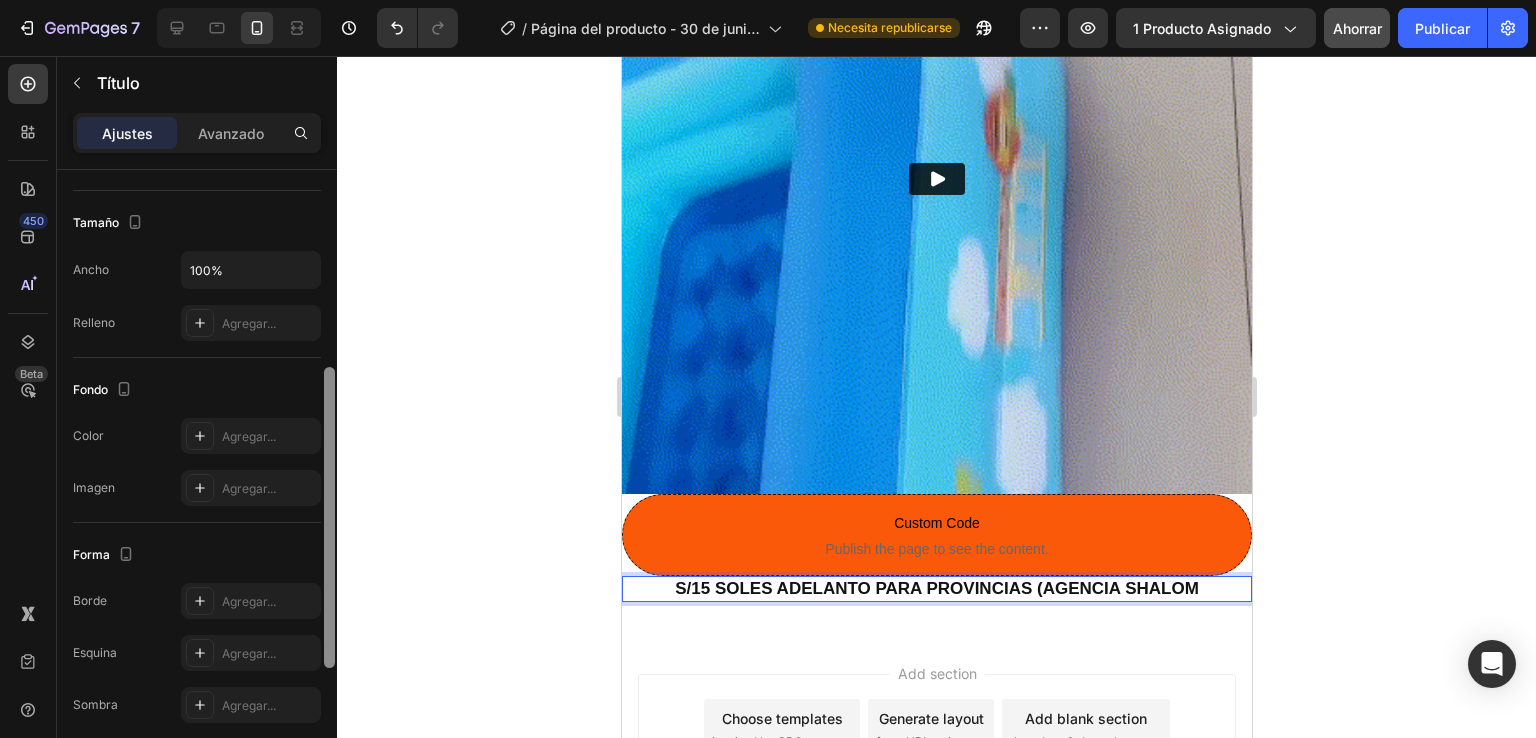 click on "7 Historial de versiones / Página del producto - [DATE], [TIME] Necesita republicarse Avance [NUMBER] producto asignado Ahorrar Publicar [NUMBER] Beta Secciones([NUMBER]) Elementos([NUMBER]) Sección Elemento Sección de héroes Detalle del producto Marcas Insignias de confianza Garantizar Desglose del producto Cómo utilizar Testimonios Comparar Manojo Preguntas frecuentes Prueba social Historia de la marca Lista de productos Recopilación Lista de blogs Contacto Sticky Añadir al carrito Pie de página personalizado Explorar la biblioteca [NUMBER] Disposición
Fila
Fila
Fila
Fila Texto
Título
Bloque de texto Botón
Botón
Botón Medios de comunicación" 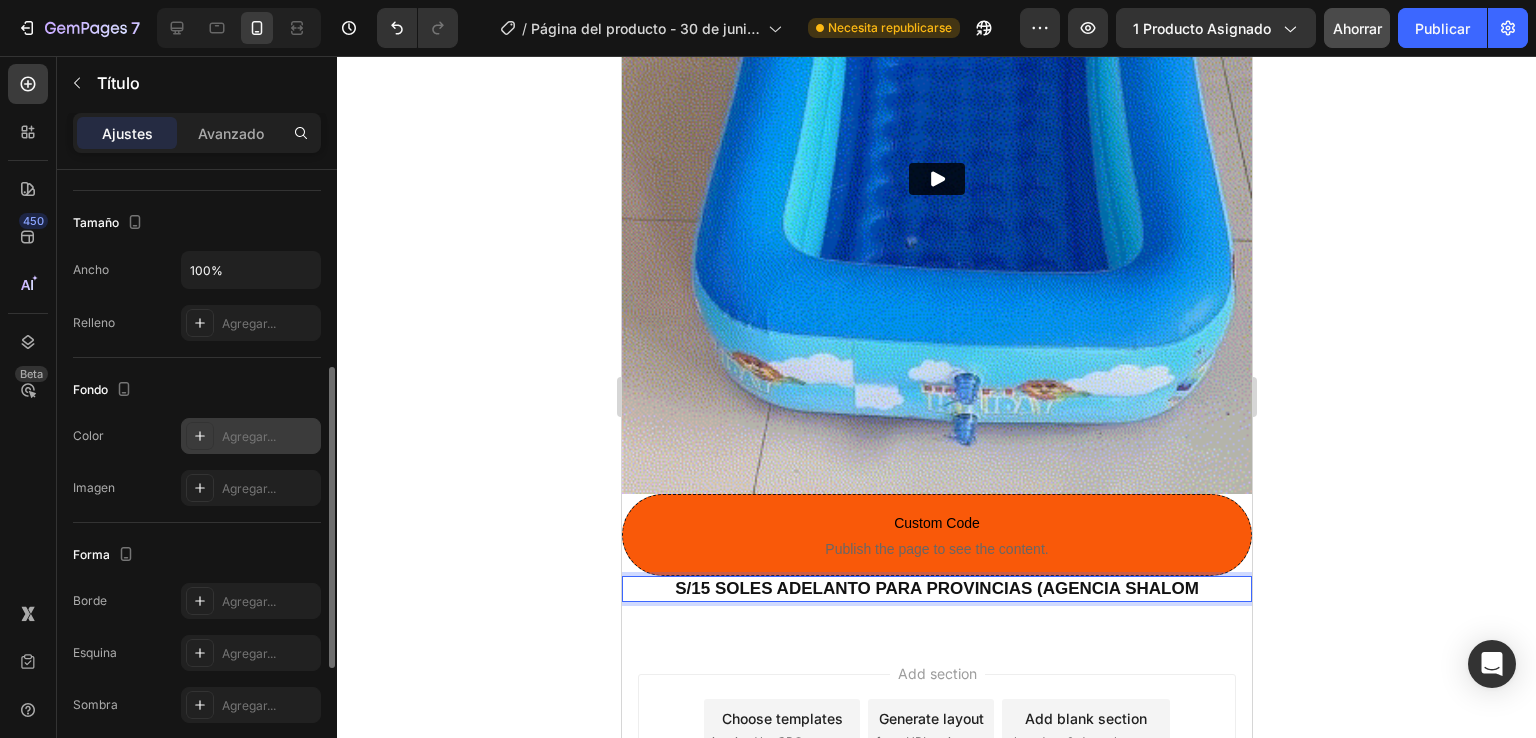 click 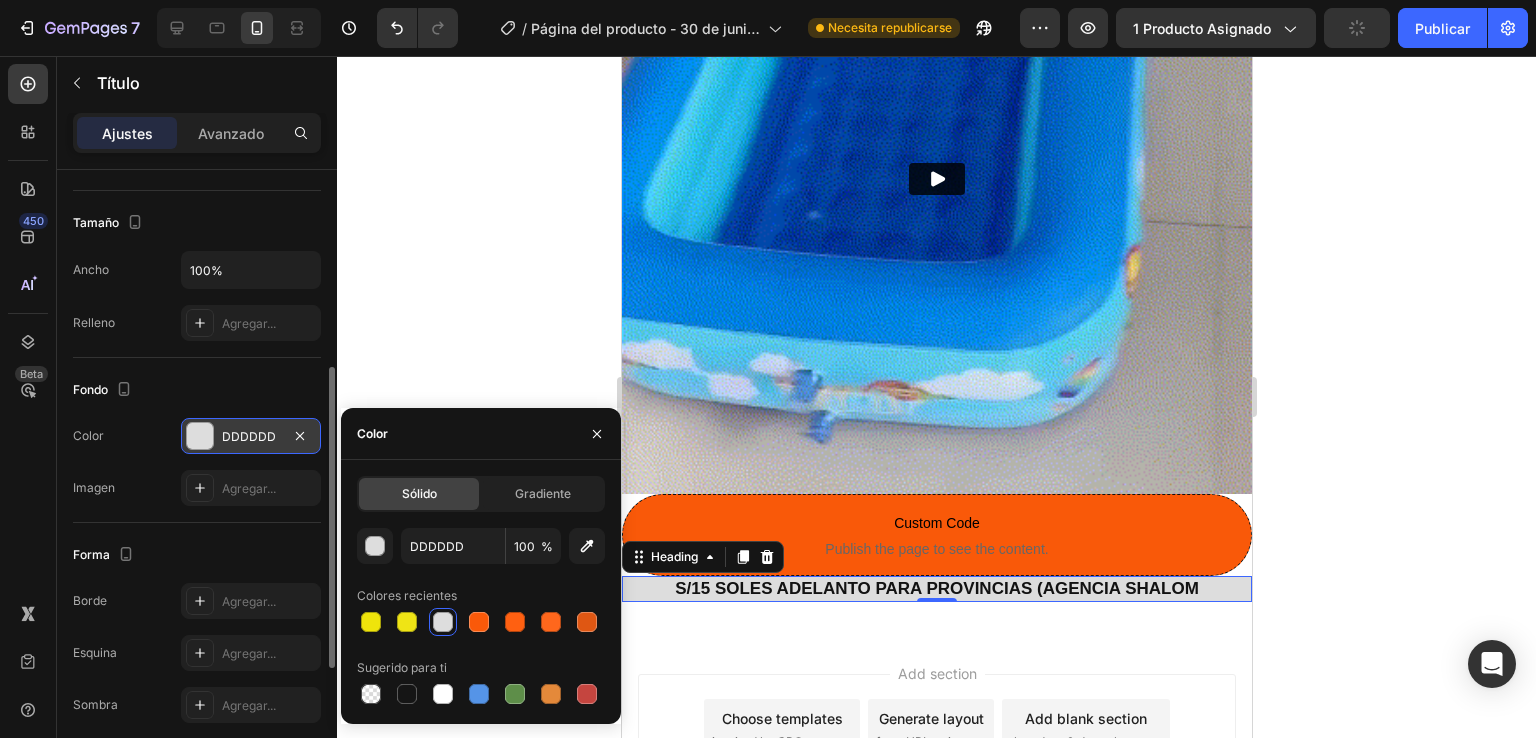 drag, startPoint x: 363, startPoint y: 622, endPoint x: 432, endPoint y: 636, distance: 70.40597 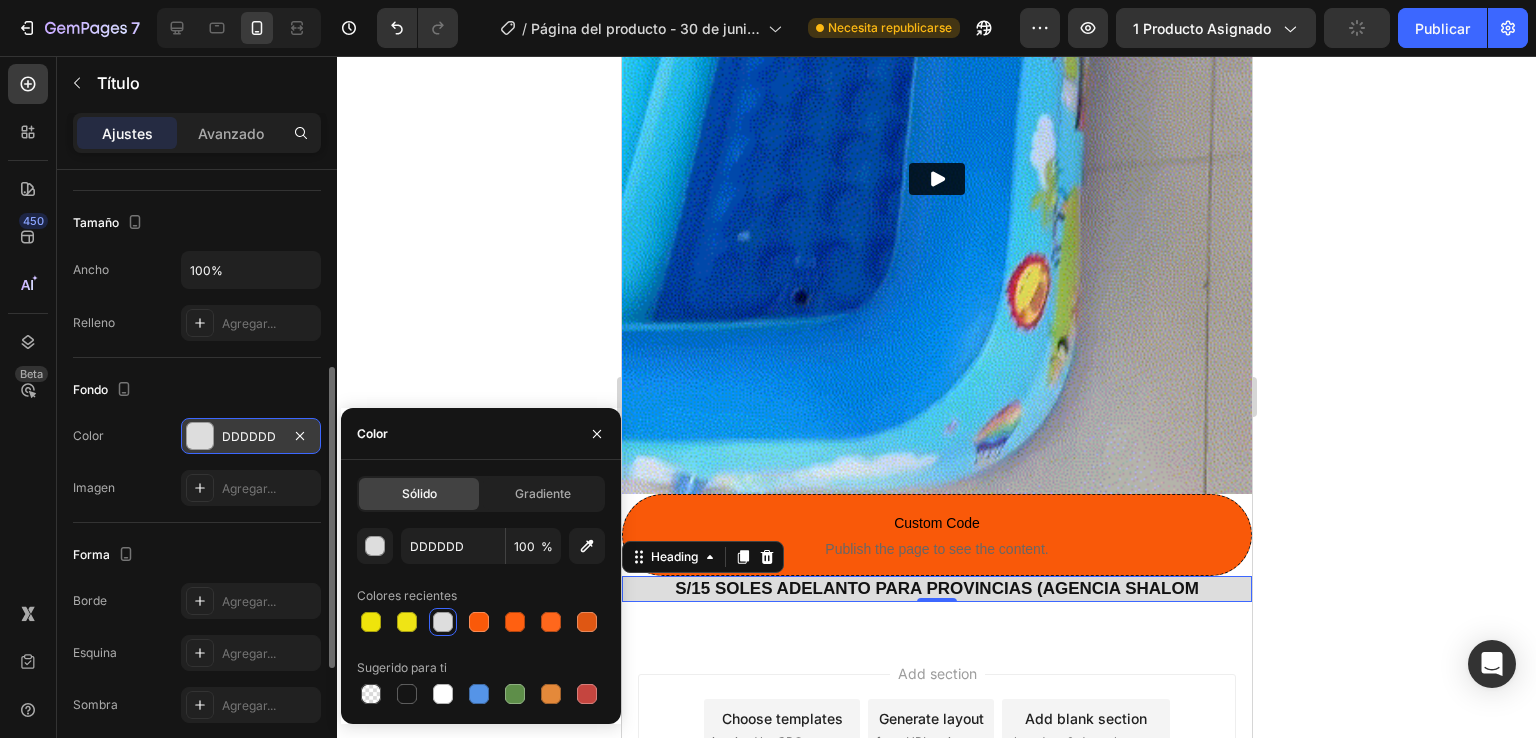 click at bounding box center (371, 622) 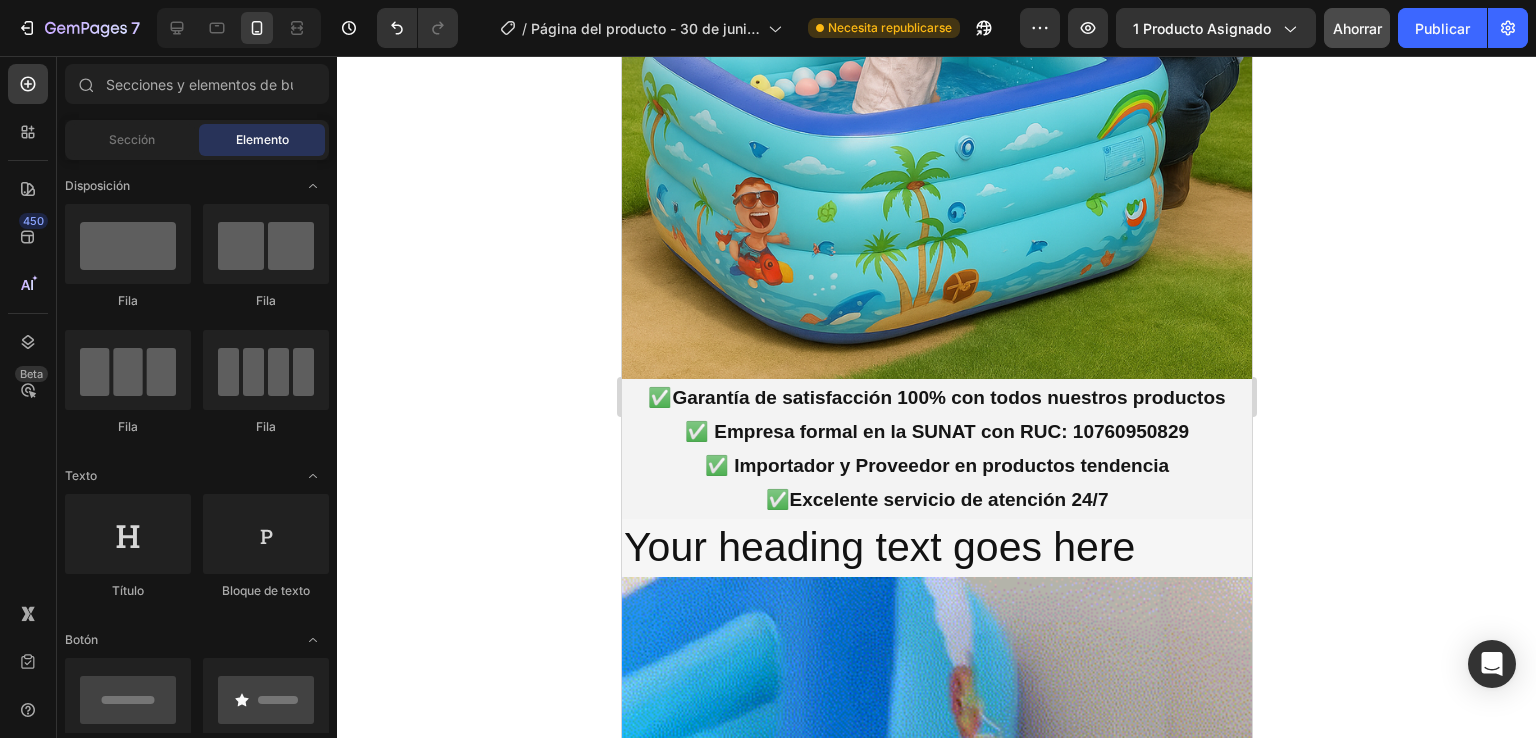 scroll, scrollTop: 3241, scrollLeft: 0, axis: vertical 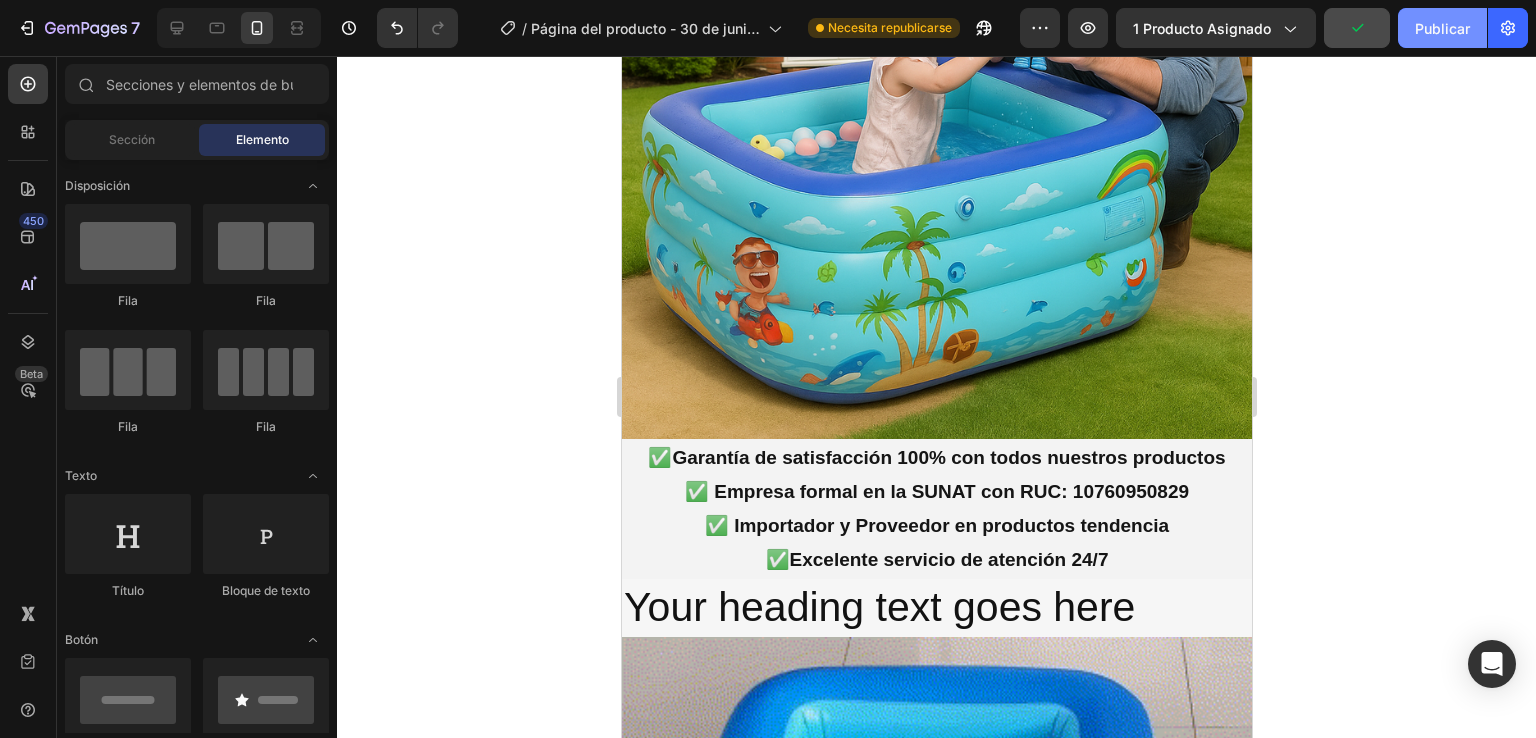 click on "Publicar" 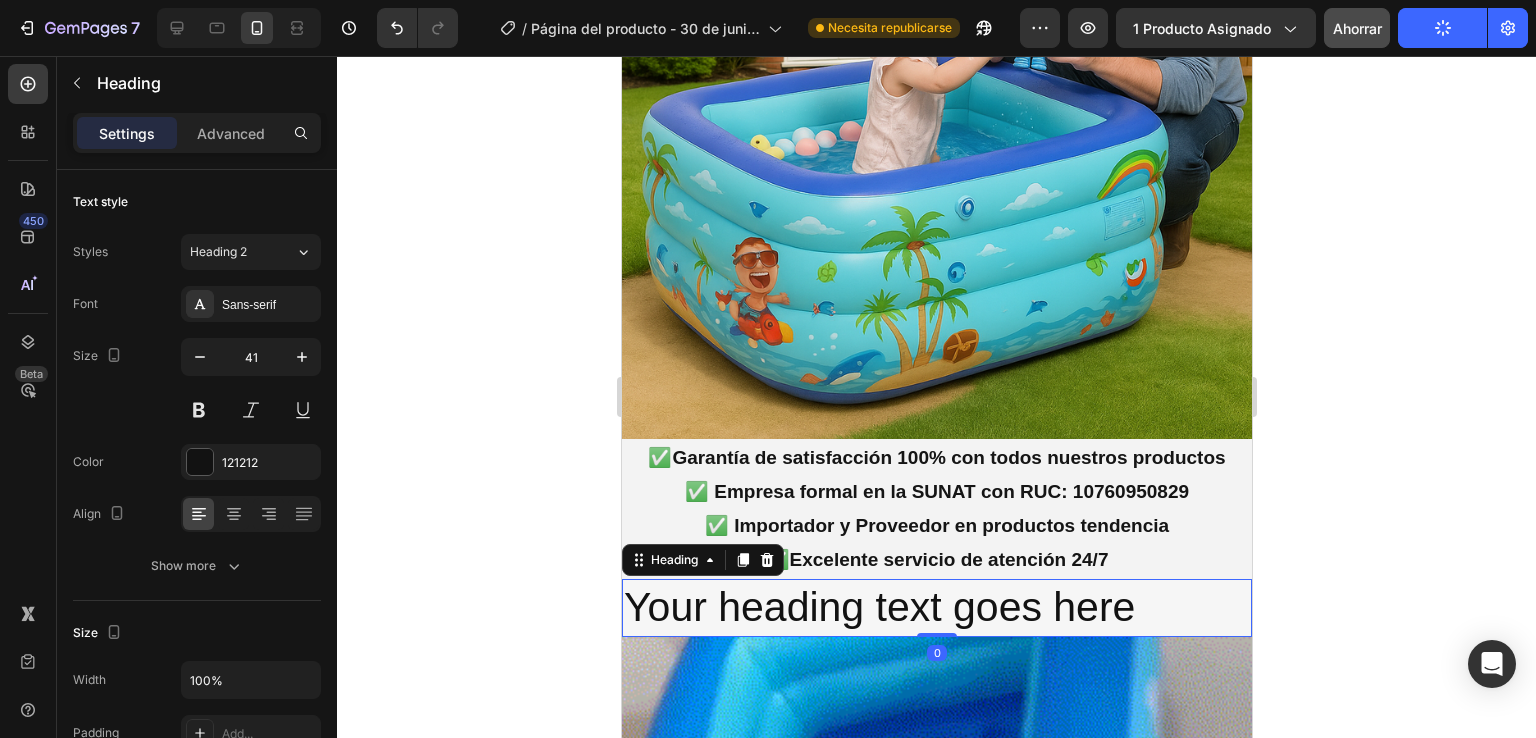 click on "Your heading text goes here" at bounding box center [936, 607] 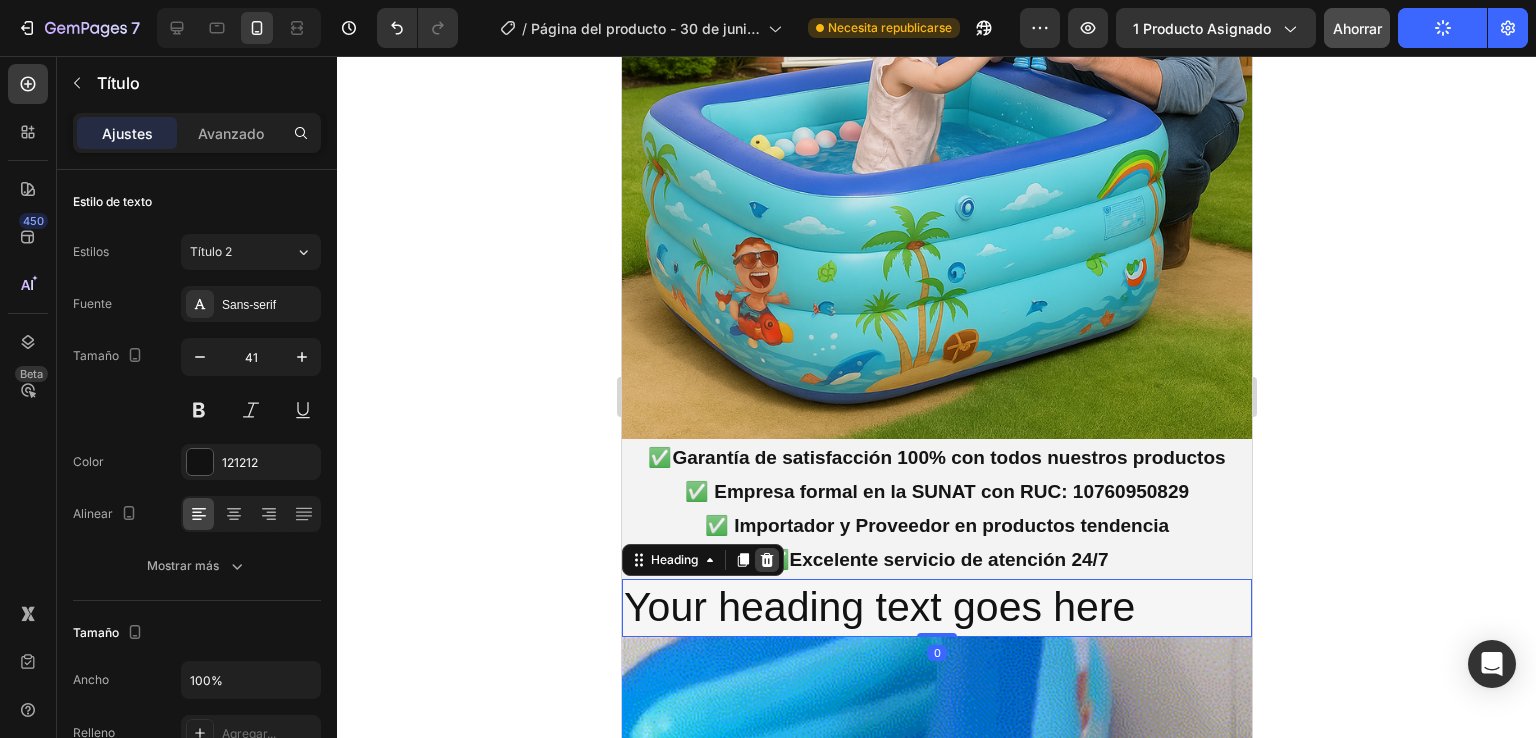 click 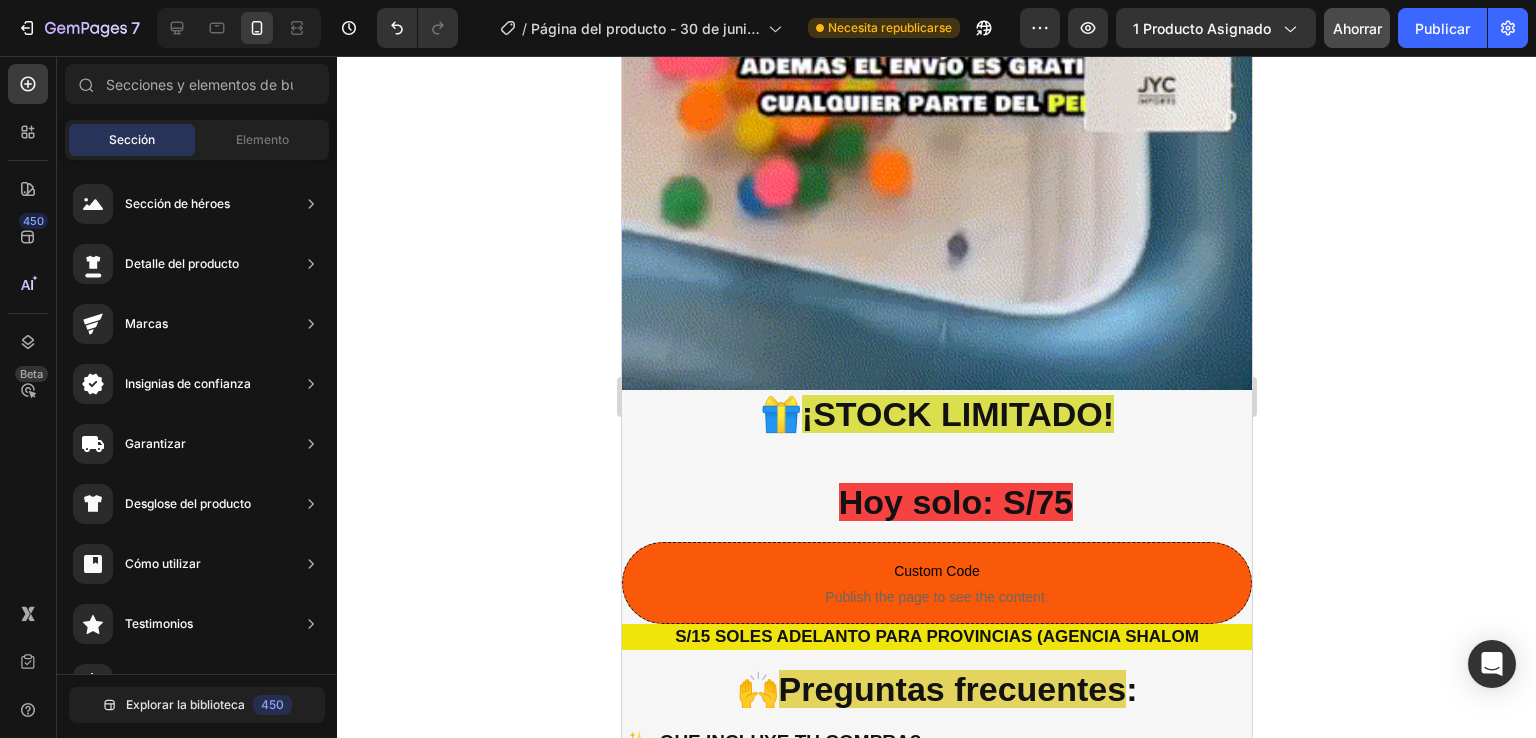 scroll, scrollTop: 1453, scrollLeft: 0, axis: vertical 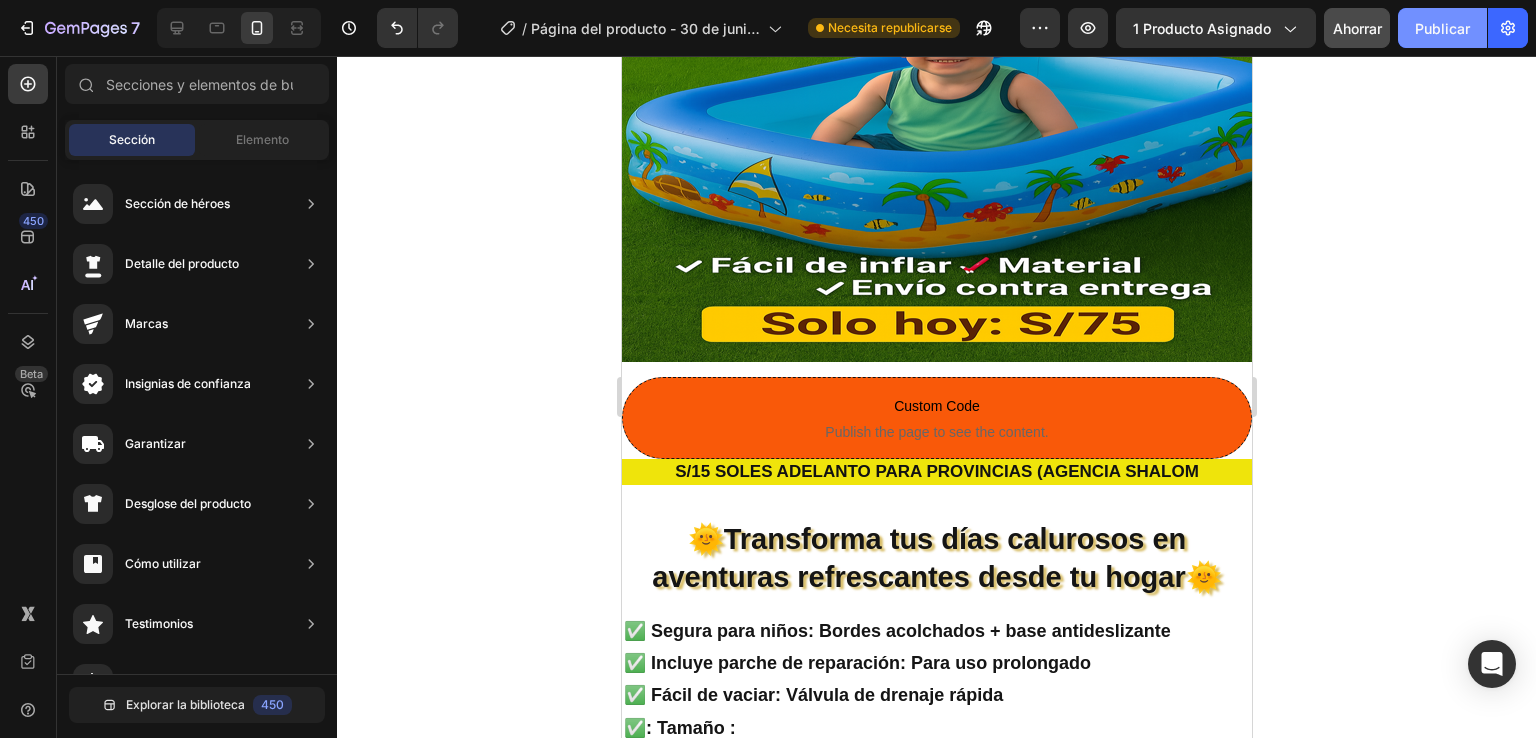 click on "Publicar" at bounding box center (1442, 28) 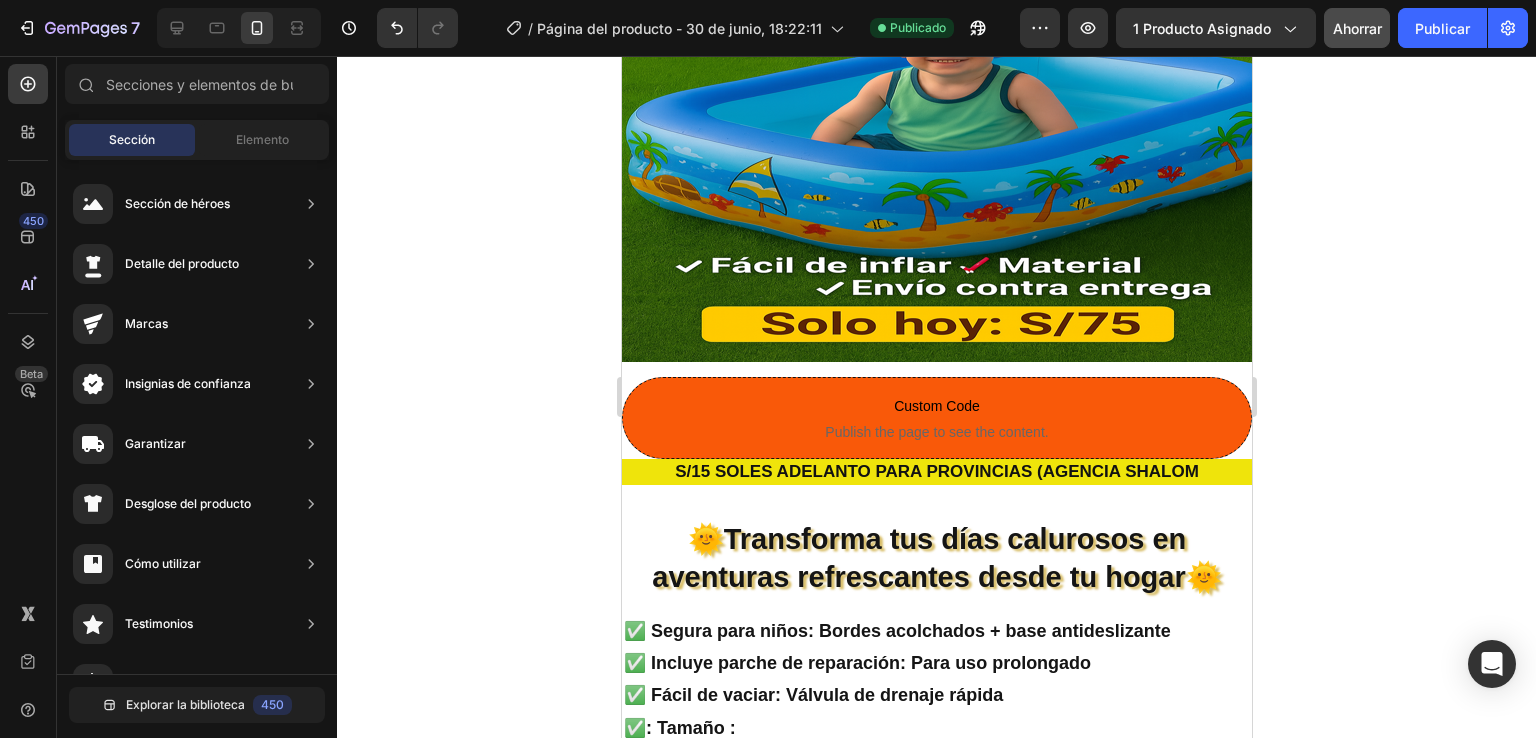 scroll, scrollTop: 646, scrollLeft: 0, axis: vertical 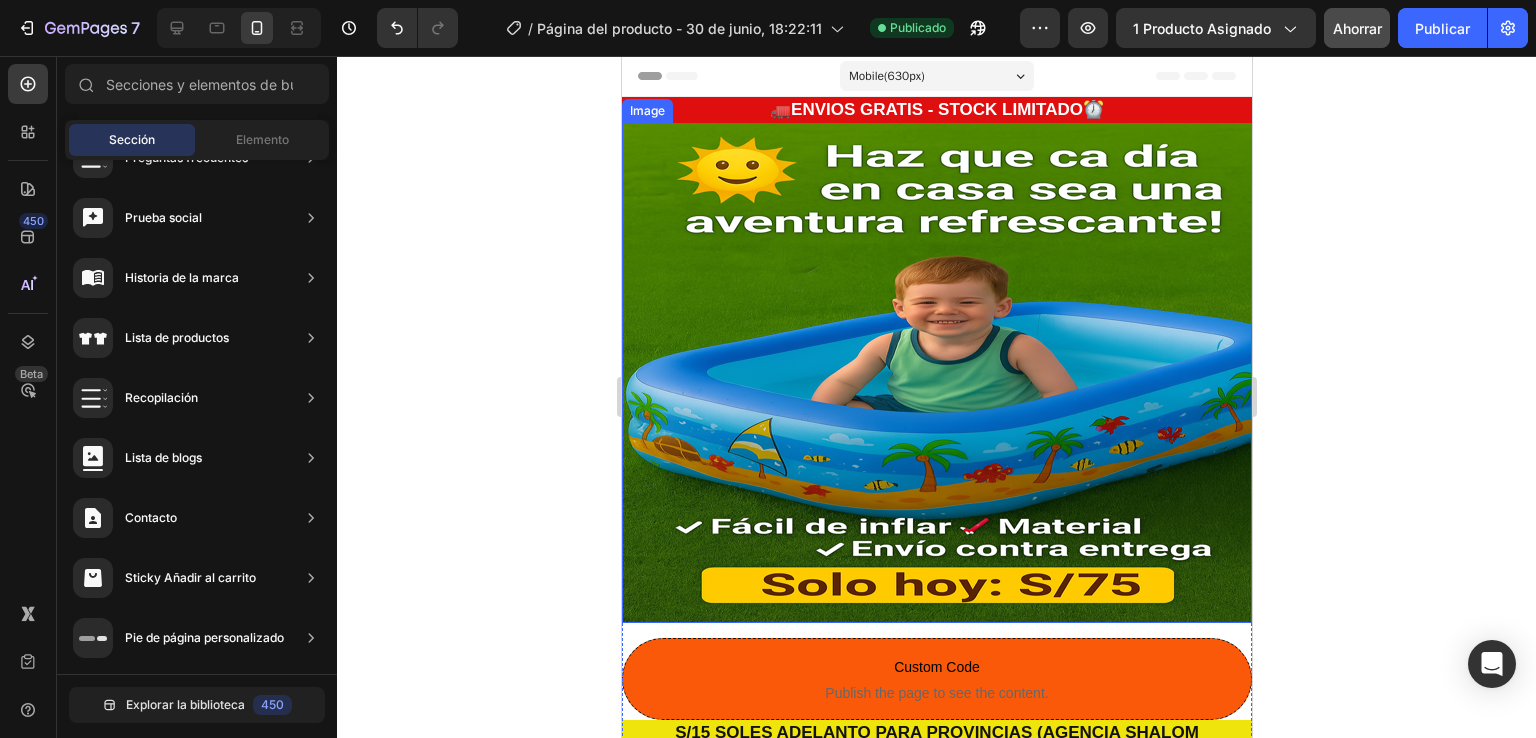 click at bounding box center [936, 373] 